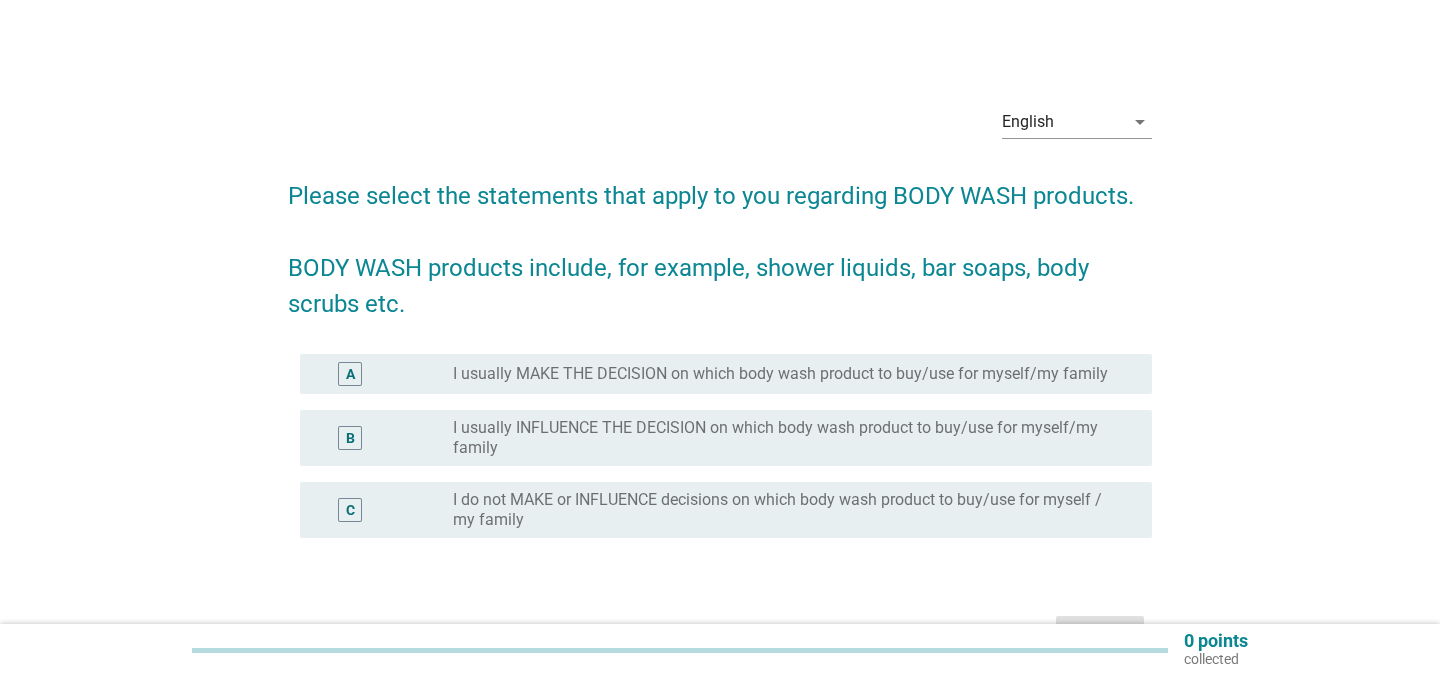 scroll, scrollTop: 124, scrollLeft: 0, axis: vertical 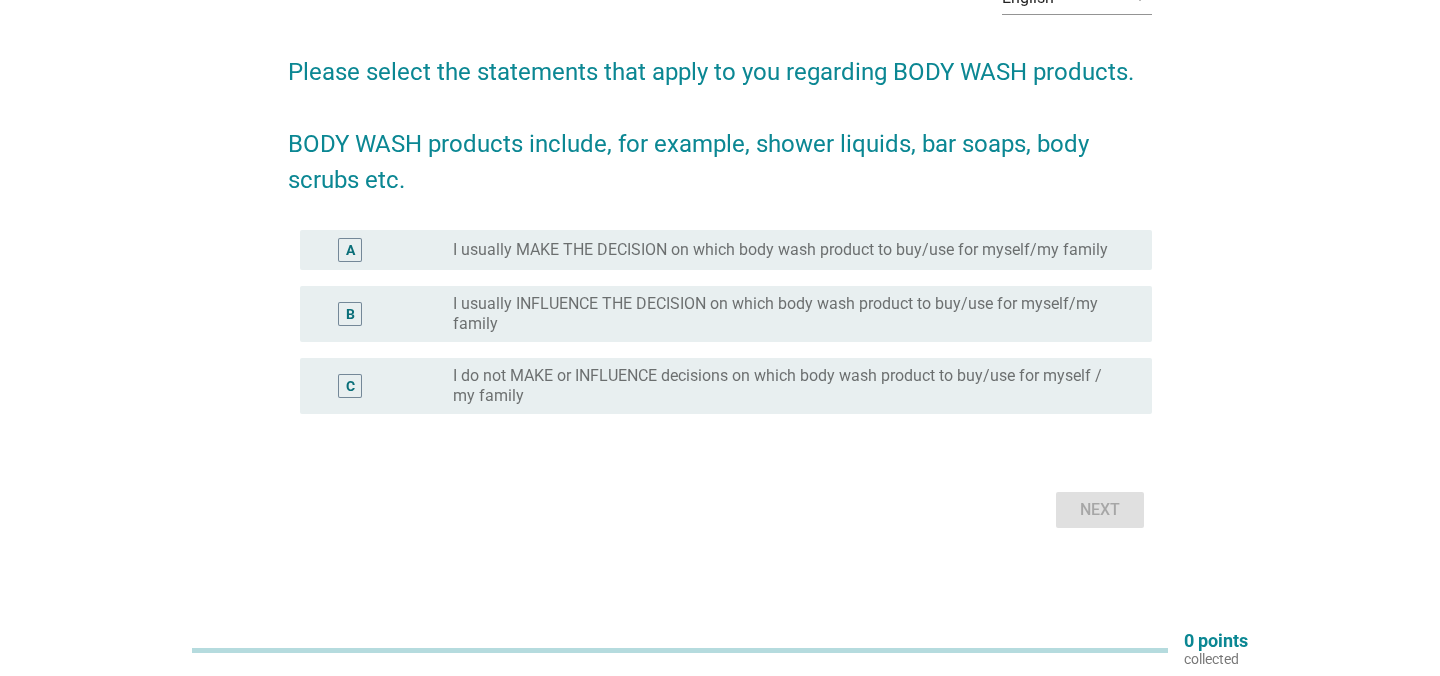 click on "I usually MAKE THE DECISION on which body wash product to buy/use for myself/my family" at bounding box center [780, 250] 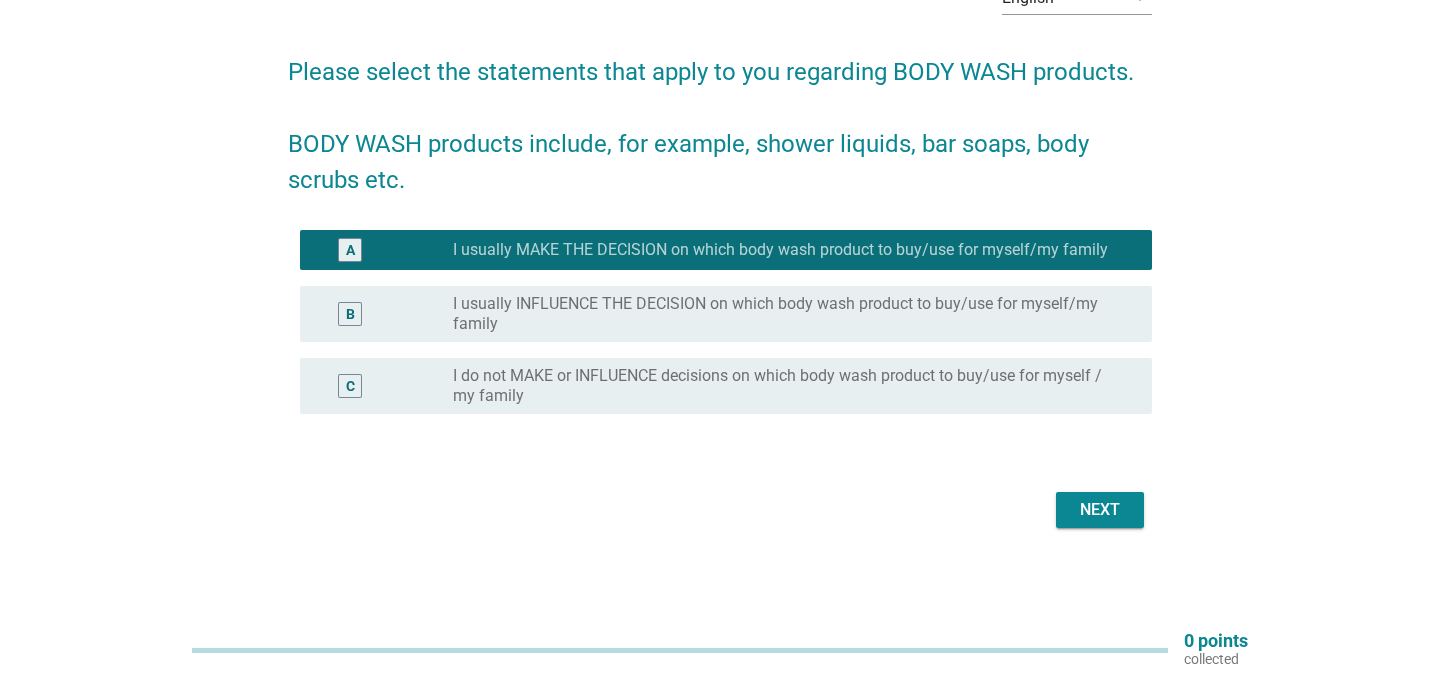 click on "Next" at bounding box center [1100, 510] 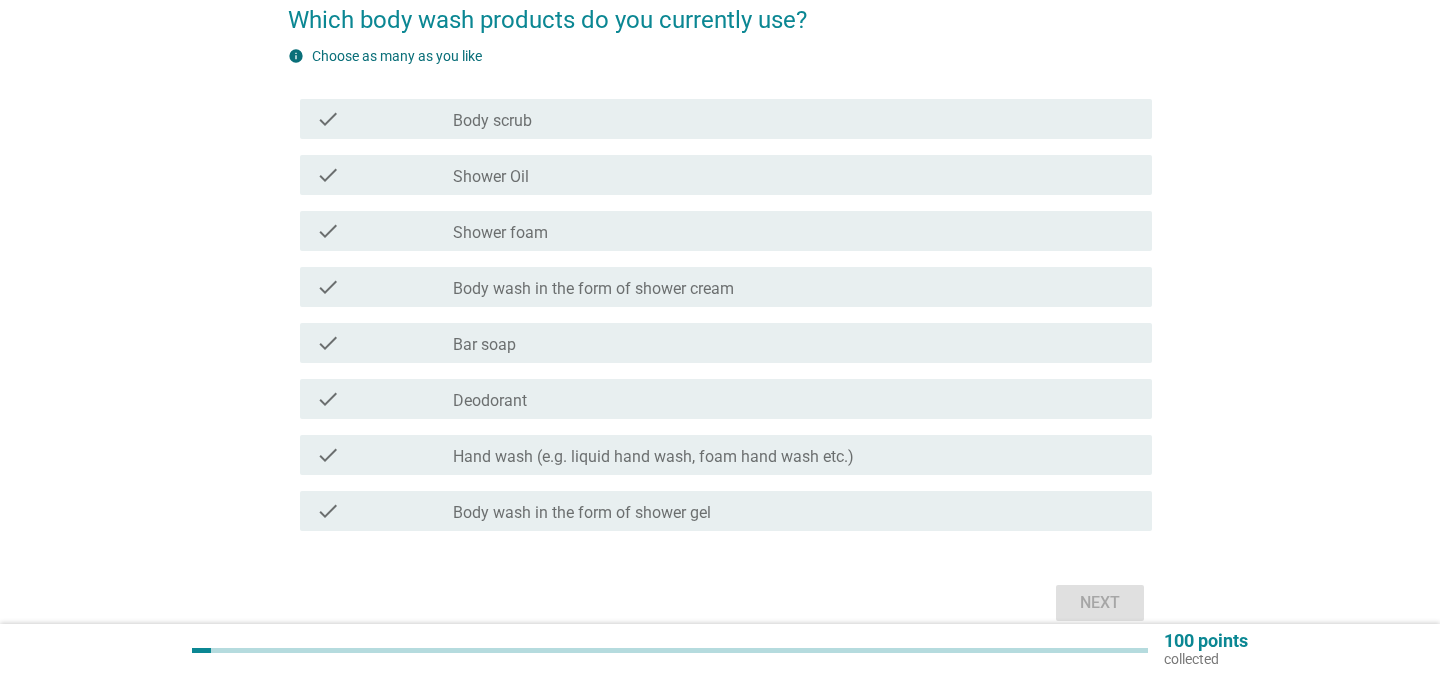scroll, scrollTop: 177, scrollLeft: 0, axis: vertical 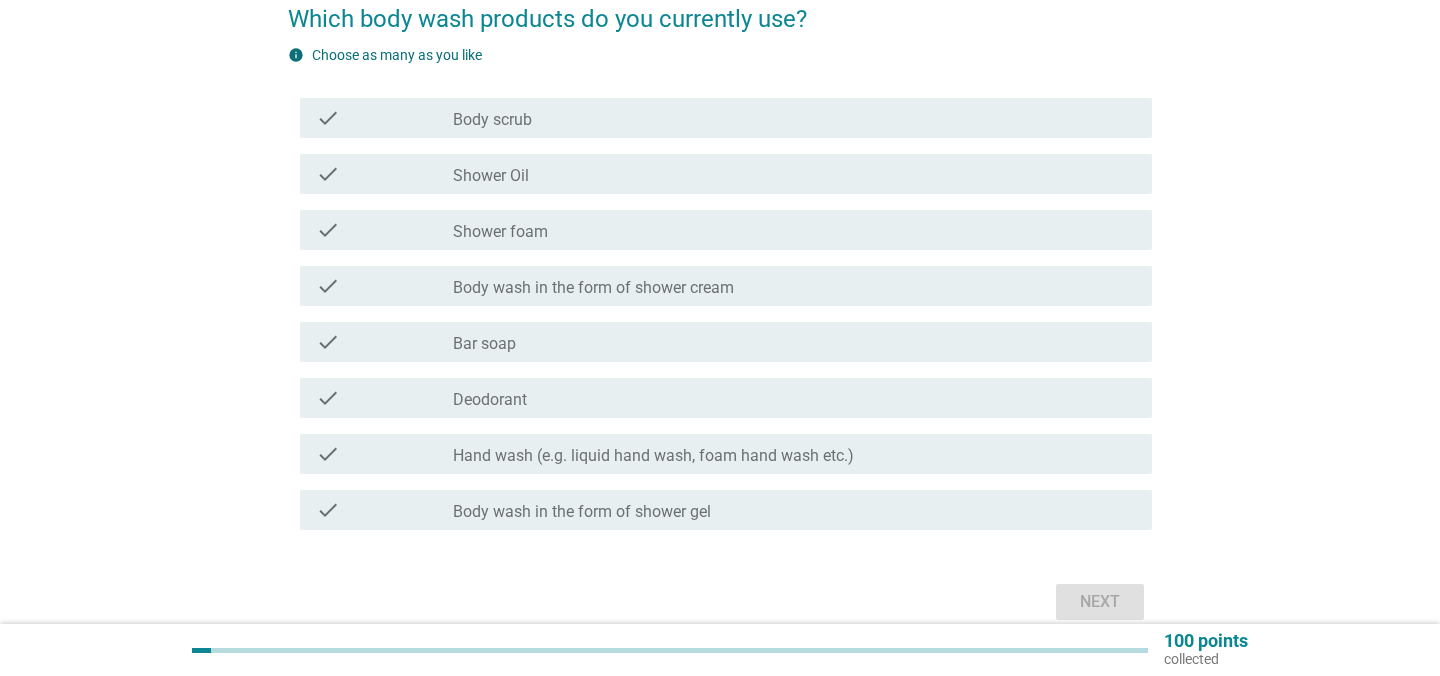 click on "check_box_outline_blank Body scrub" at bounding box center [794, 118] 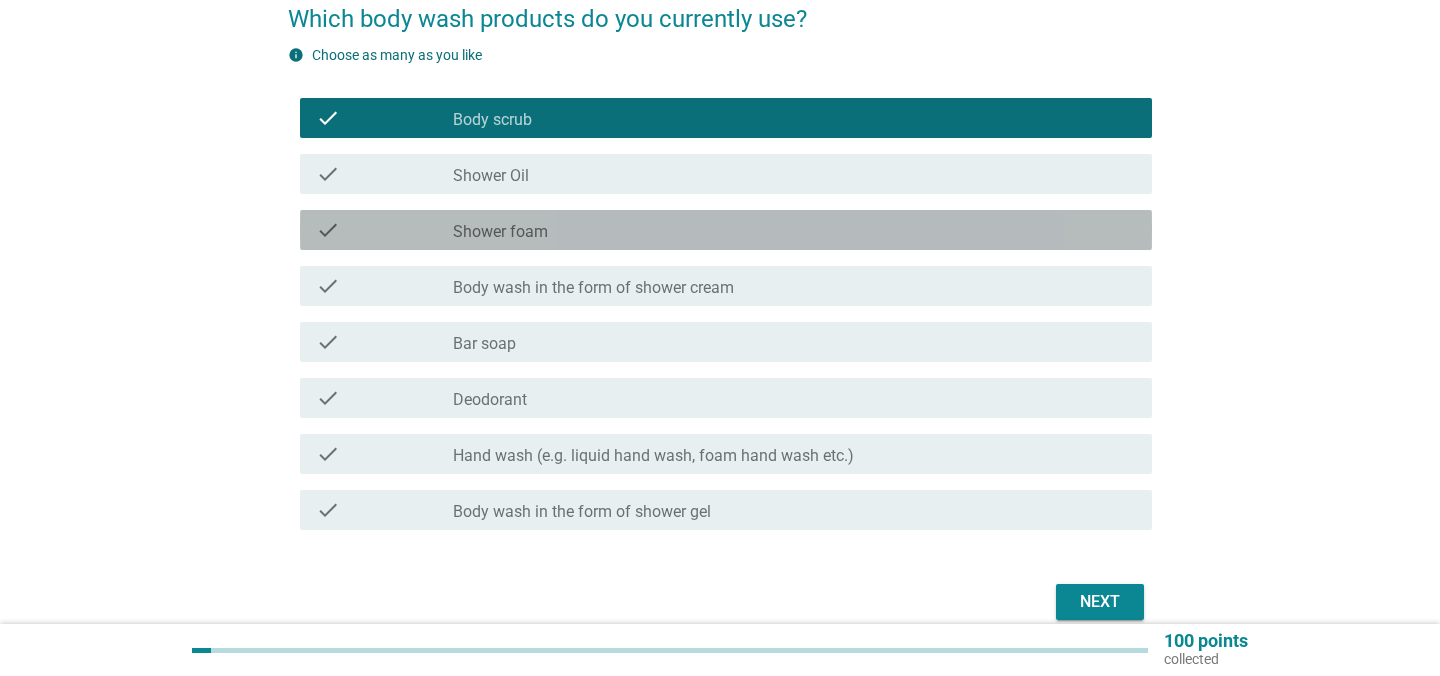 click on "check_box_outline_blank Shower foam" at bounding box center [794, 230] 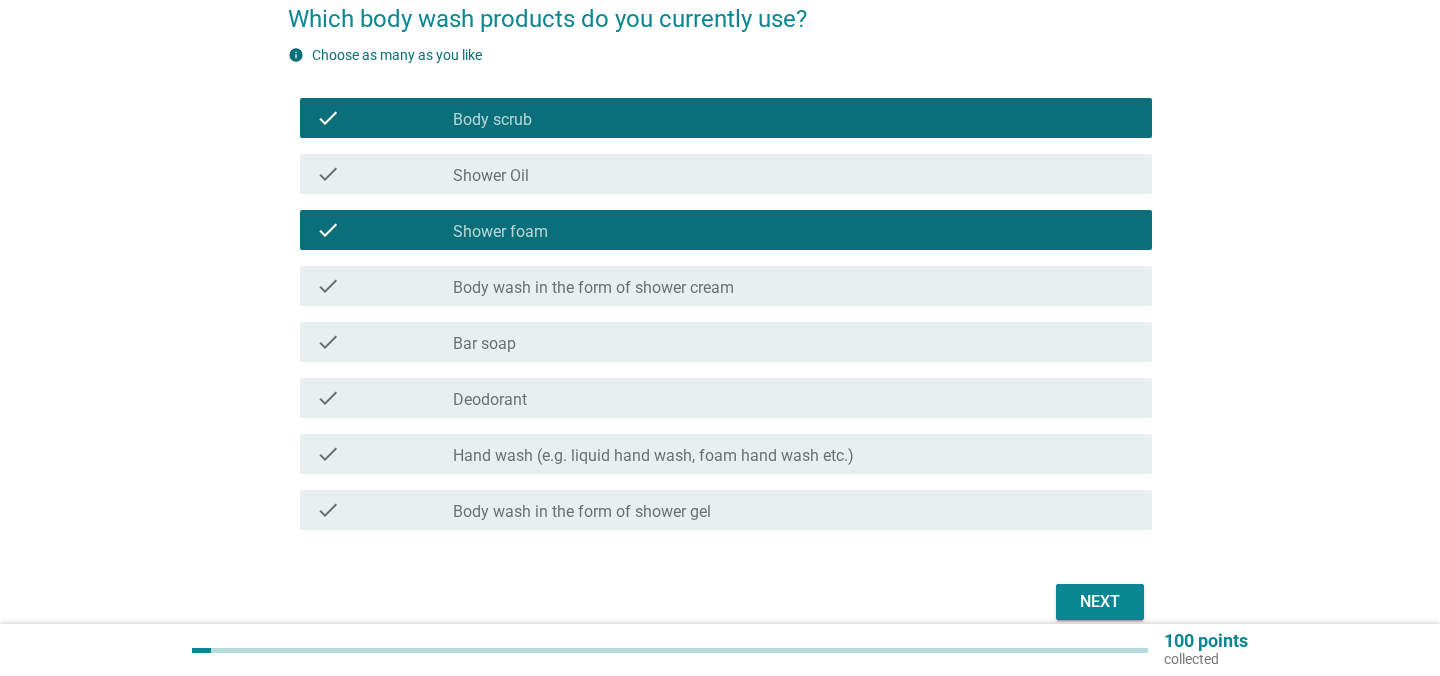 click on "check     check_box_outline_blank Shower foam" at bounding box center (726, 230) 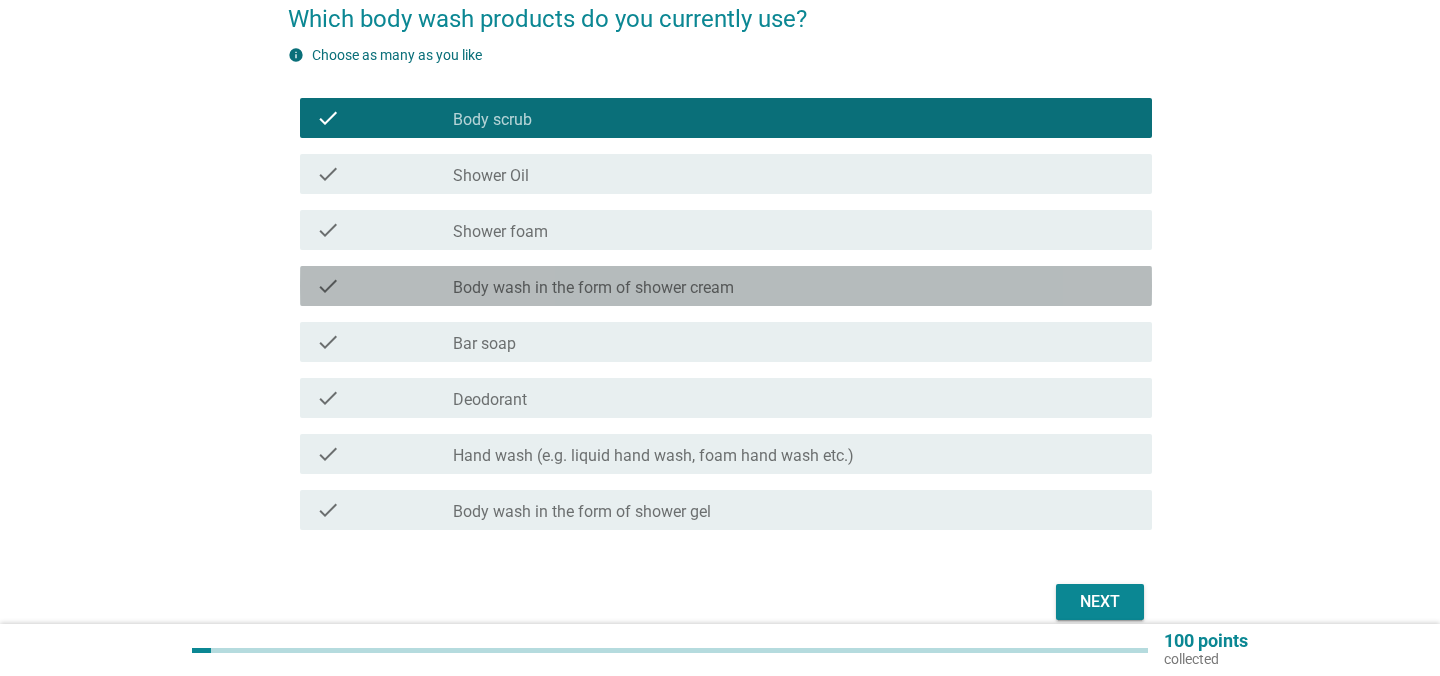 click on "check_box_outline_blank Body wash in the form of shower cream" at bounding box center (794, 286) 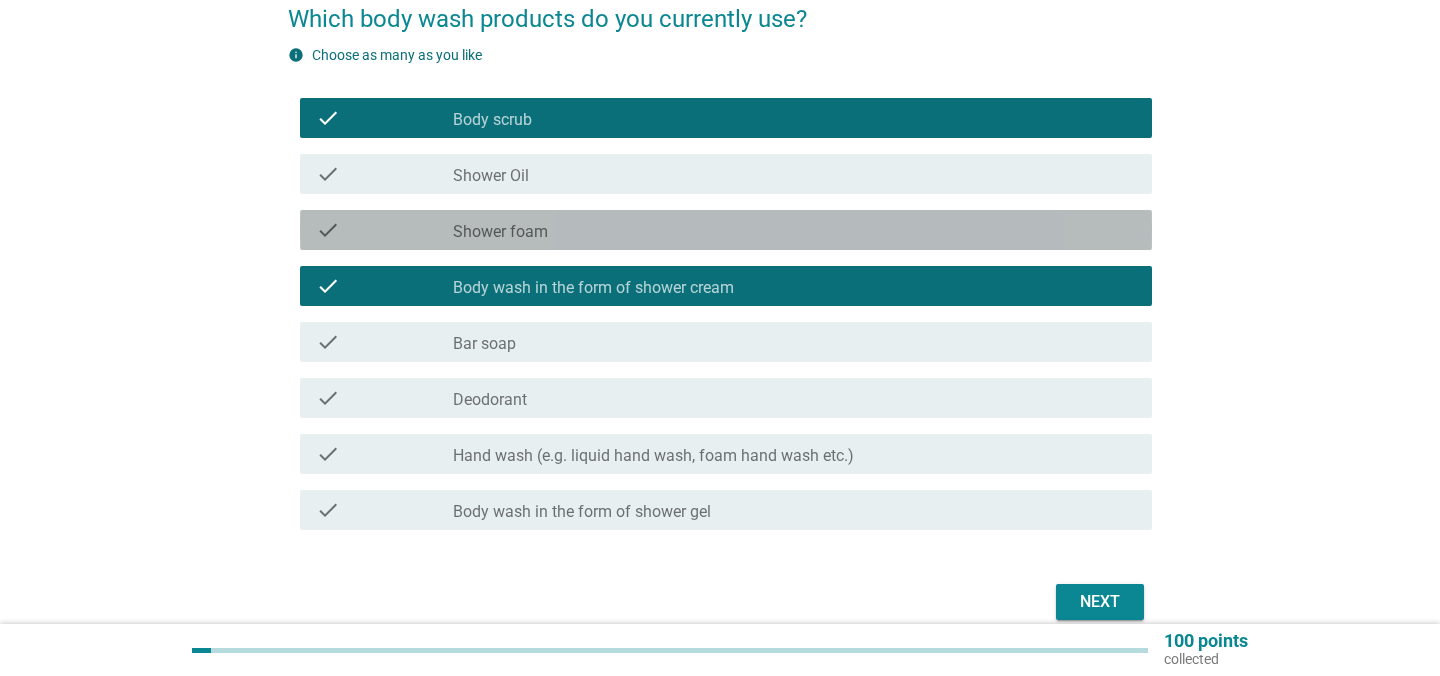 click on "check     check_box_outline_blank Shower foam" at bounding box center (726, 230) 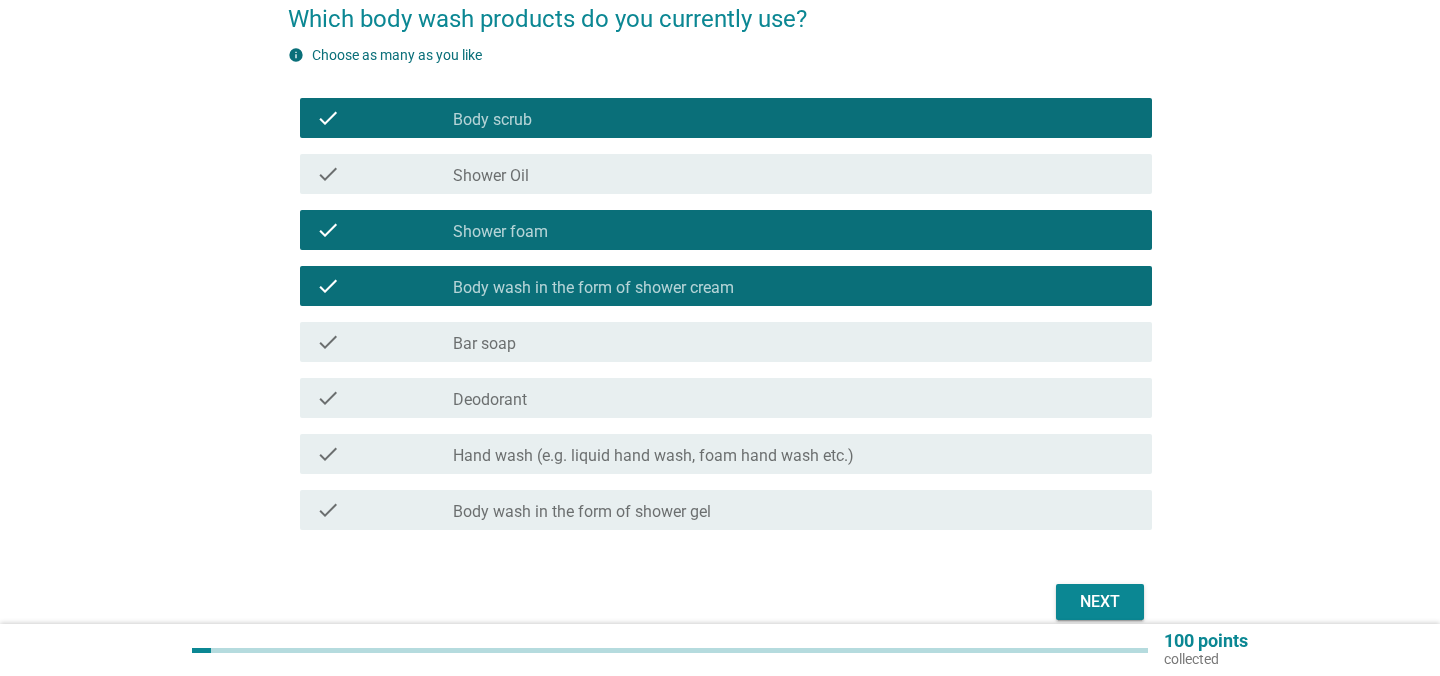 click on "check     check_box_outline_blank Shower Oil" at bounding box center (726, 174) 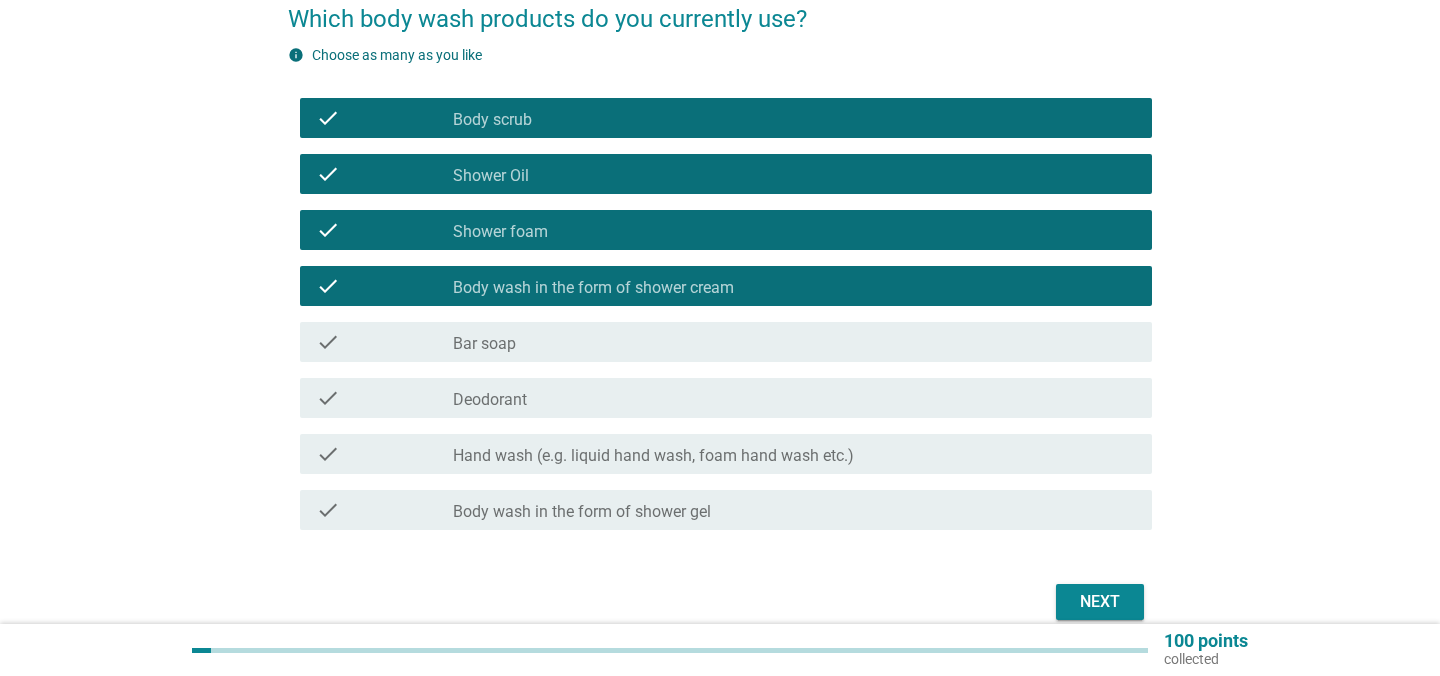 click on "check_box_outline_blank Deodorant" at bounding box center [794, 398] 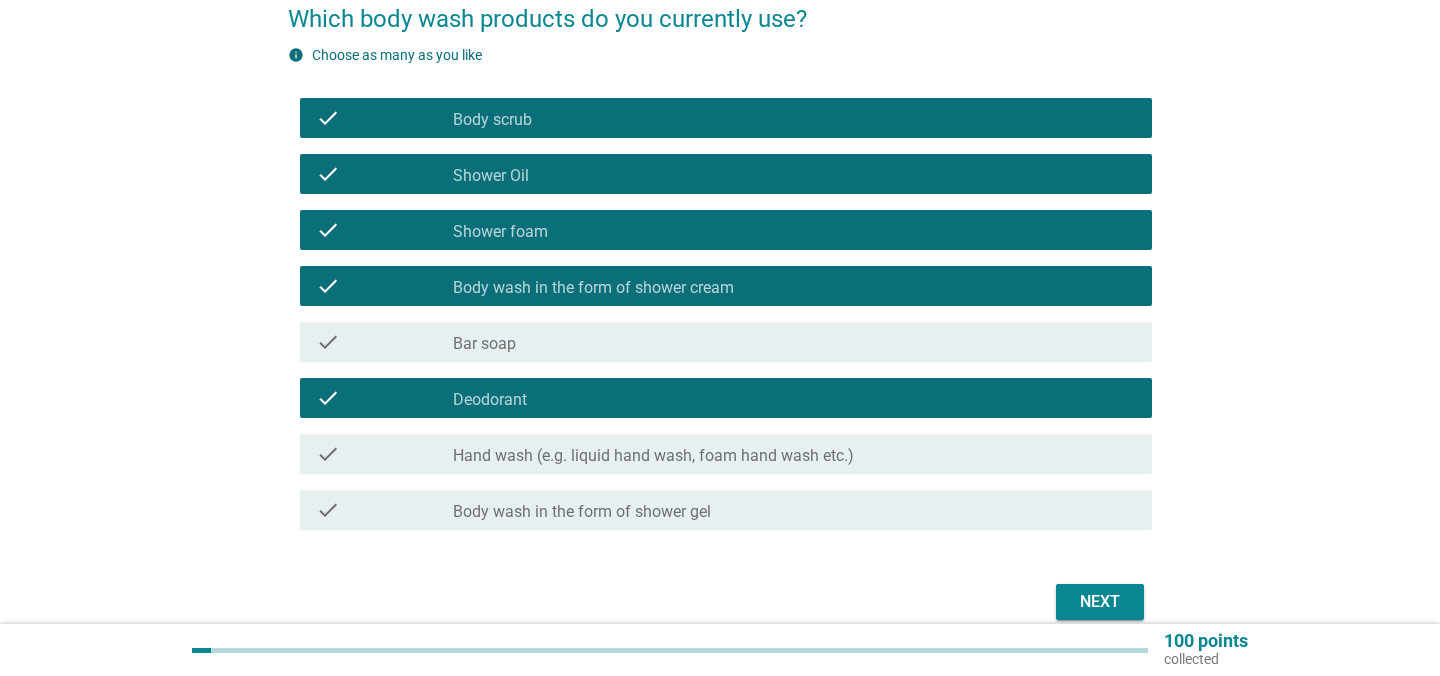 click on "Hand wash (e.g. liquid hand wash, foam hand wash etc.)" at bounding box center (653, 456) 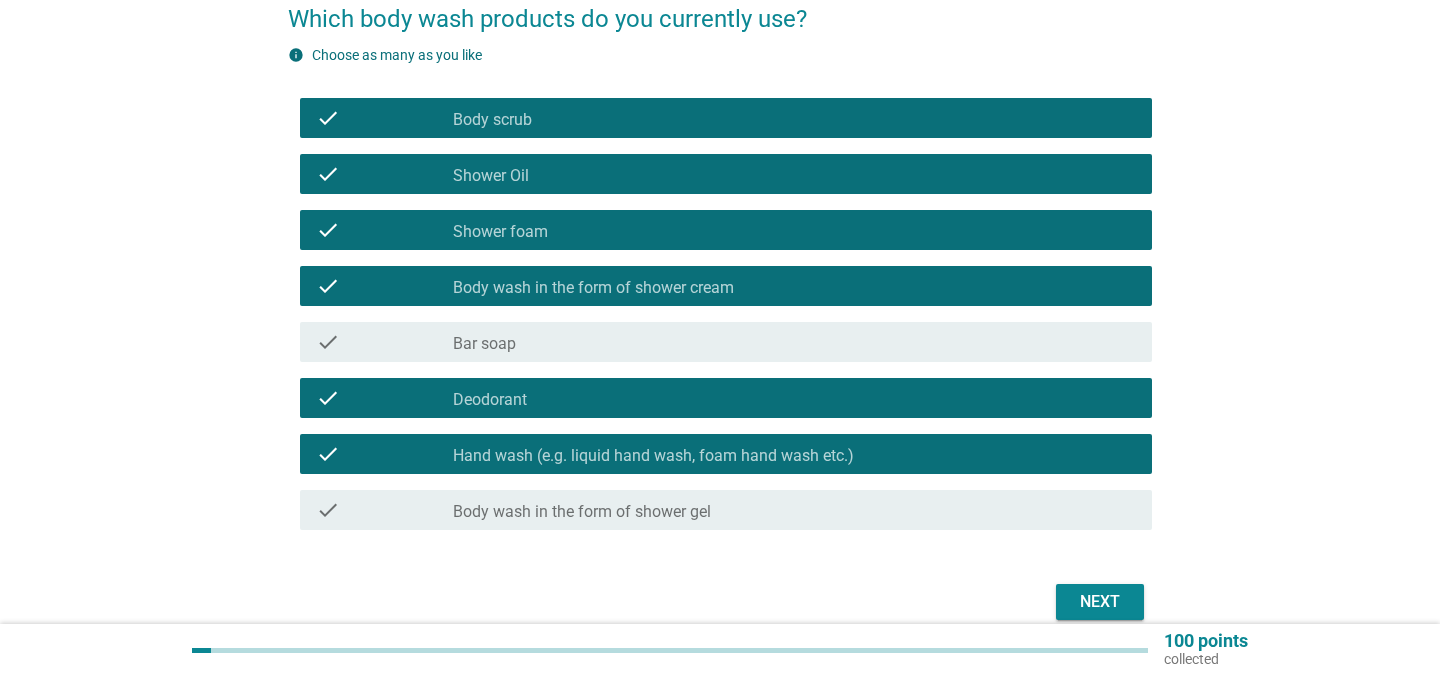 click on "check_box_outline_blank Body wash in the form of shower gel" at bounding box center (794, 510) 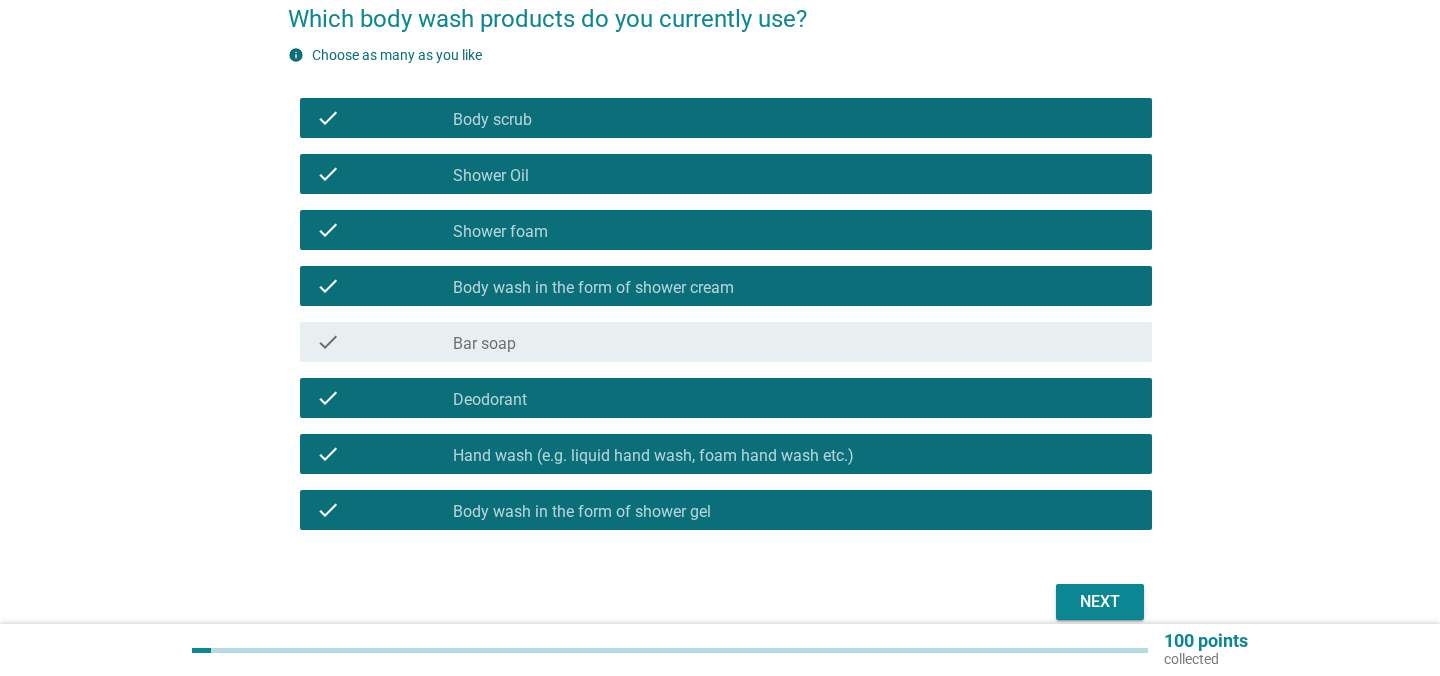 click on "Next" at bounding box center (1100, 602) 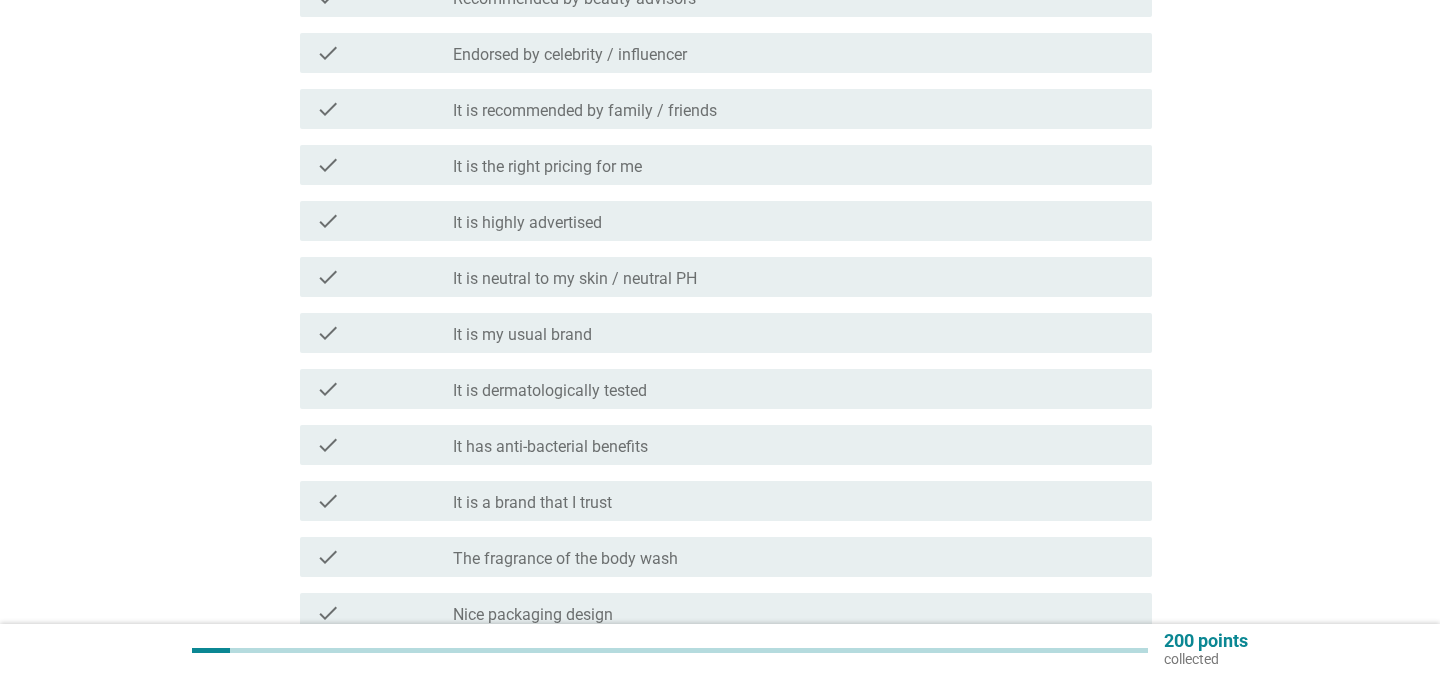 scroll, scrollTop: 337, scrollLeft: 0, axis: vertical 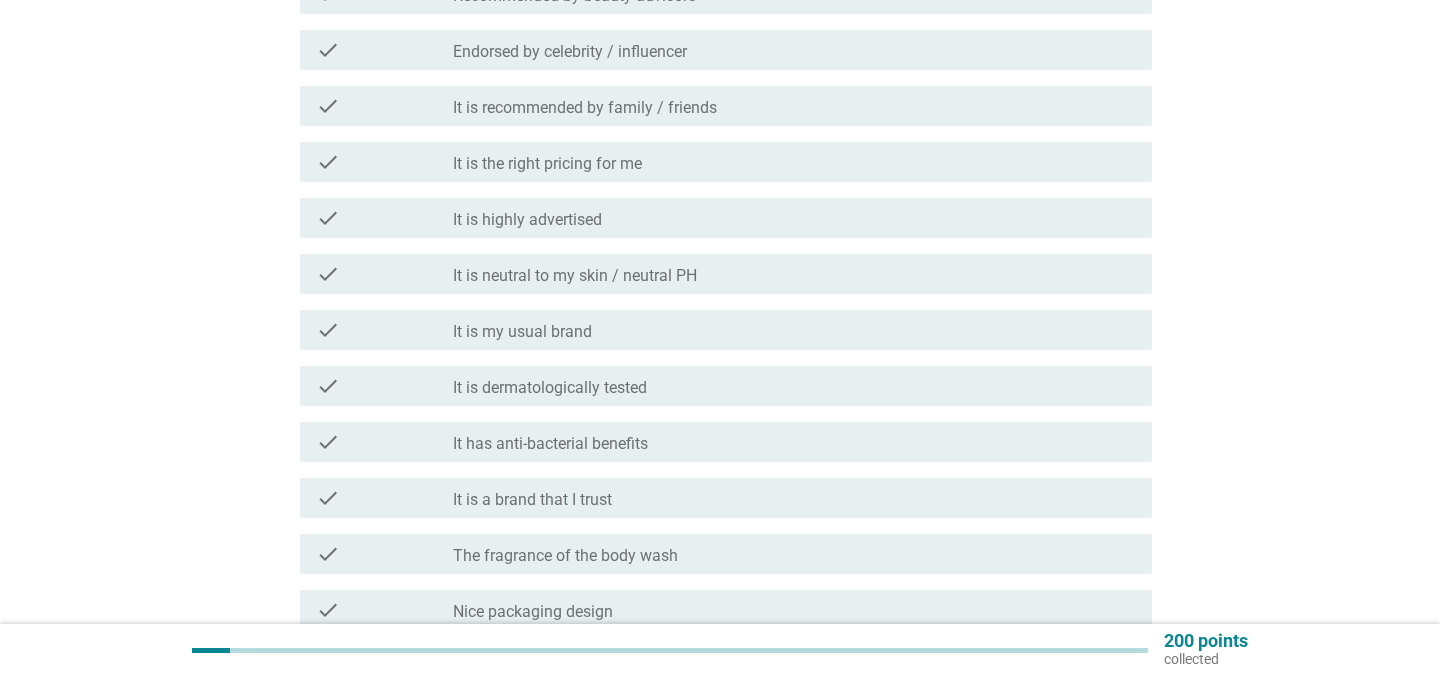click on "It is recommended by family / friends" at bounding box center [585, 108] 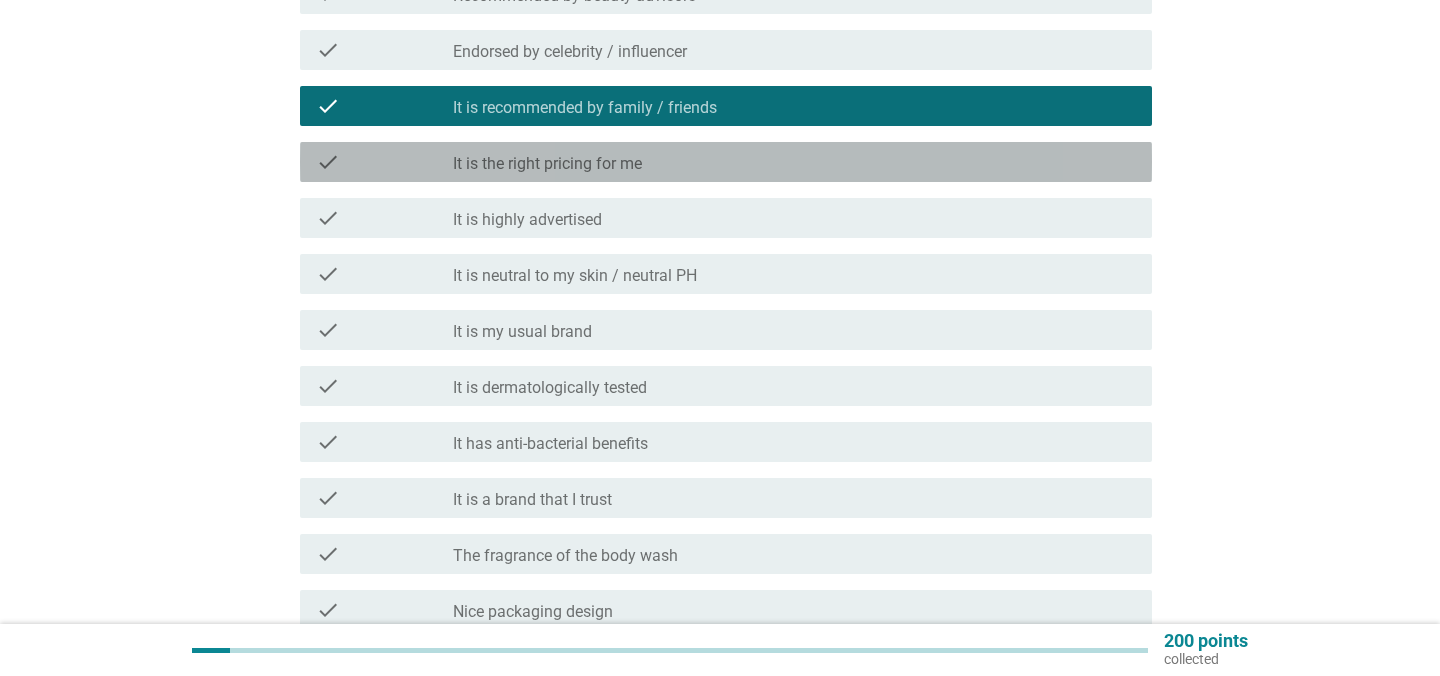 click on "check     check_box_outline_blank It is the right pricing for me" at bounding box center [726, 162] 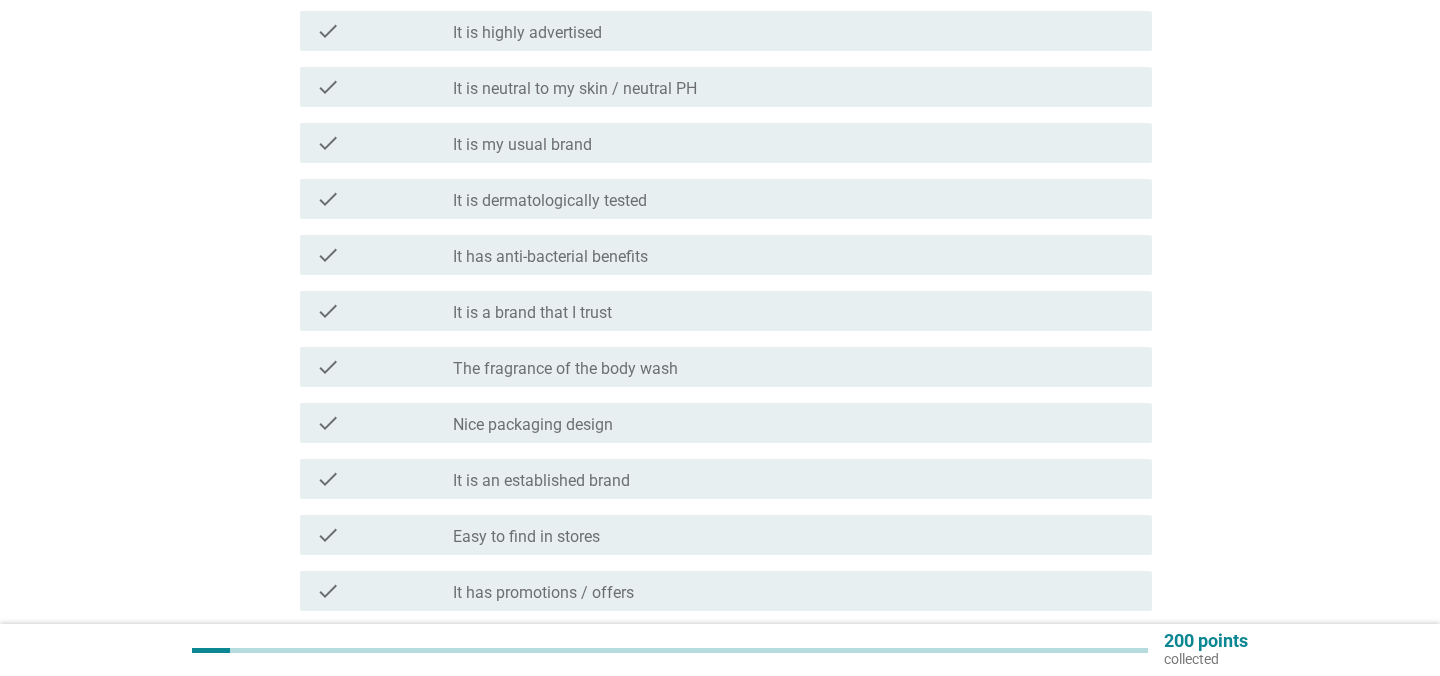scroll, scrollTop: 531, scrollLeft: 0, axis: vertical 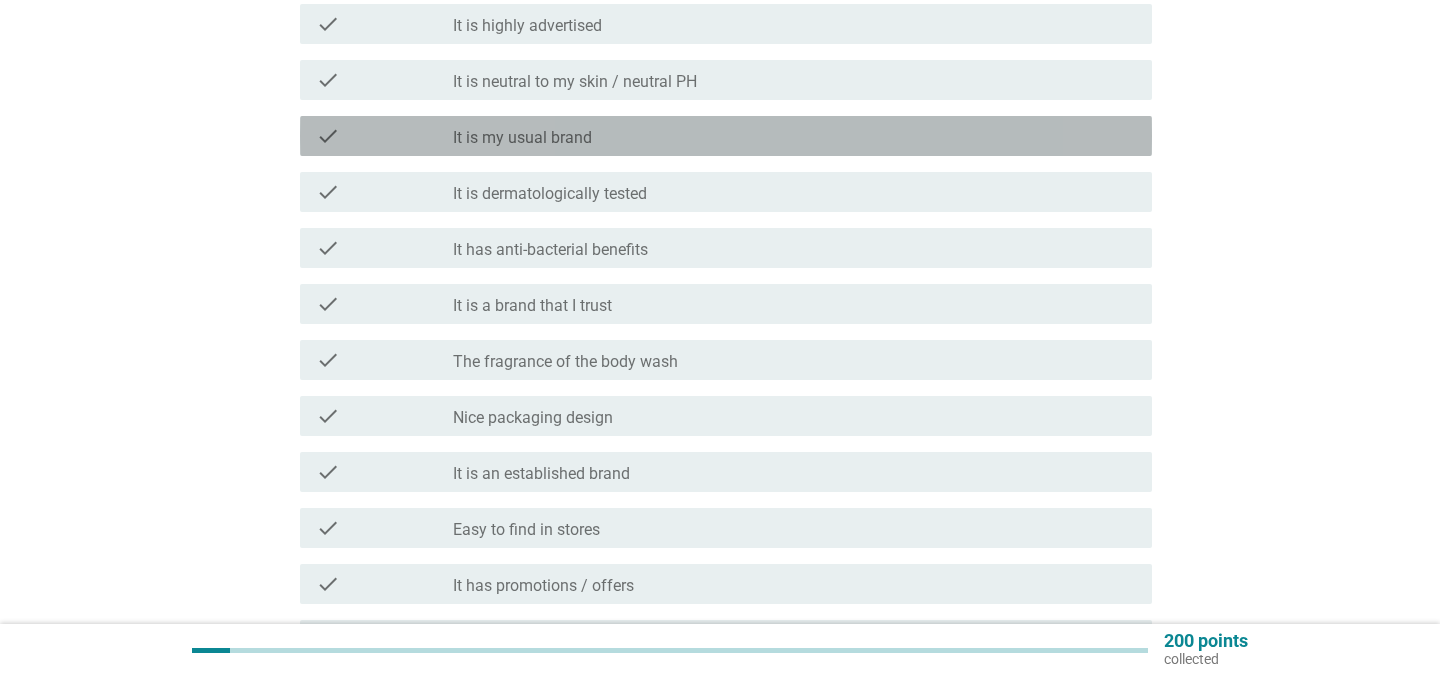 click on "check_box_outline_blank It is my usual brand" at bounding box center [794, 136] 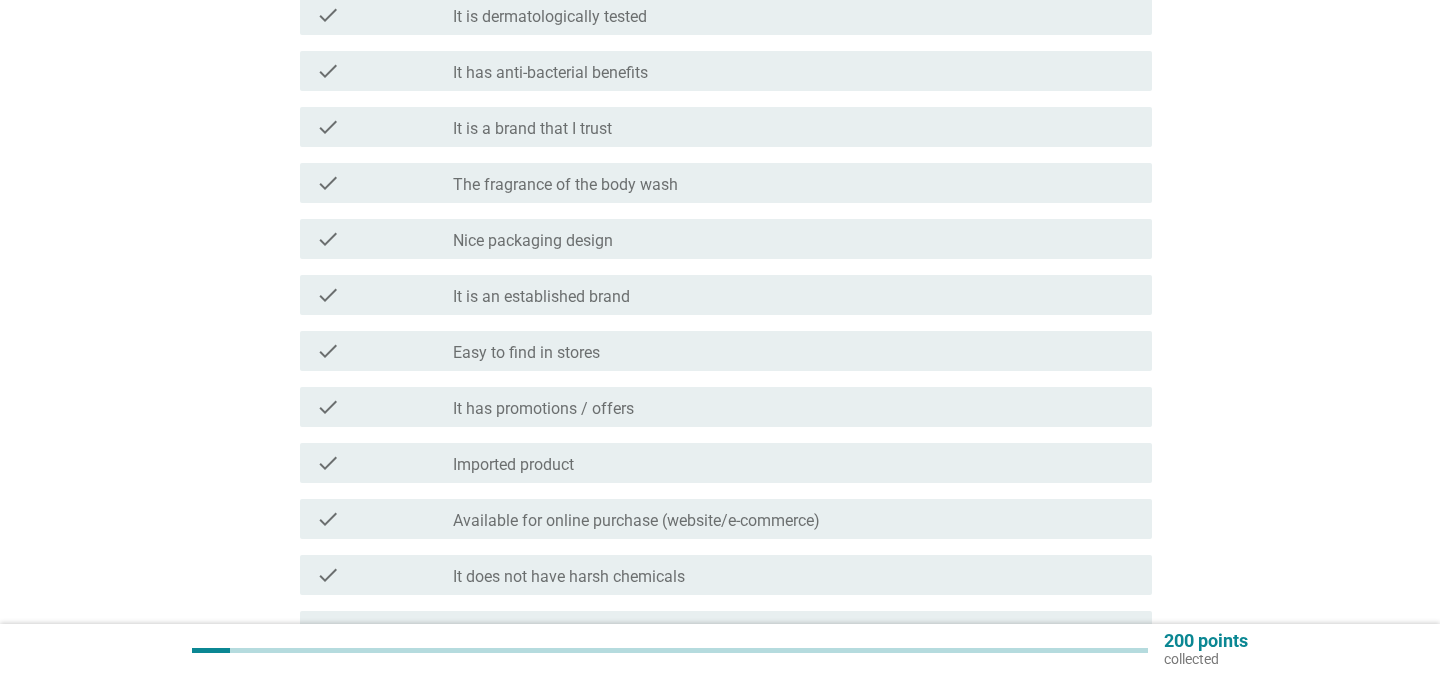 scroll, scrollTop: 716, scrollLeft: 0, axis: vertical 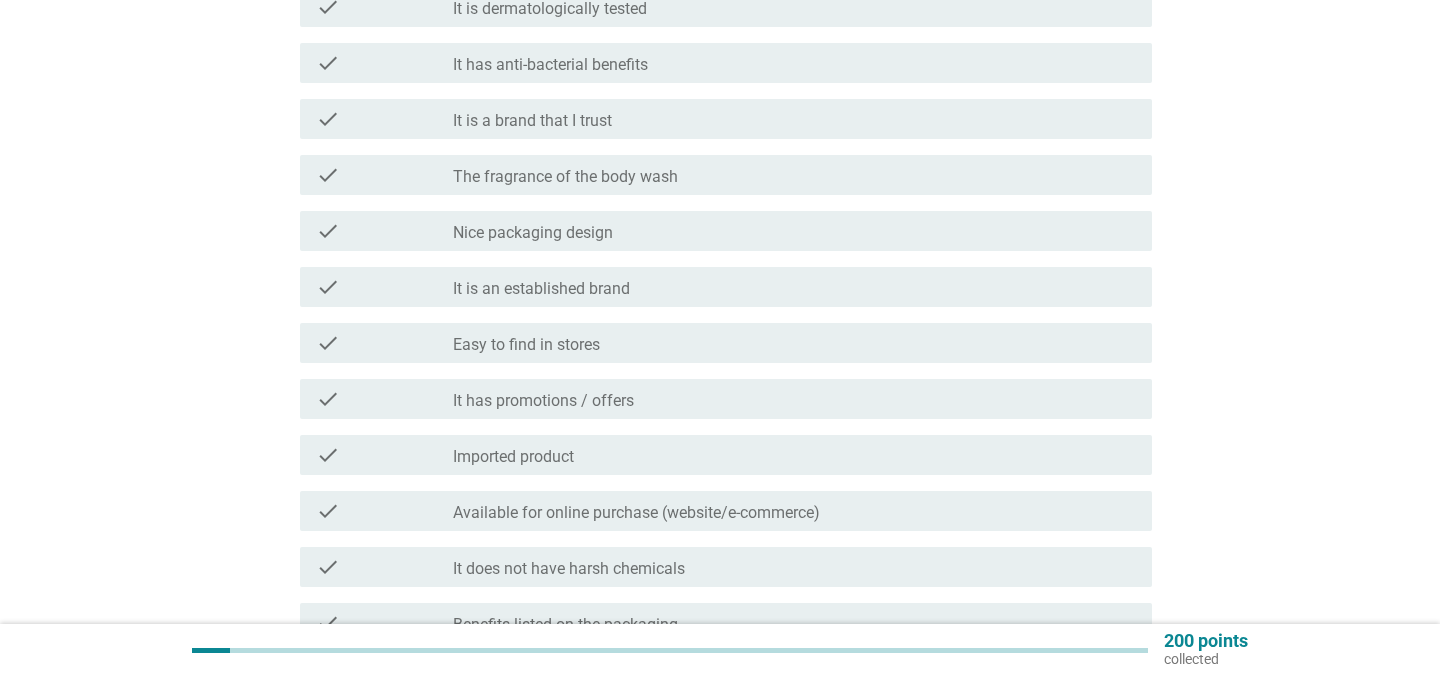 click on "It is a brand that I trust" at bounding box center [532, 121] 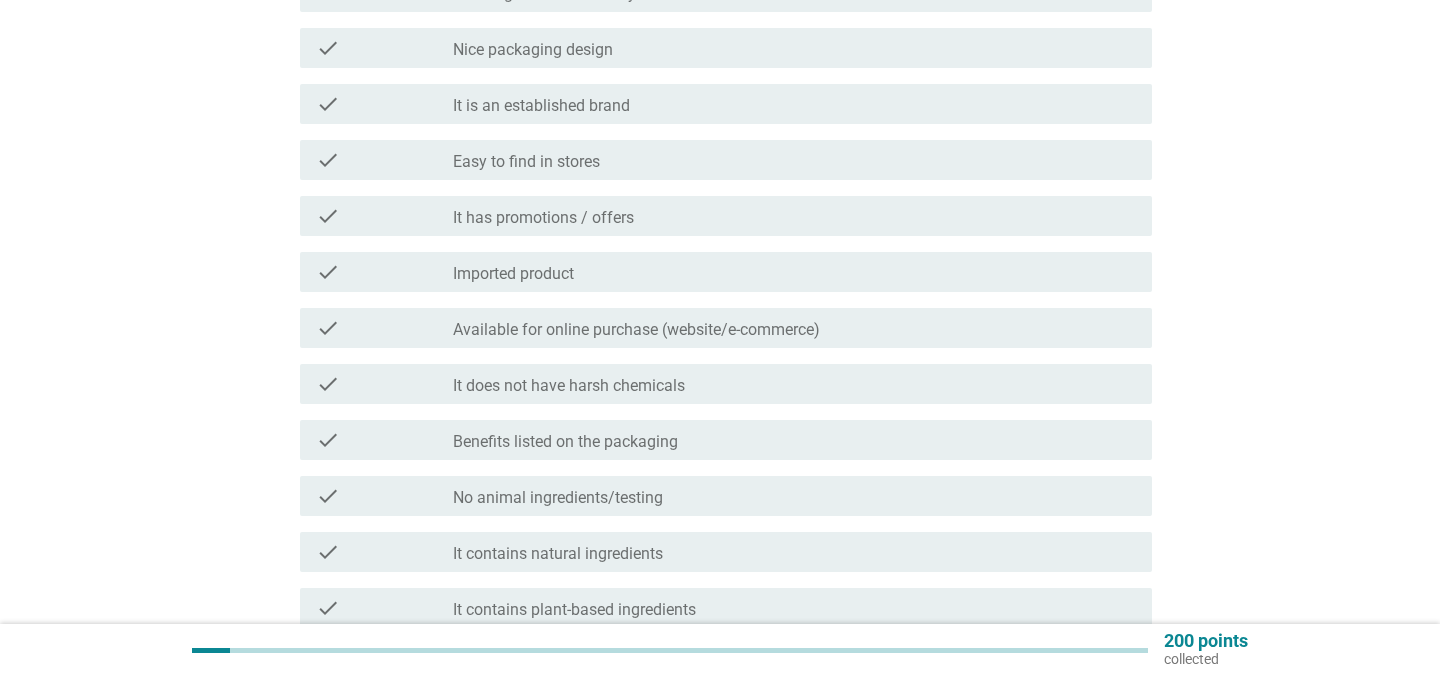 scroll, scrollTop: 921, scrollLeft: 0, axis: vertical 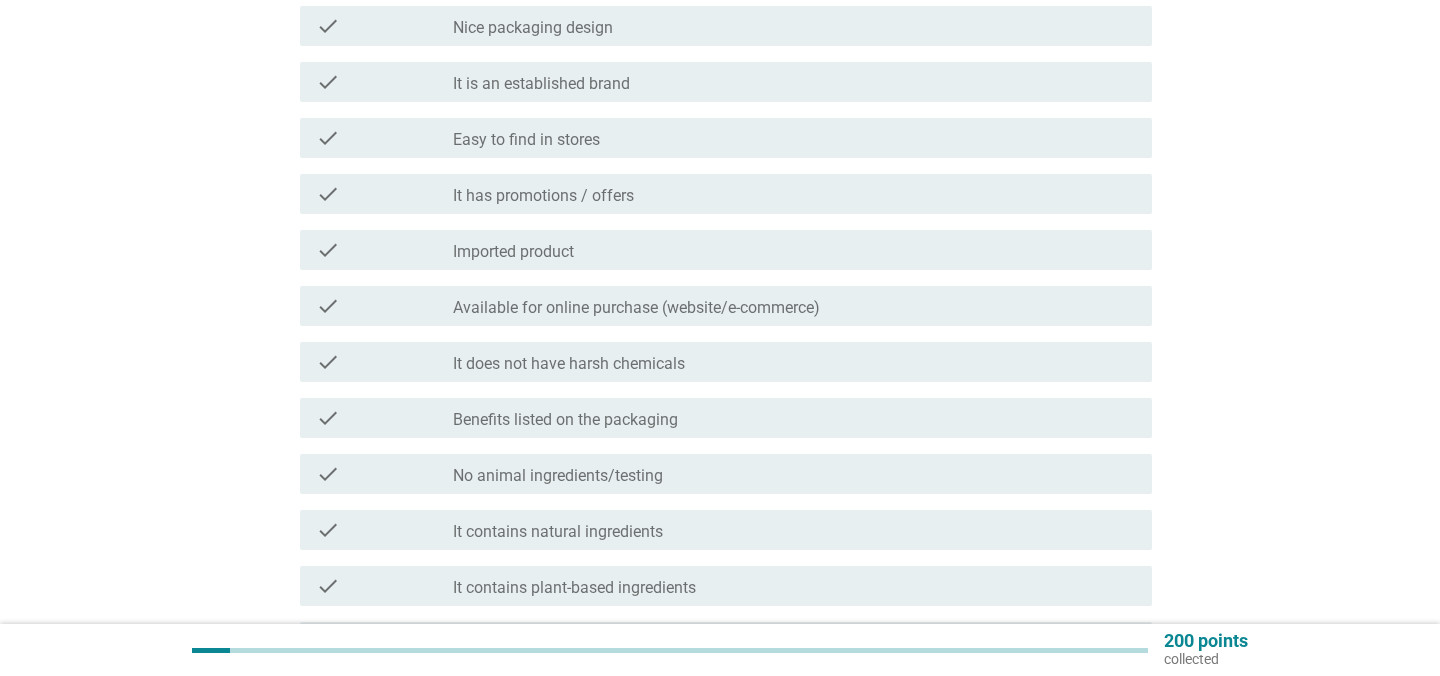 click on "Easy to find in stores" at bounding box center (526, 140) 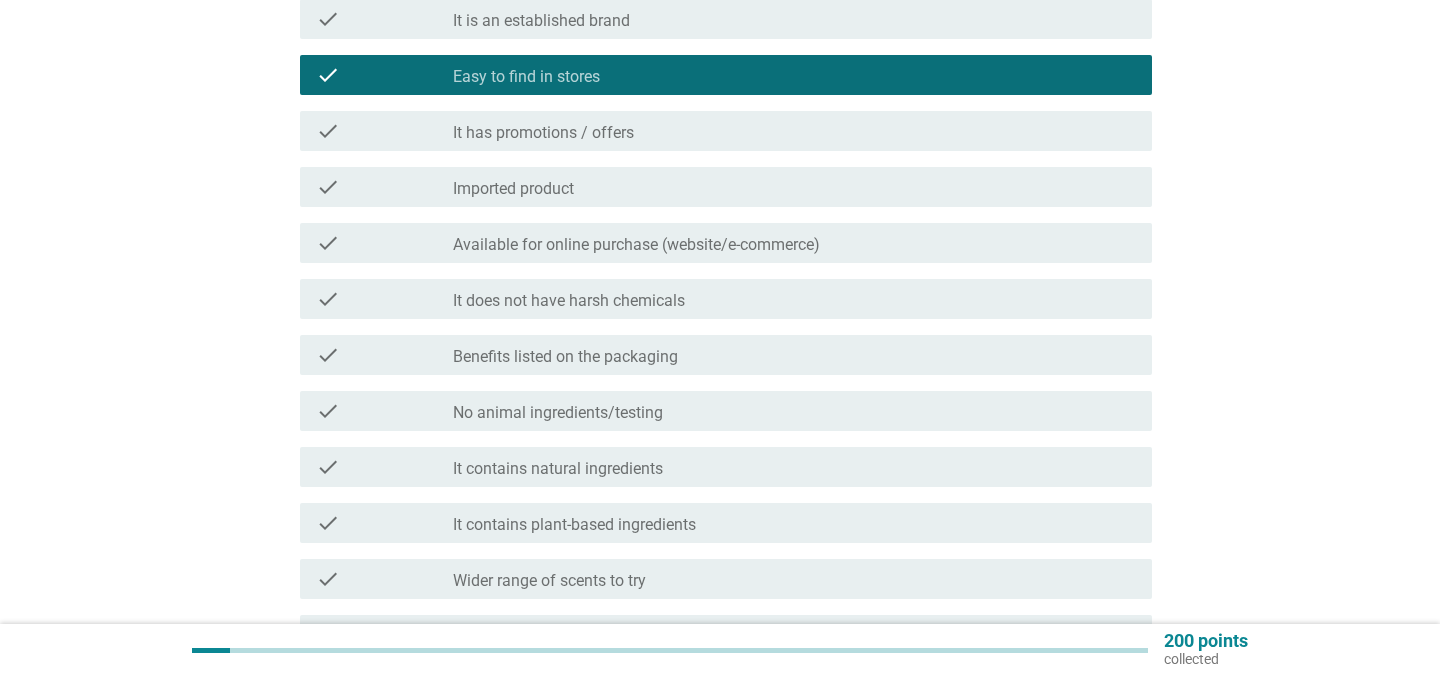 scroll, scrollTop: 989, scrollLeft: 0, axis: vertical 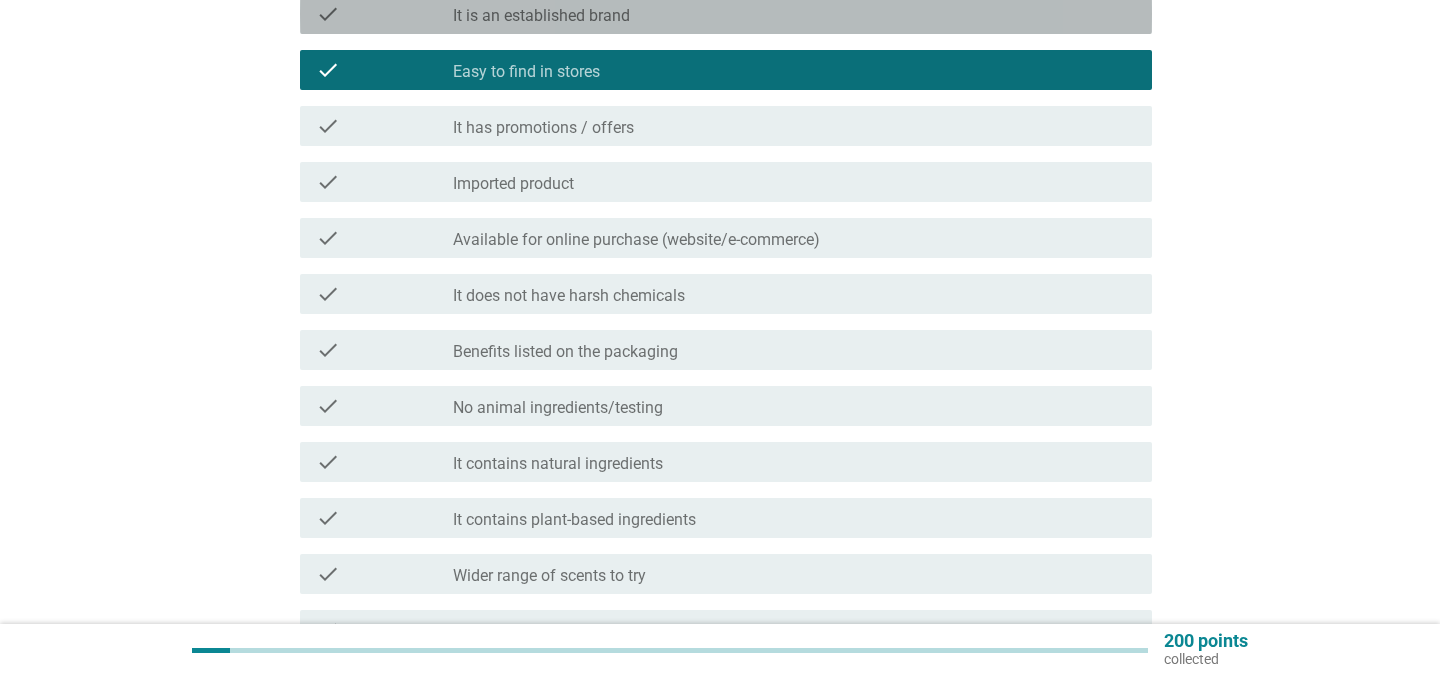 click on "It is an established brand" at bounding box center (541, 16) 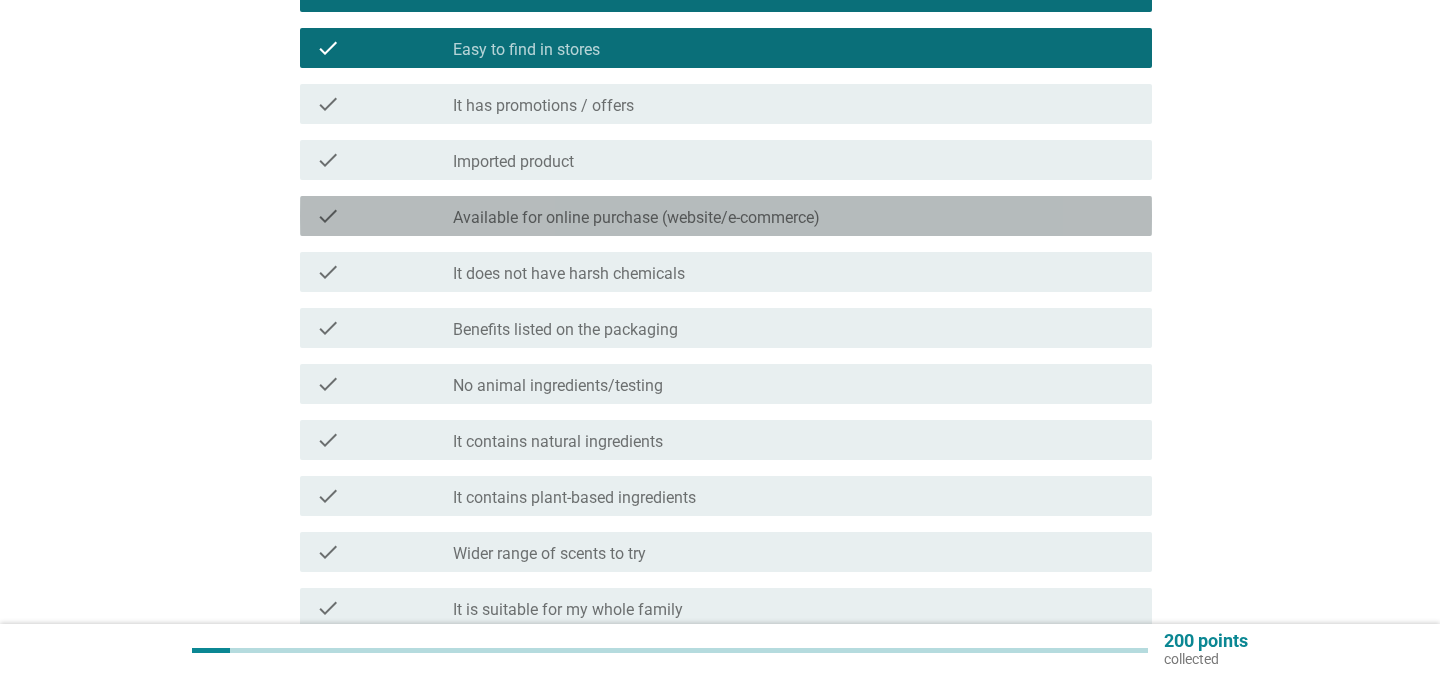 click on "check_box_outline_blank Available for online purchase (website/e-commerce)" at bounding box center (794, 216) 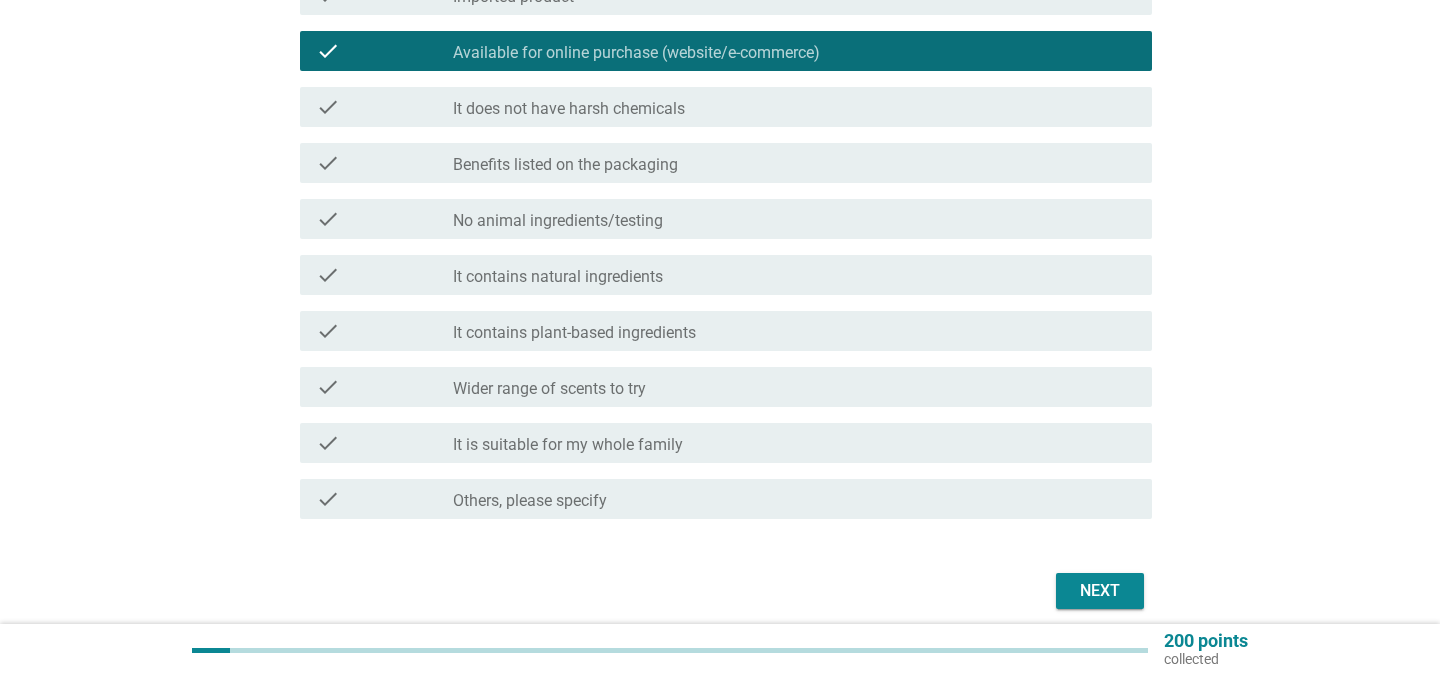 scroll, scrollTop: 1179, scrollLeft: 0, axis: vertical 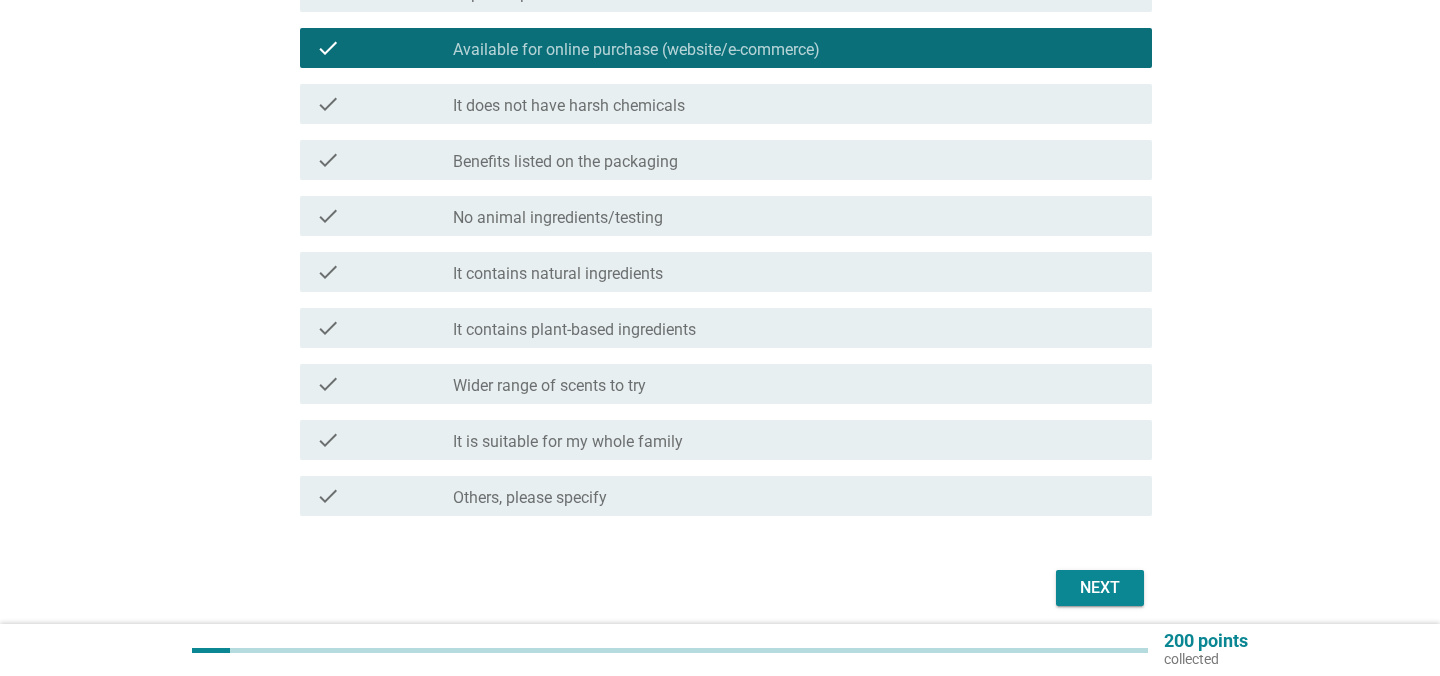 click on "Wider range of scents to try" at bounding box center [549, 386] 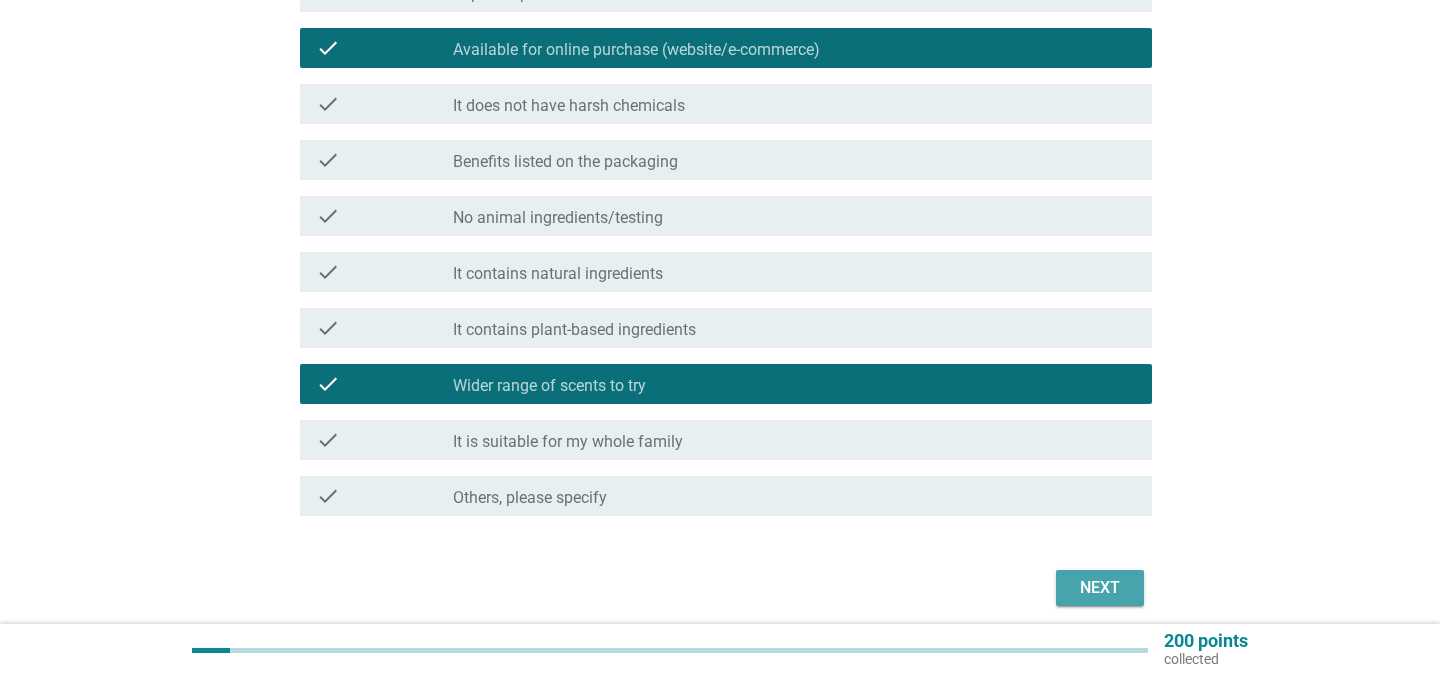 click on "Next" at bounding box center (1100, 588) 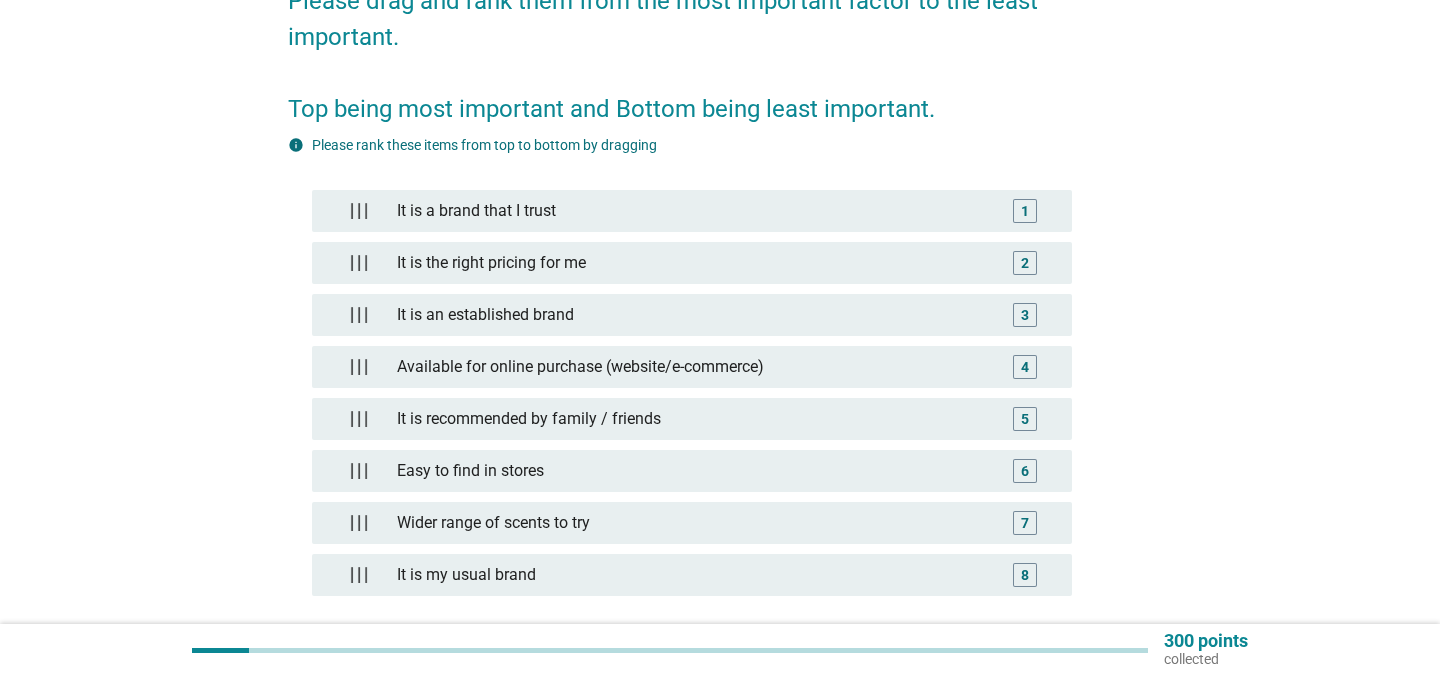 scroll, scrollTop: 200, scrollLeft: 0, axis: vertical 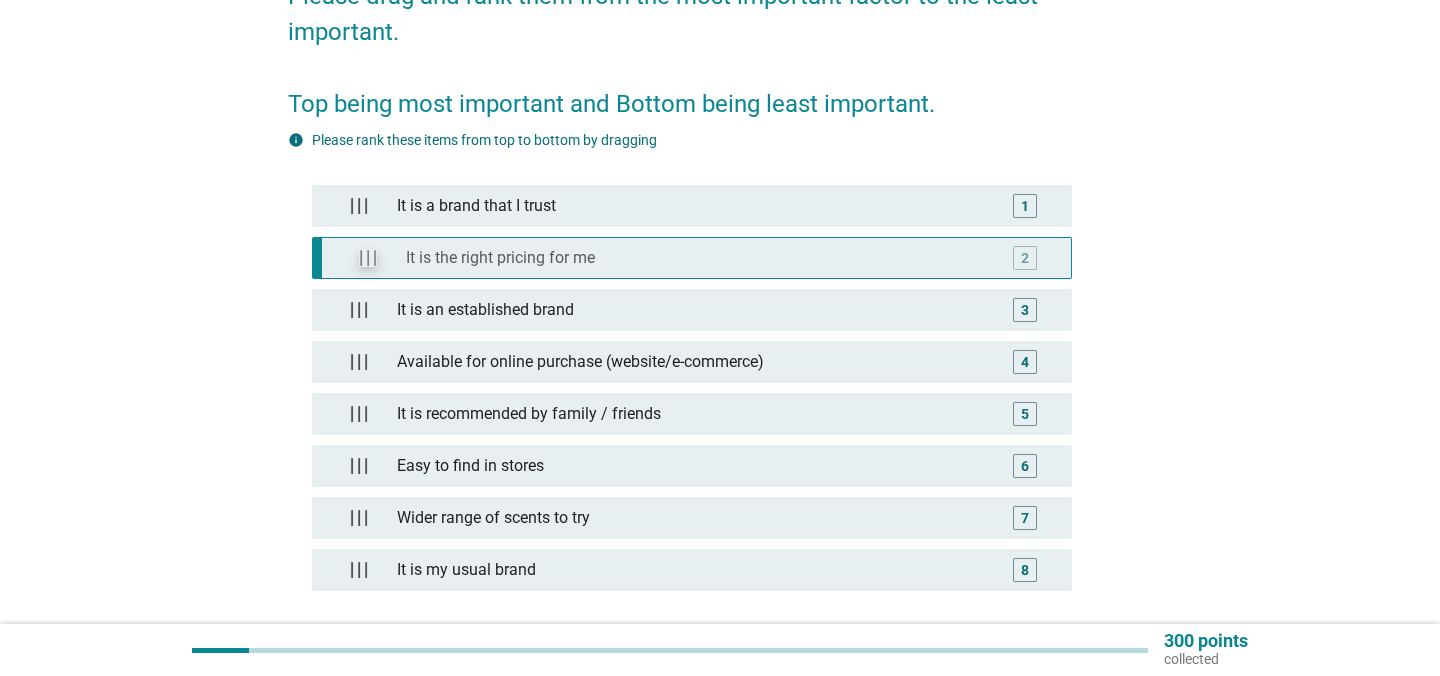 type 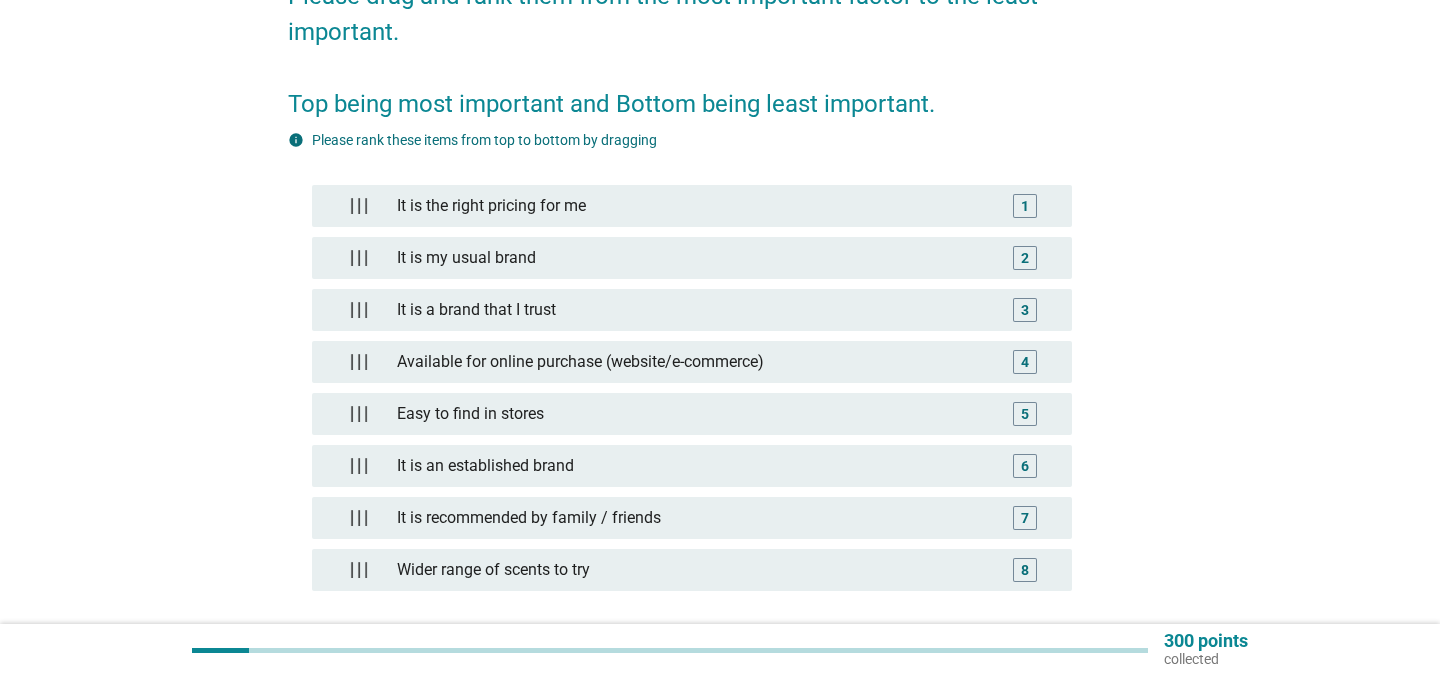 scroll, scrollTop: 353, scrollLeft: 0, axis: vertical 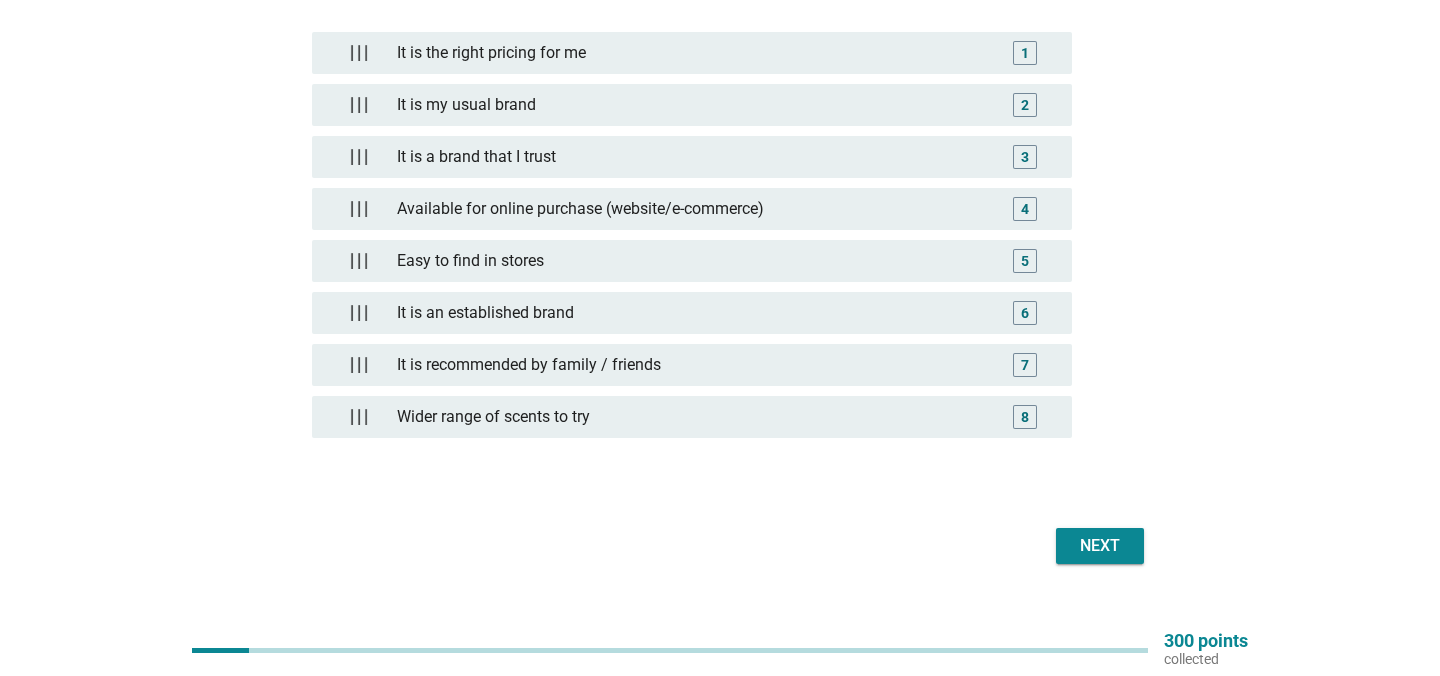 click on "Next" at bounding box center (1100, 546) 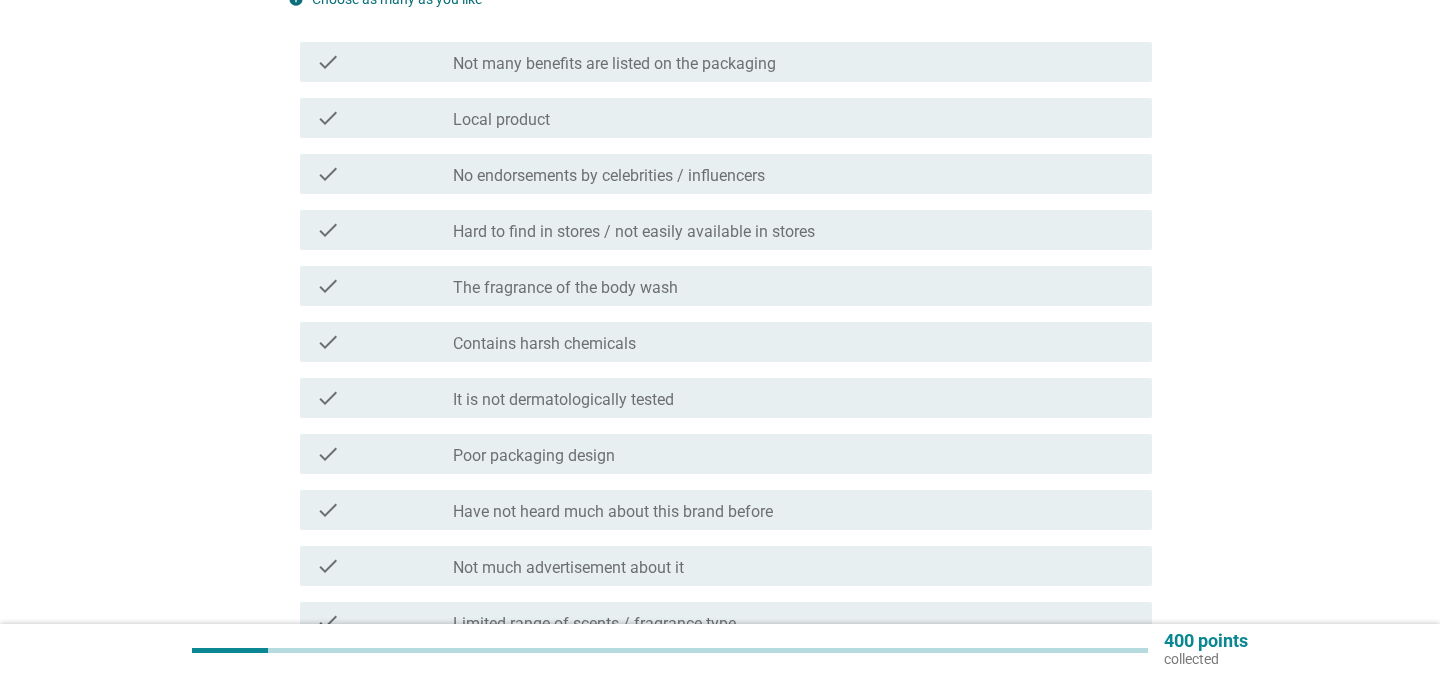scroll, scrollTop: 244, scrollLeft: 0, axis: vertical 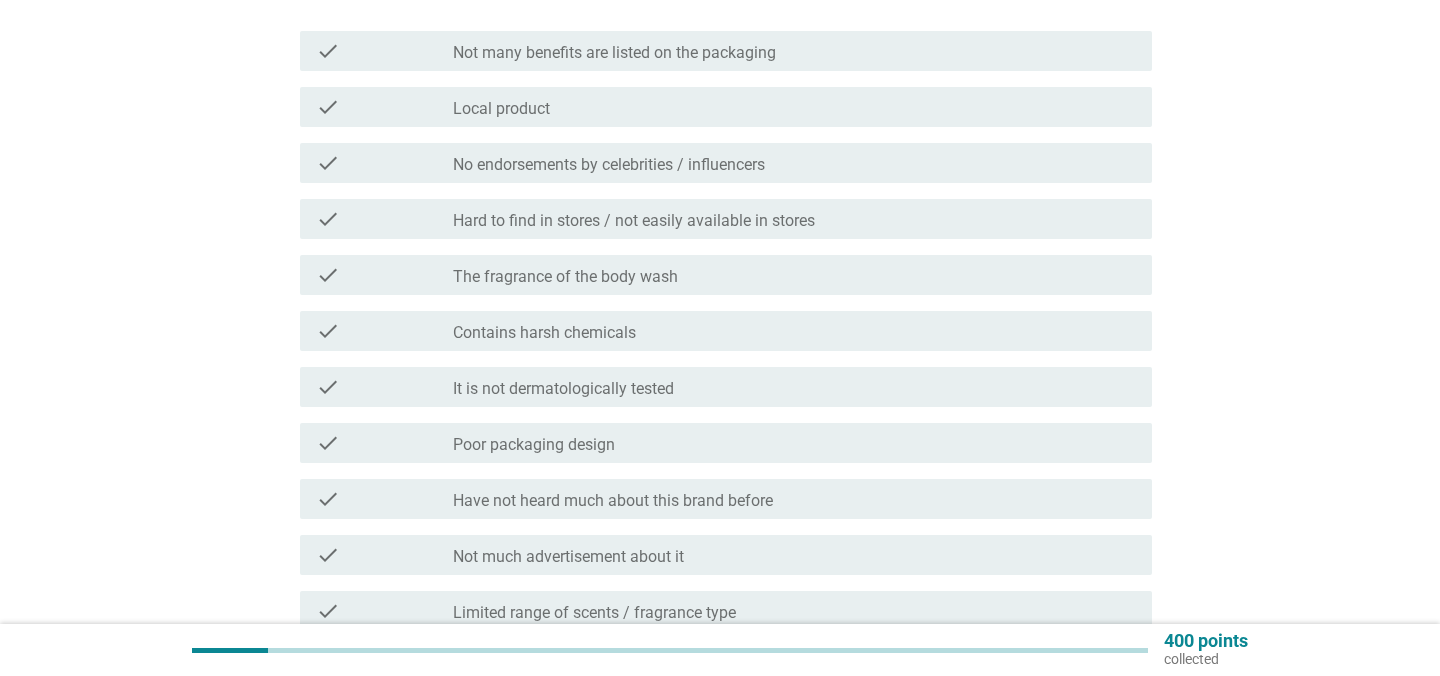click on "check_box_outline_blank Local product" at bounding box center [794, 107] 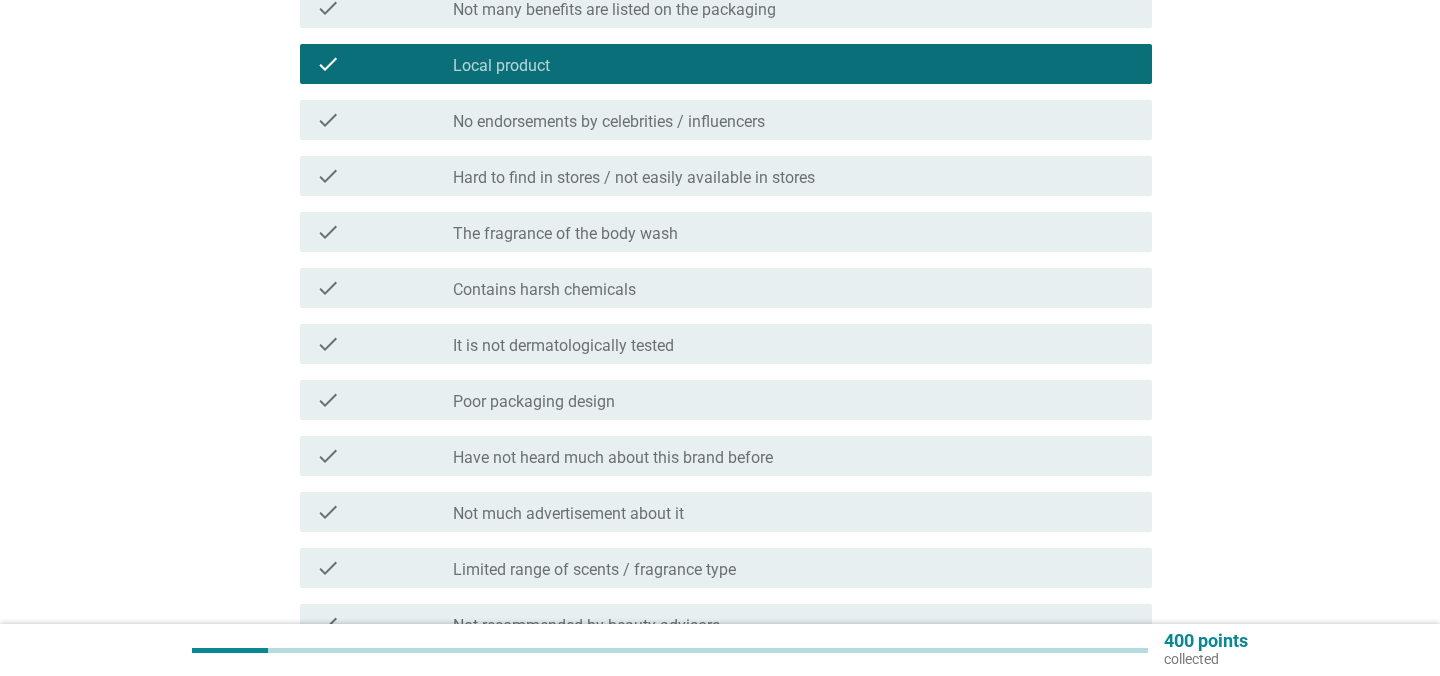 scroll, scrollTop: 319, scrollLeft: 0, axis: vertical 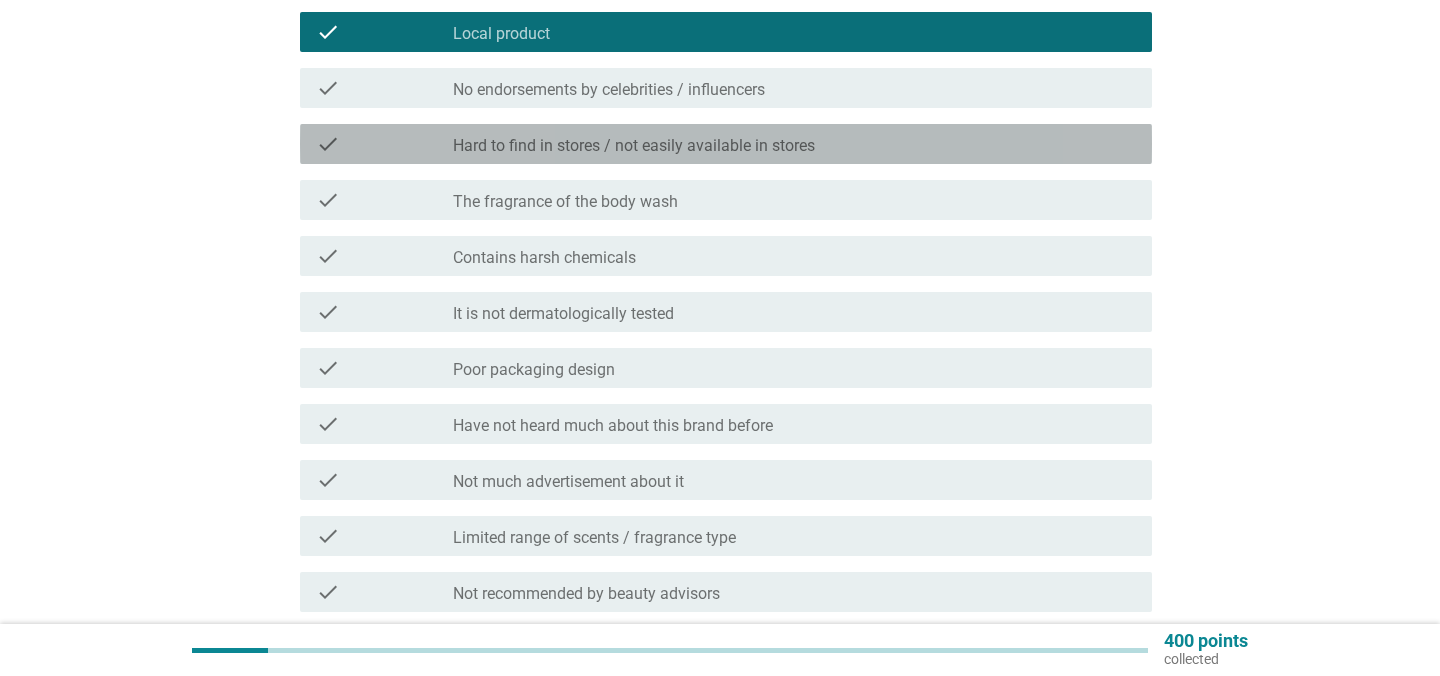 click on "Hard to find in stores / not easily available in stores" at bounding box center (634, 146) 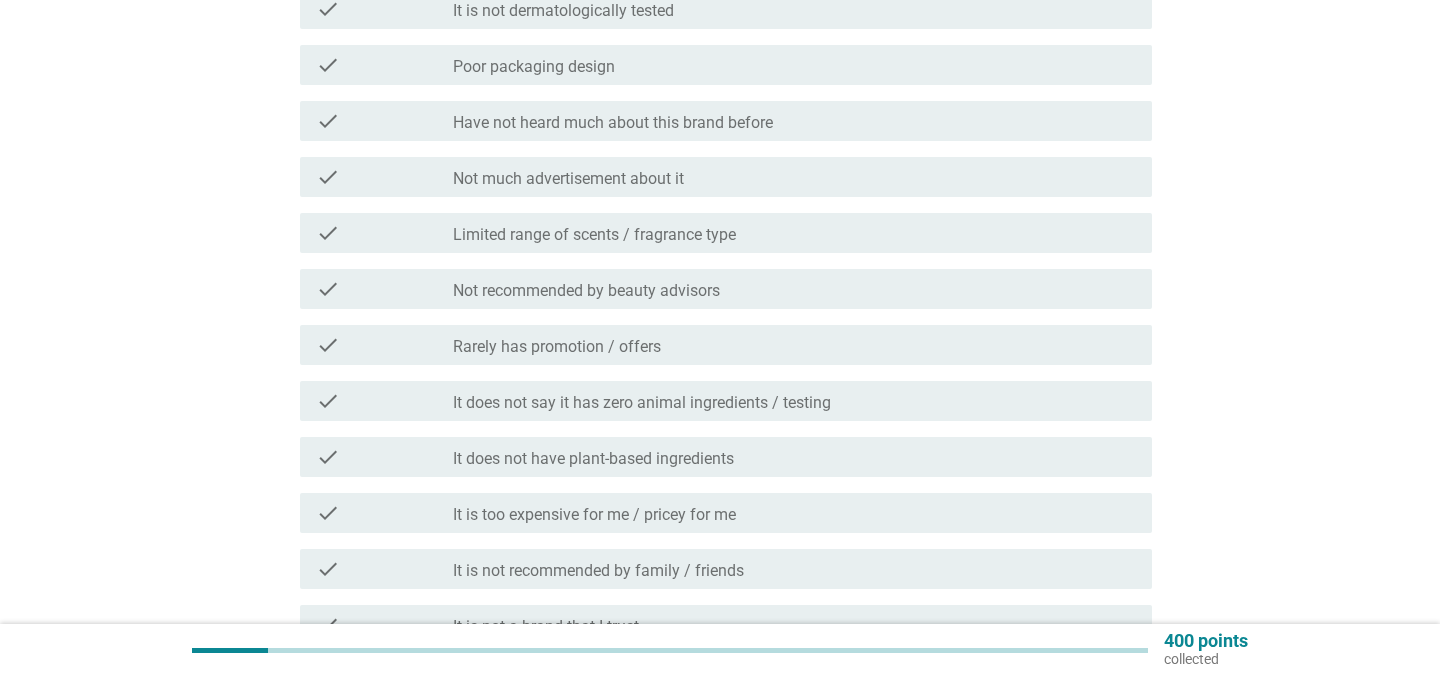 scroll, scrollTop: 632, scrollLeft: 0, axis: vertical 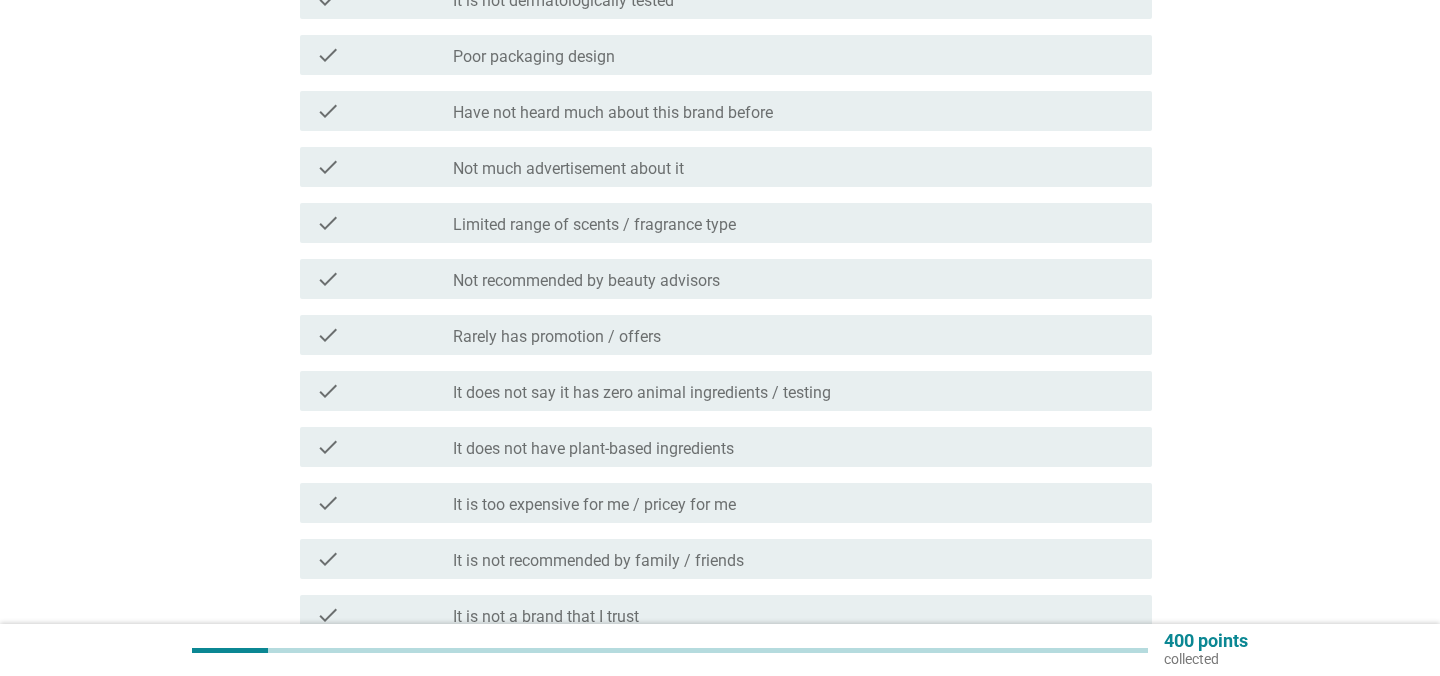 click on "Have not heard much about this brand before" at bounding box center [613, 113] 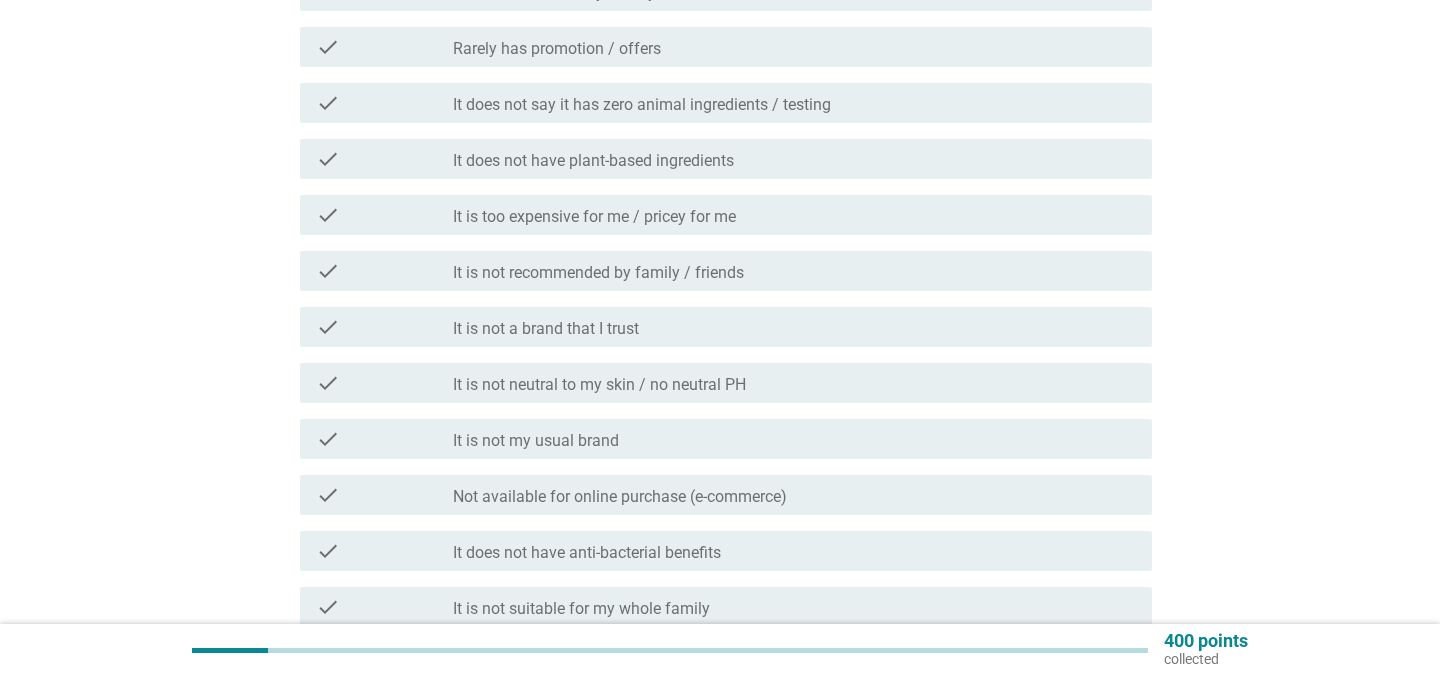 scroll, scrollTop: 938, scrollLeft: 0, axis: vertical 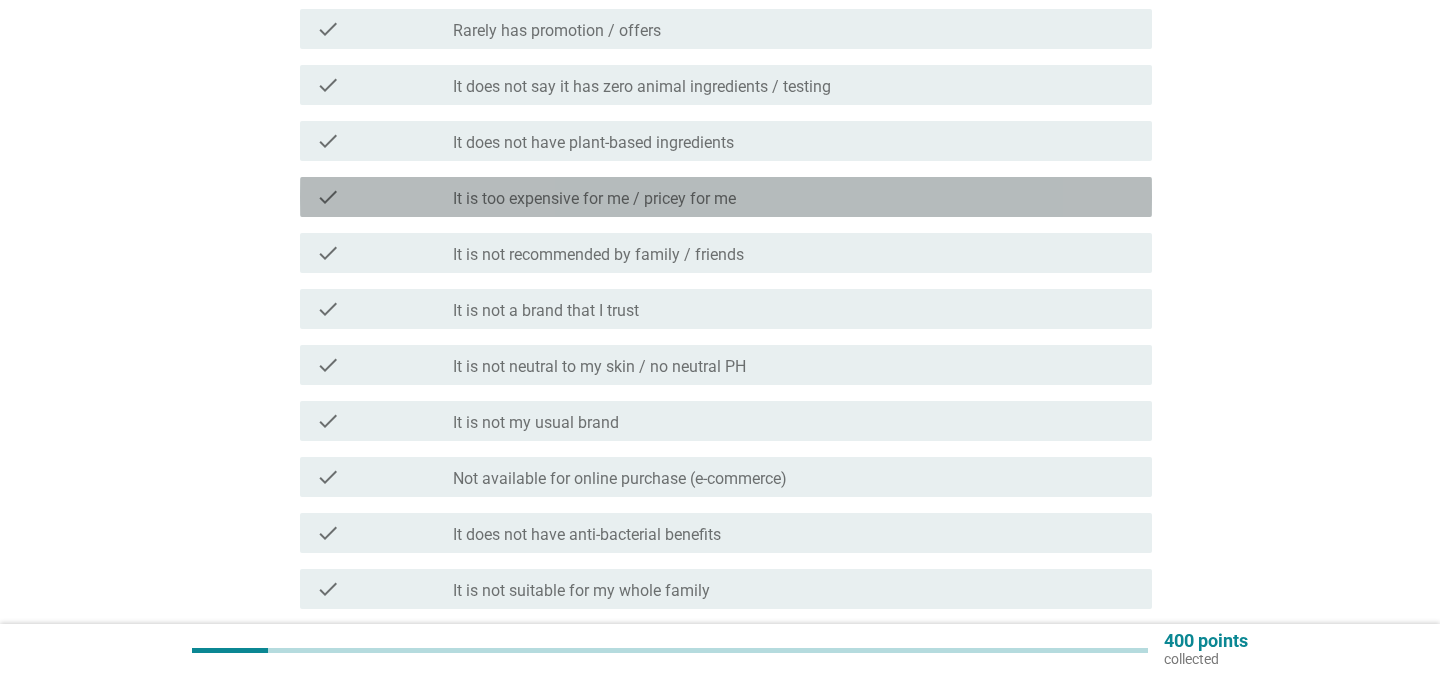click on "check     check_box_outline_blank It is too expensive for me / pricey for me" at bounding box center [726, 197] 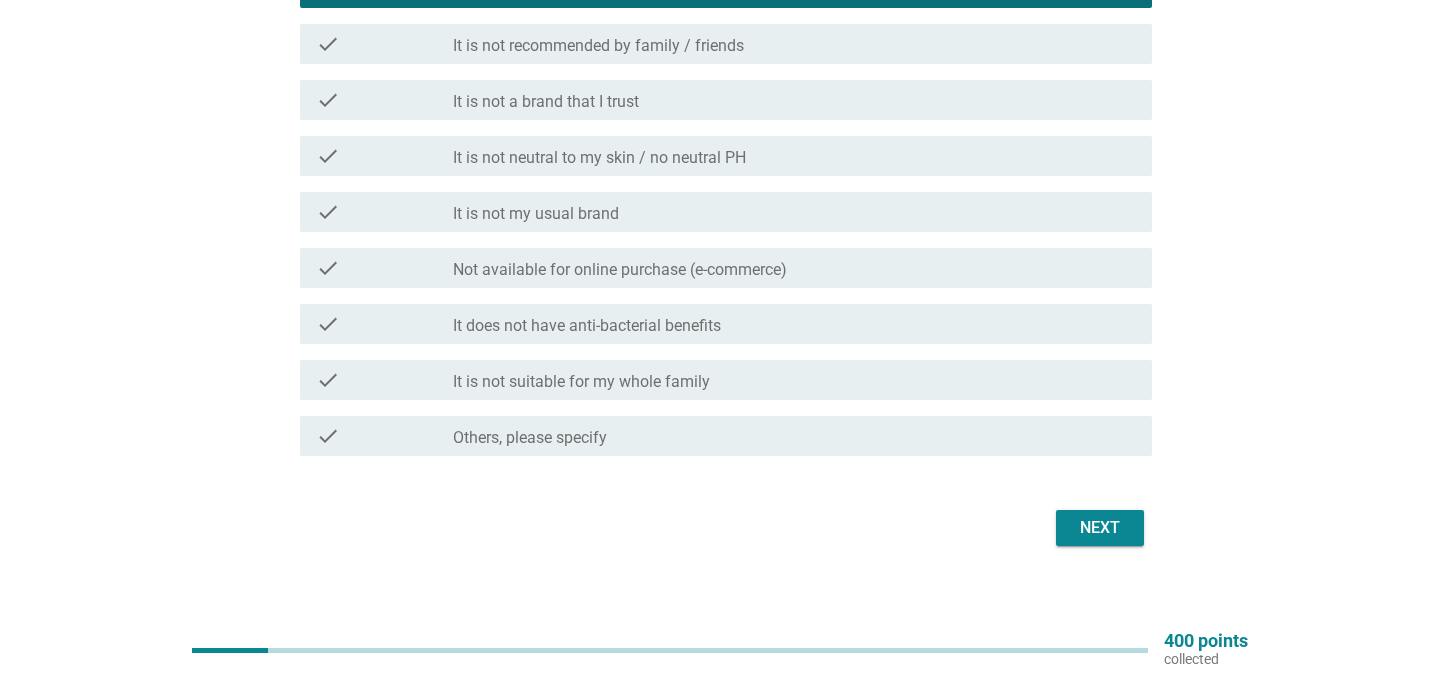 scroll, scrollTop: 1149, scrollLeft: 0, axis: vertical 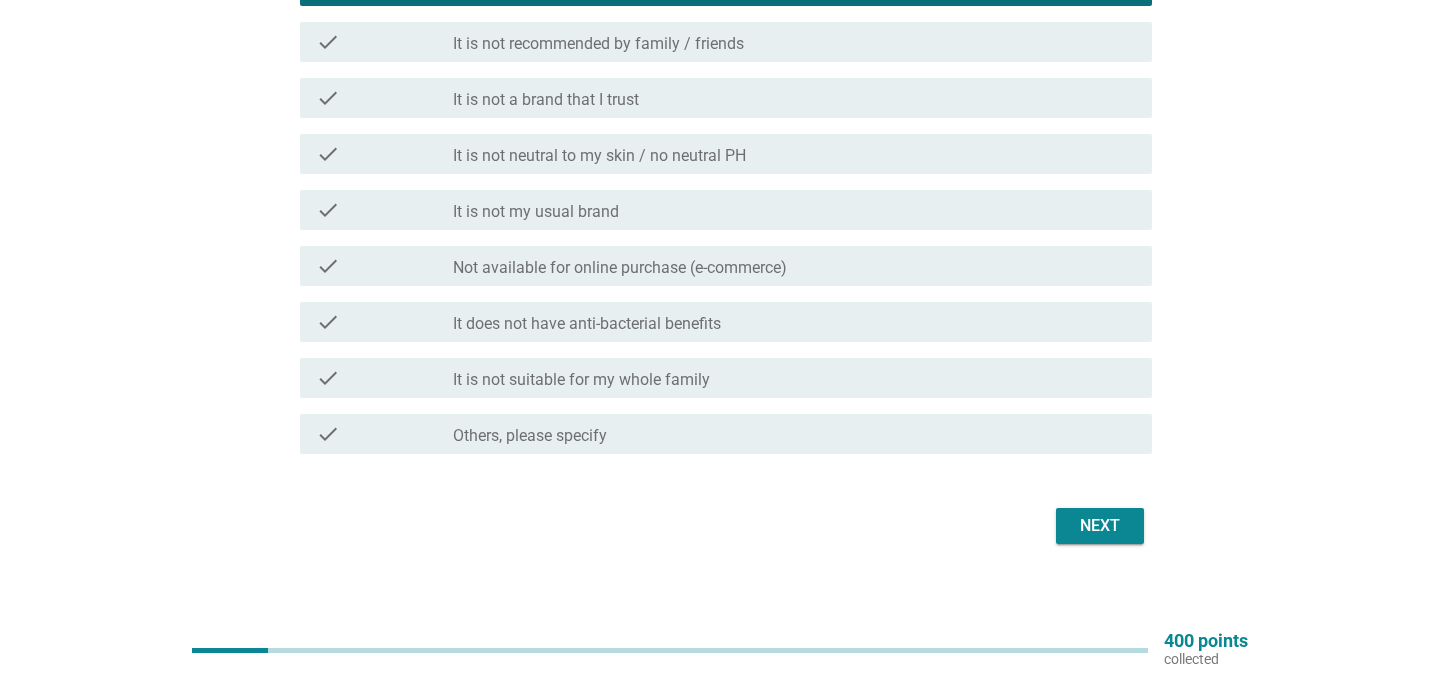 click on "Next" at bounding box center (1100, 526) 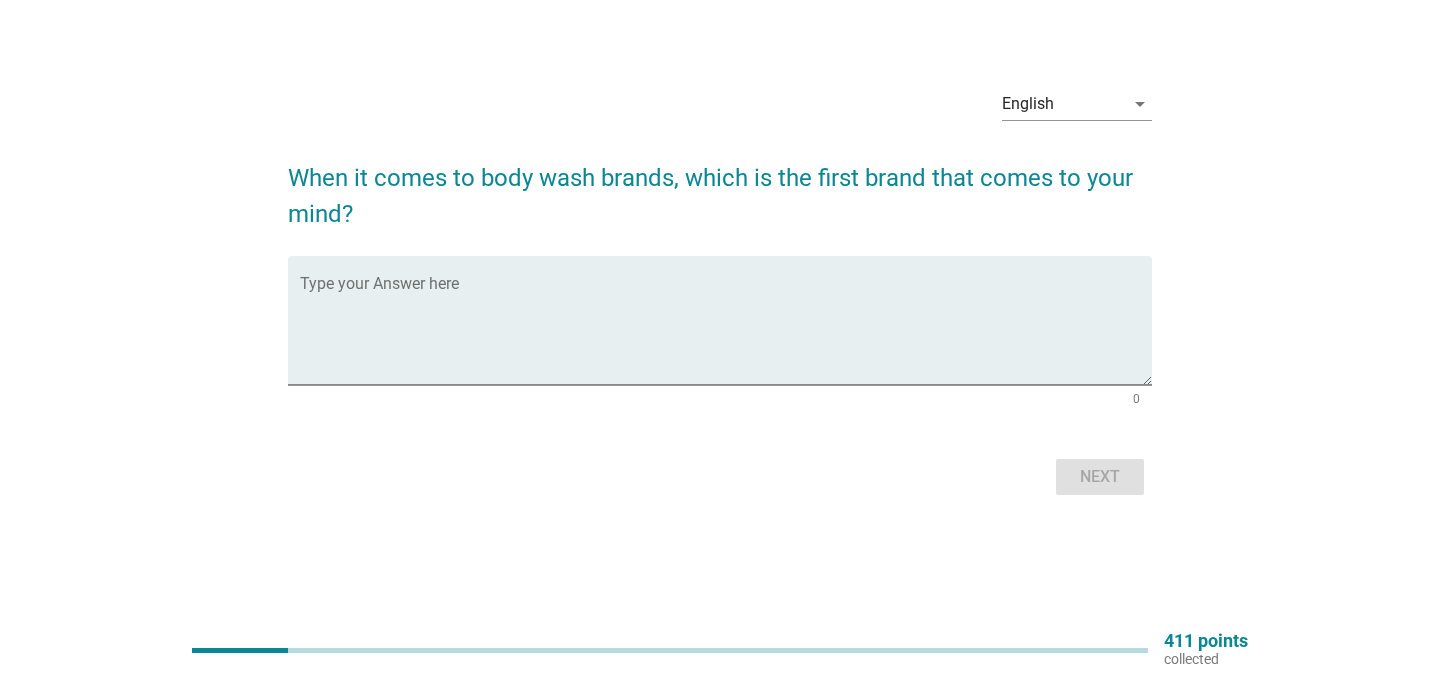 scroll, scrollTop: 0, scrollLeft: 0, axis: both 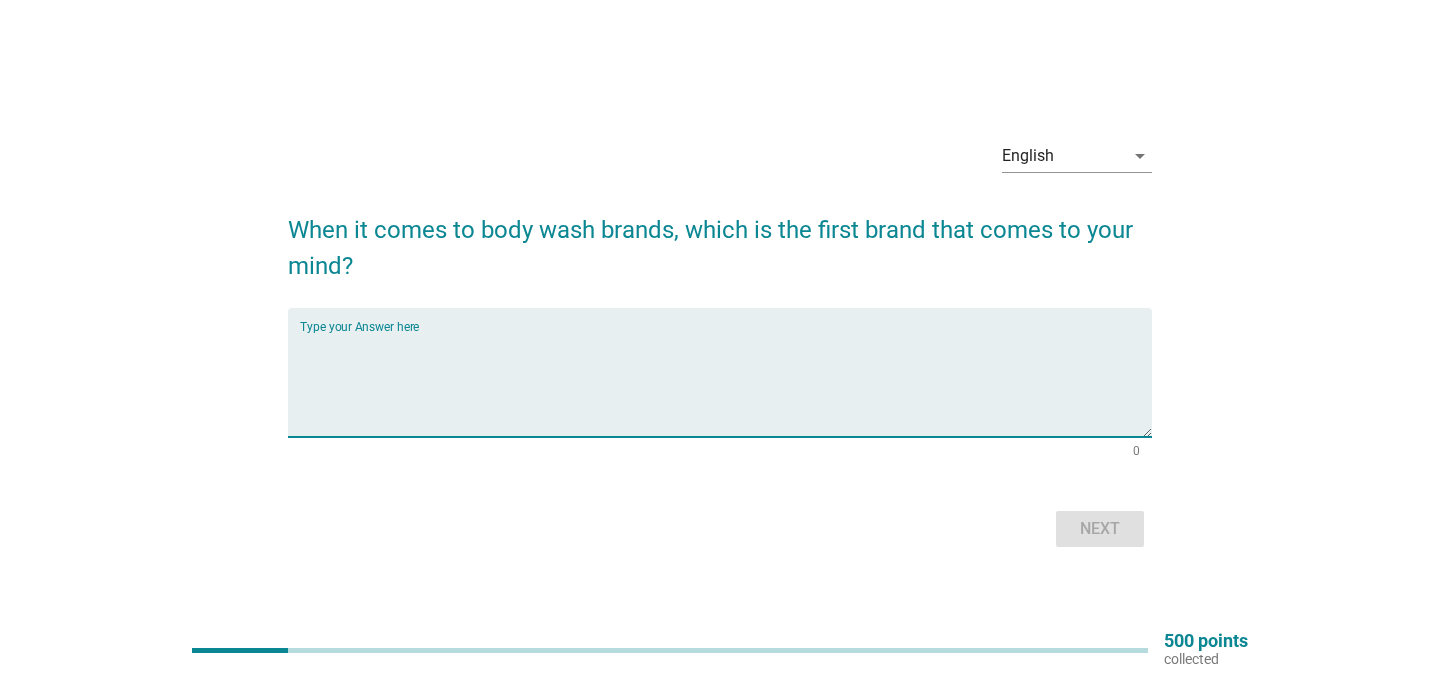 click at bounding box center [726, 384] 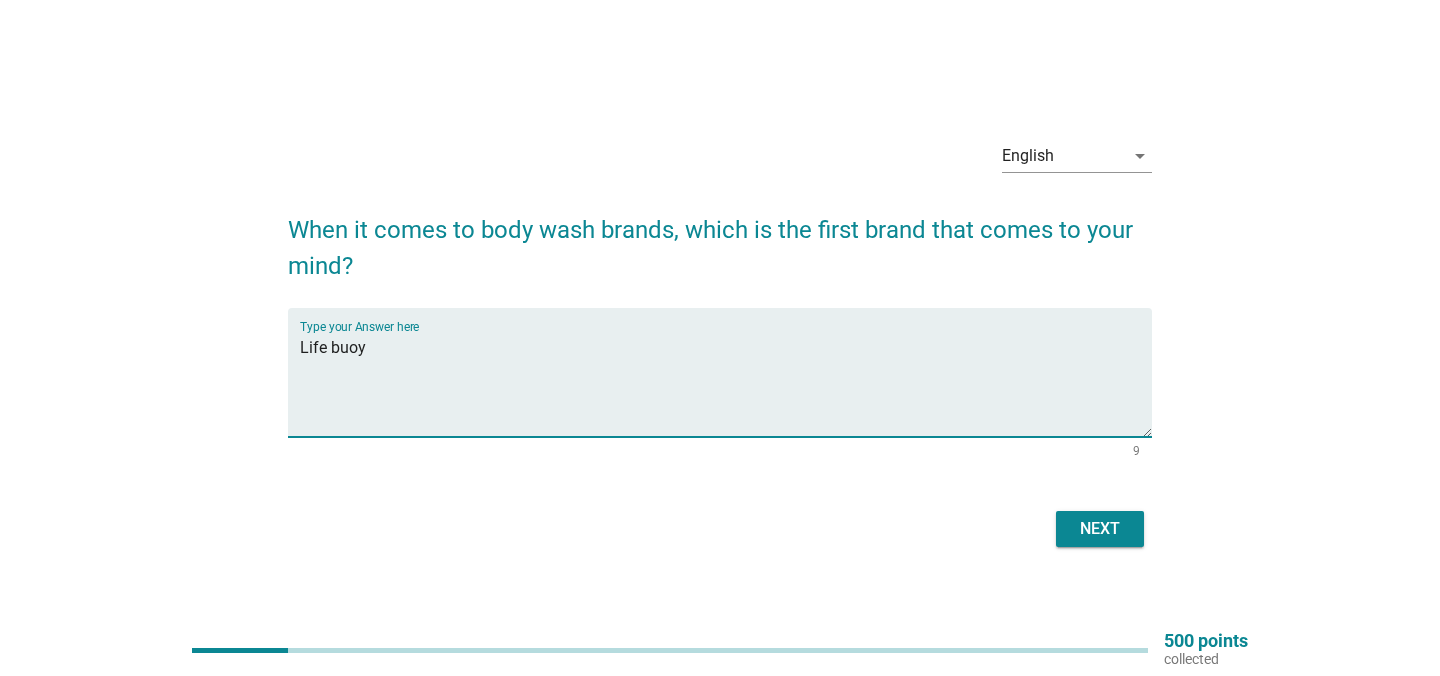 type on "Life buoy" 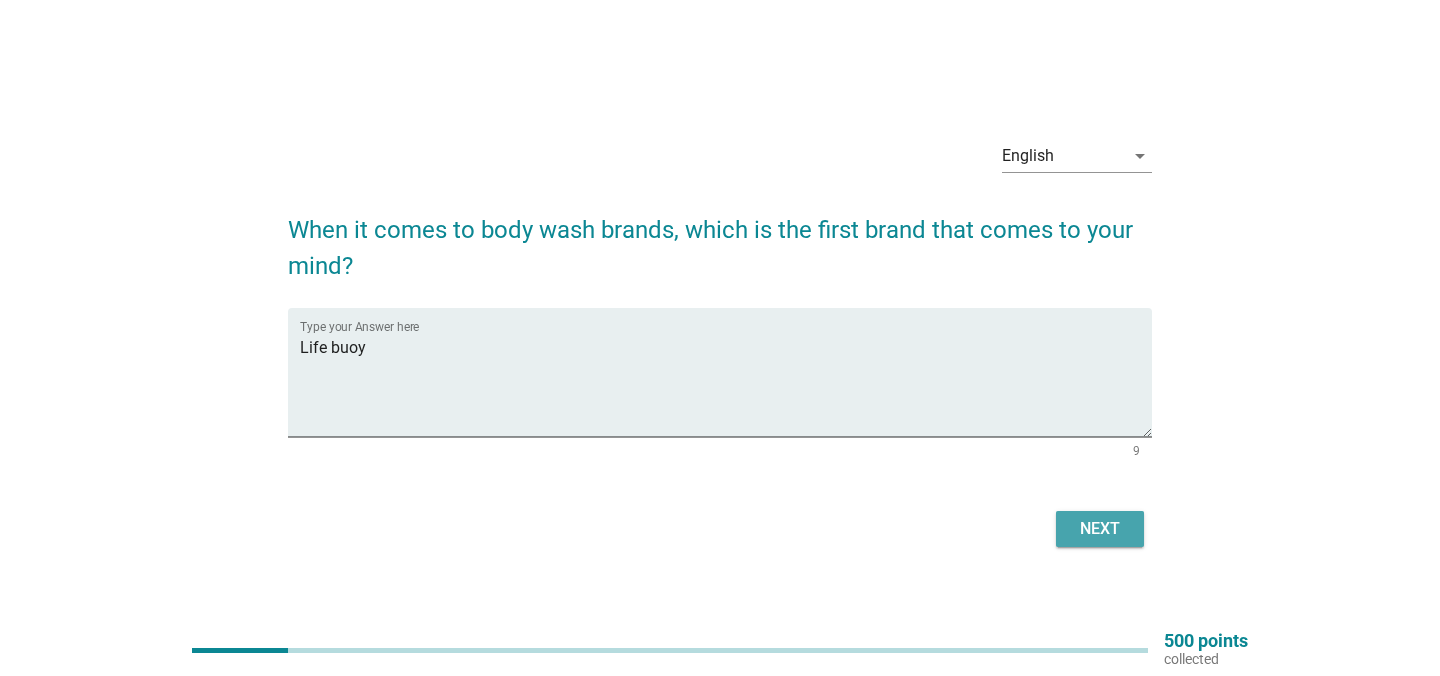 click on "Next" at bounding box center [1100, 529] 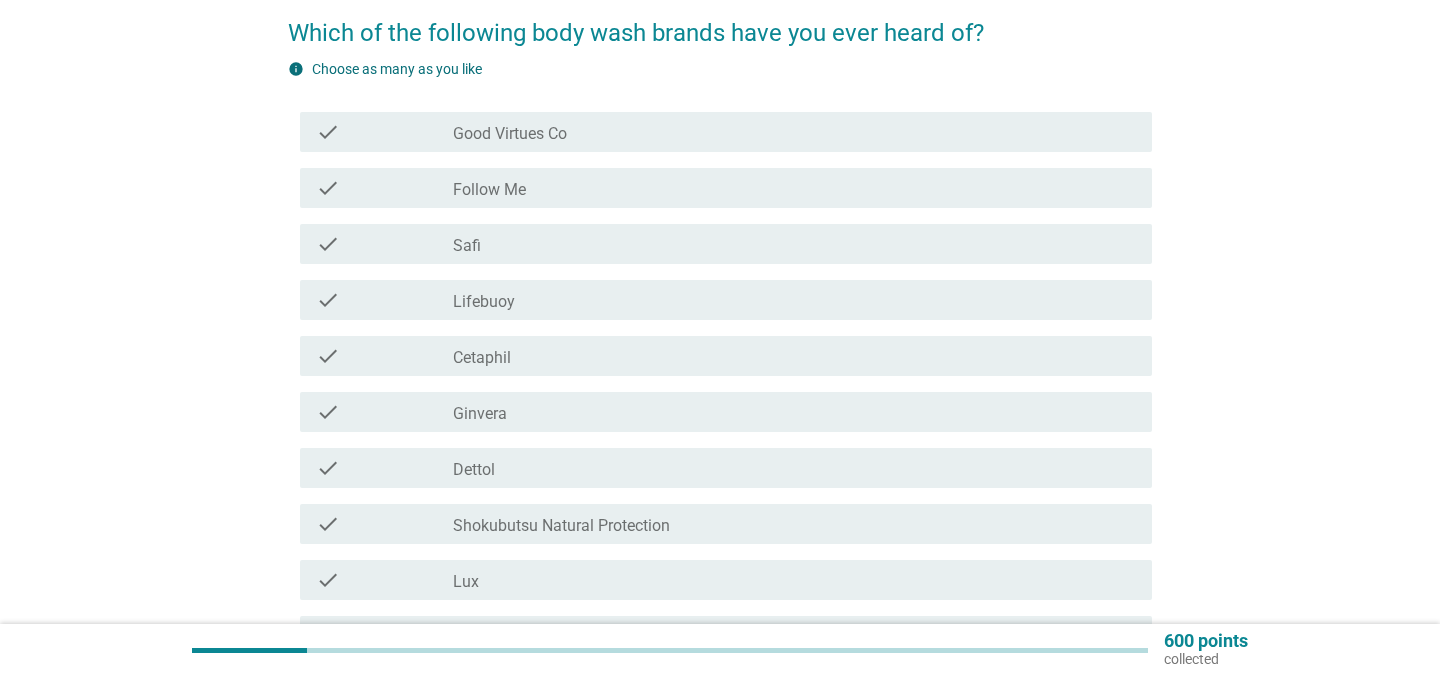 scroll, scrollTop: 175, scrollLeft: 0, axis: vertical 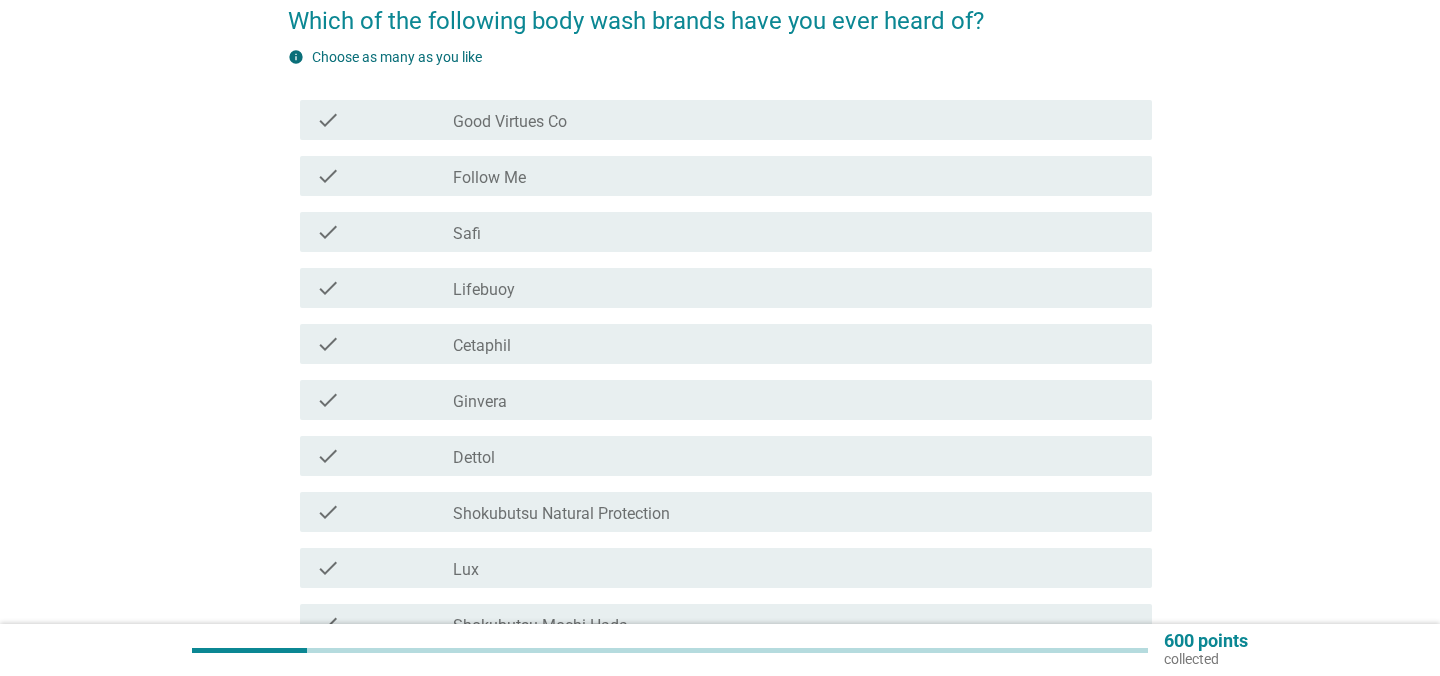 click on "Good Virtues Co" at bounding box center [510, 122] 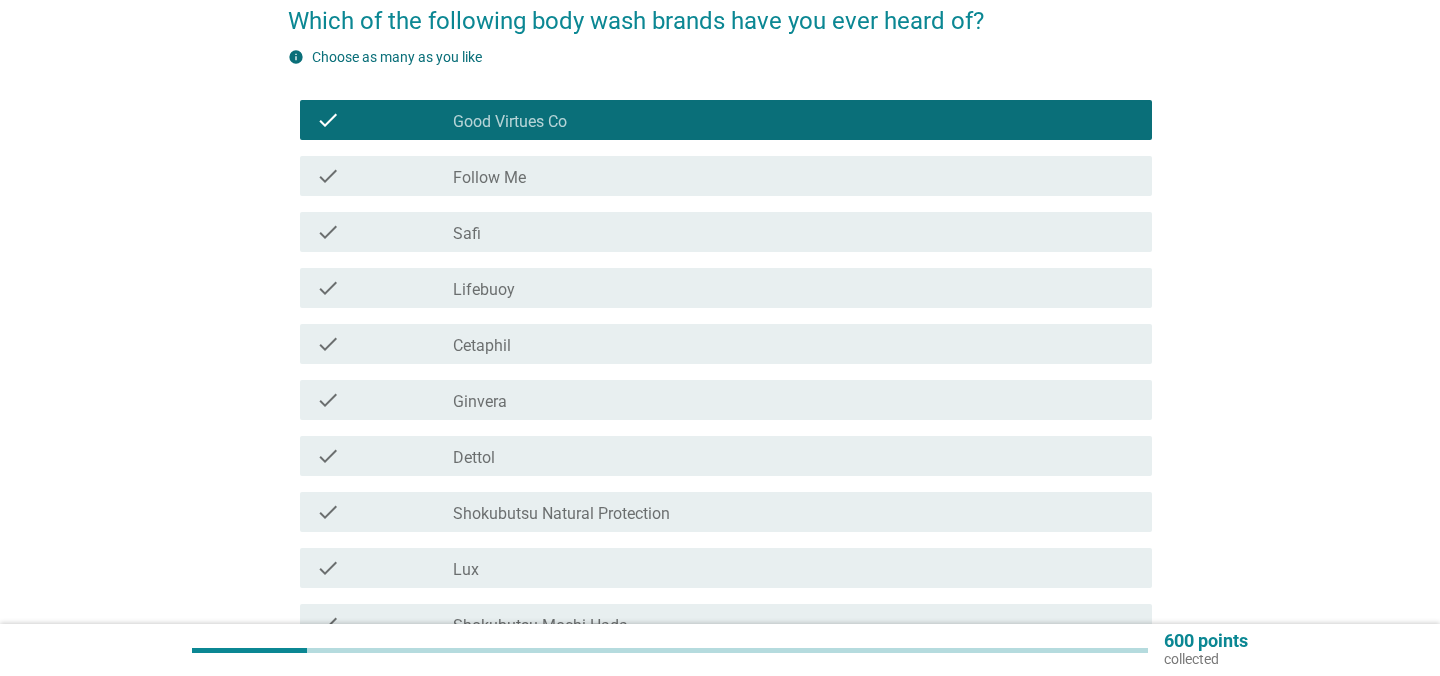 click on "check_box_outline_blank Follow Me" at bounding box center [794, 176] 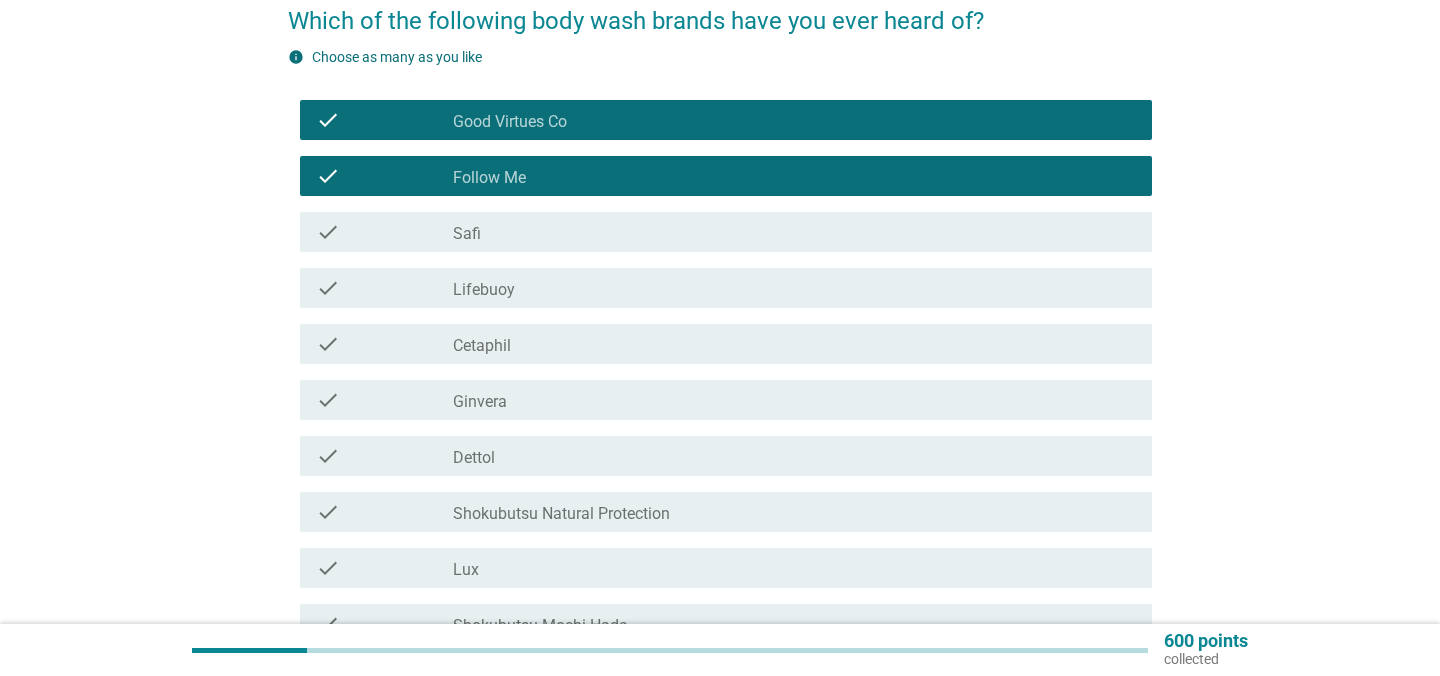 click on "check_box_outline_blank Safi" at bounding box center (794, 232) 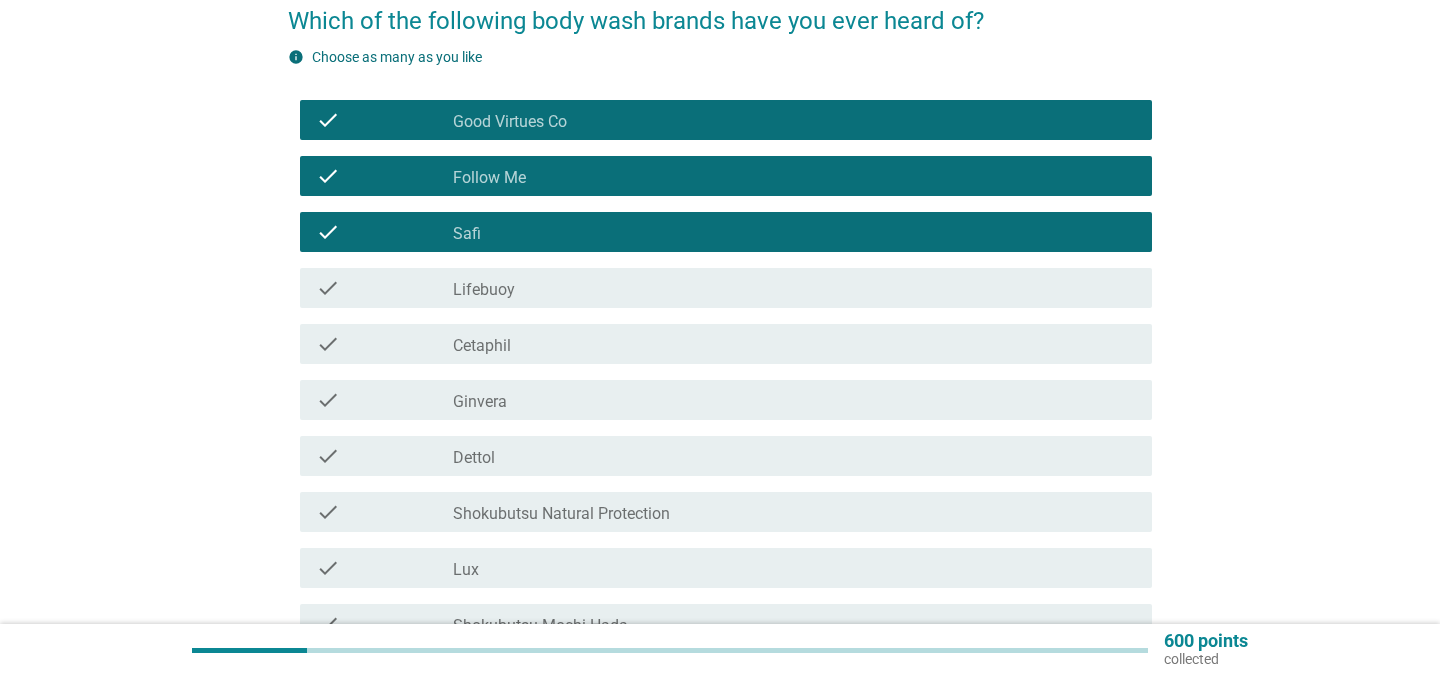 click on "check_box_outline_blank Lifebuoy" at bounding box center (794, 288) 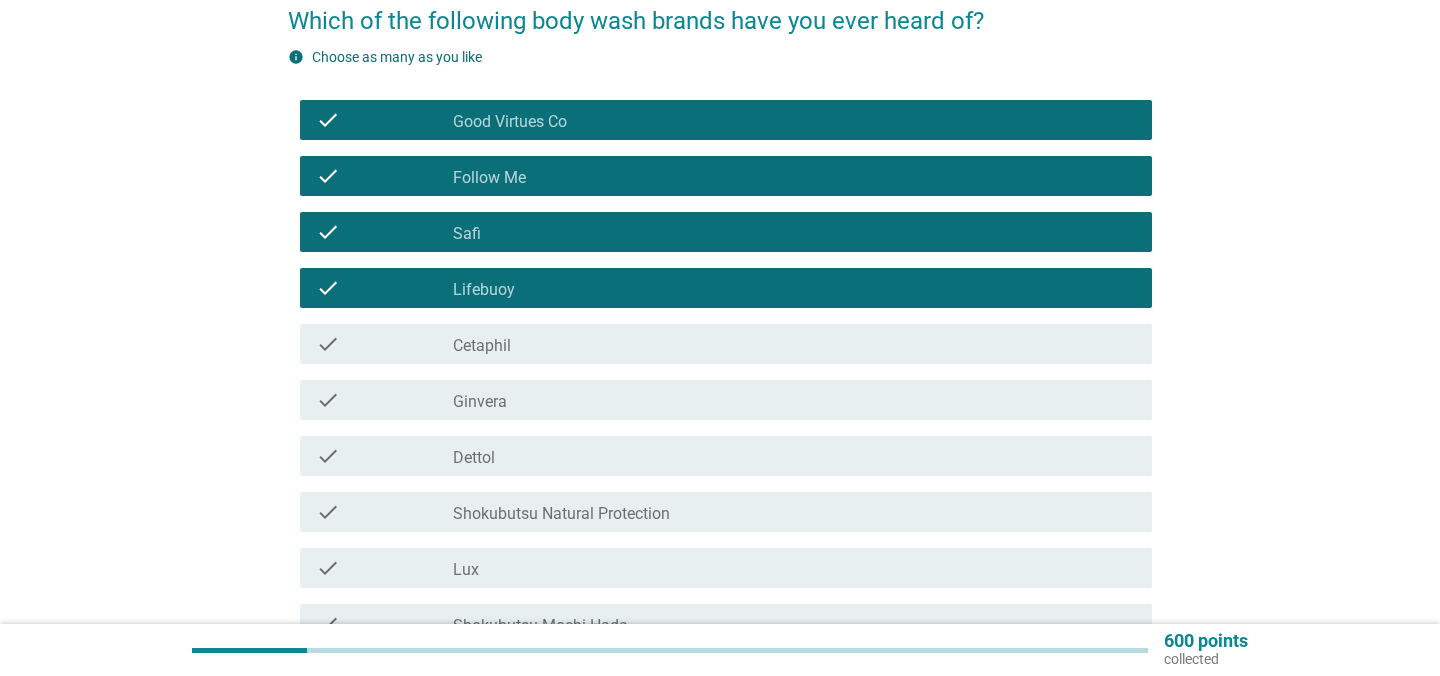 click on "check_box_outline_blank Cetaphil" at bounding box center (794, 344) 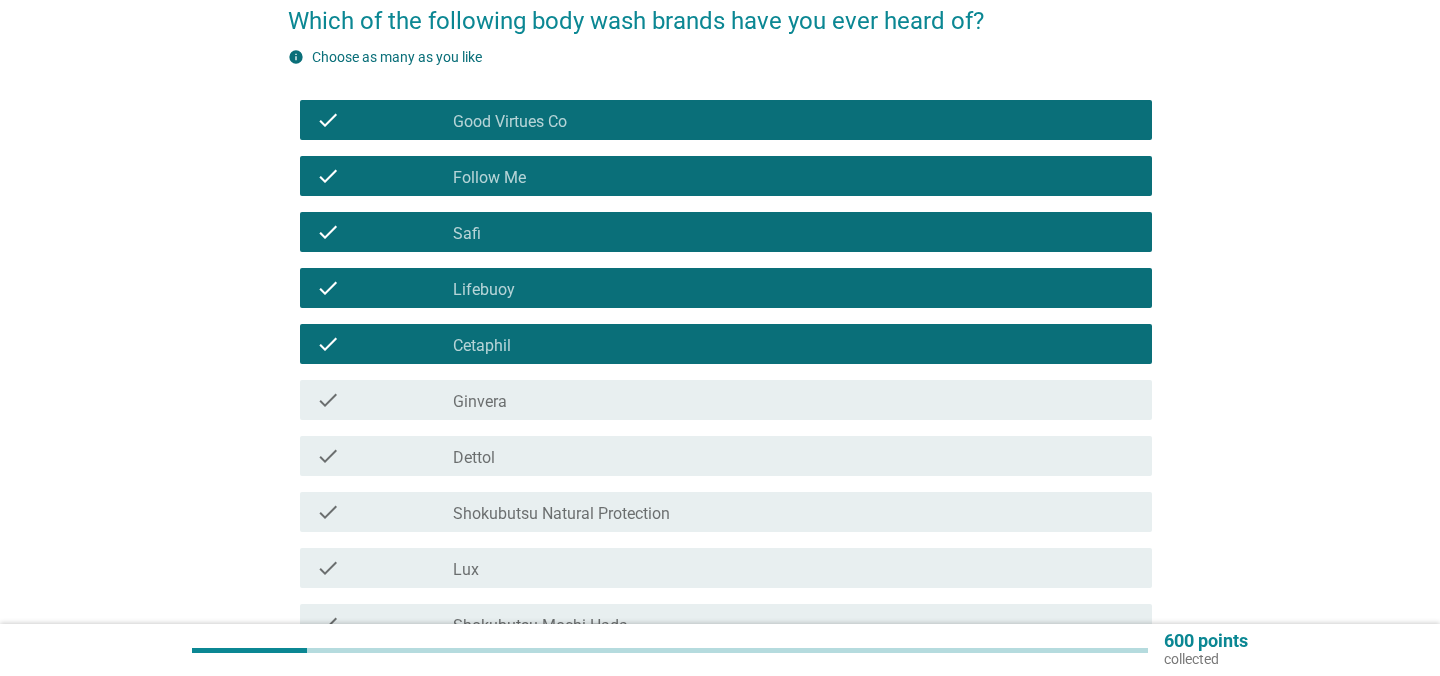 click on "check_box_outline_blank Ginvera" at bounding box center (794, 400) 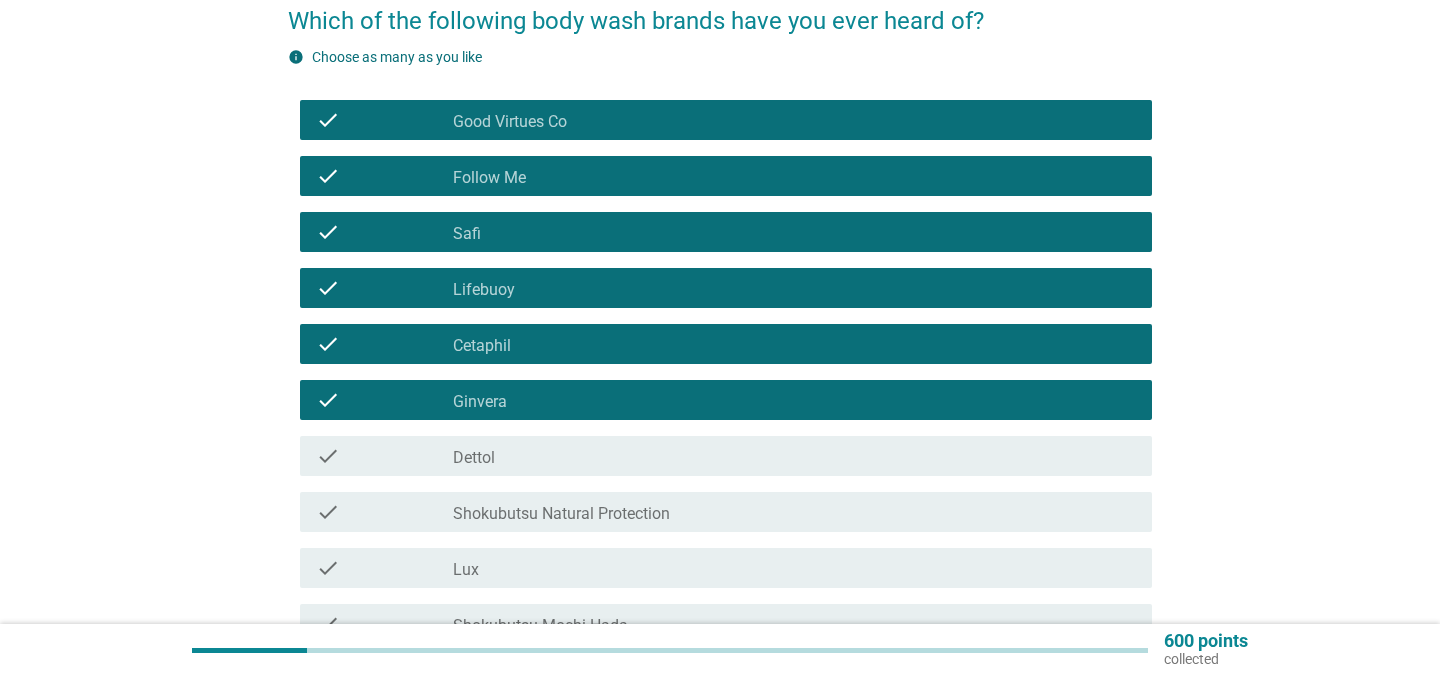 click on "check_box_outline_blank Dettol" at bounding box center [794, 456] 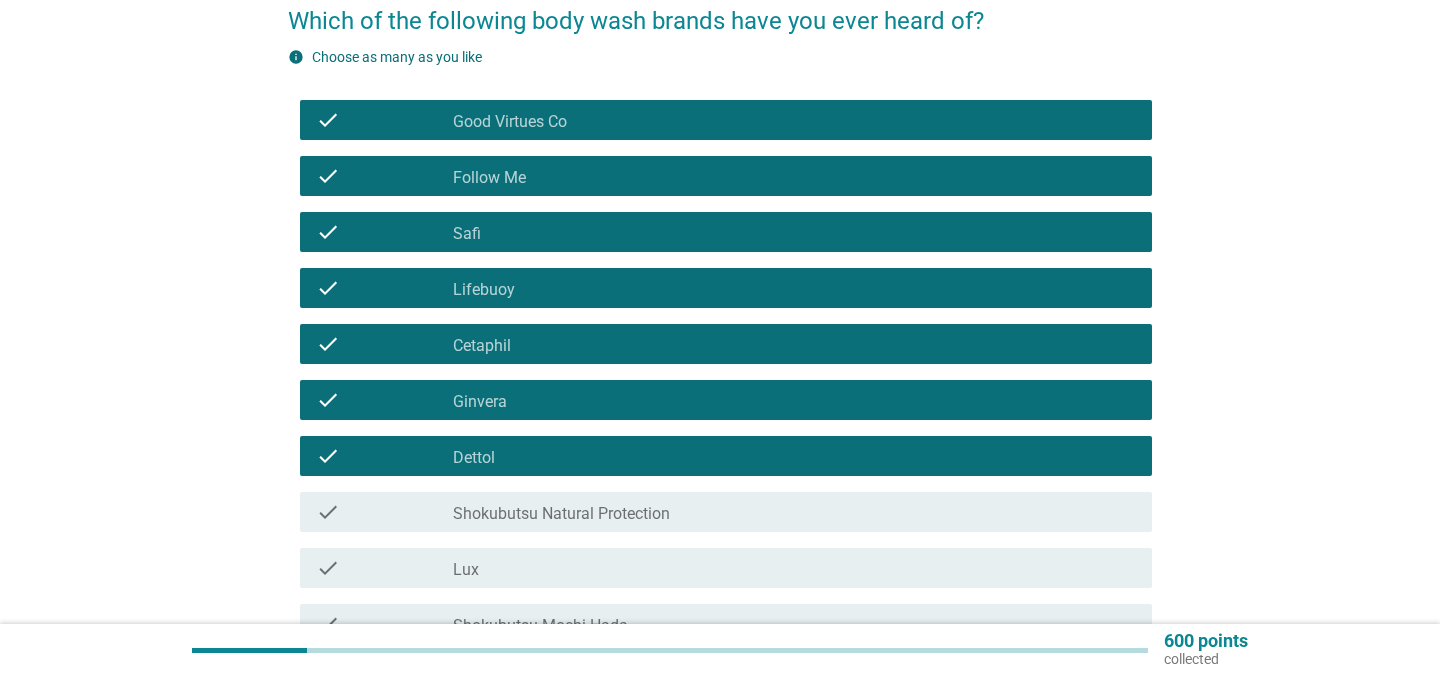 click on "Shokubutsu Natural Protection" at bounding box center (561, 514) 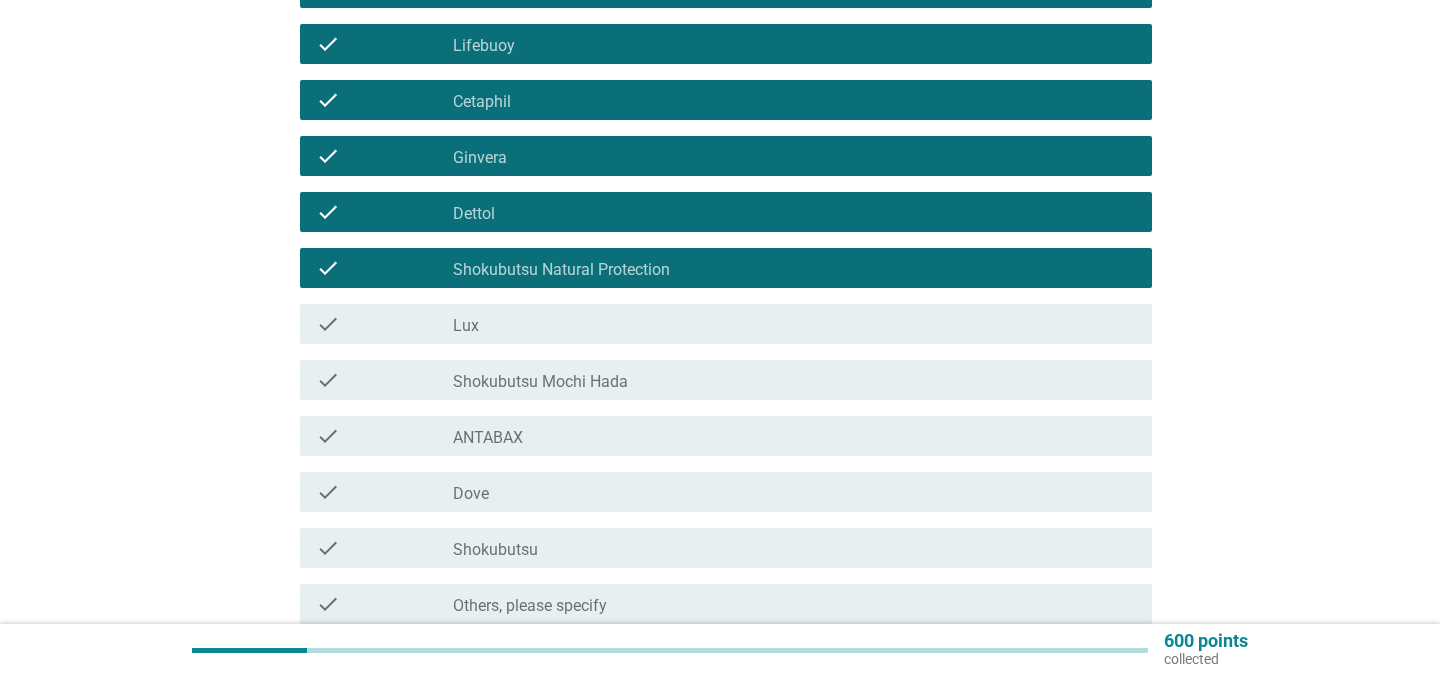 scroll, scrollTop: 421, scrollLeft: 0, axis: vertical 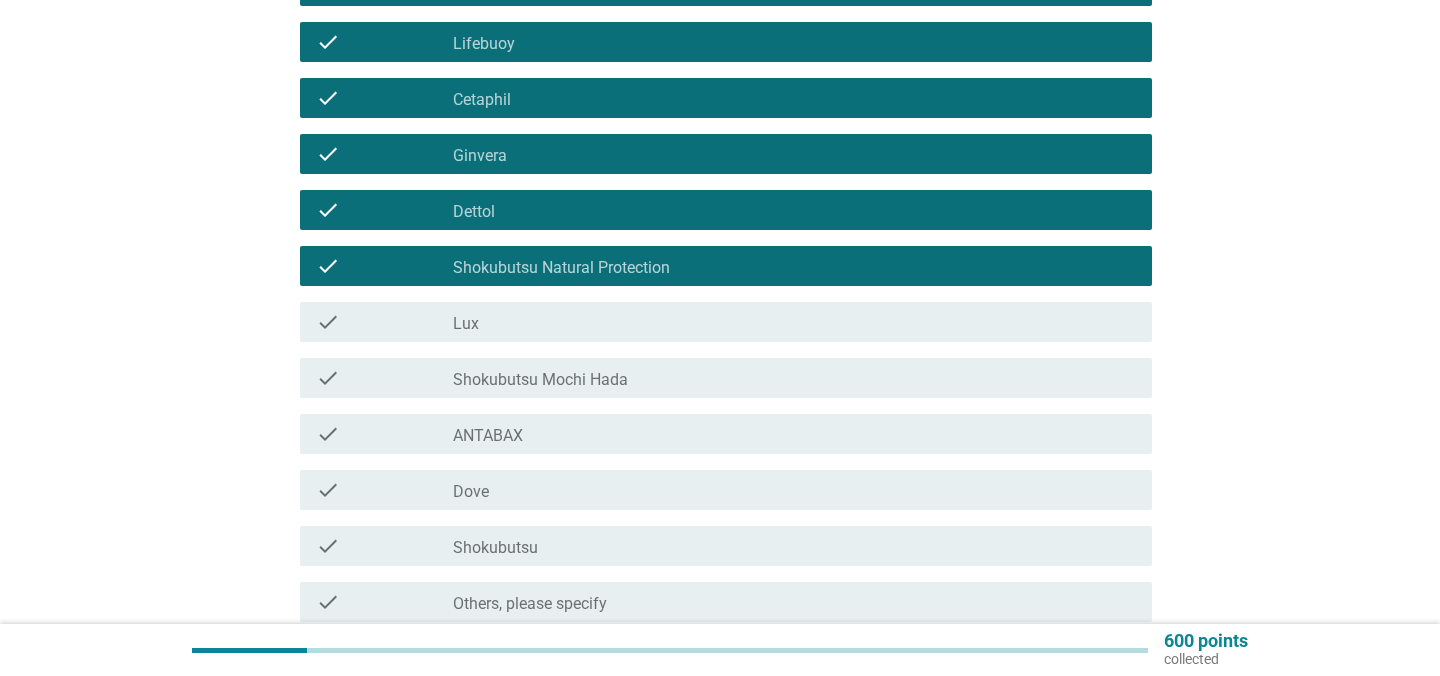 click on "check_box_outline_blank Lux" at bounding box center (794, 322) 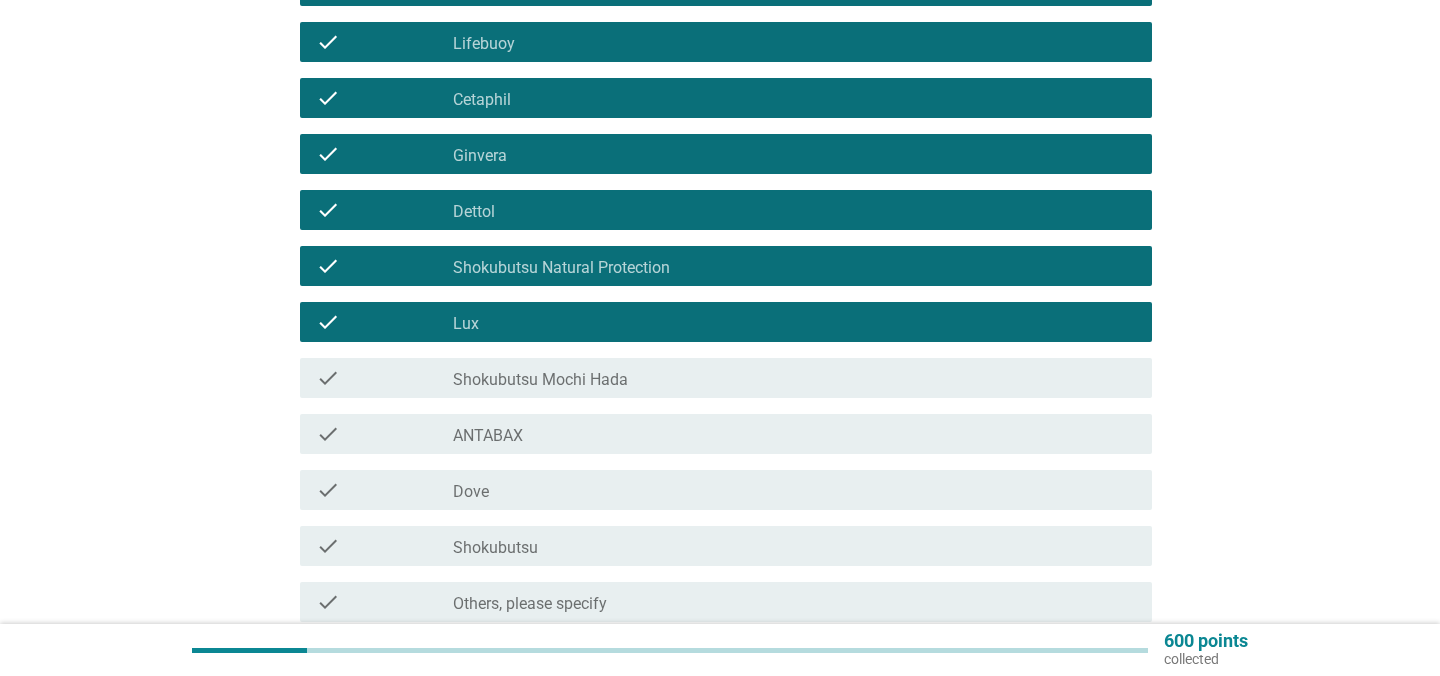 click on "Shokubutsu Mochi Hada" at bounding box center (540, 380) 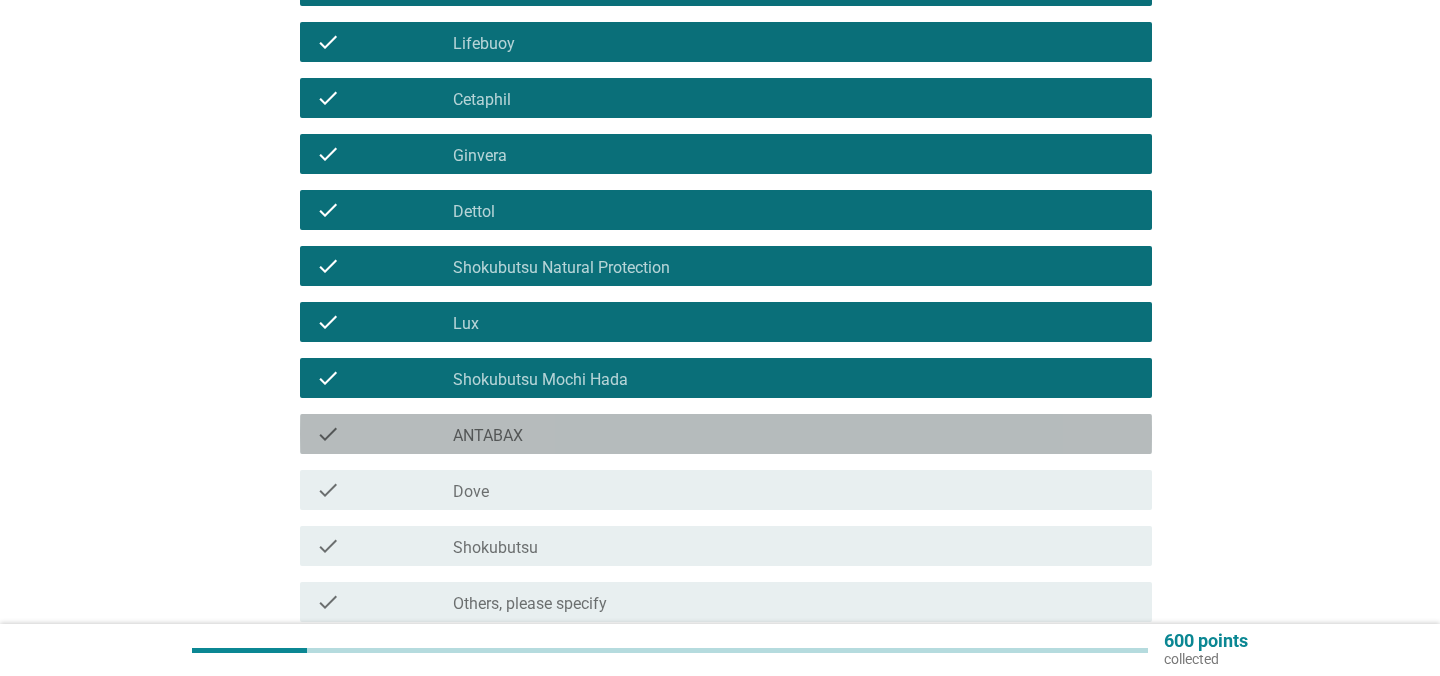 click on "check_box_outline_blank ANTABAX" at bounding box center (794, 434) 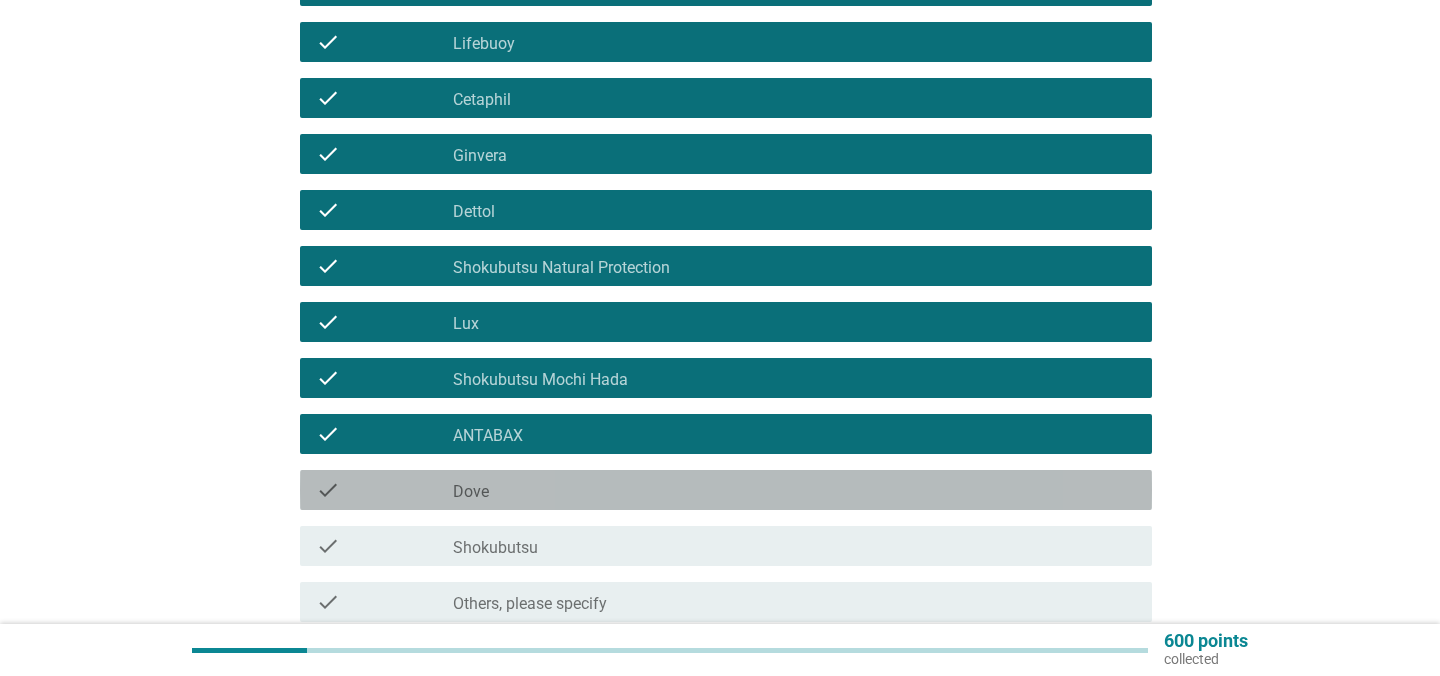 click on "check_box_outline_blank Dove" at bounding box center (794, 490) 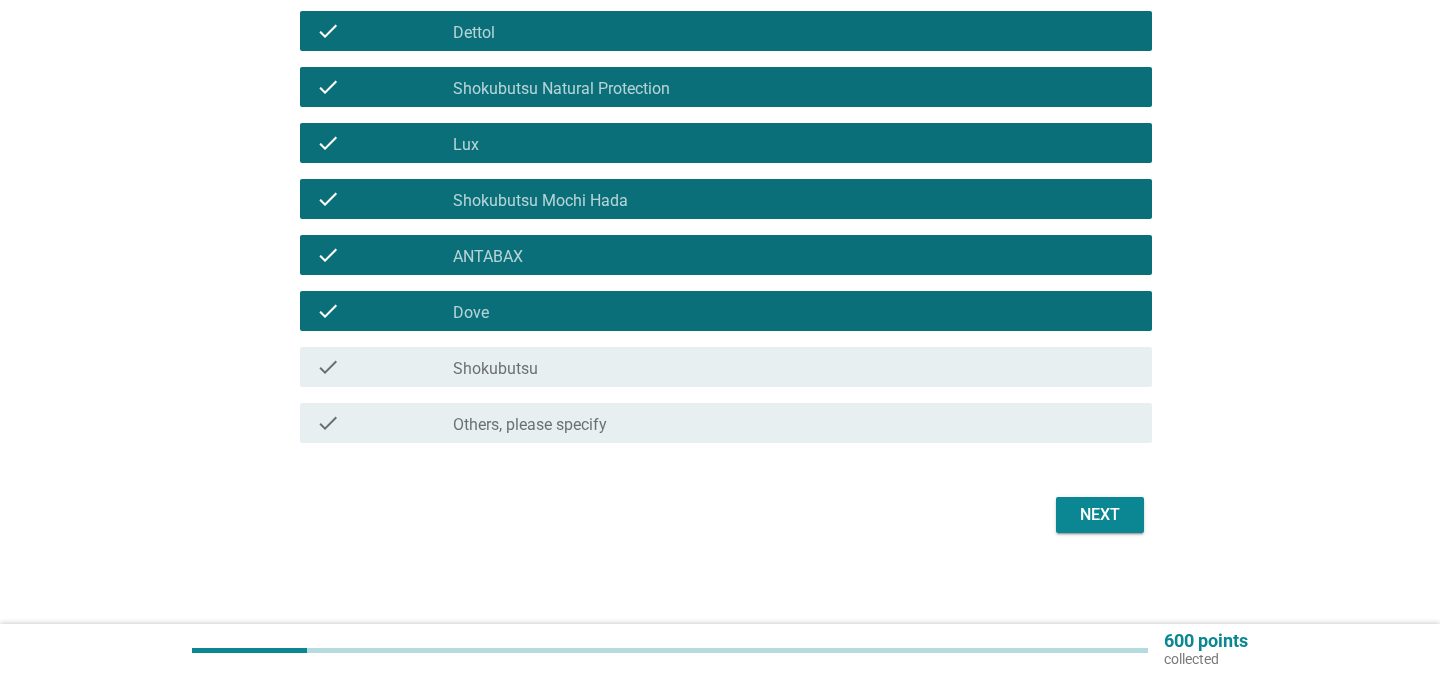 scroll, scrollTop: 599, scrollLeft: 0, axis: vertical 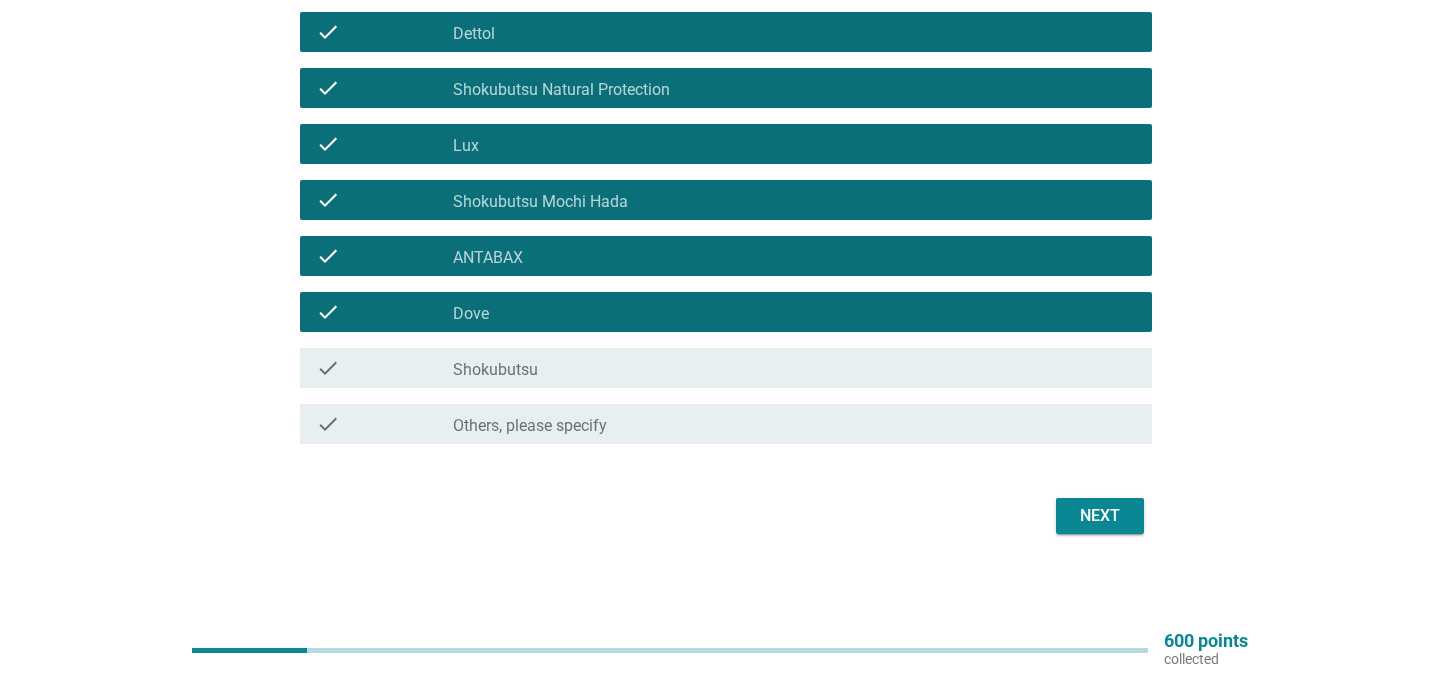 click on "check_box_outline_blank Shokubutsu" at bounding box center [794, 368] 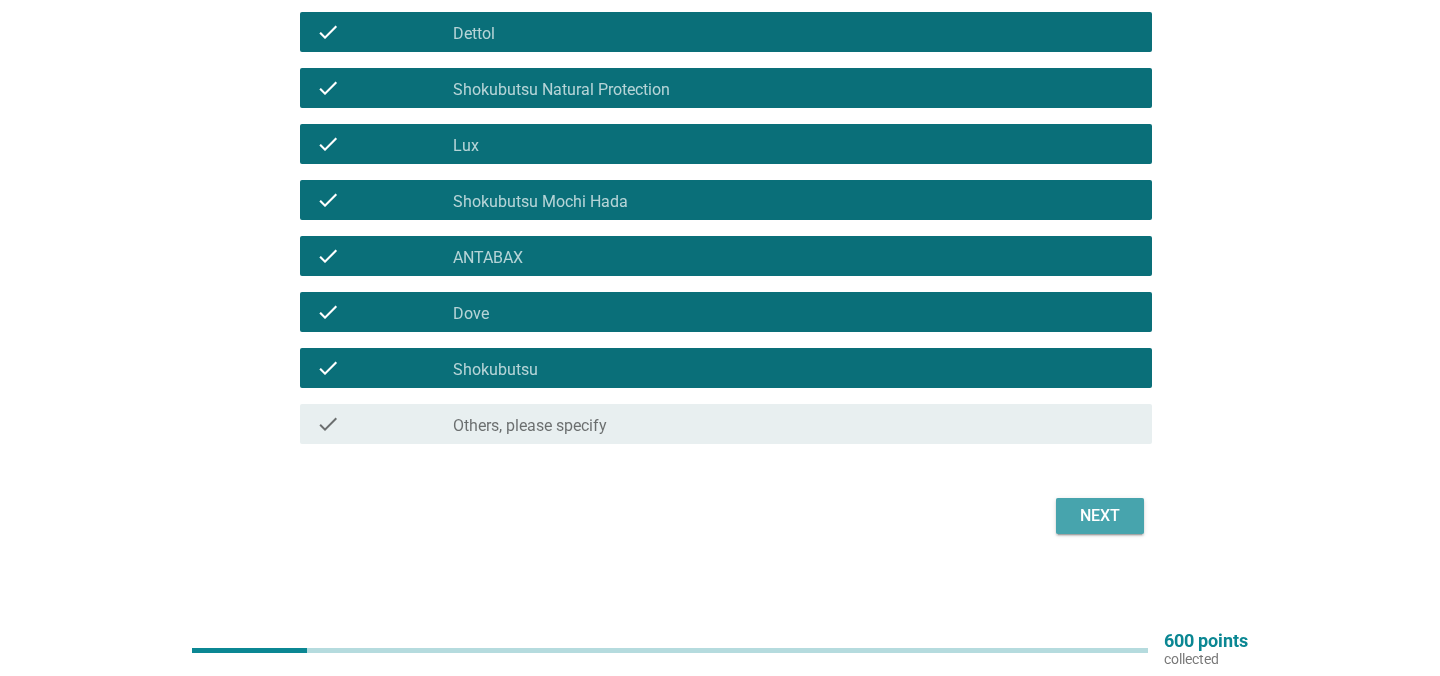 click on "Next" at bounding box center (1100, 516) 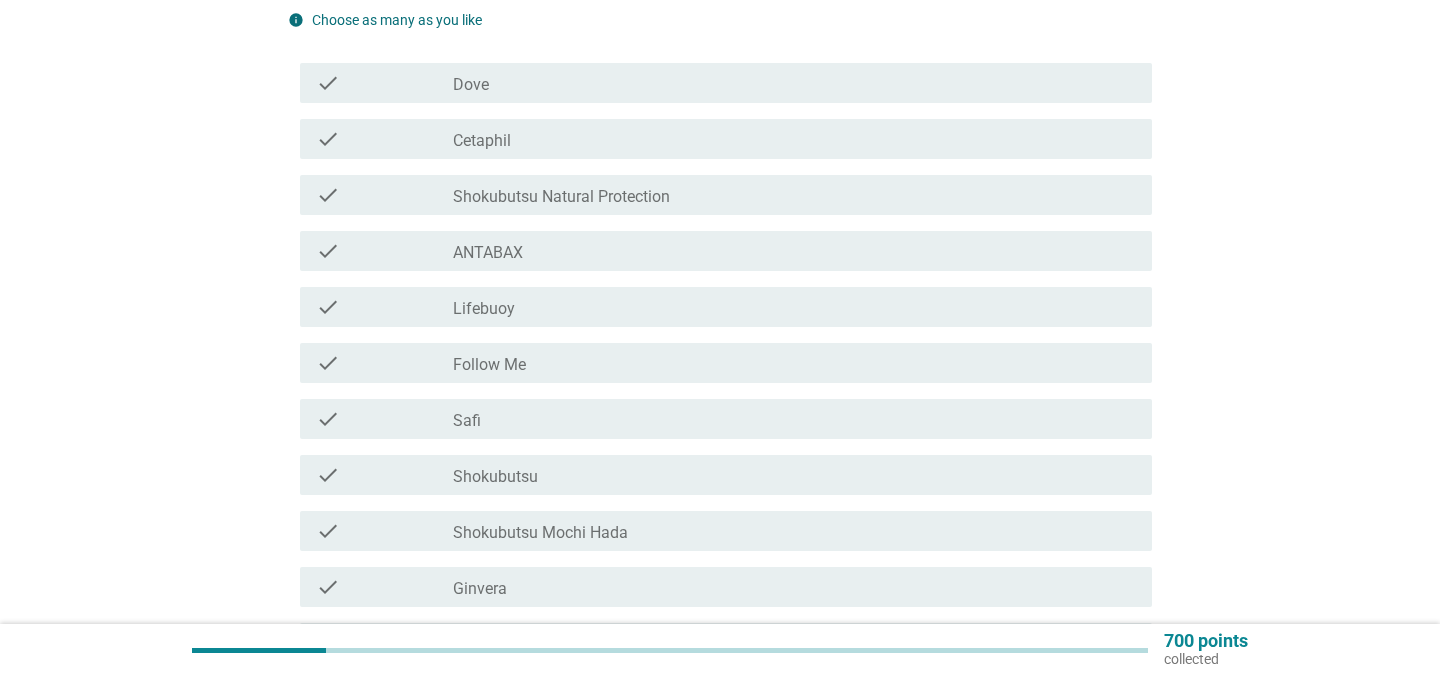 scroll, scrollTop: 302, scrollLeft: 0, axis: vertical 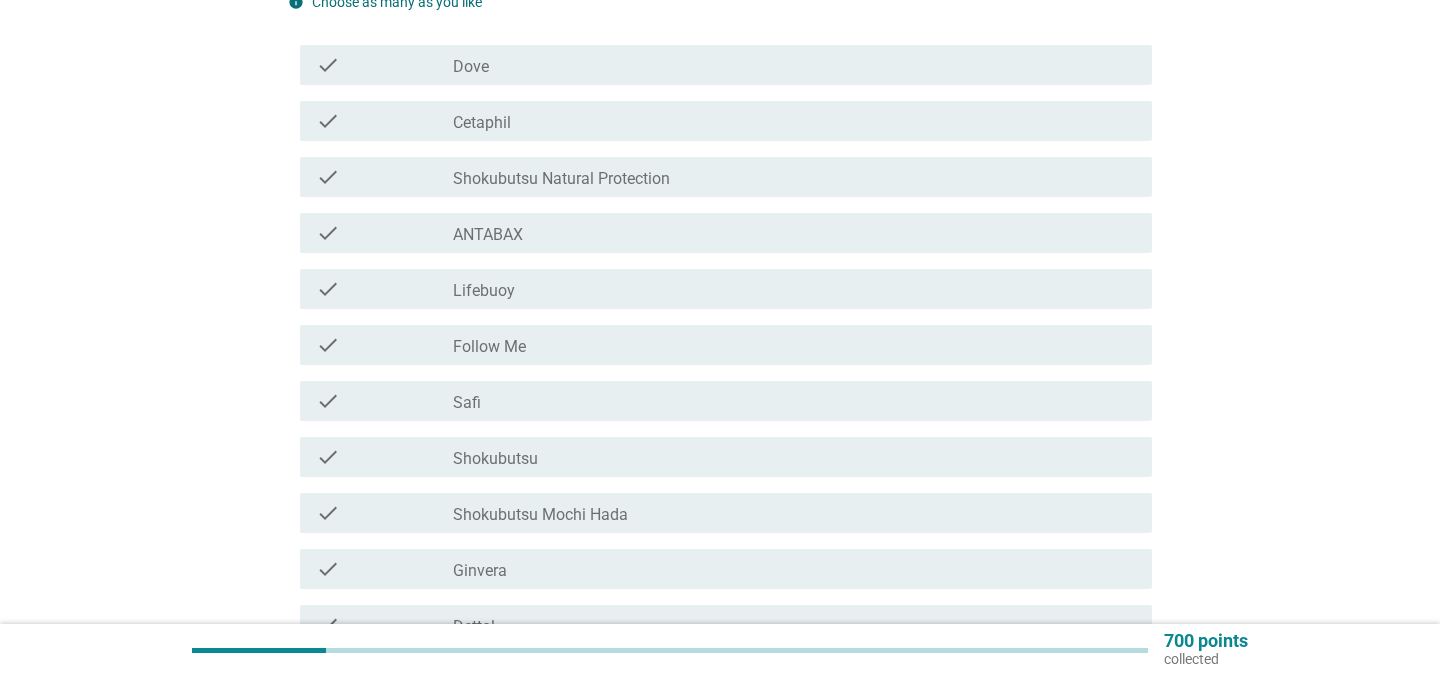 click on "check_box_outline_blank Cetaphil" at bounding box center (794, 121) 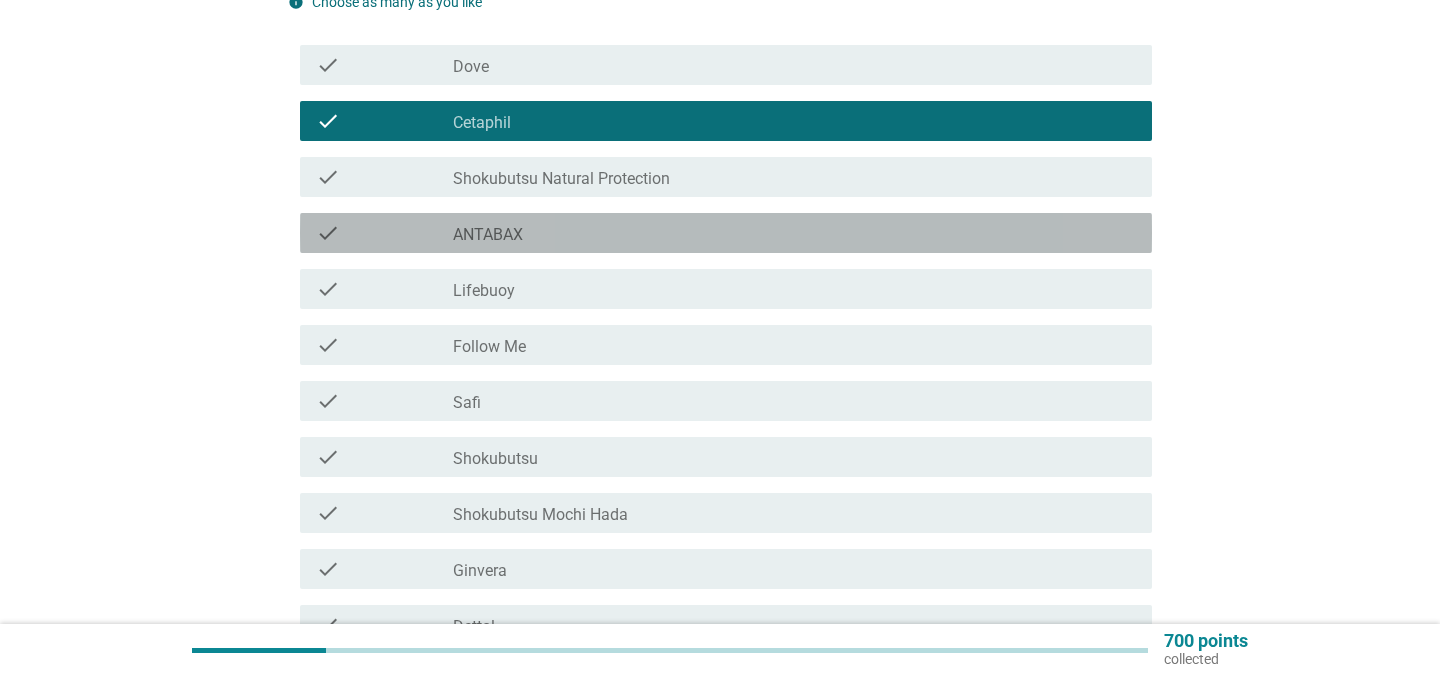 click on "check_box_outline_blank ANTABAX" at bounding box center (794, 233) 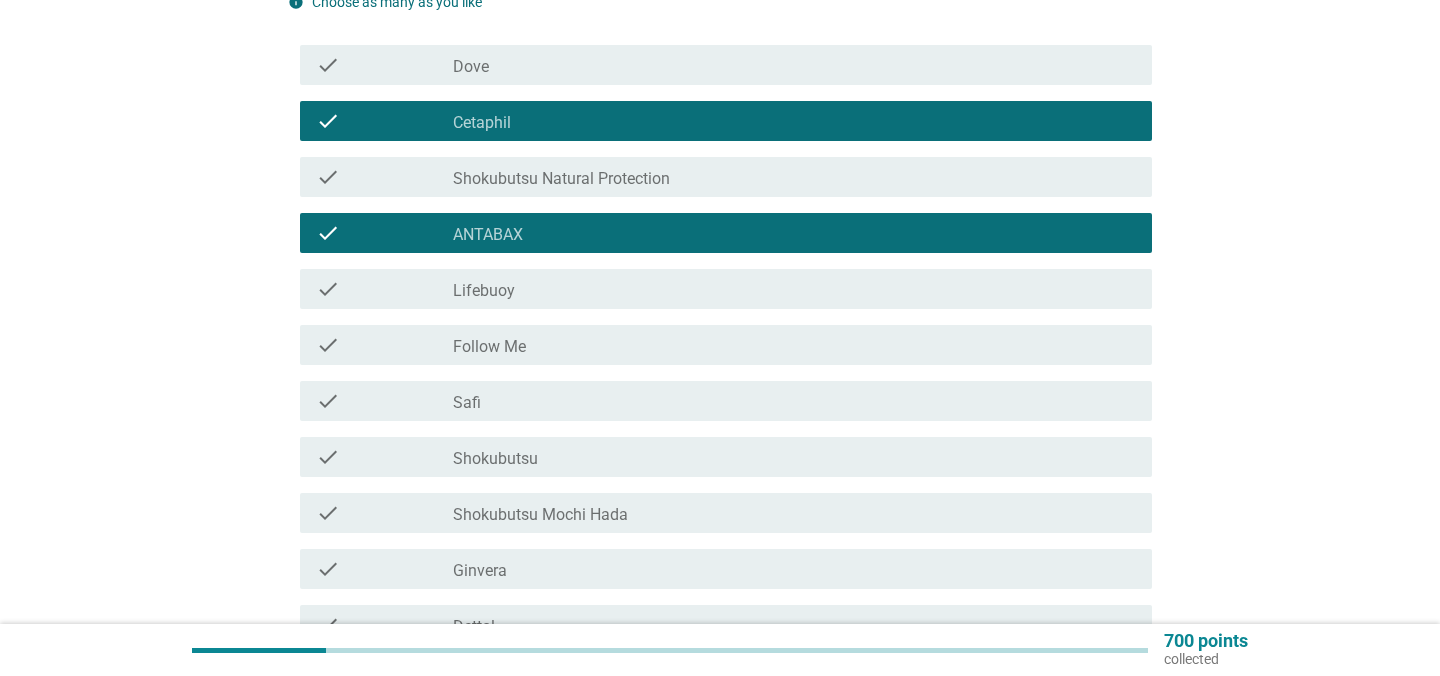 click on "check     check_box_outline_blank Lifebuoy" at bounding box center [726, 289] 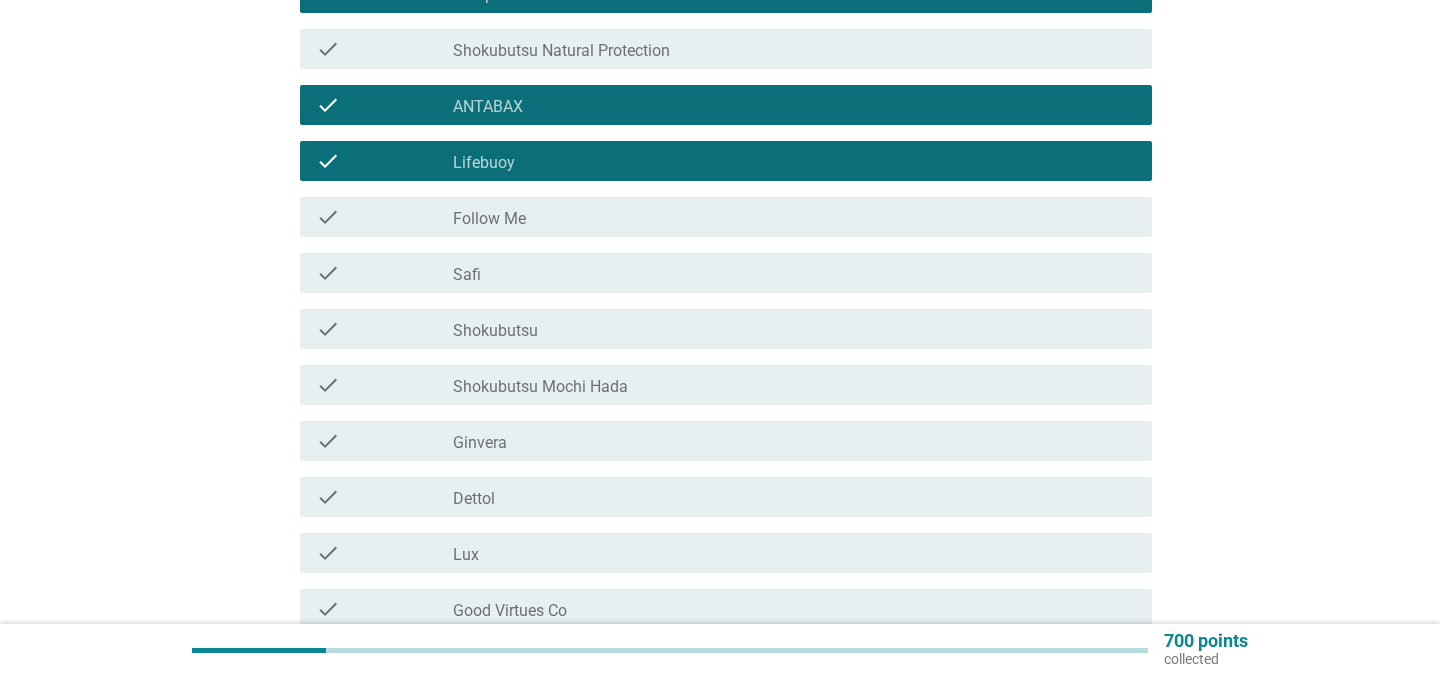 scroll, scrollTop: 467, scrollLeft: 0, axis: vertical 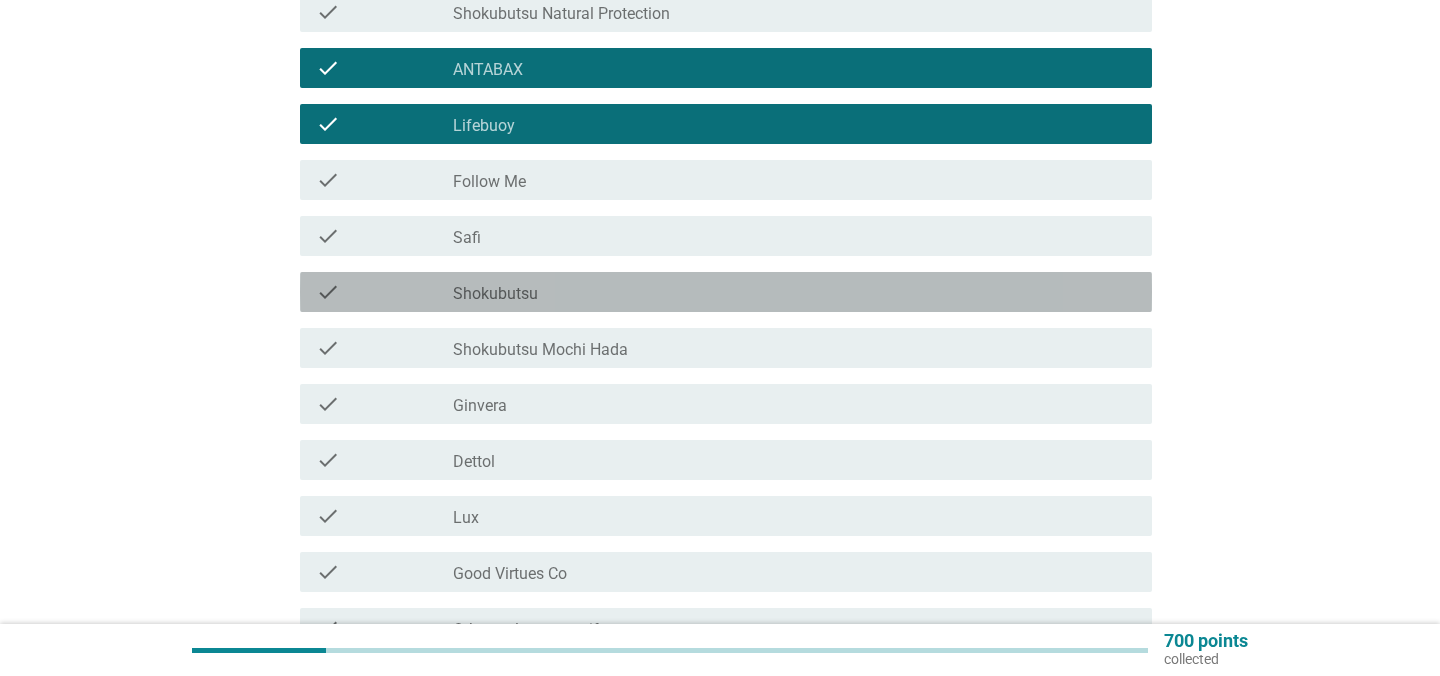 click on "check_box_outline_blank Shokubutsu" at bounding box center (794, 292) 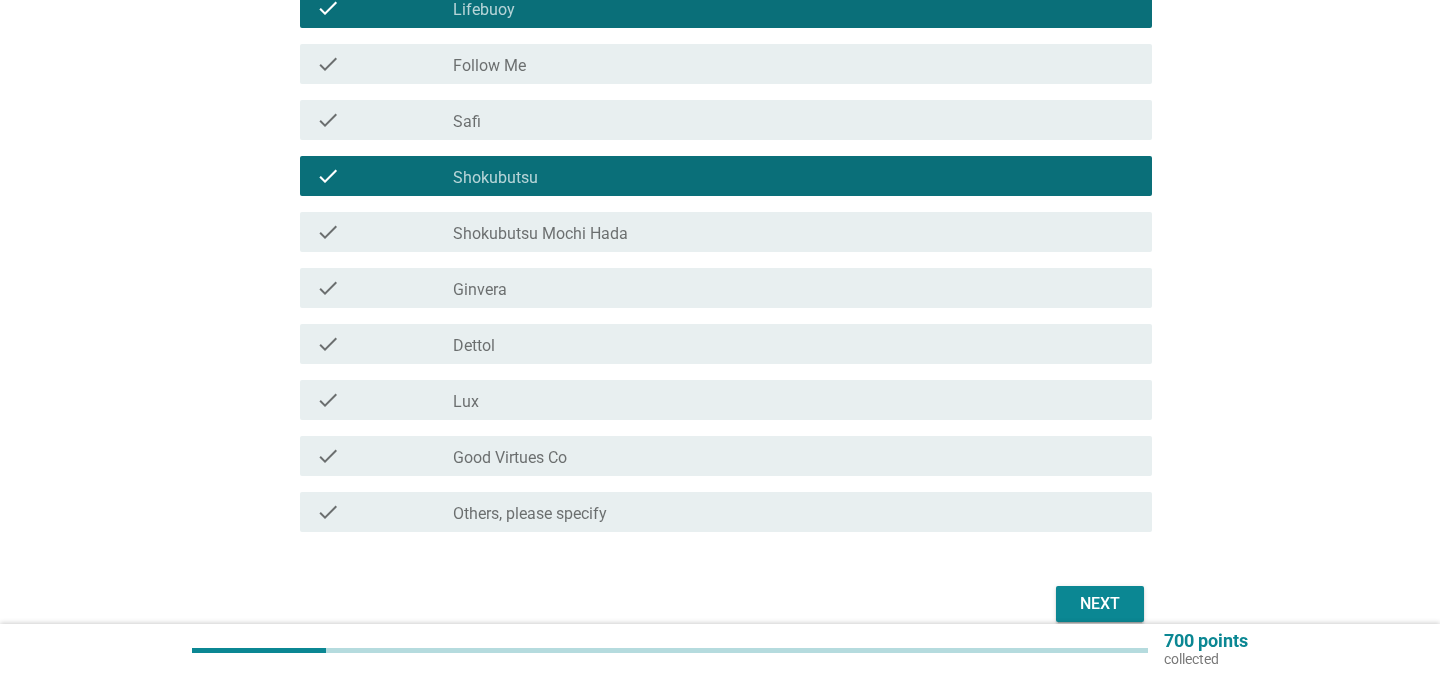 scroll, scrollTop: 595, scrollLeft: 0, axis: vertical 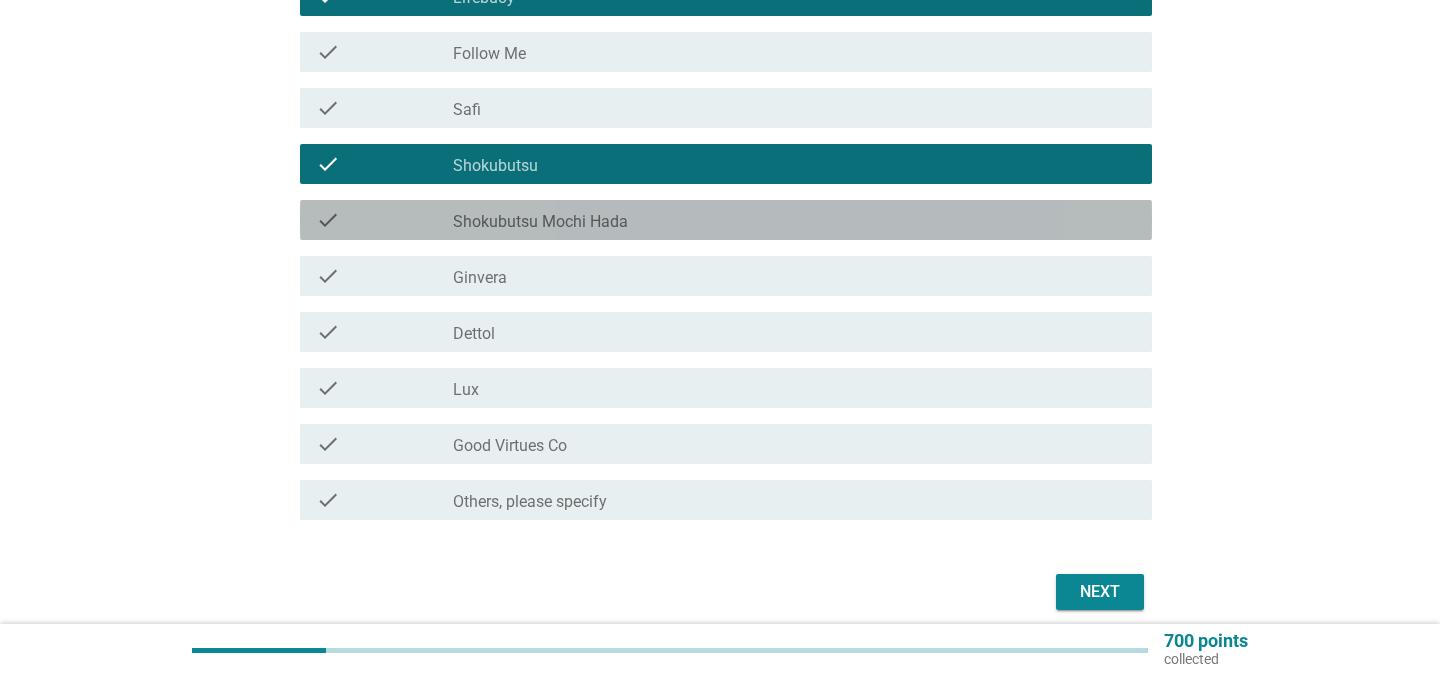 click on "Shokubutsu Mochi Hada" at bounding box center [540, 222] 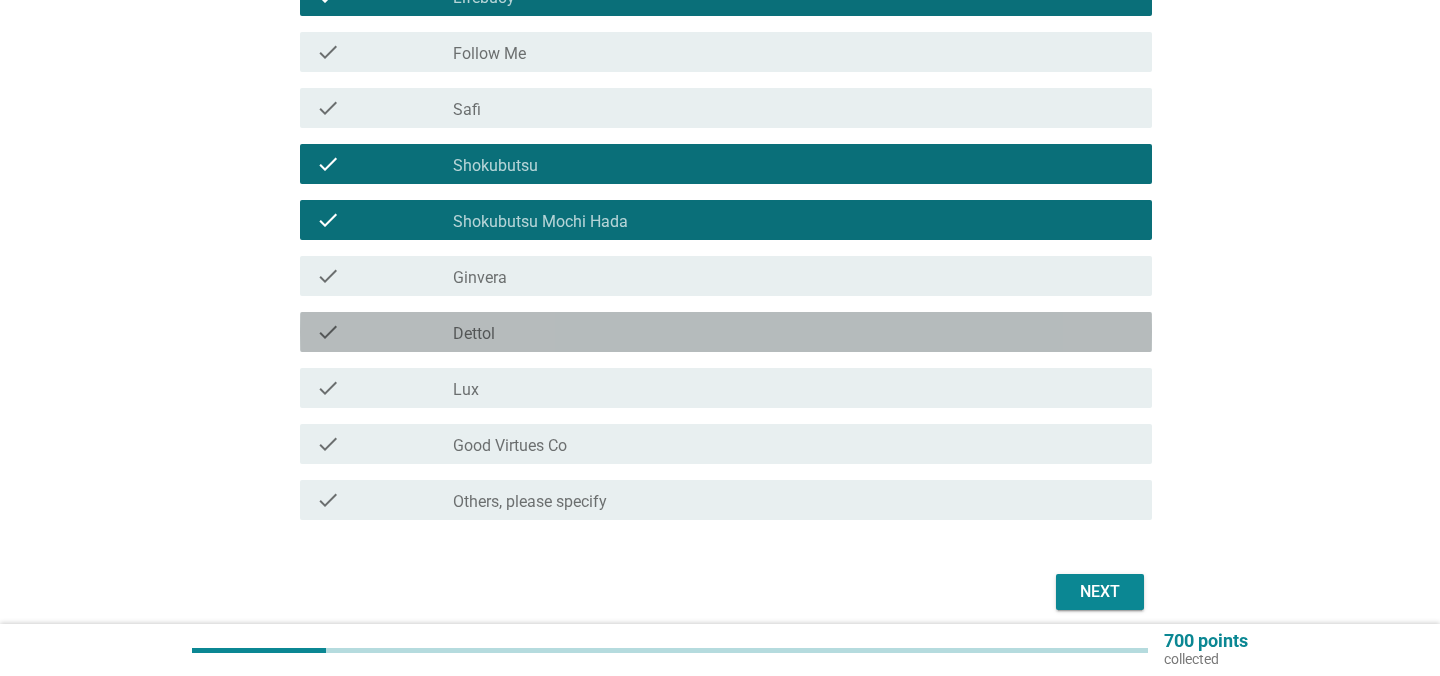 click on "check_box_outline_blank Dettol" at bounding box center (794, 332) 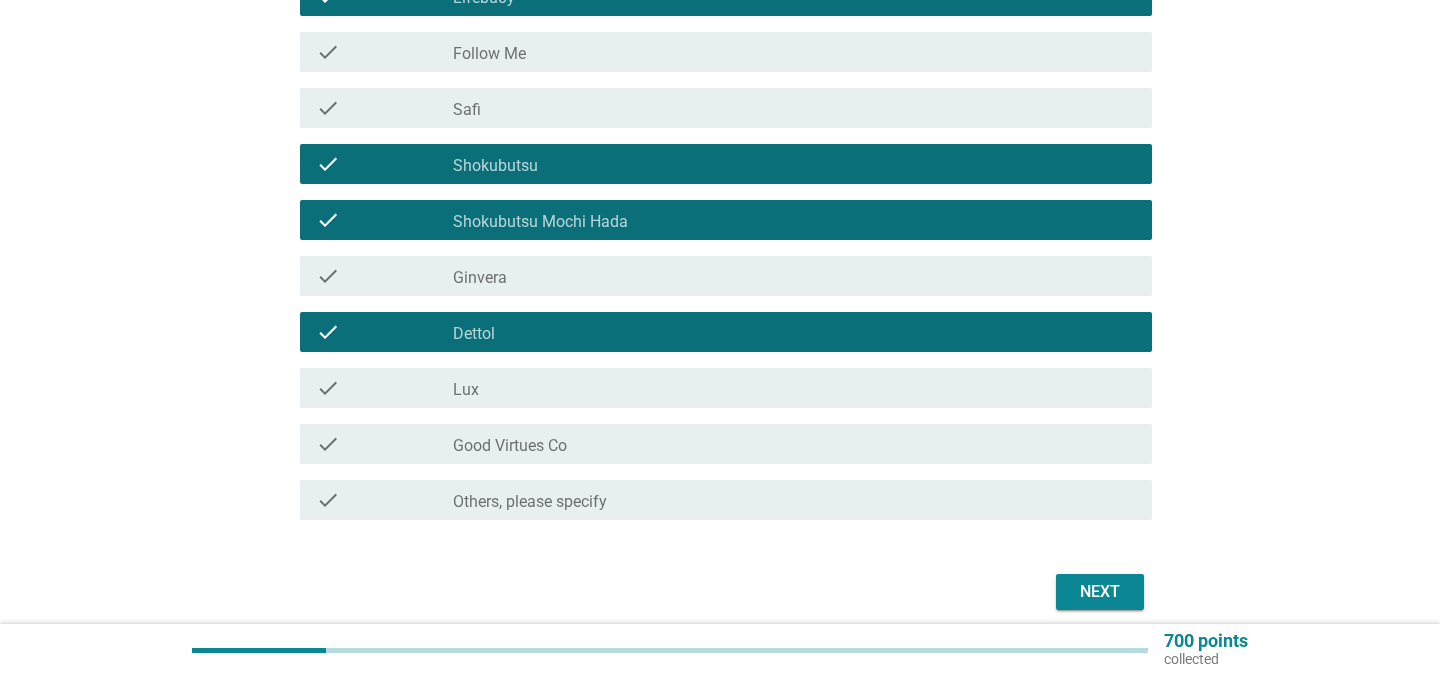 click on "check_box_outline_blank Lux" at bounding box center (794, 388) 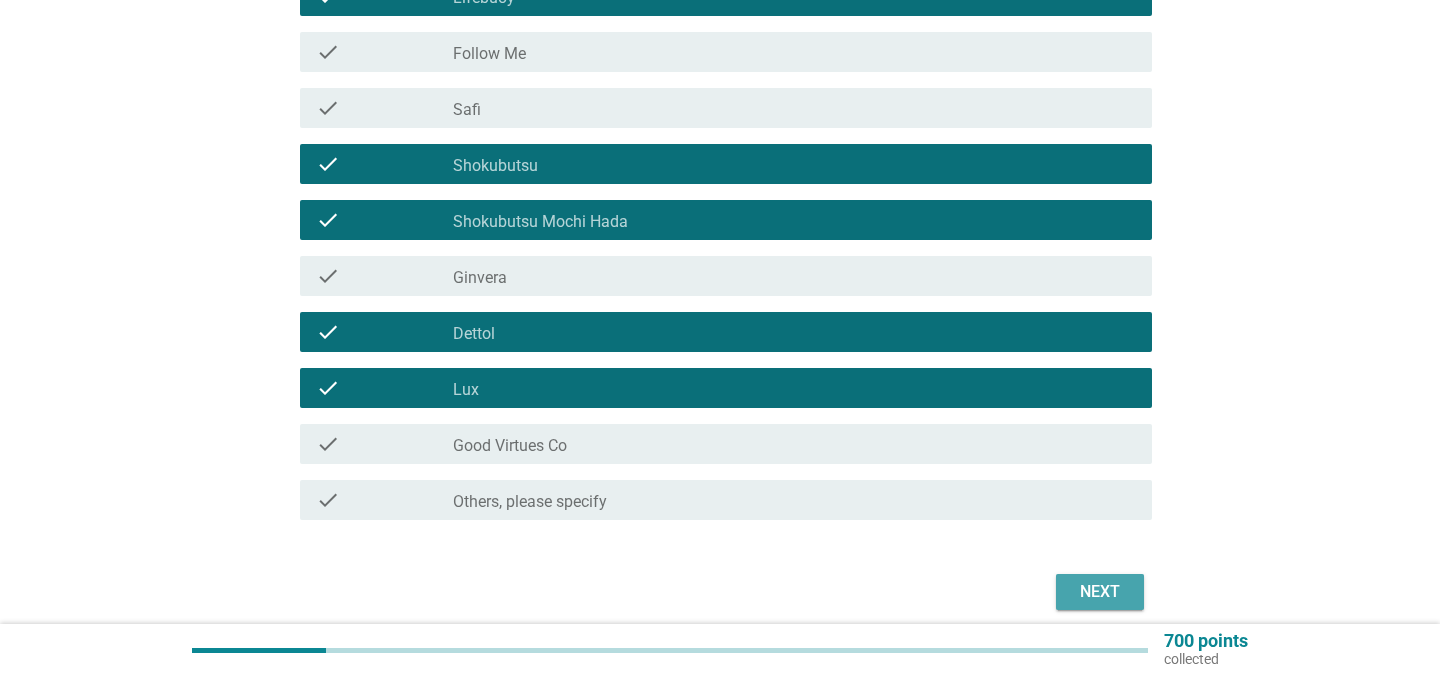click on "Next" at bounding box center (1100, 592) 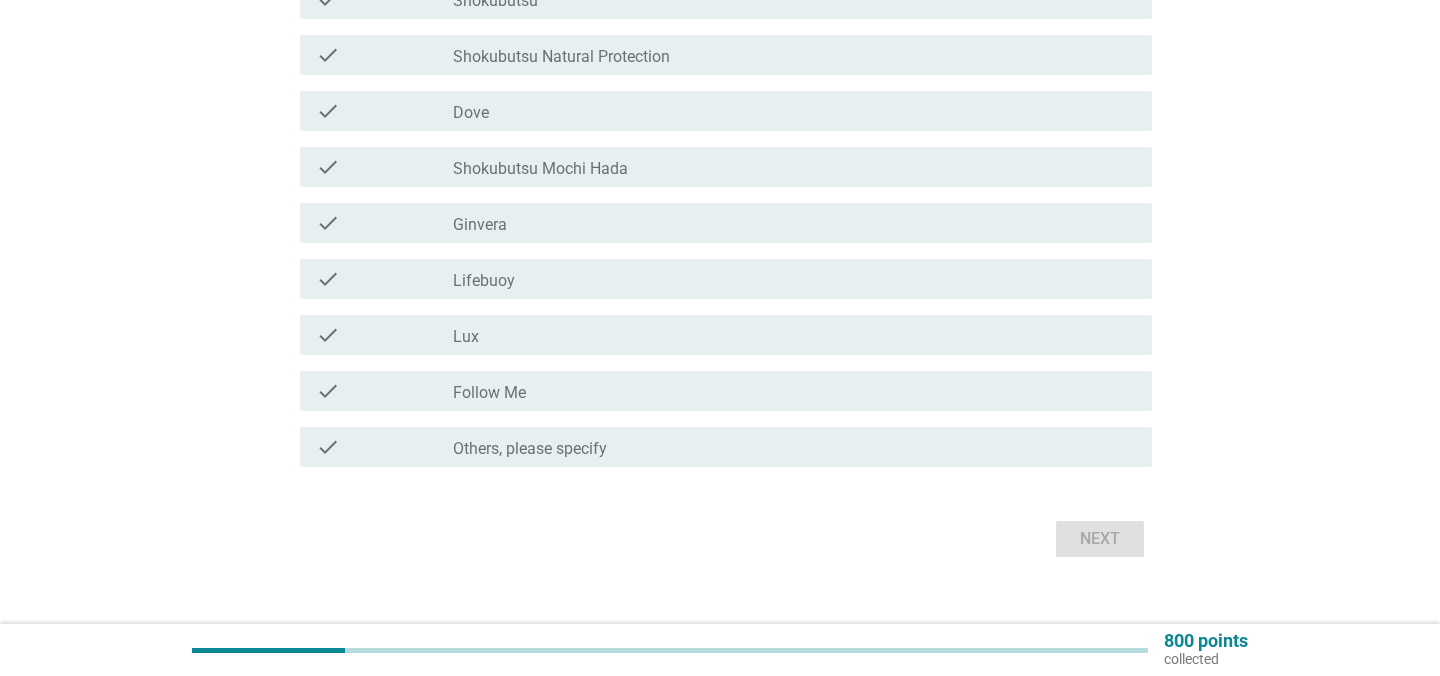 scroll, scrollTop: 588, scrollLeft: 0, axis: vertical 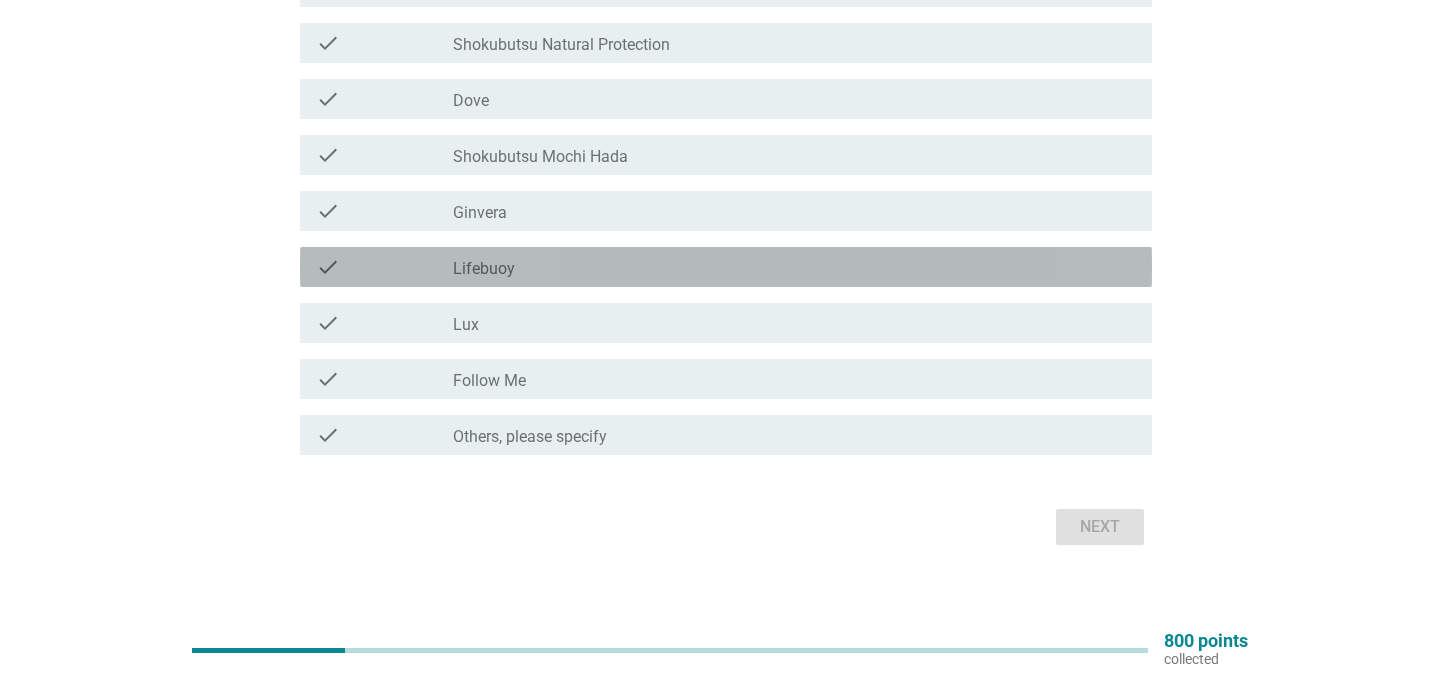click on "check_box Lifebuoy" at bounding box center [794, 267] 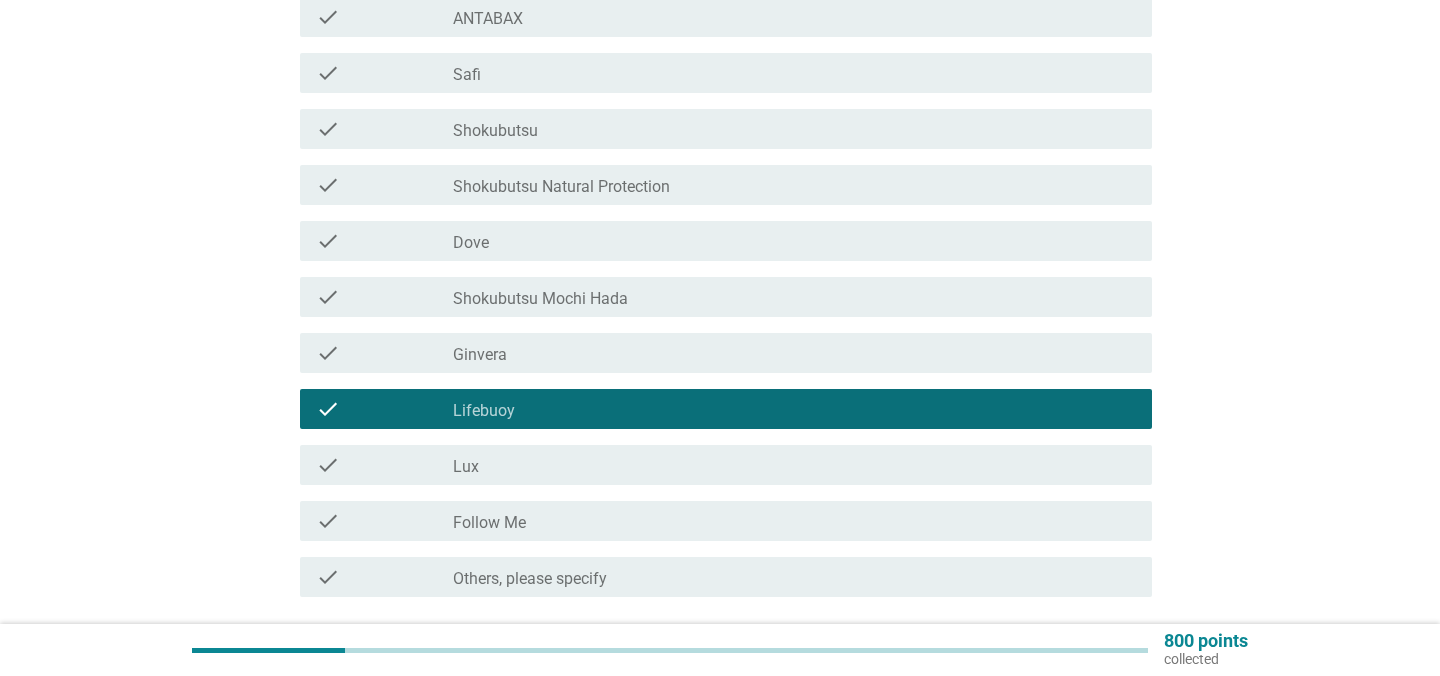 scroll, scrollTop: 369, scrollLeft: 0, axis: vertical 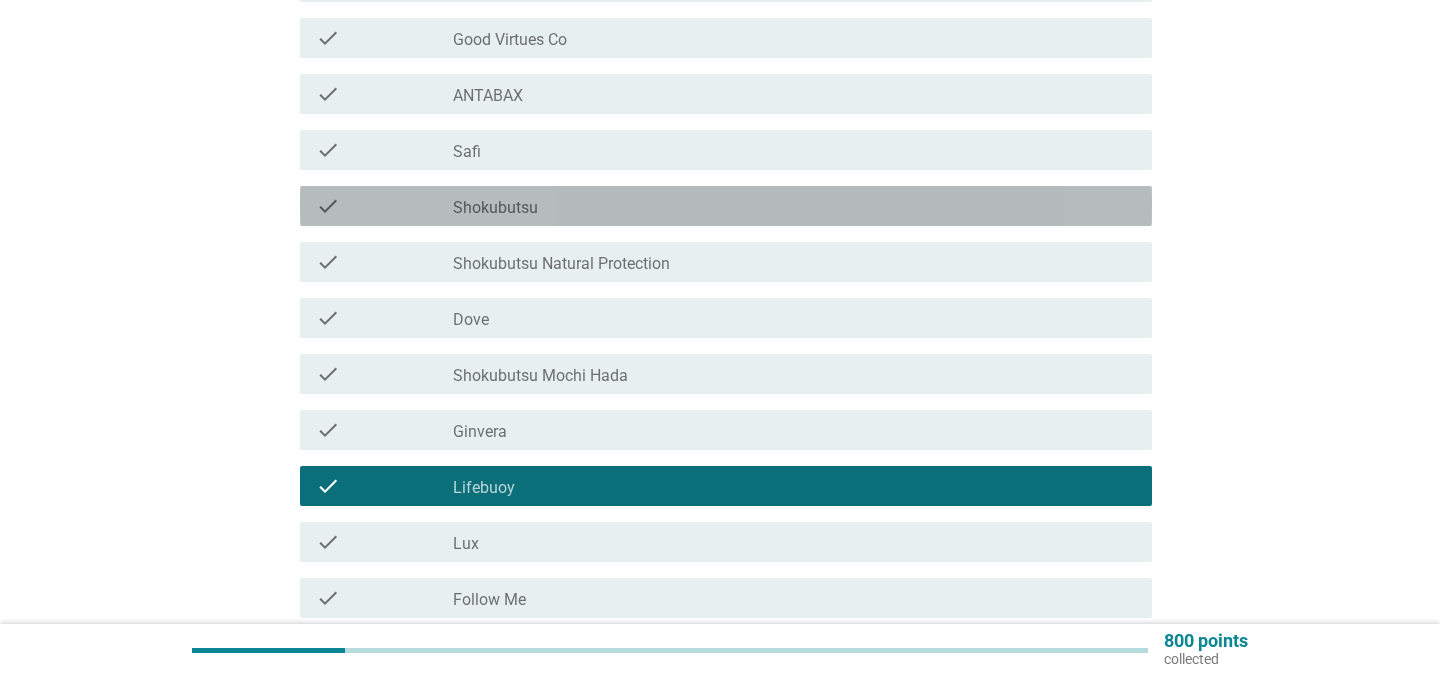 click on "check_box Shokubutsu" at bounding box center [794, 206] 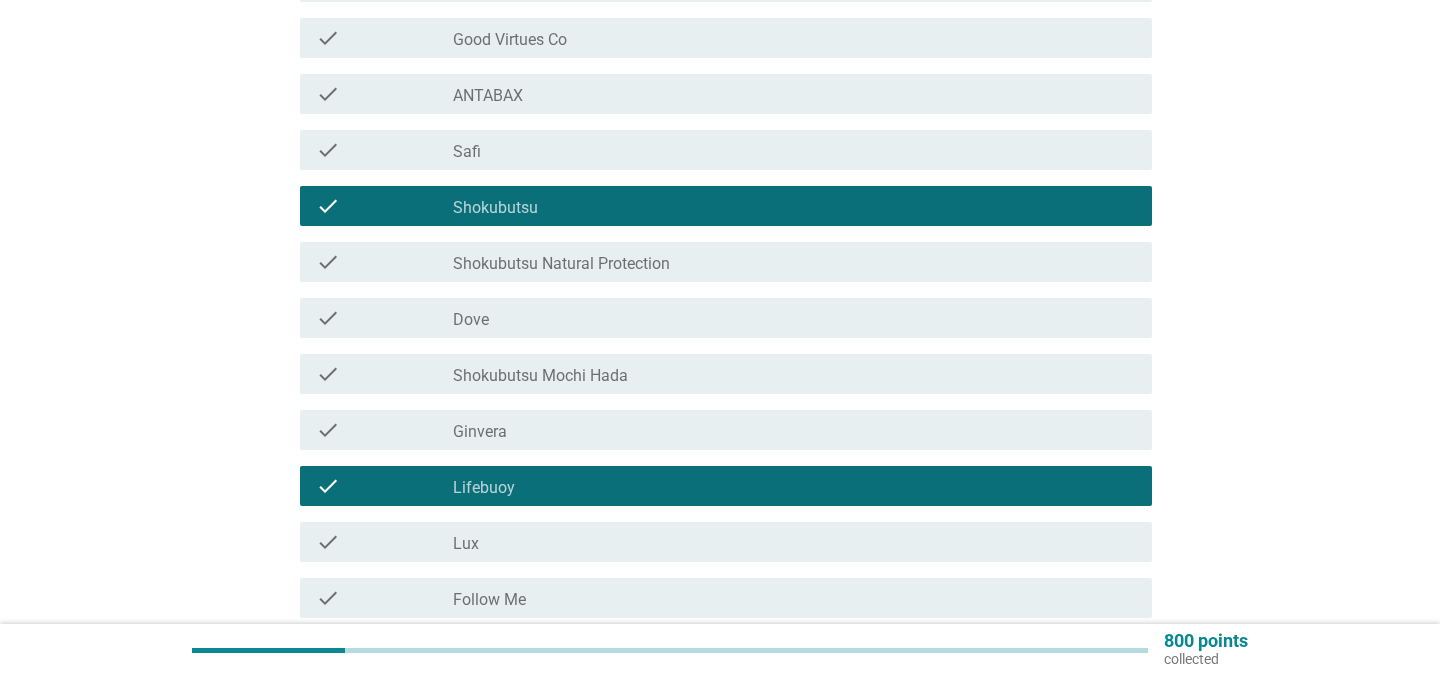 scroll, scrollTop: 605, scrollLeft: 0, axis: vertical 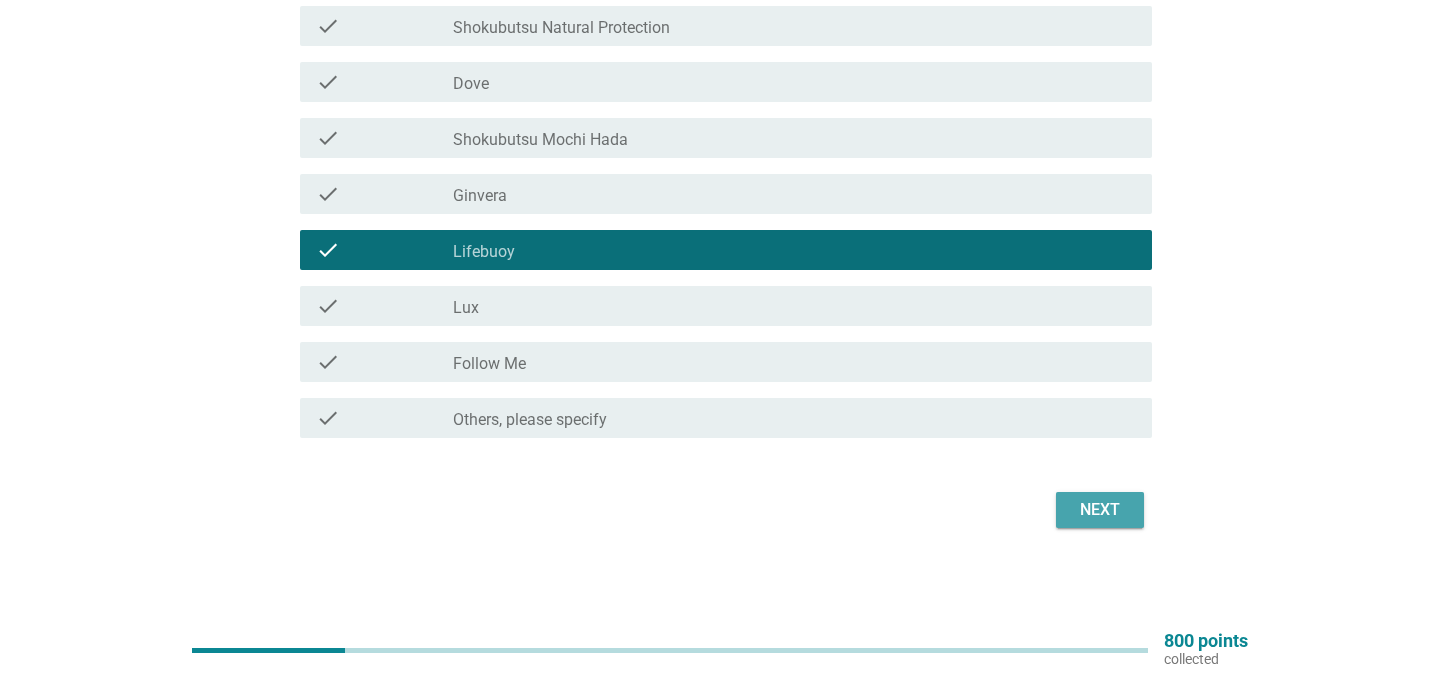 click on "Next" at bounding box center [1100, 510] 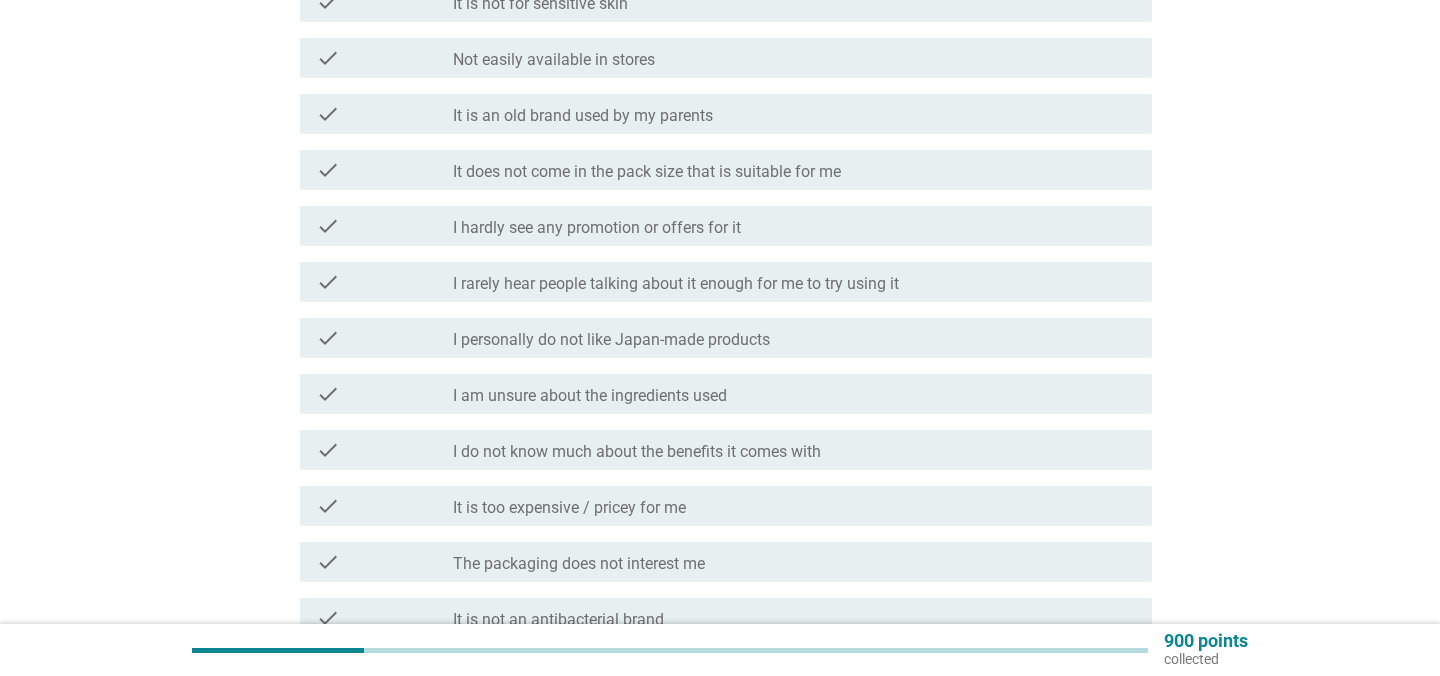 scroll, scrollTop: 331, scrollLeft: 0, axis: vertical 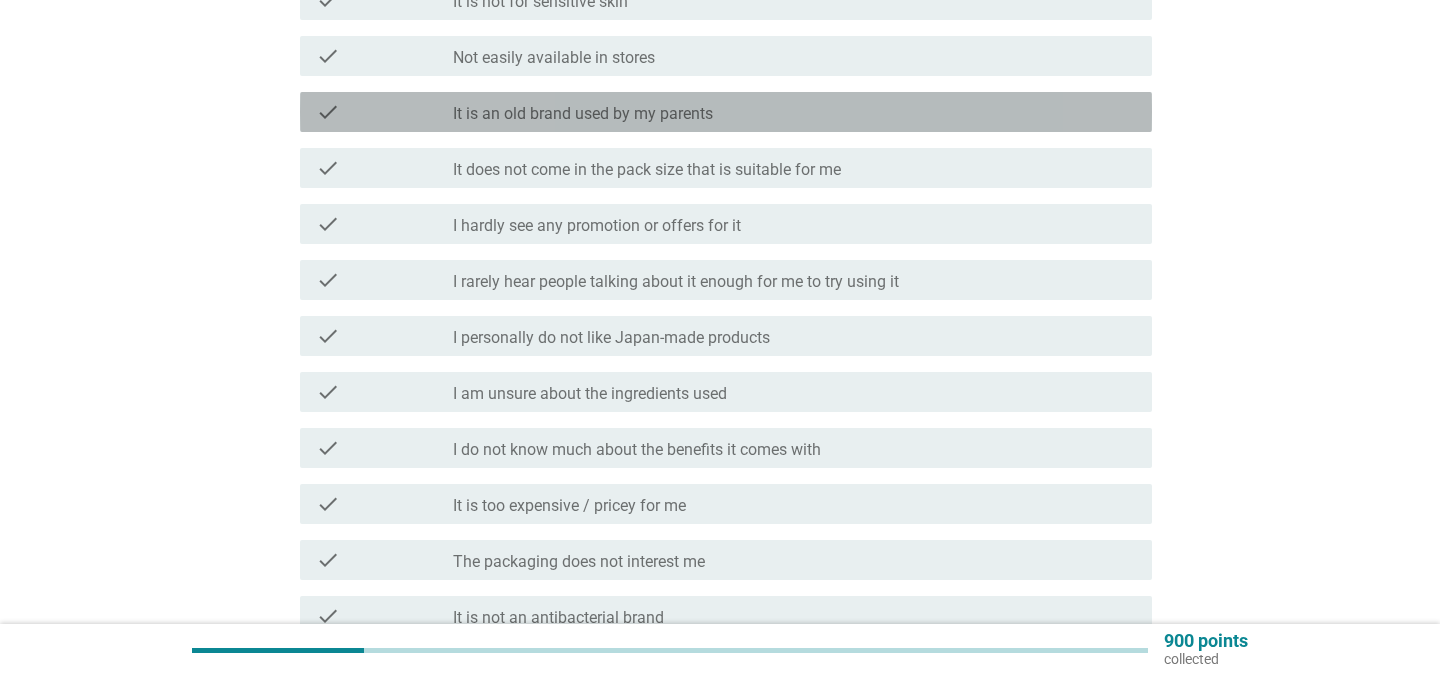 click on "It is an old brand used by my parents" at bounding box center [583, 114] 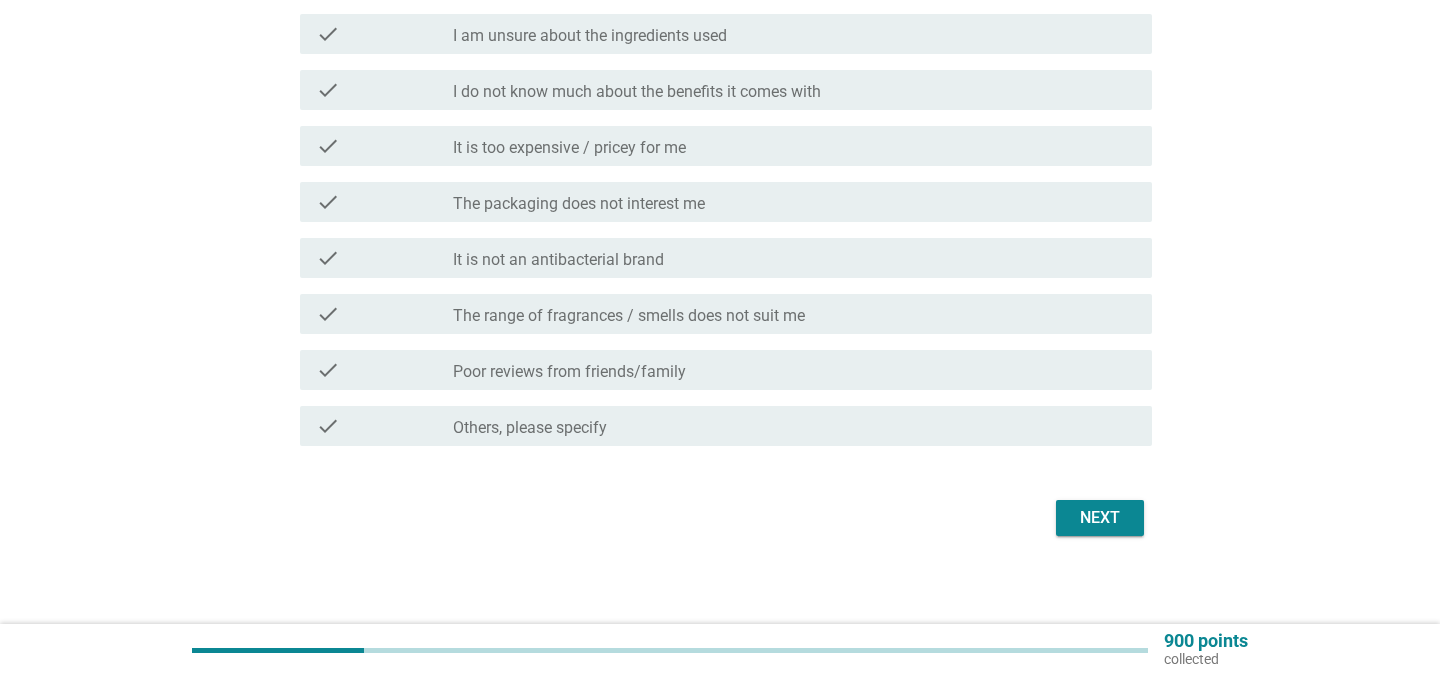 scroll, scrollTop: 697, scrollLeft: 0, axis: vertical 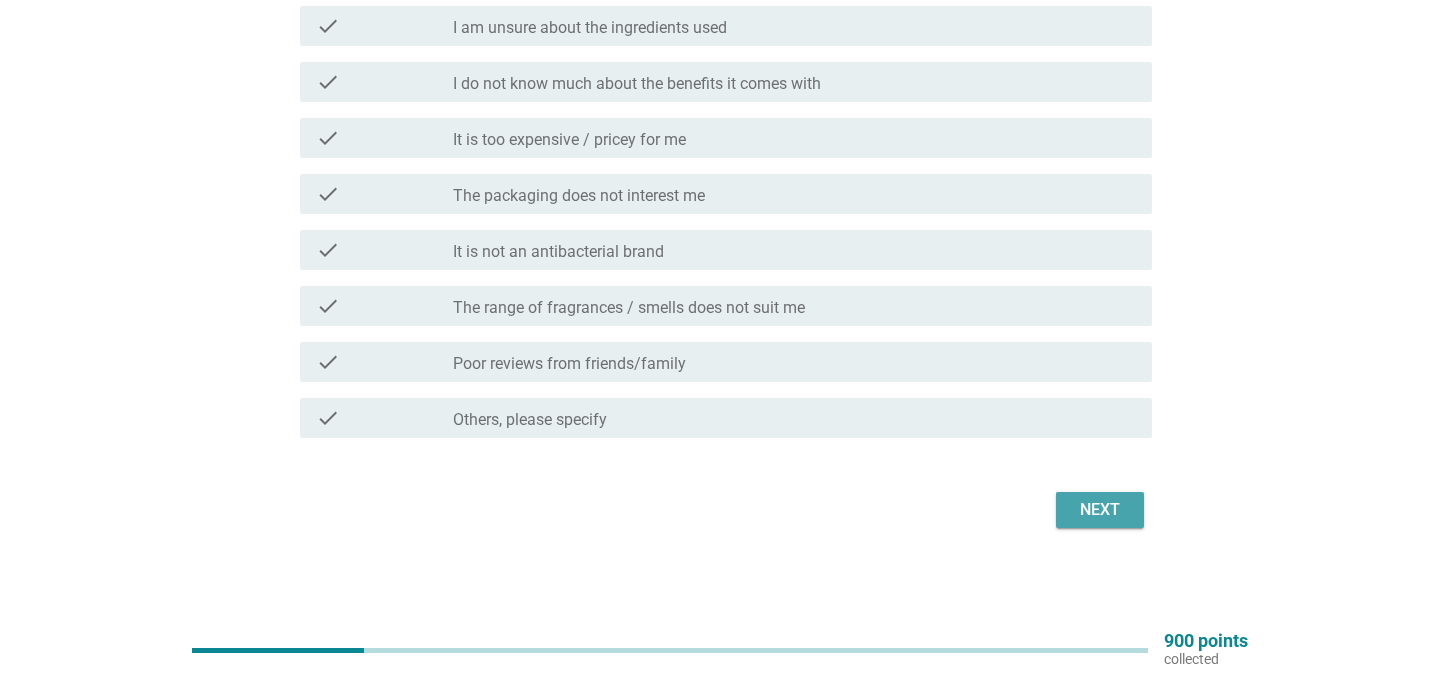 click on "Next" at bounding box center [1100, 510] 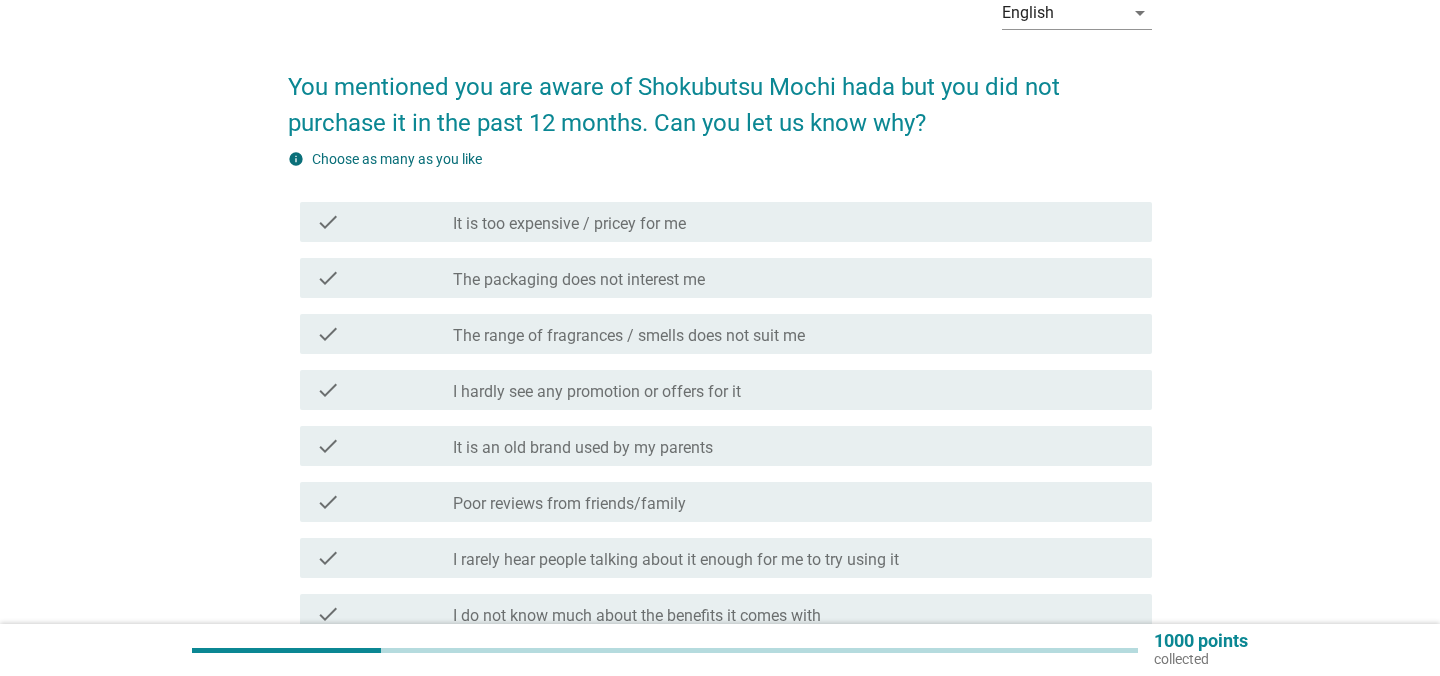 scroll, scrollTop: 113, scrollLeft: 0, axis: vertical 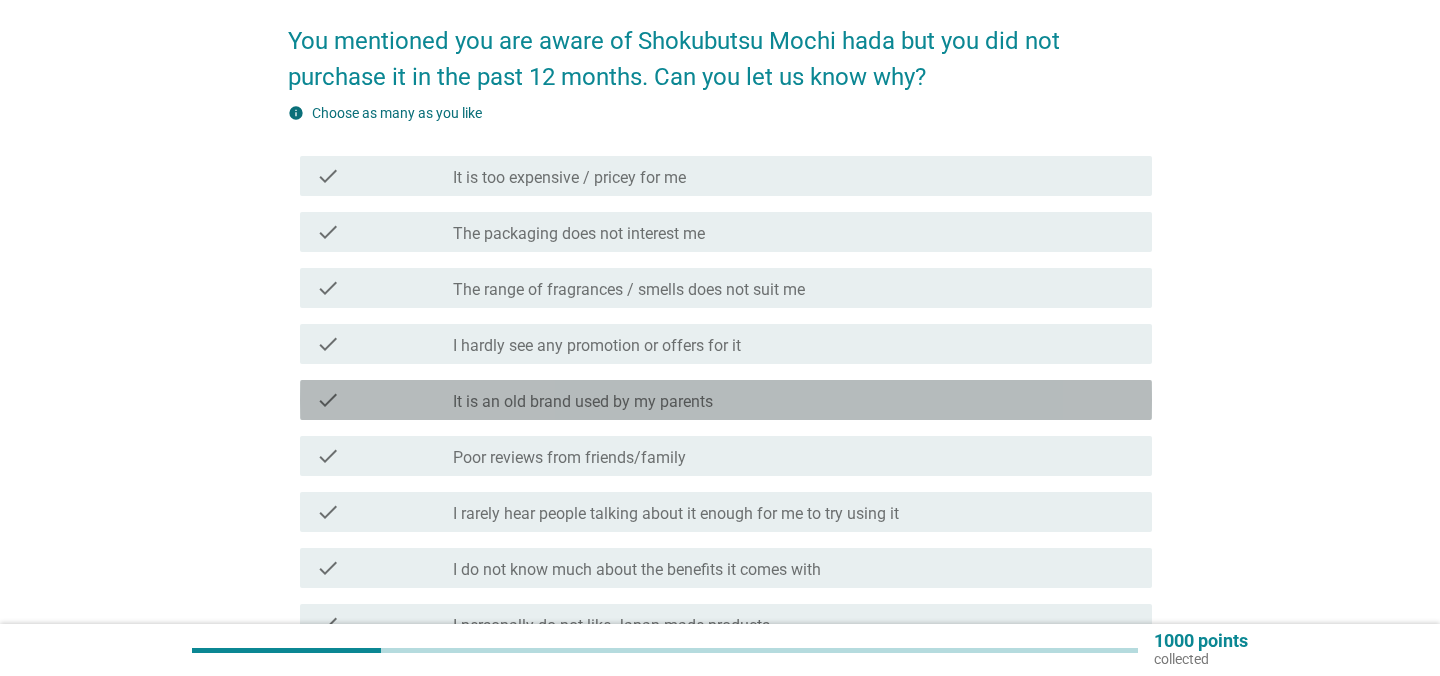 click on "check_box_outline_blank It is an old brand used by my parents" at bounding box center [794, 400] 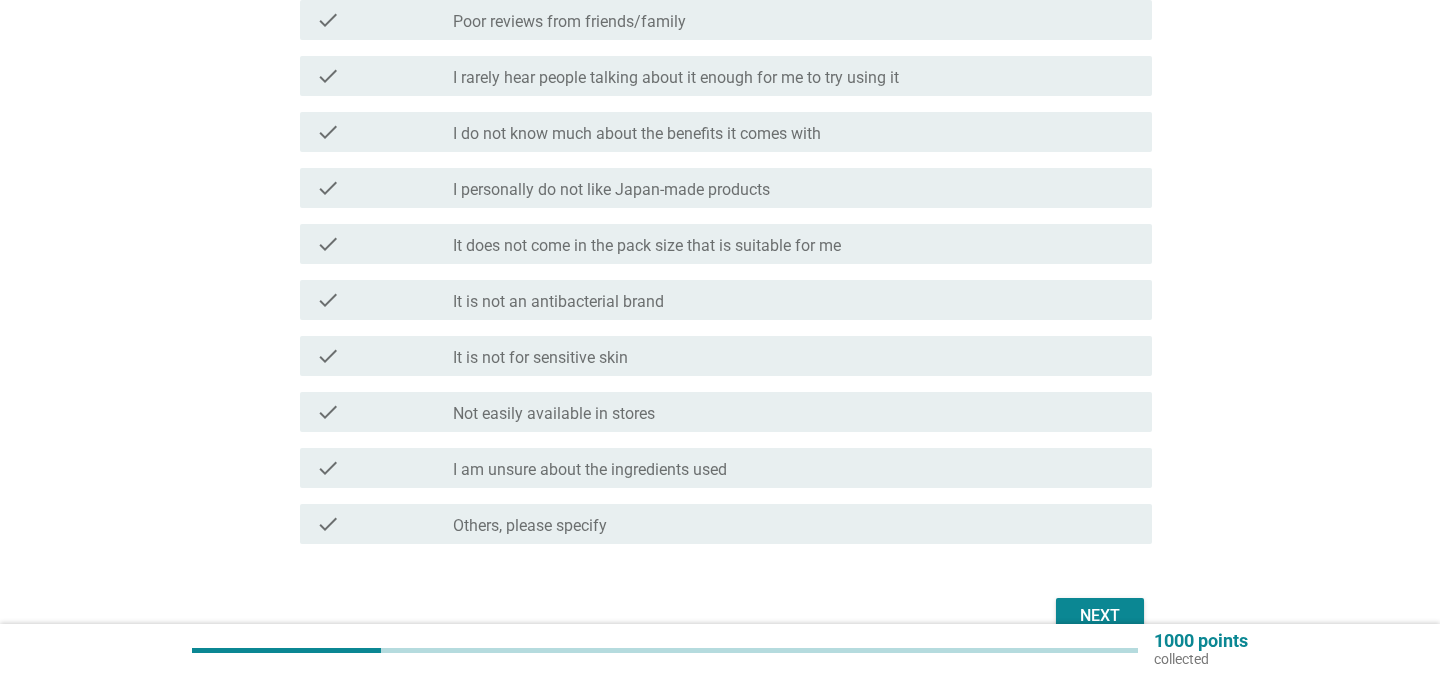 scroll, scrollTop: 697, scrollLeft: 0, axis: vertical 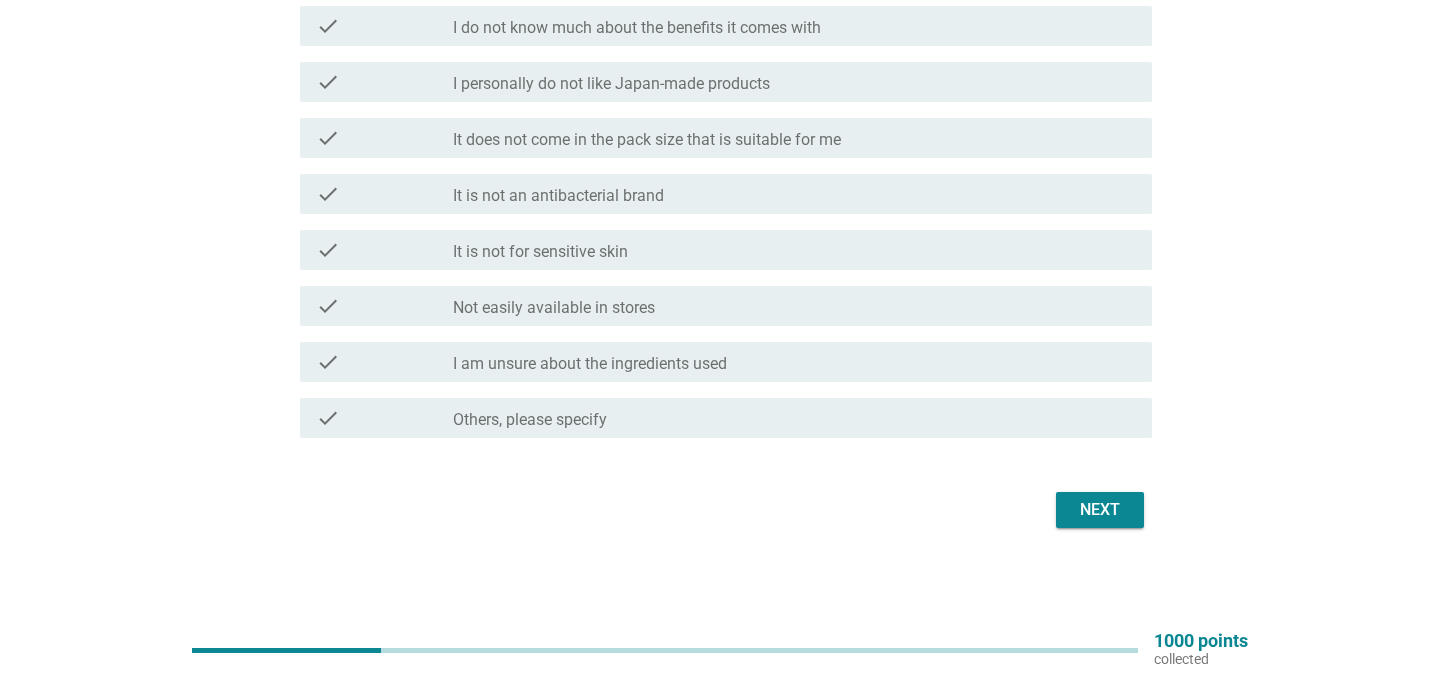click on "Next" at bounding box center [1100, 510] 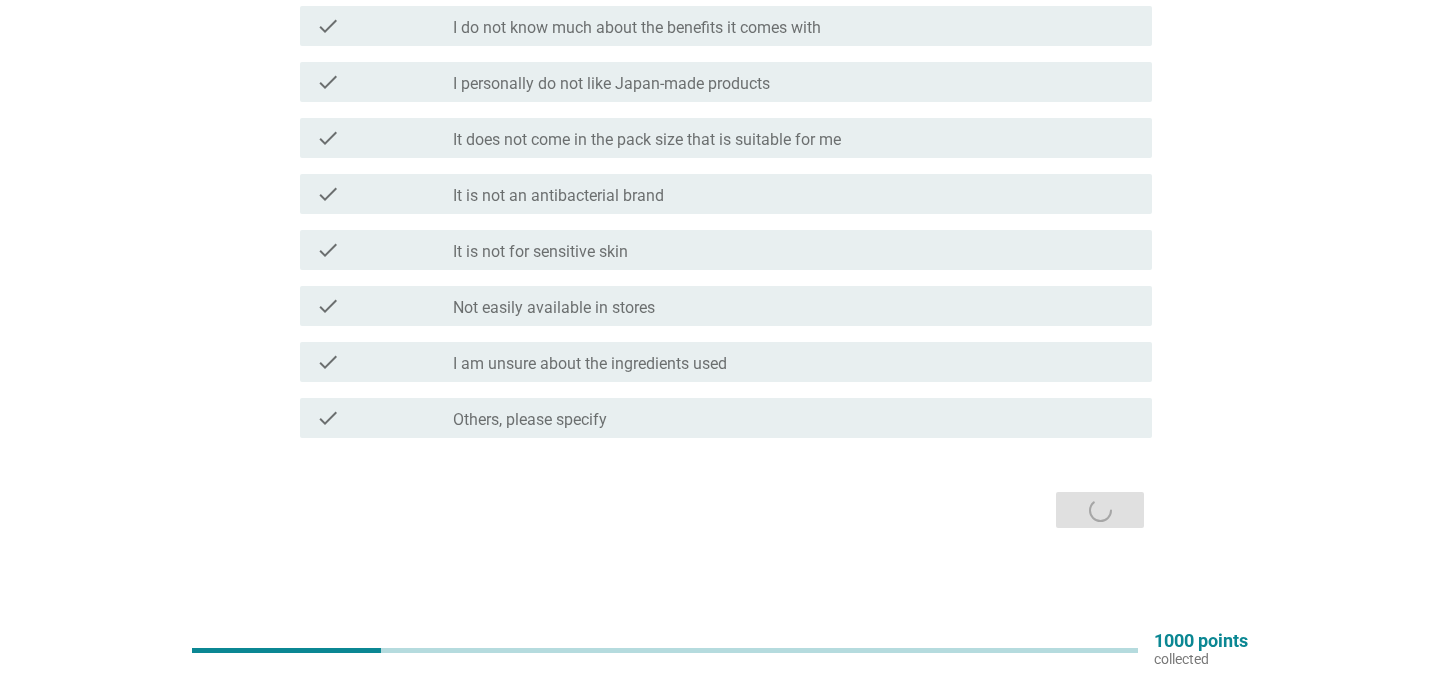 scroll, scrollTop: 0, scrollLeft: 0, axis: both 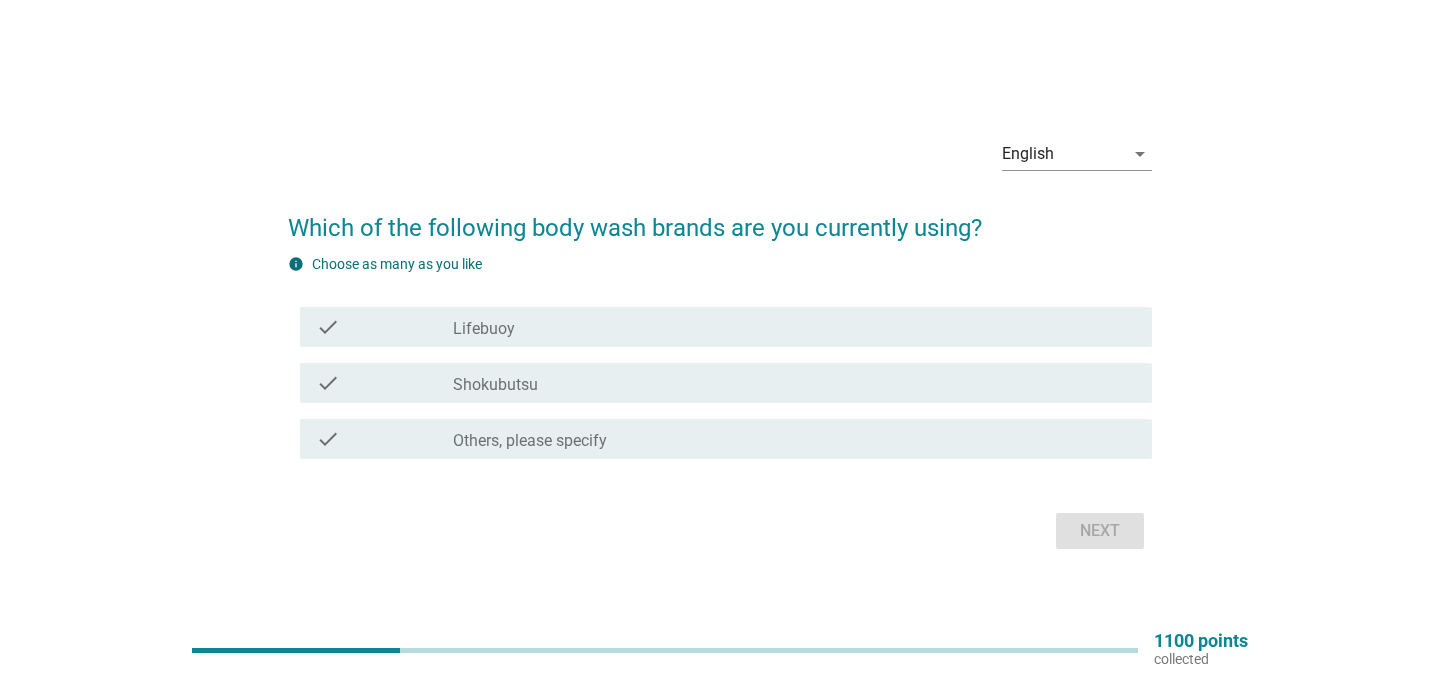click on "check     check_box_outline_blank Lifebuoy" at bounding box center [726, 327] 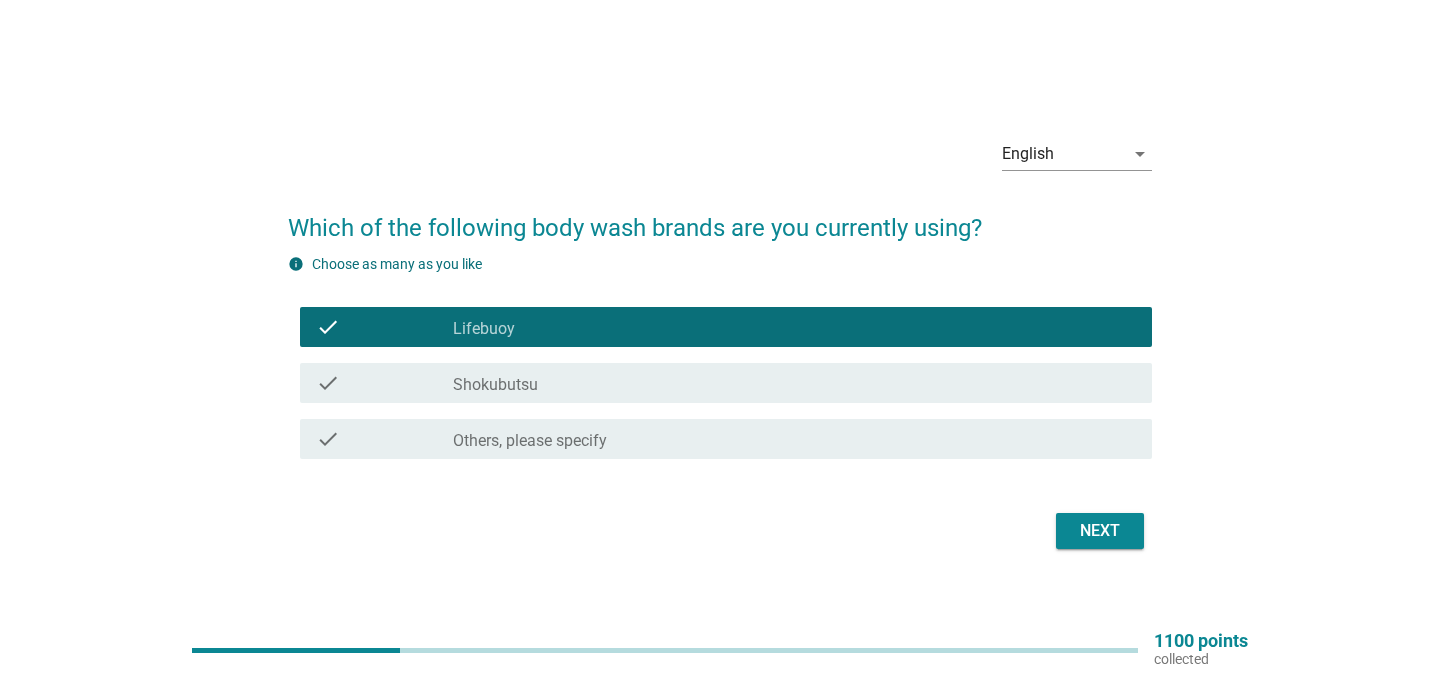 click on "Next" at bounding box center (1100, 531) 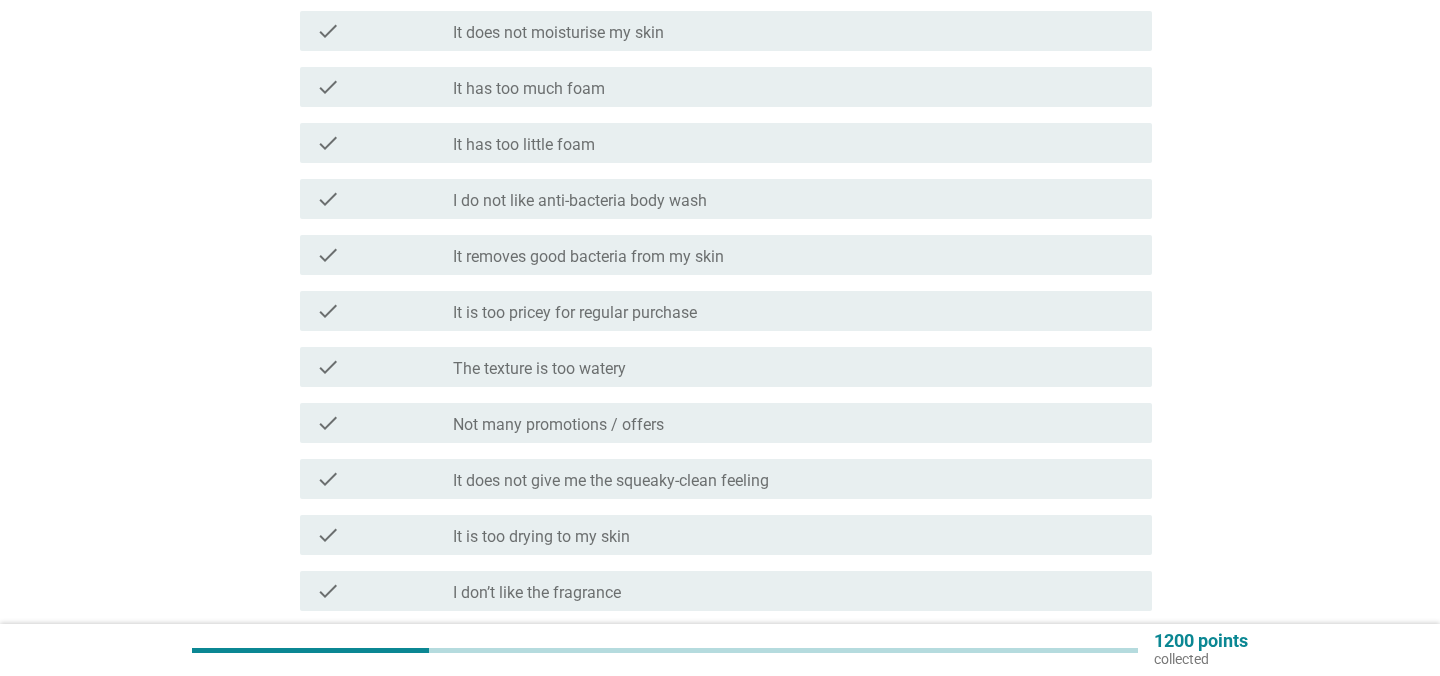 scroll, scrollTop: 301, scrollLeft: 0, axis: vertical 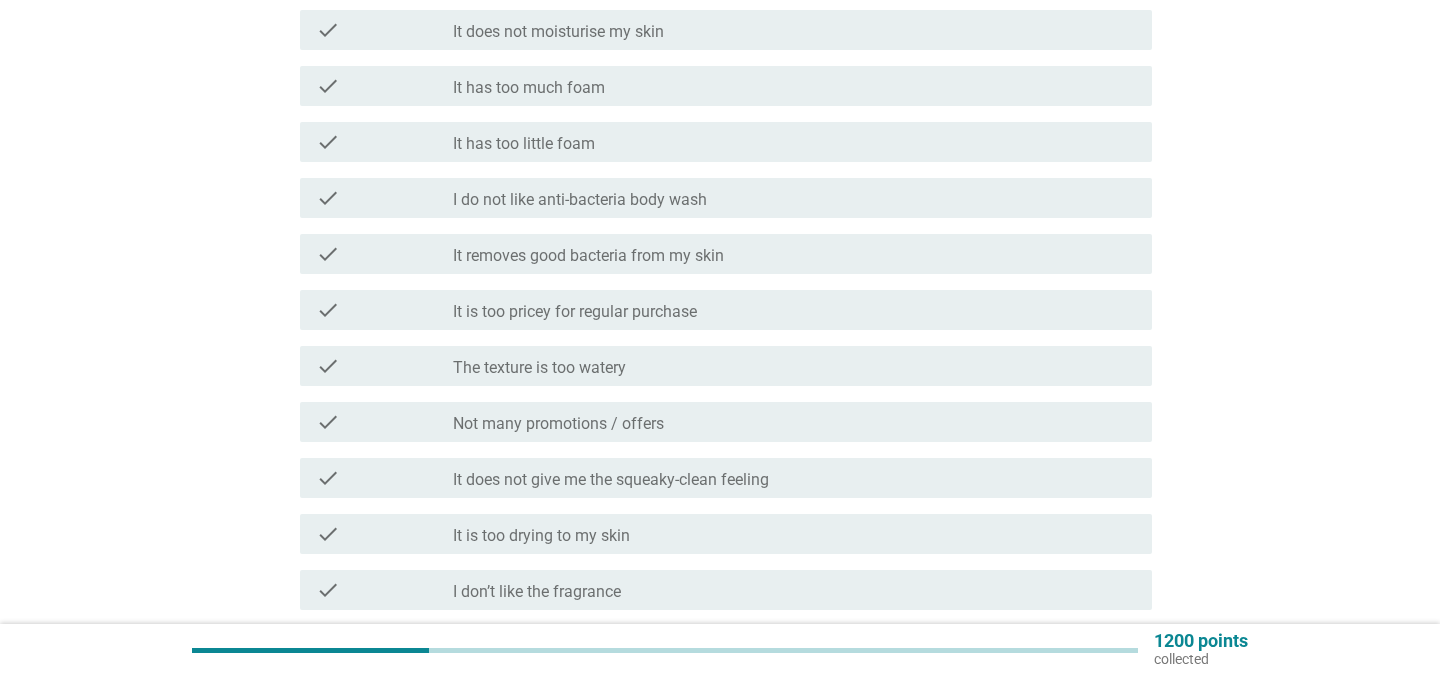 click on "check_box_outline_blank It does not moisturise my skin" at bounding box center (794, 30) 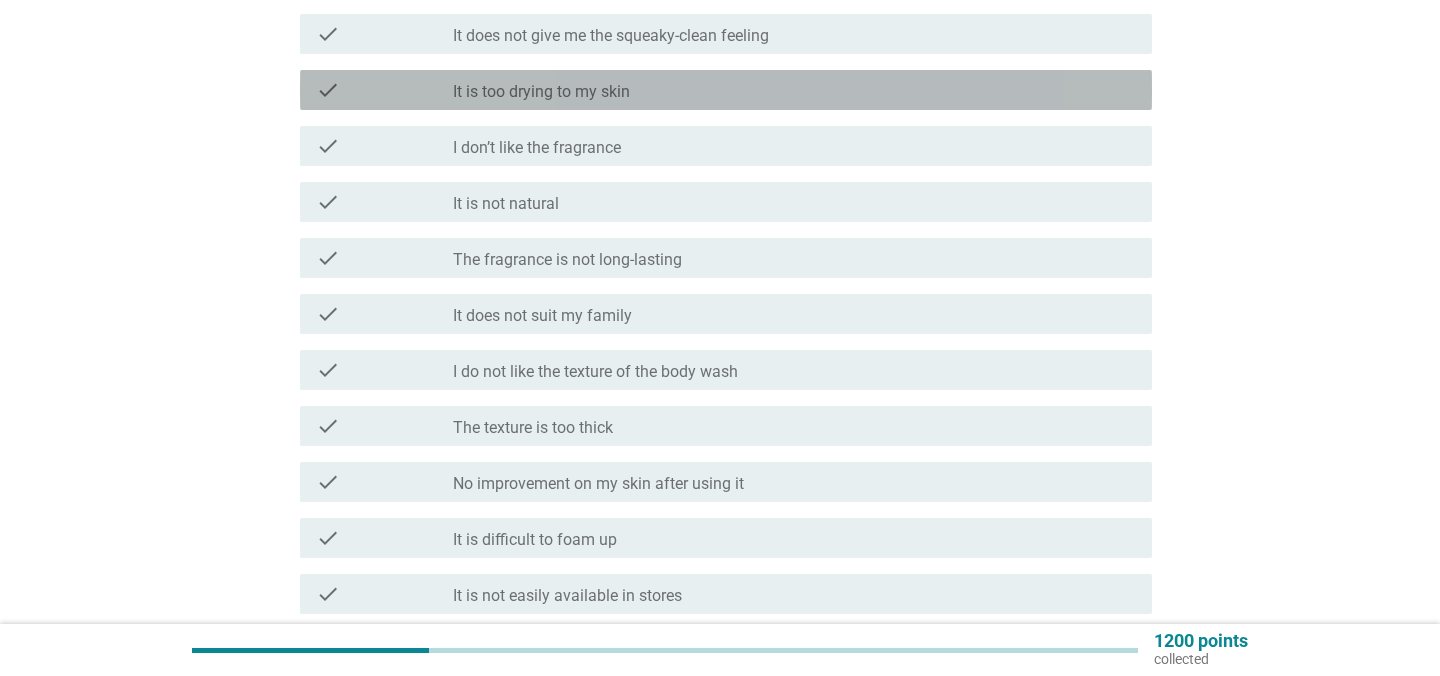 click on "check_box_outline_blank It is too drying to my skin" at bounding box center (794, 90) 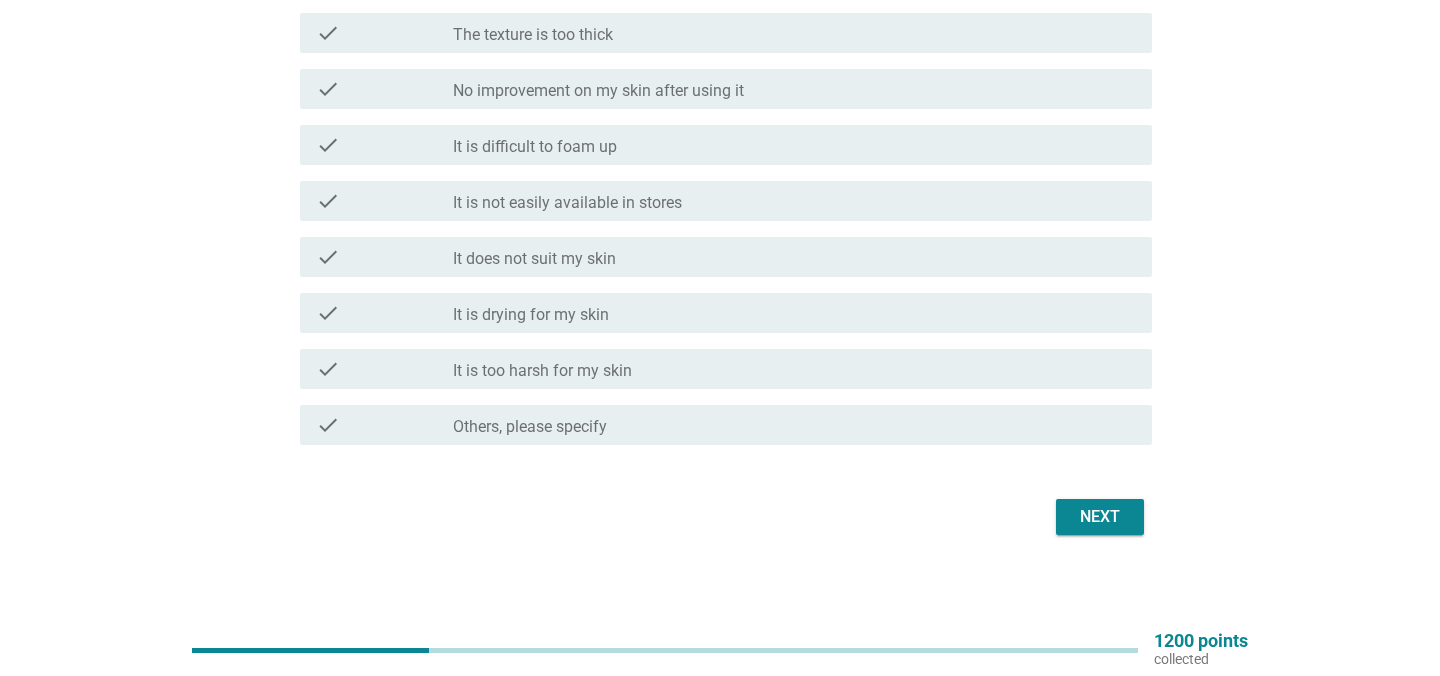 scroll, scrollTop: 1145, scrollLeft: 0, axis: vertical 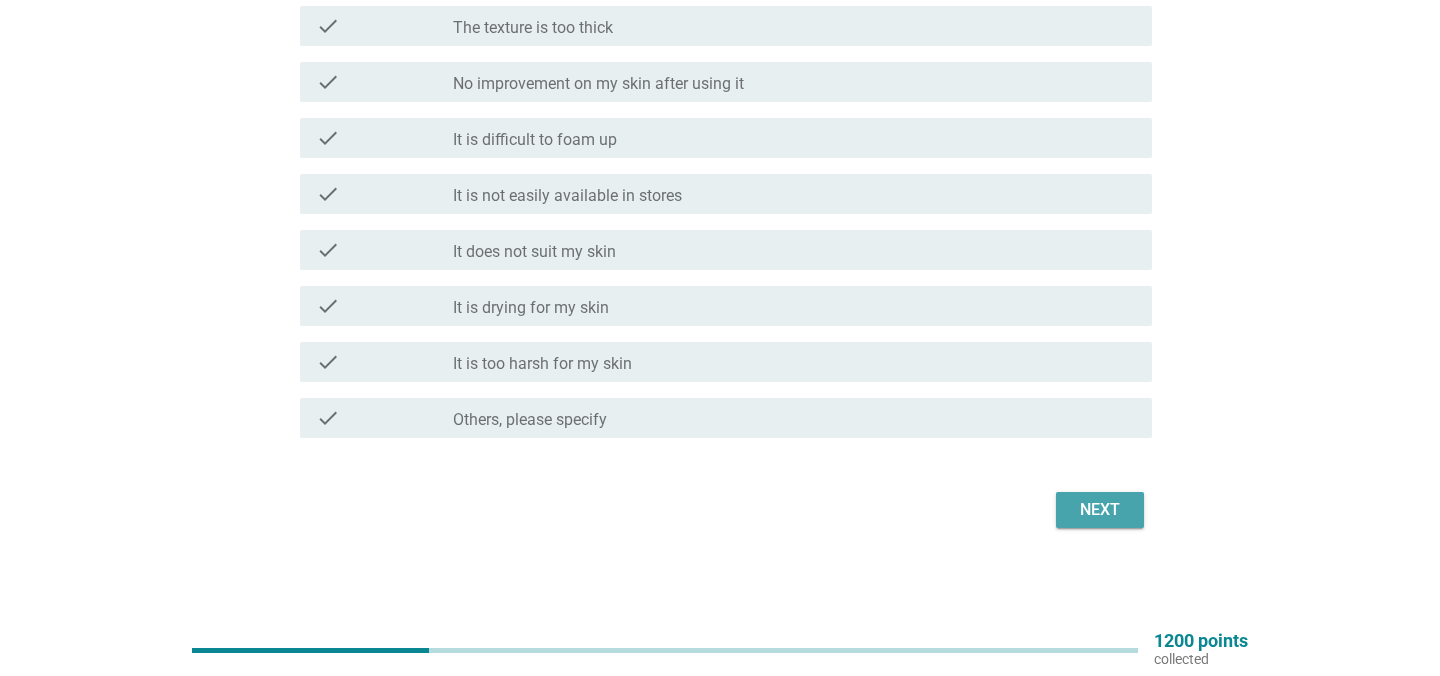 click on "Next" at bounding box center [1100, 510] 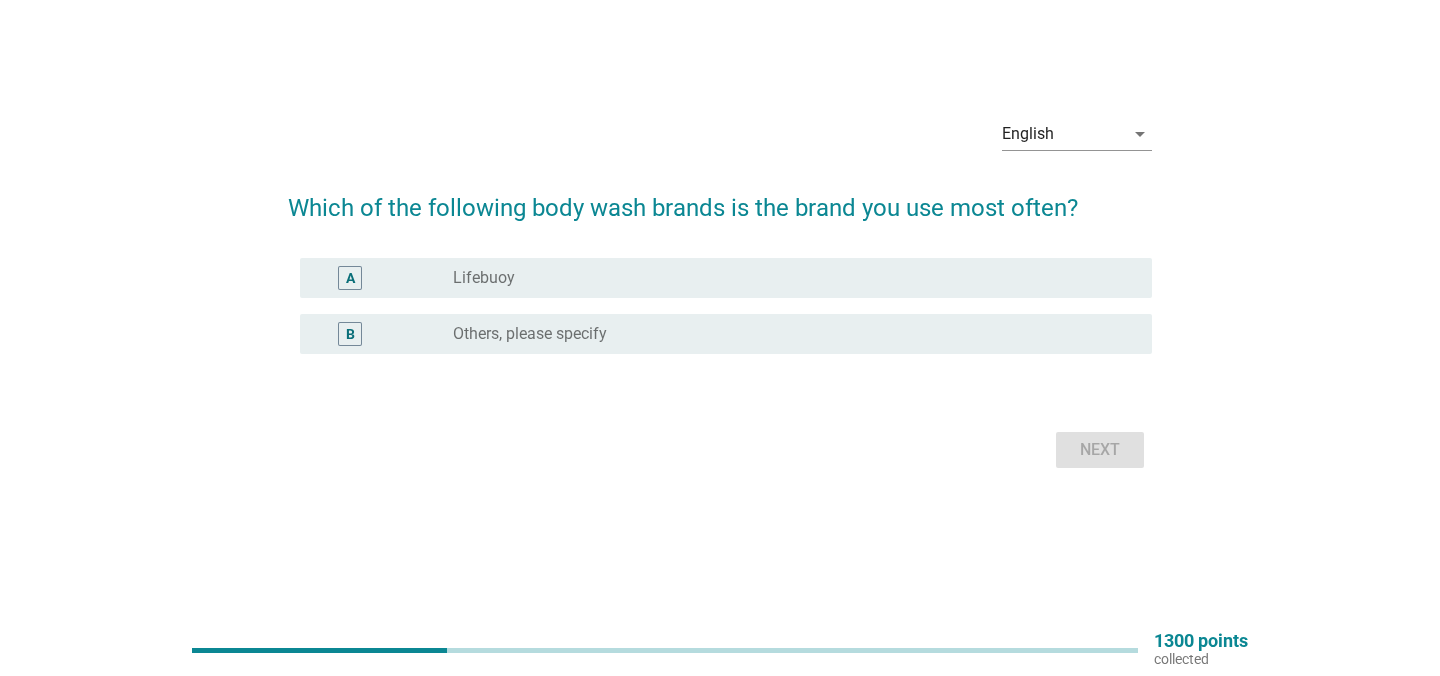 scroll, scrollTop: 52, scrollLeft: 0, axis: vertical 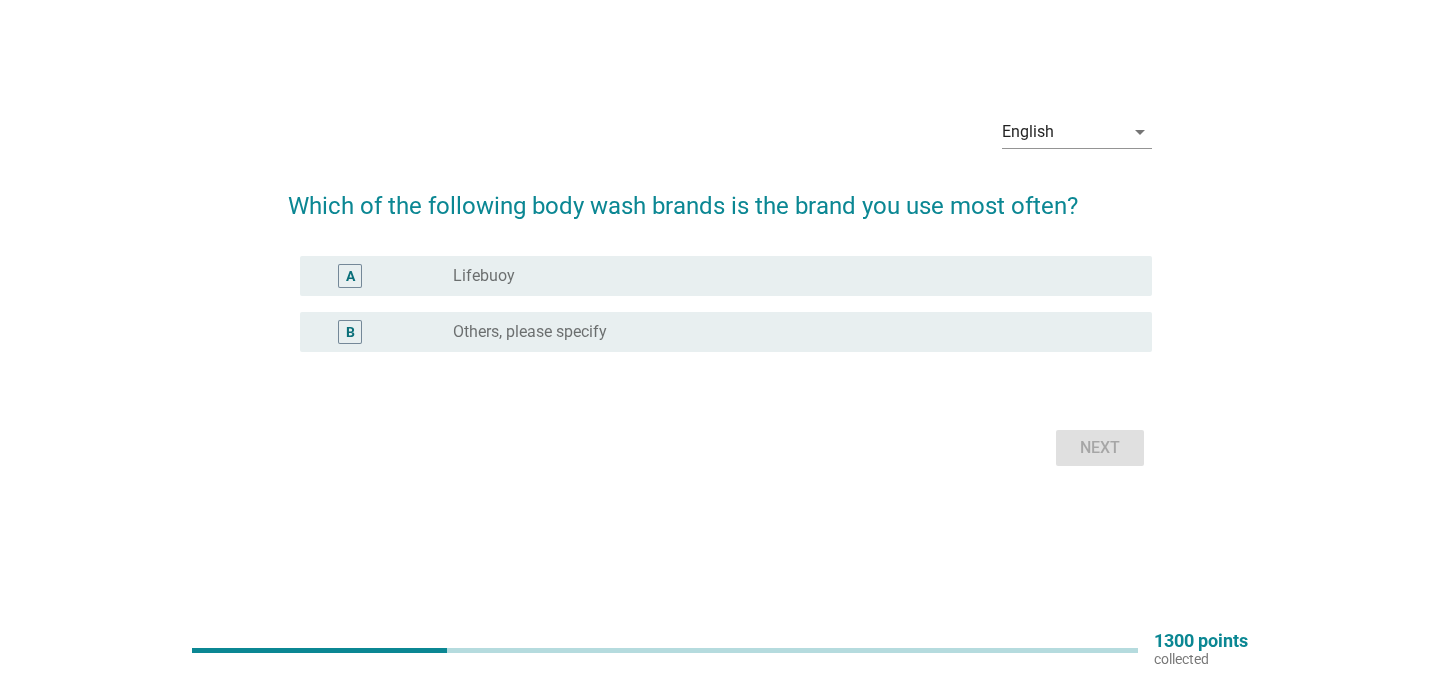 click on "A     radio_button_unchecked Lifebuoy" at bounding box center [720, 276] 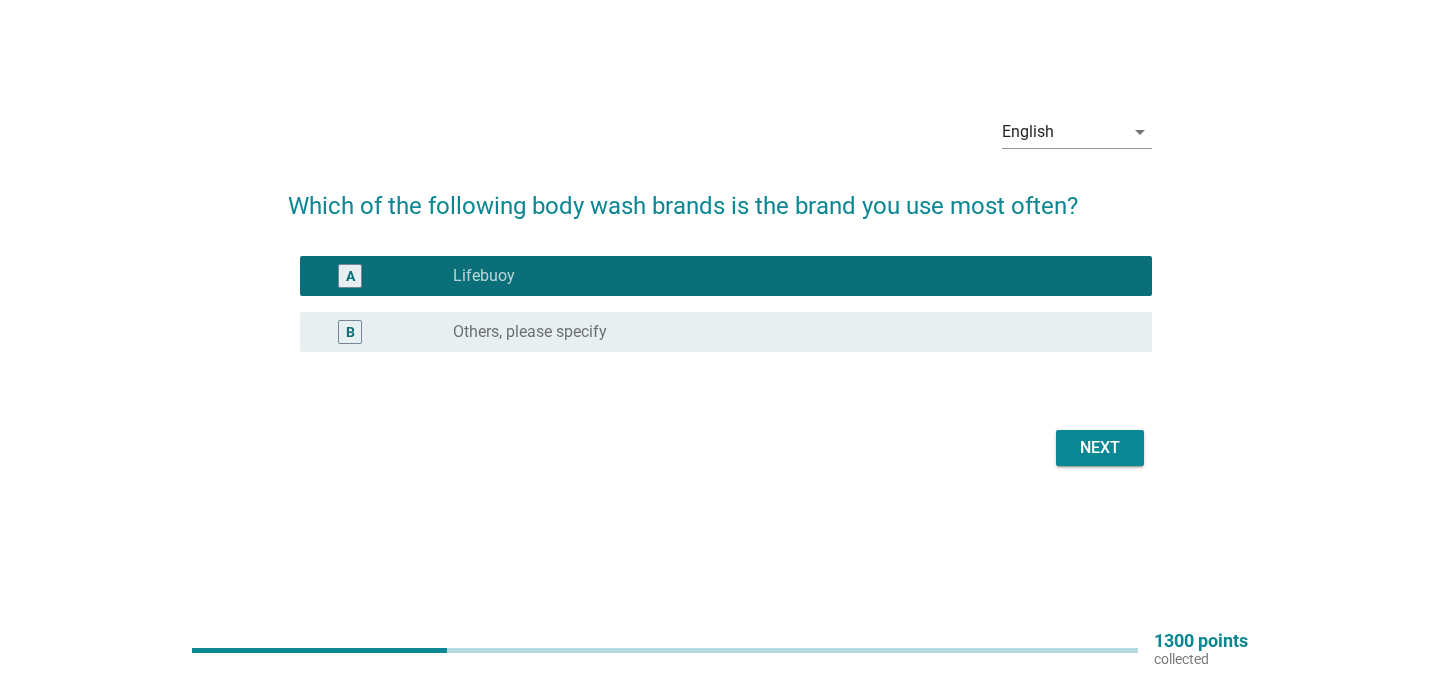 click on "Next" at bounding box center (1100, 448) 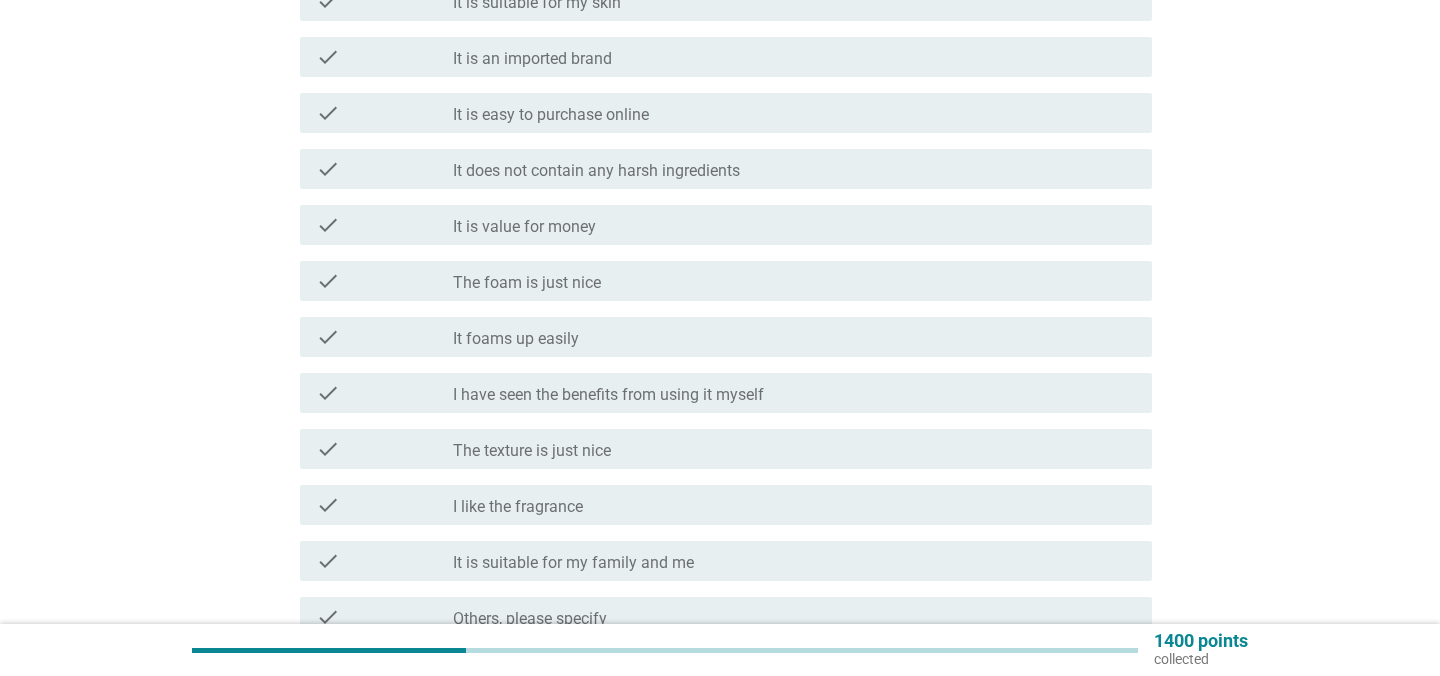 scroll, scrollTop: 611, scrollLeft: 0, axis: vertical 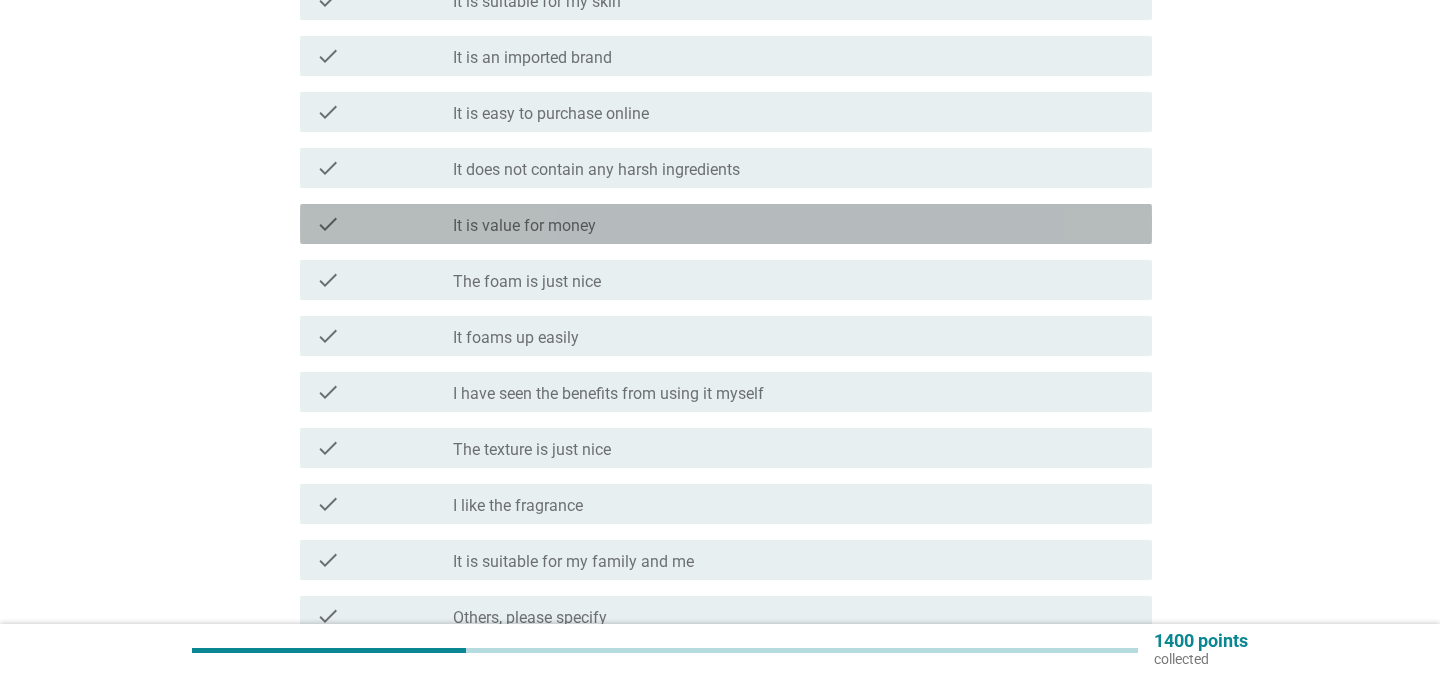 click on "check_box_outline_blank It is value for money" at bounding box center (794, 224) 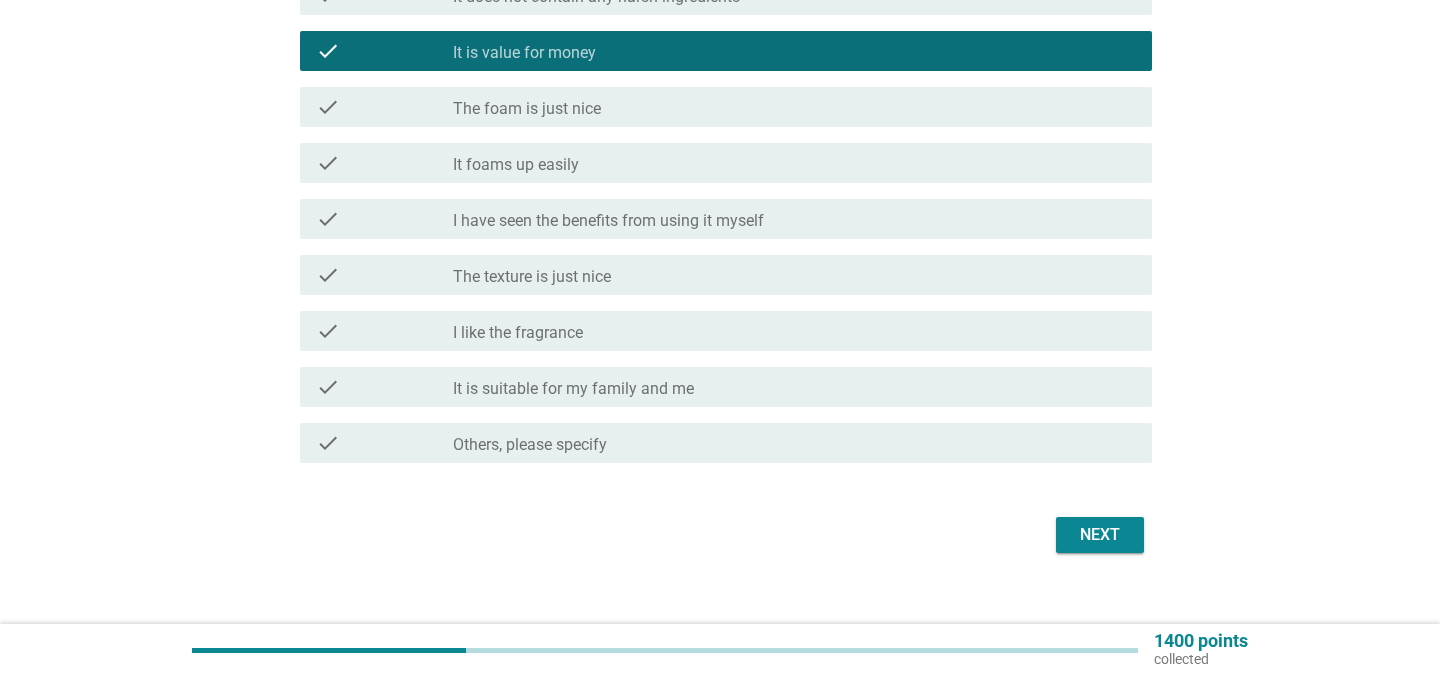 scroll, scrollTop: 795, scrollLeft: 0, axis: vertical 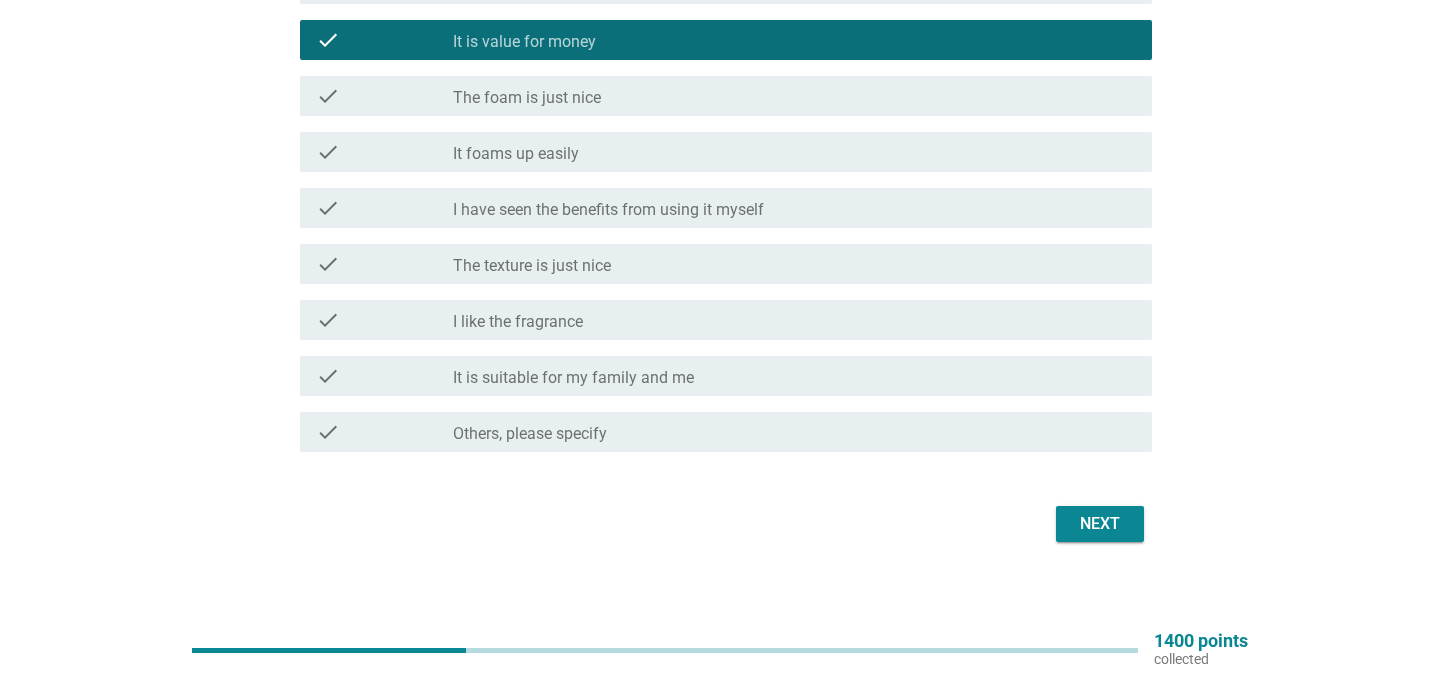 click on "check_box_outline_blank It is suitable for my family and me" at bounding box center [794, 376] 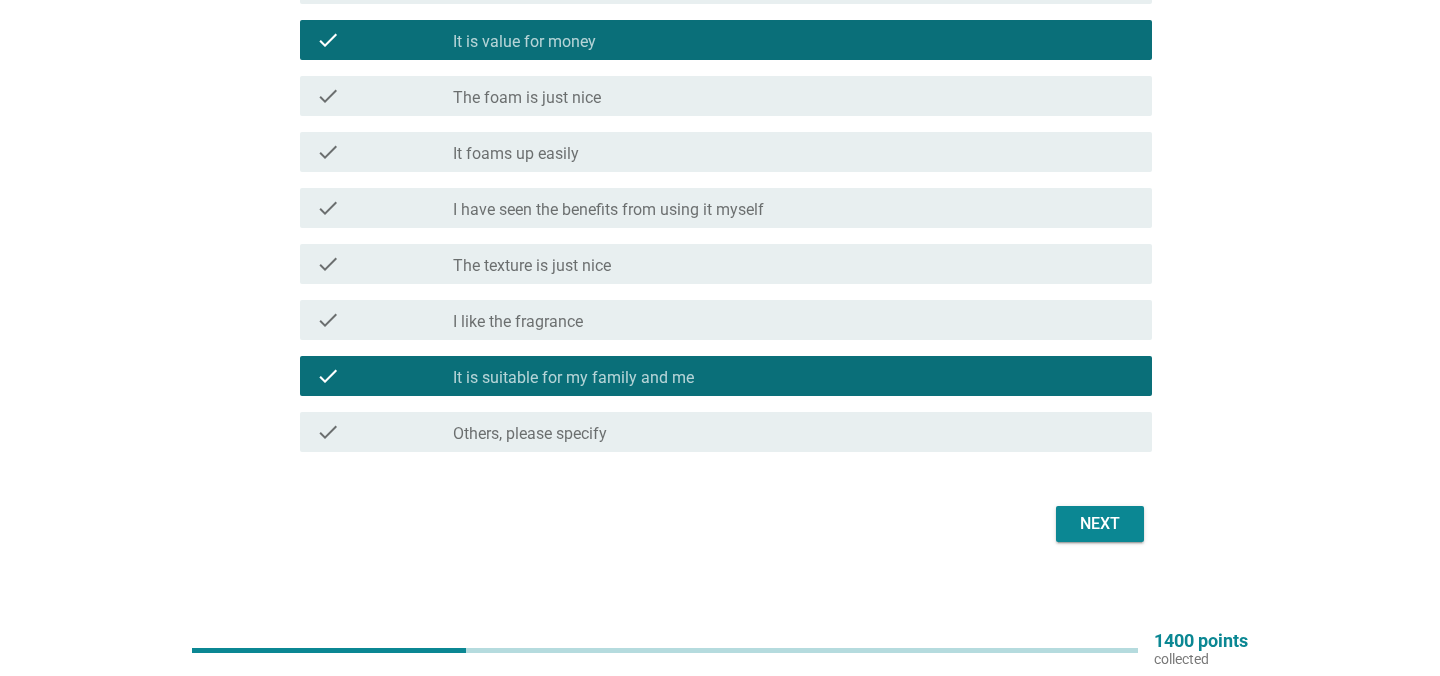 click on "English arrow_drop_down   Can you tell us why you use the brand you selected in the previous question as most often?     info   Choose as many as you like   check     check_box_outline_blank It gives me a squeaky-clean feeling   check     check_box_outline_blank It usually has promotions/offers/discounts   check     check_box_outline_blank Long-lasting fragrance   check     check_box_outline_blank It moisturizes my skin   check     check_box_outline_blank It is easy to rinse   check     check_box_outline_blank It is suitable for my skin   check     check_box_outline_blank It is an imported brand   check     check_box_outline_blank It is easy to purchase online   check     check_box_outline_blank It does not contain any harsh ingredients   check     check_box_outline_blank It is value for money   check     check_box_outline_blank The foam is just nice   check     check_box_outline_blank It foams up easily   check     check_box_outline_blank I have seen the benefits from using it myself   check       check" at bounding box center [720, -79] 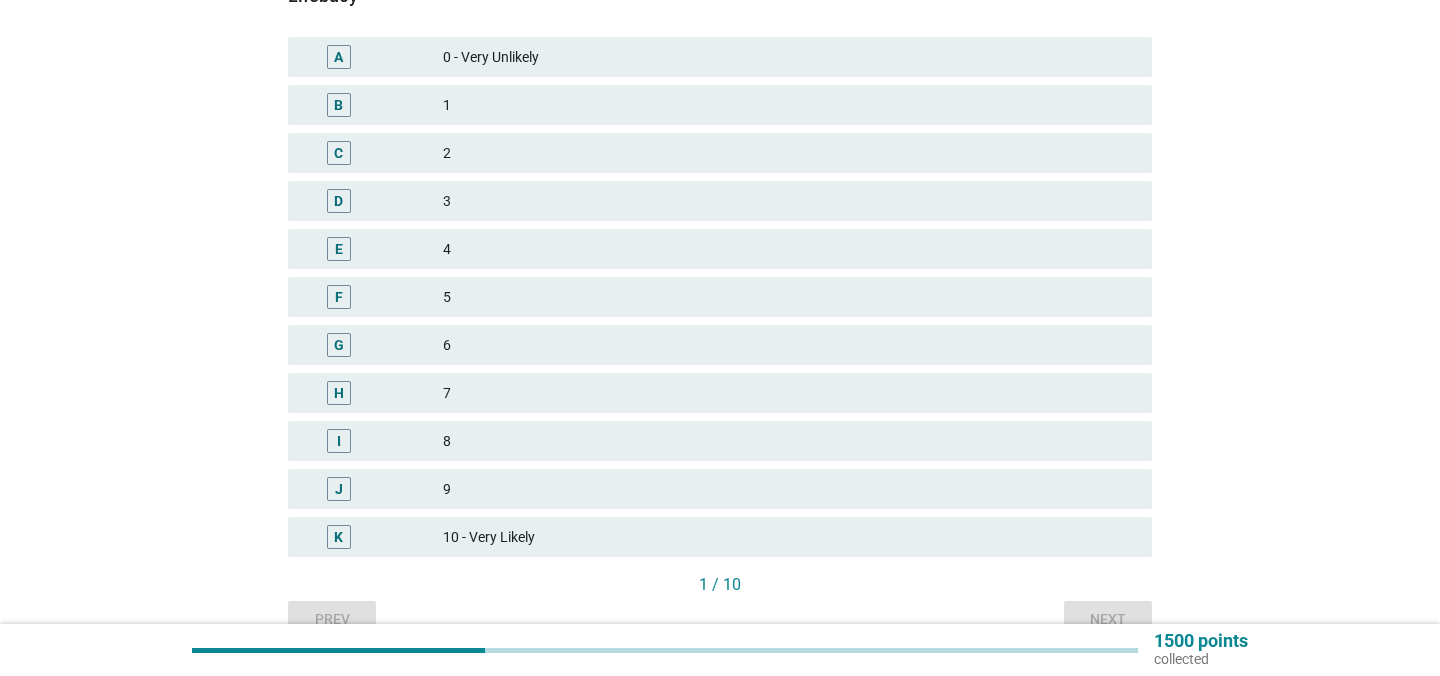scroll, scrollTop: 451, scrollLeft: 0, axis: vertical 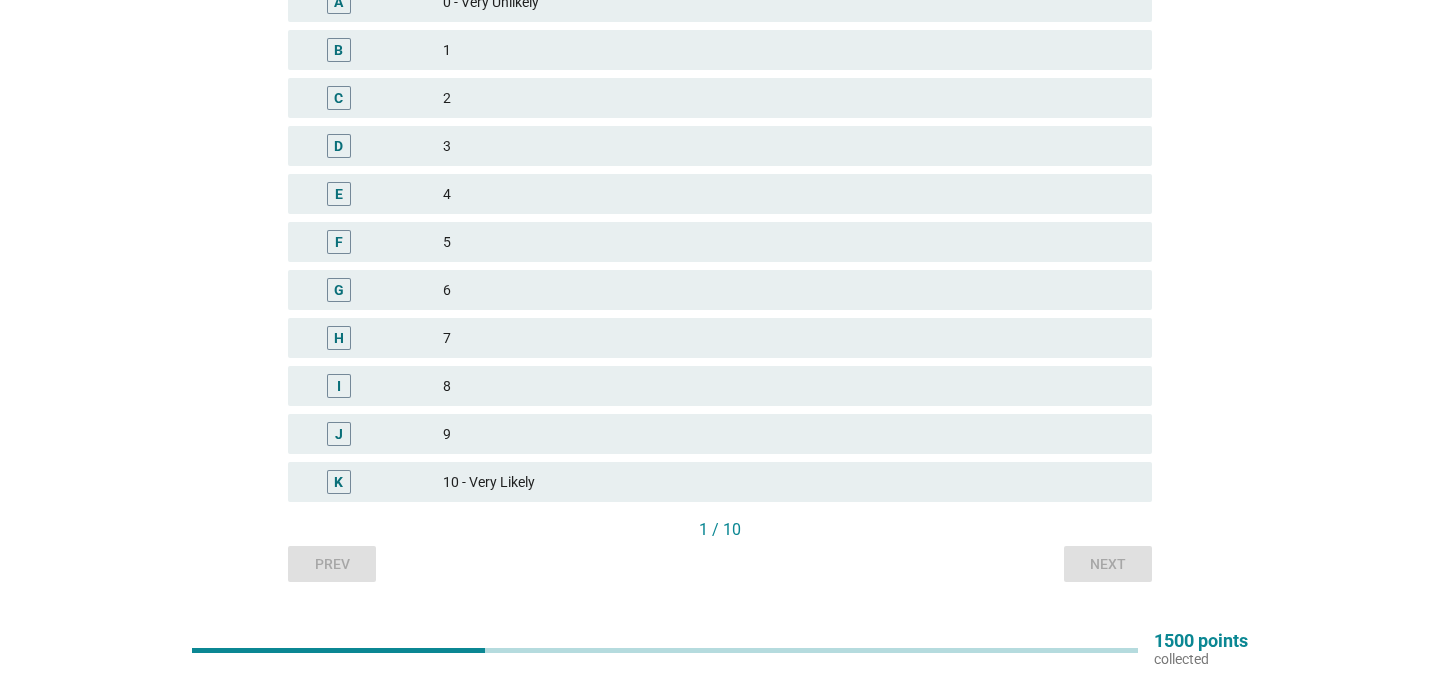 click on "G   6" at bounding box center (720, 290) 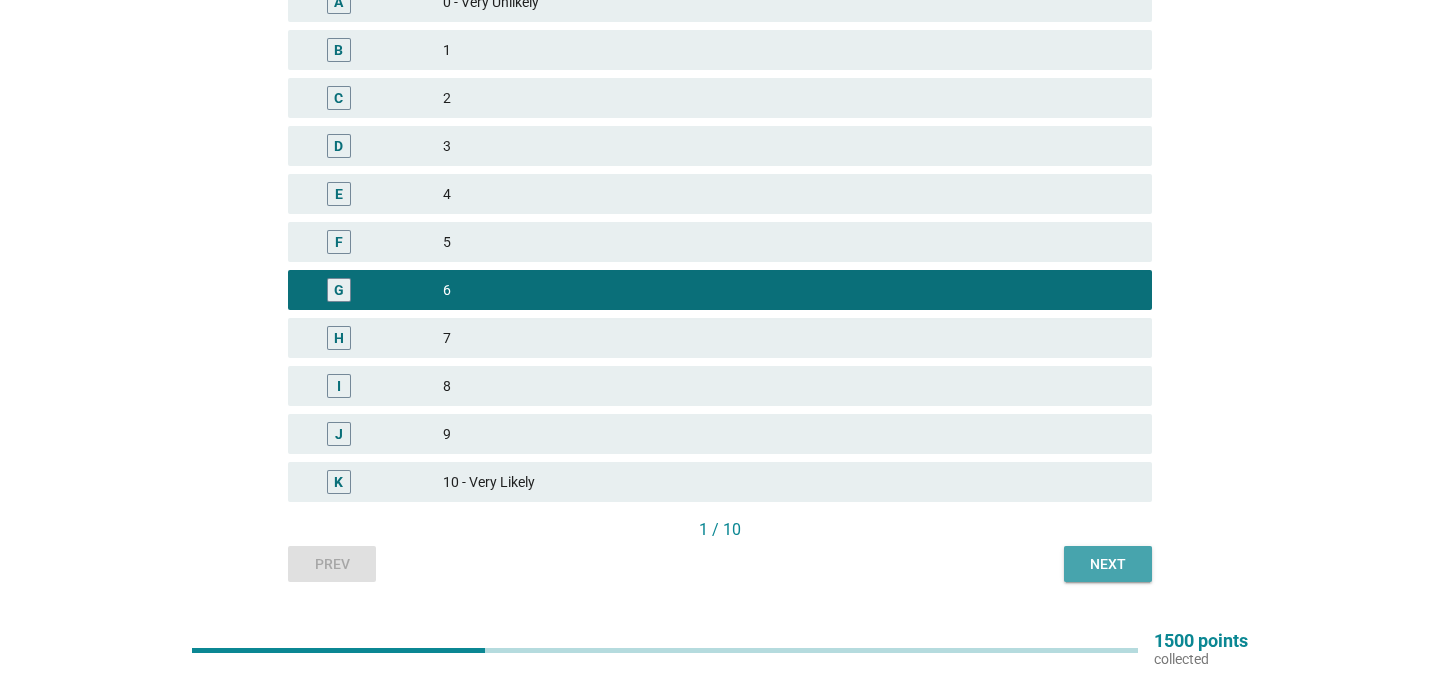 click on "Next" at bounding box center (1108, 564) 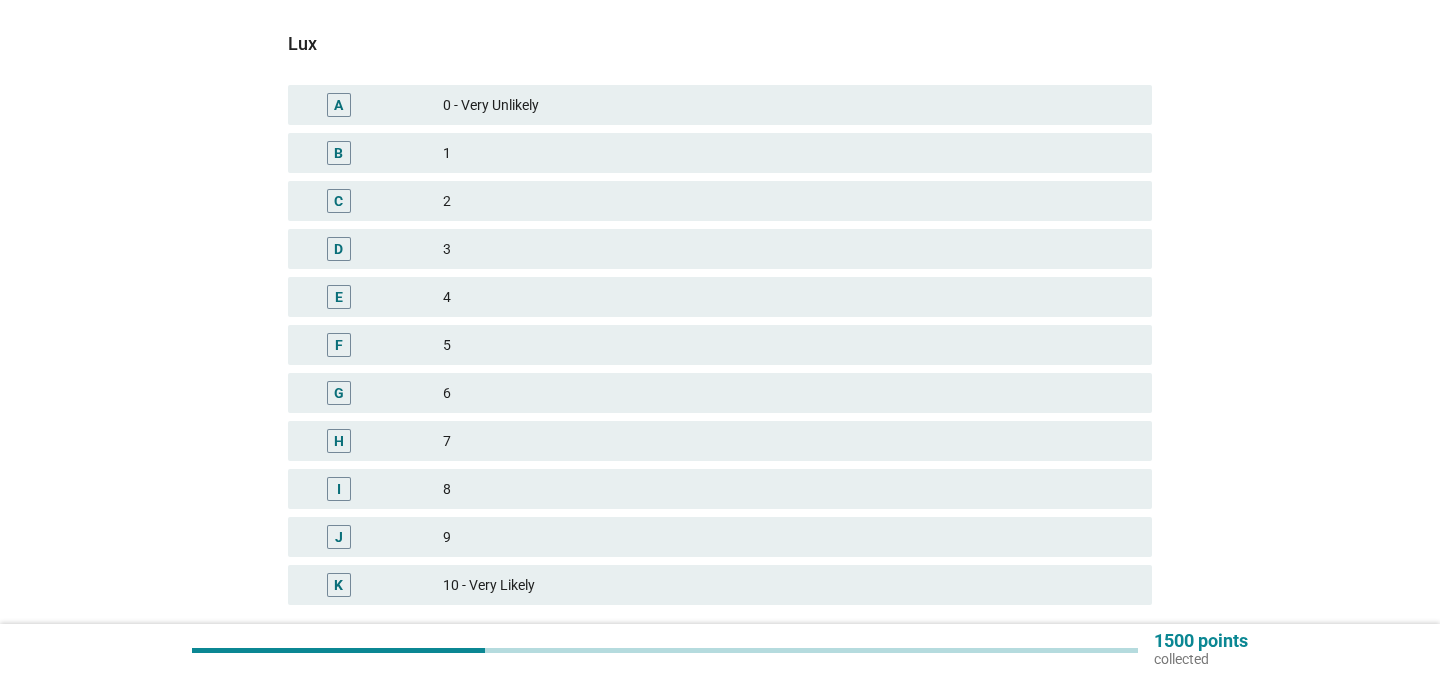 scroll, scrollTop: 350, scrollLeft: 0, axis: vertical 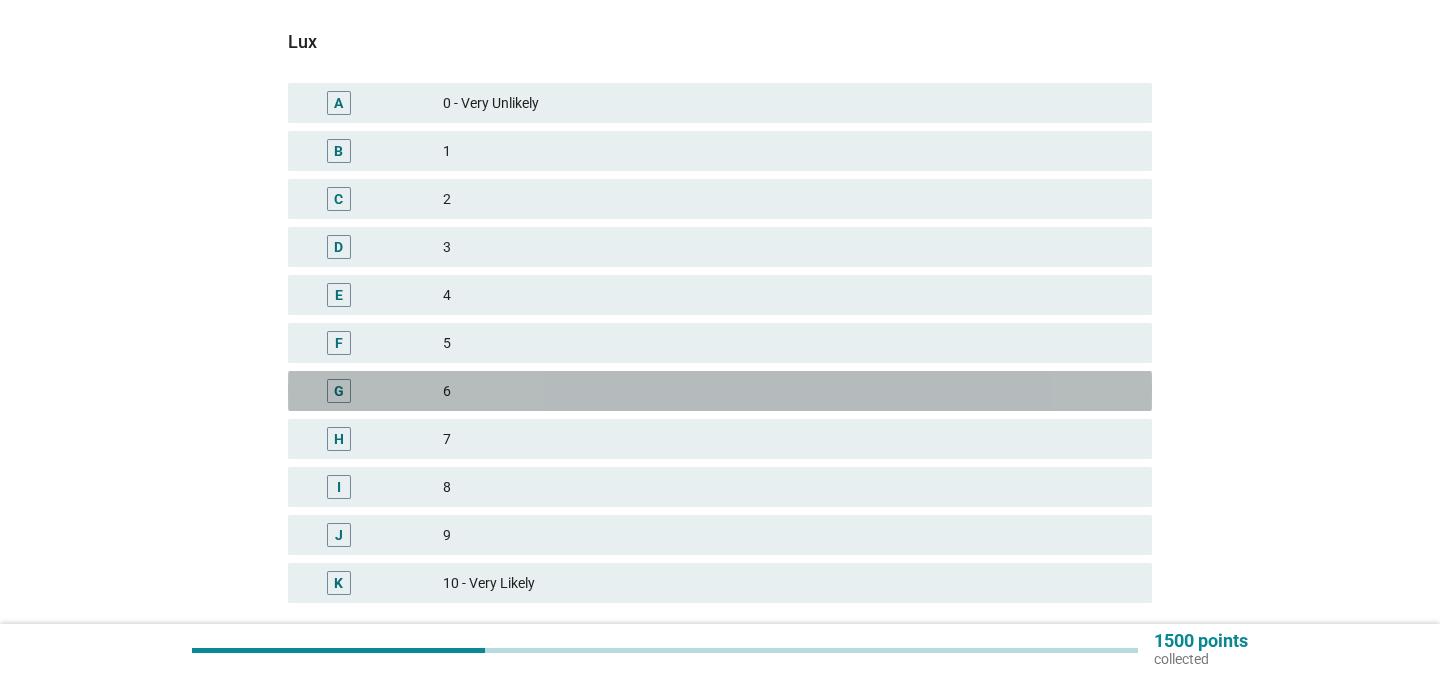 click on "G   6" at bounding box center (720, 391) 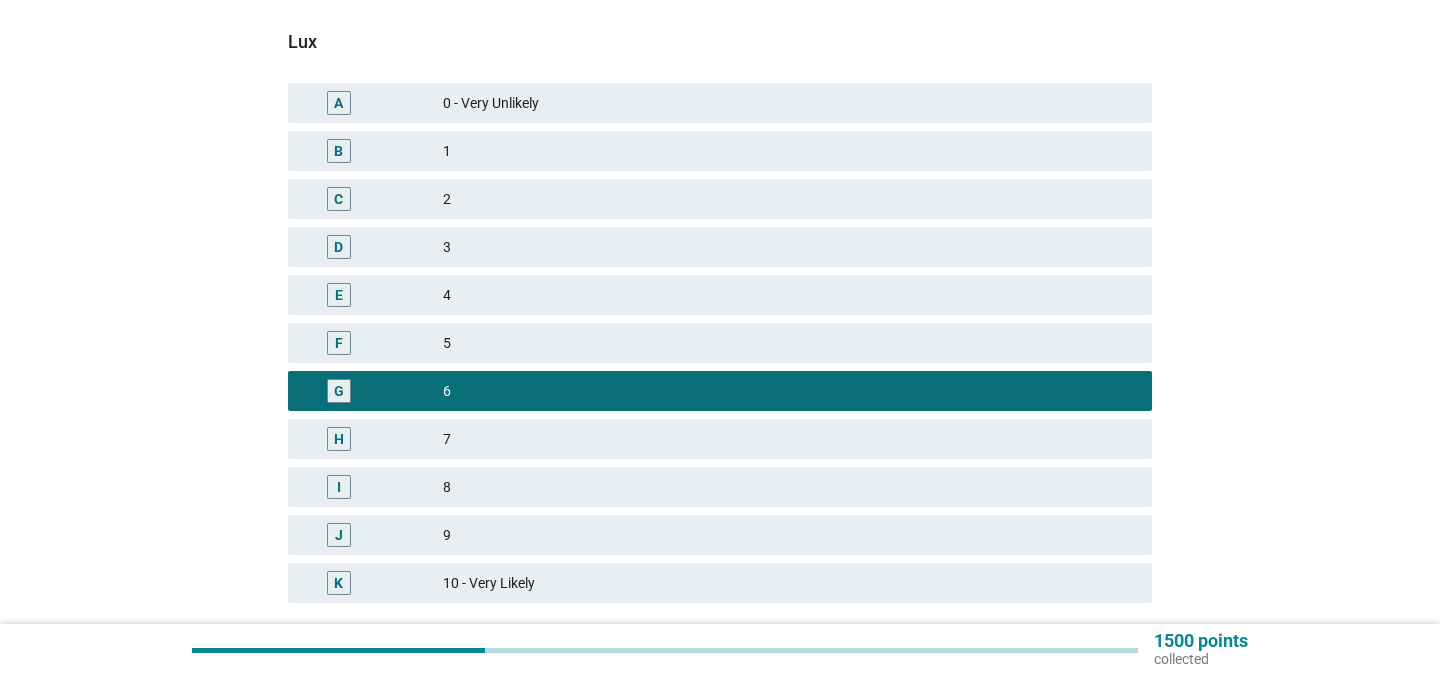 scroll, scrollTop: 499, scrollLeft: 0, axis: vertical 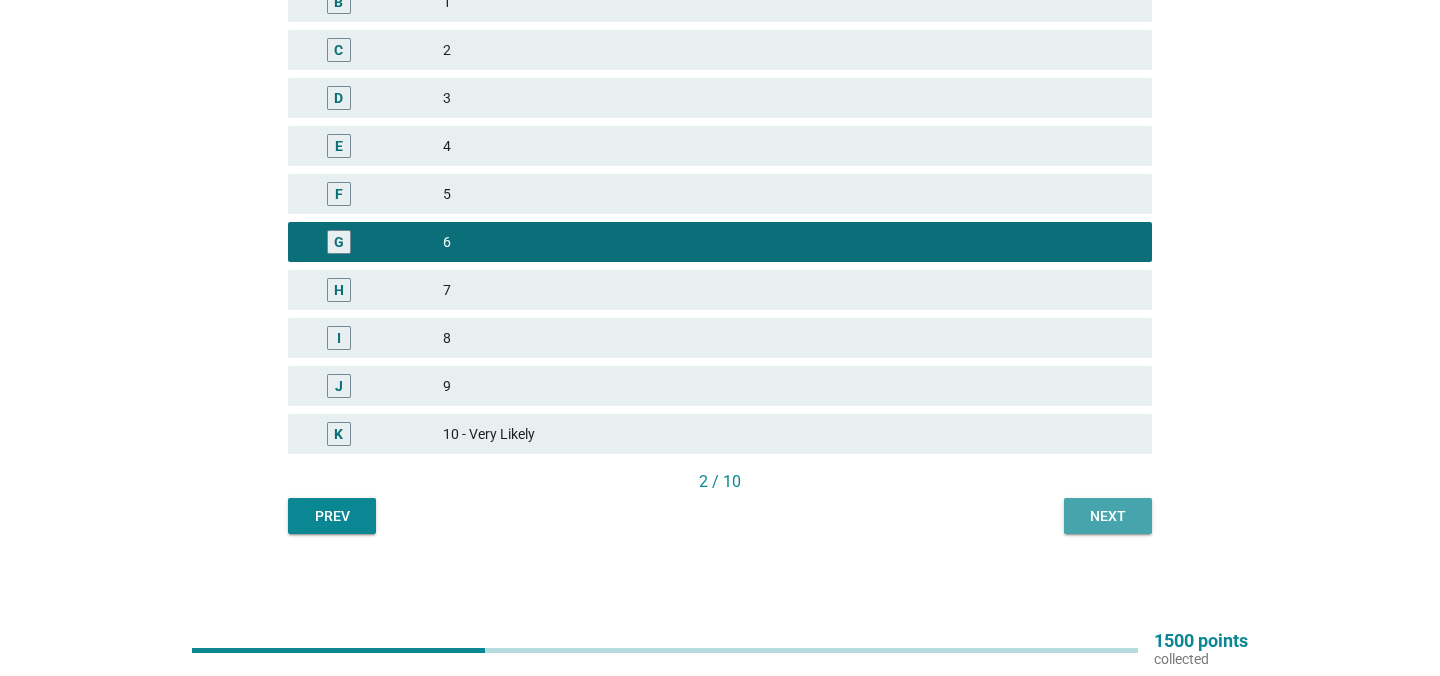 click on "Next" at bounding box center (1108, 516) 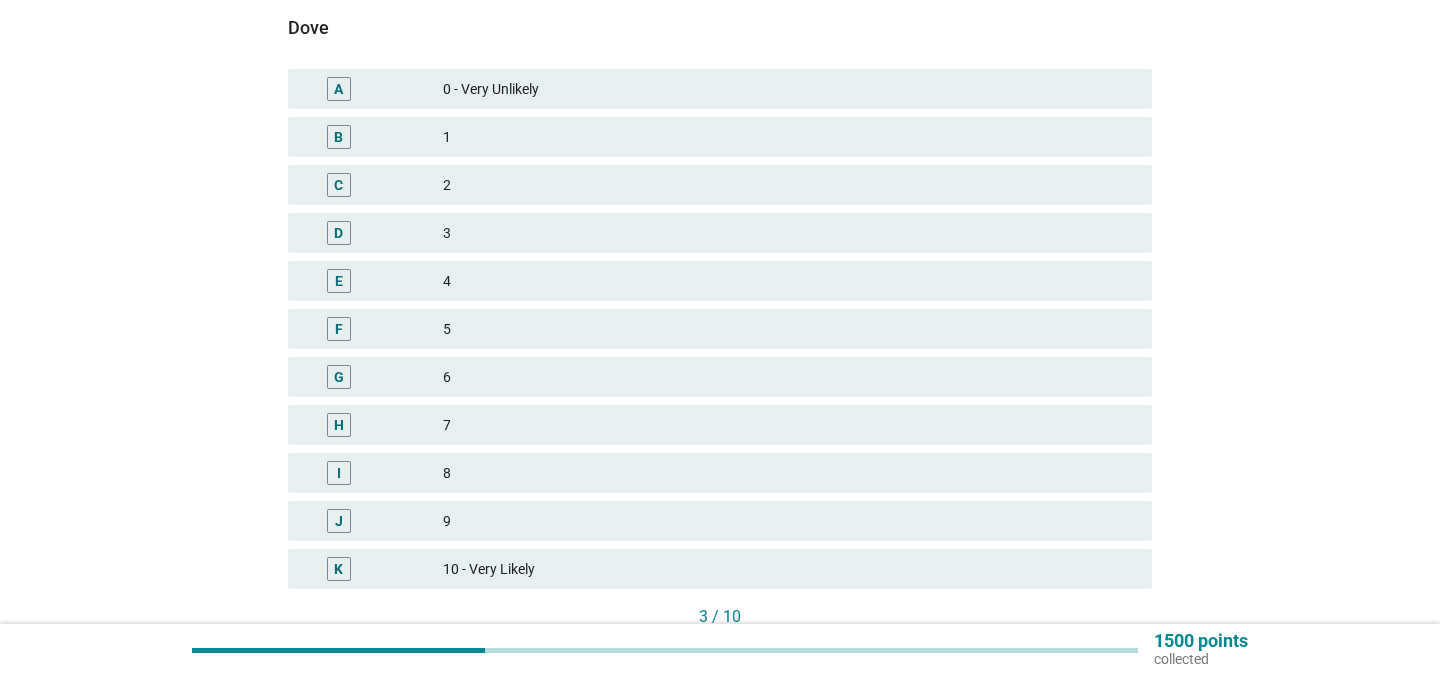 click on "5" at bounding box center [789, 329] 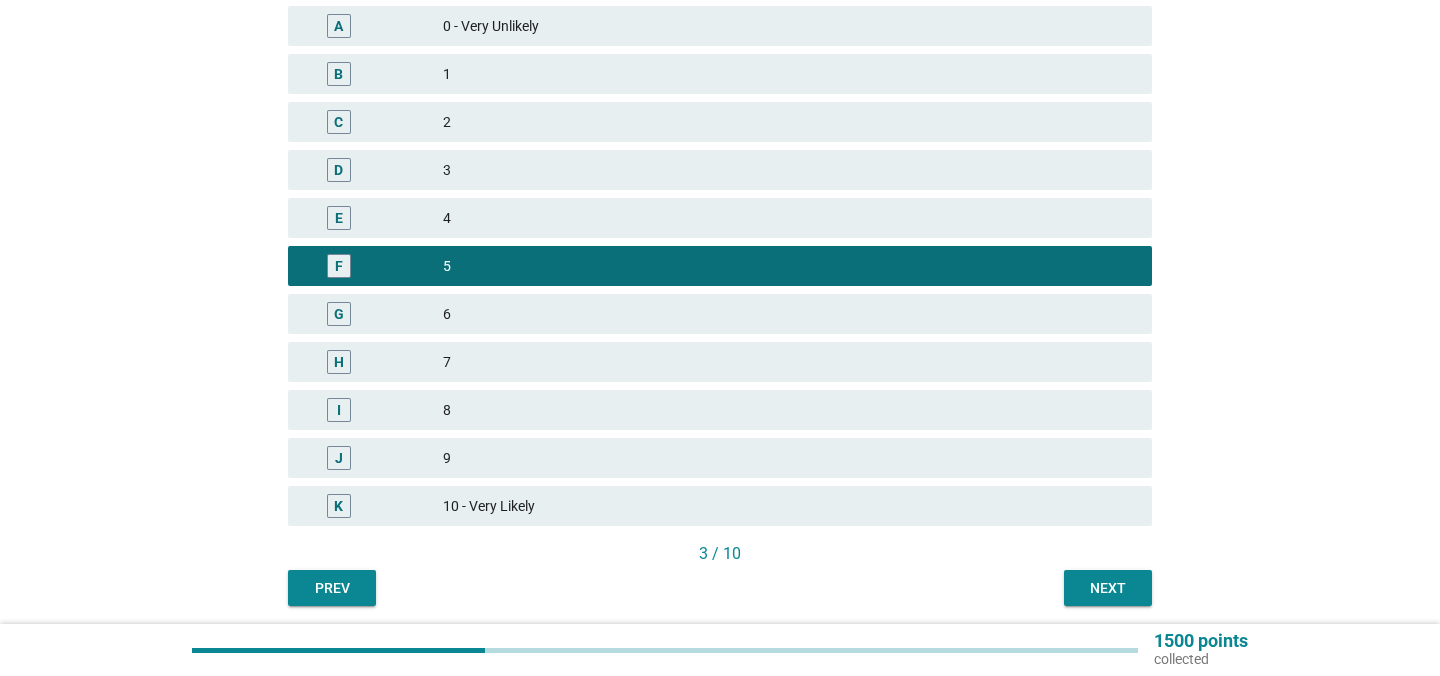 scroll, scrollTop: 499, scrollLeft: 0, axis: vertical 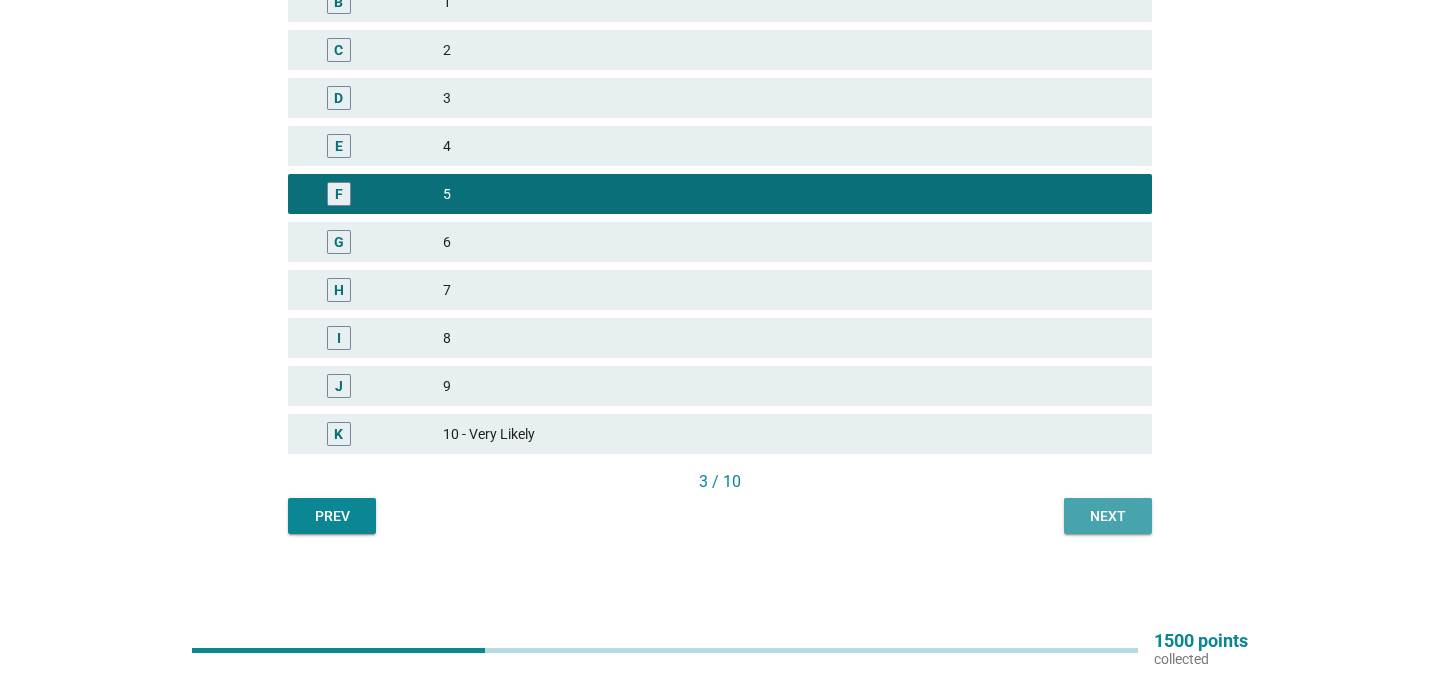 click on "Next" at bounding box center [1108, 516] 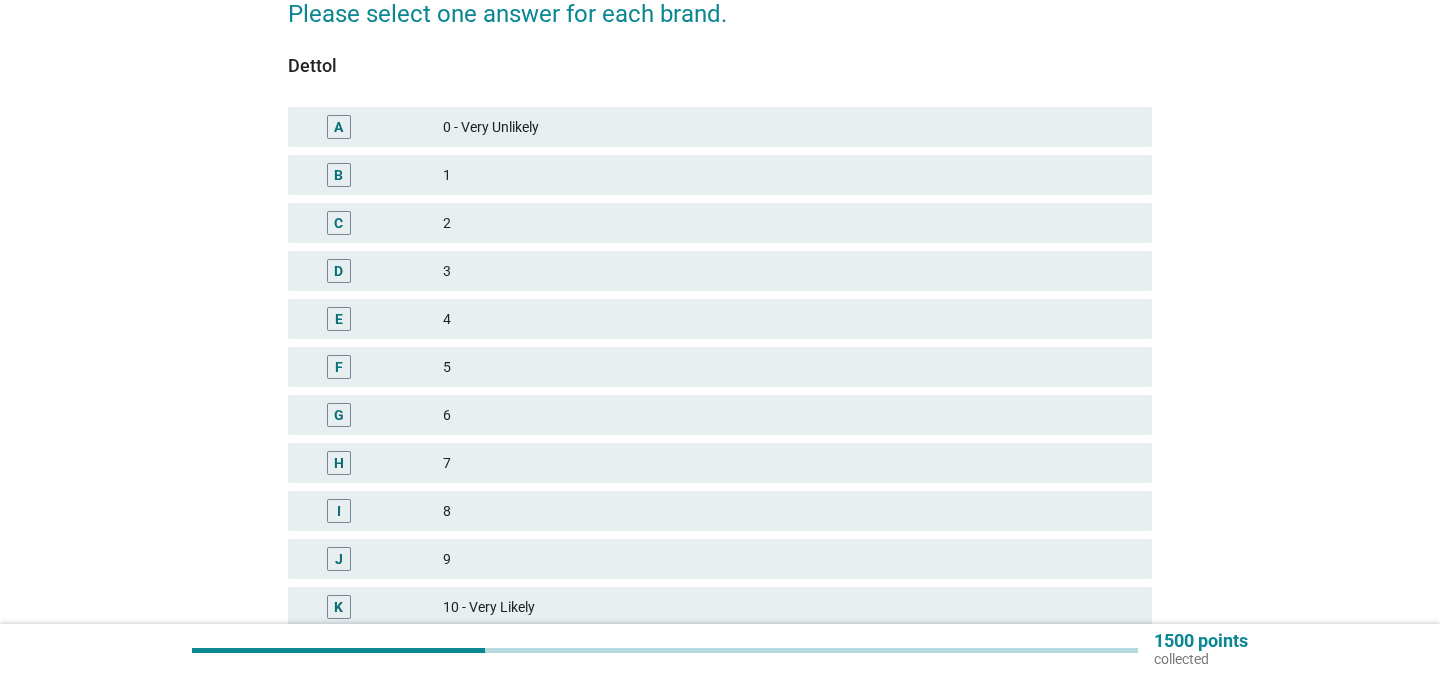 scroll, scrollTop: 329, scrollLeft: 0, axis: vertical 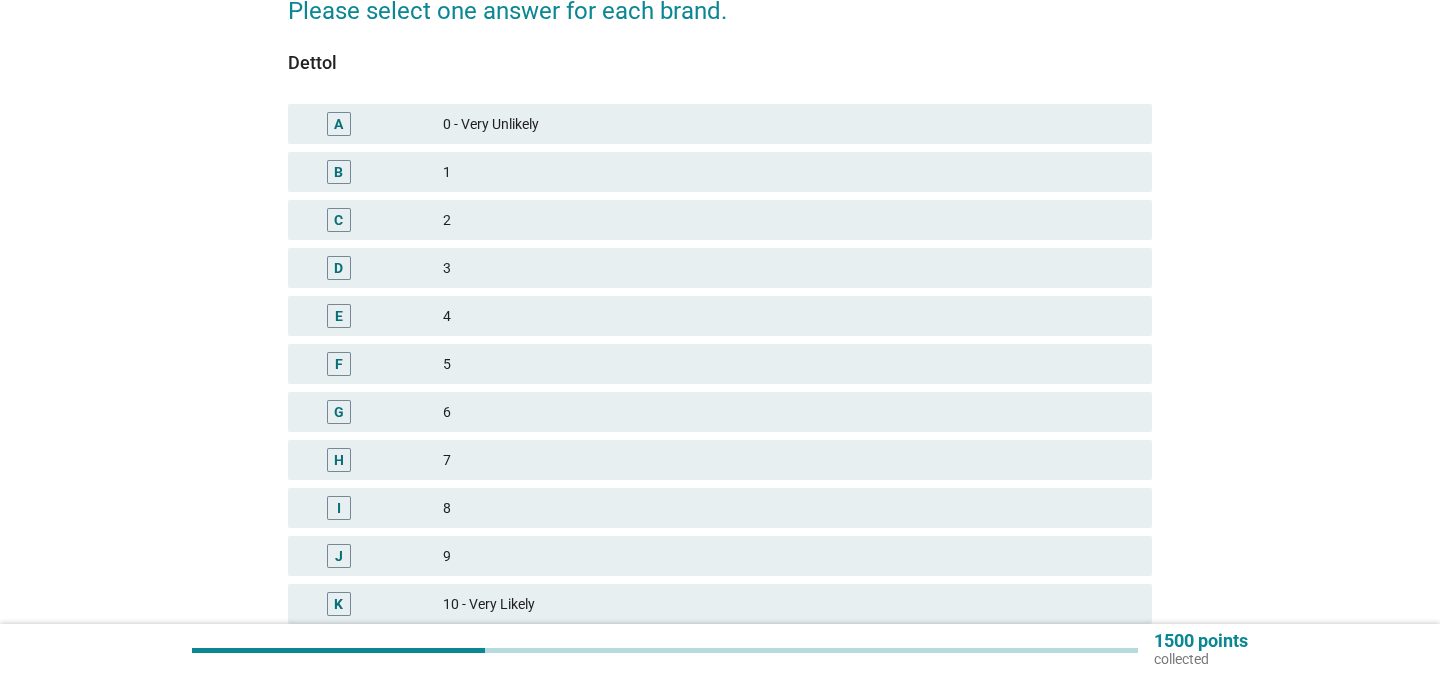 click on "G   6" at bounding box center (720, 412) 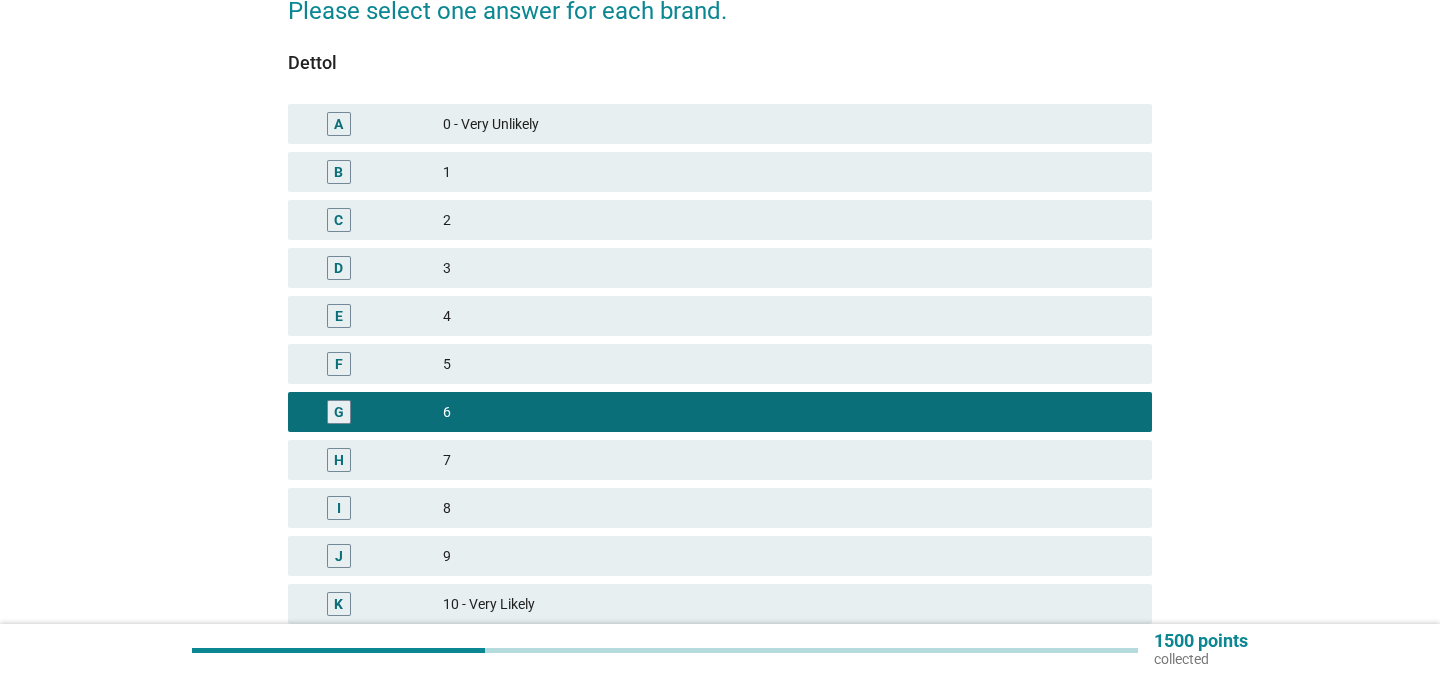 scroll, scrollTop: 499, scrollLeft: 0, axis: vertical 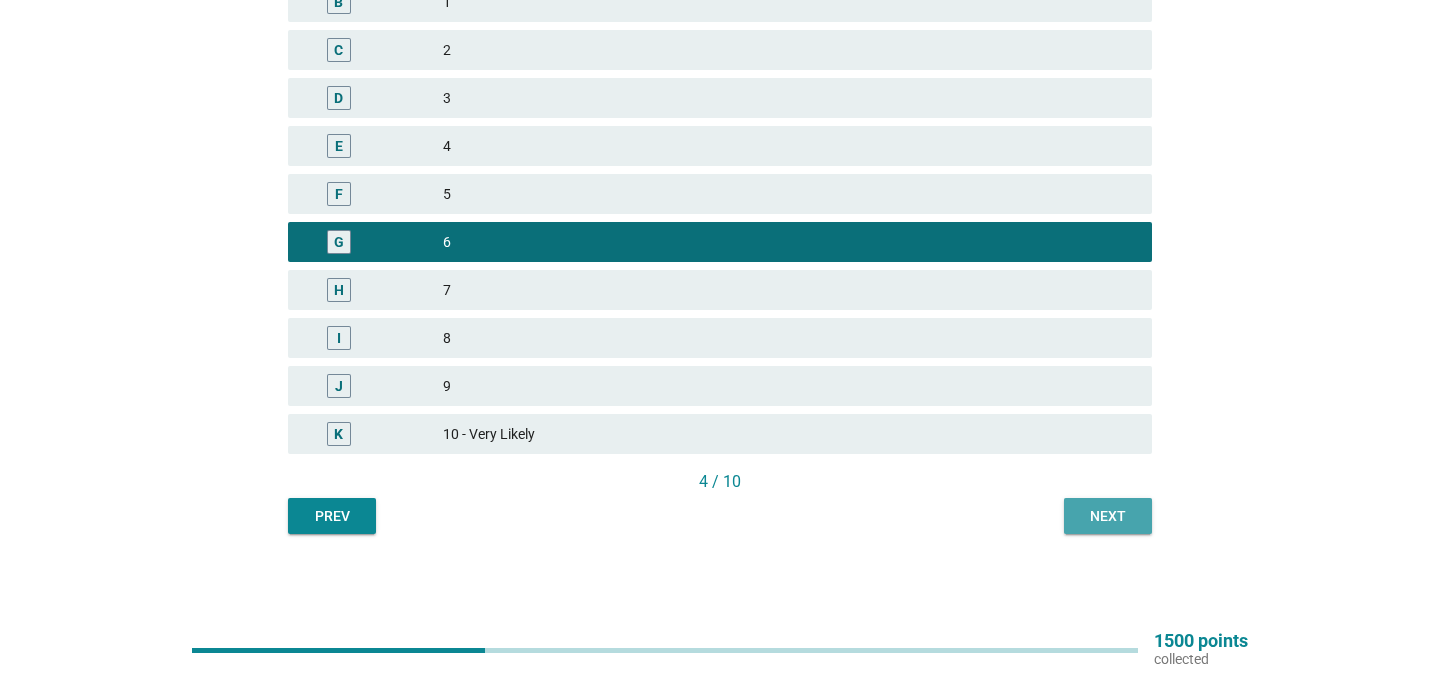 click on "Next" at bounding box center [1108, 516] 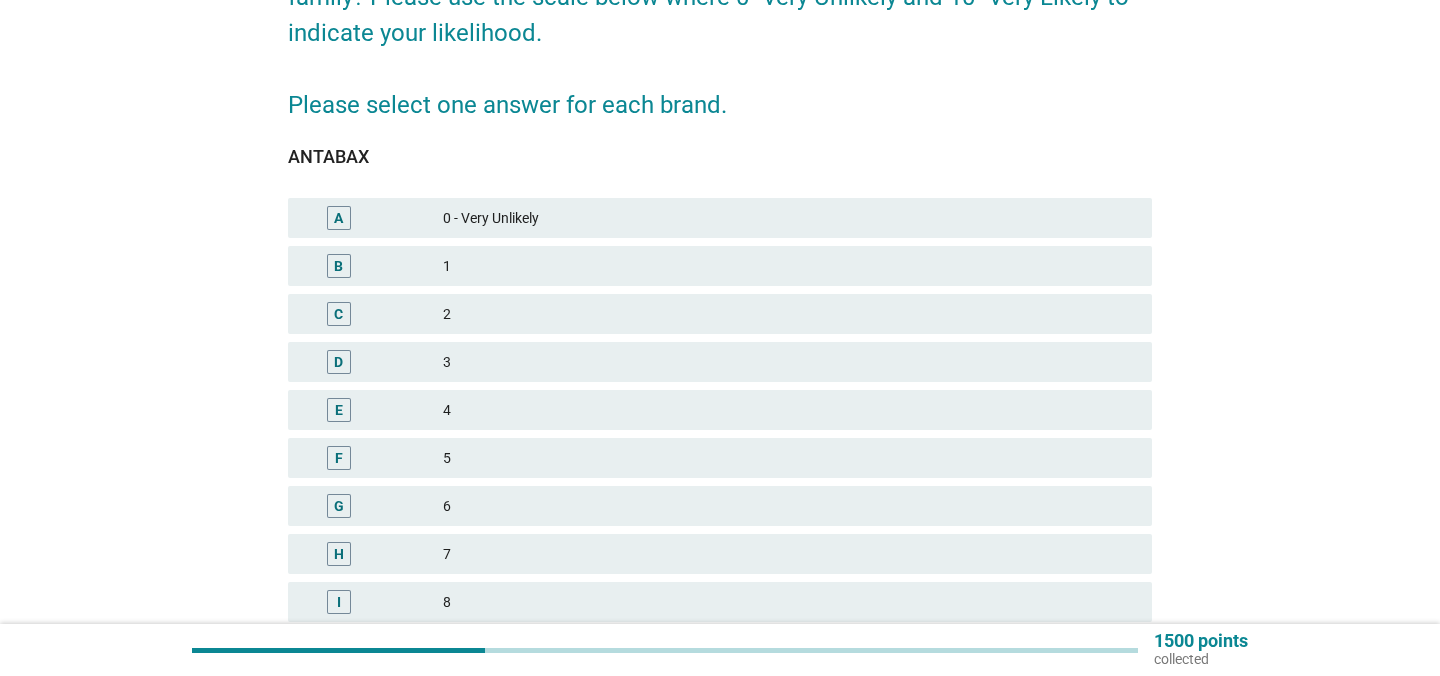 scroll, scrollTop: 280, scrollLeft: 0, axis: vertical 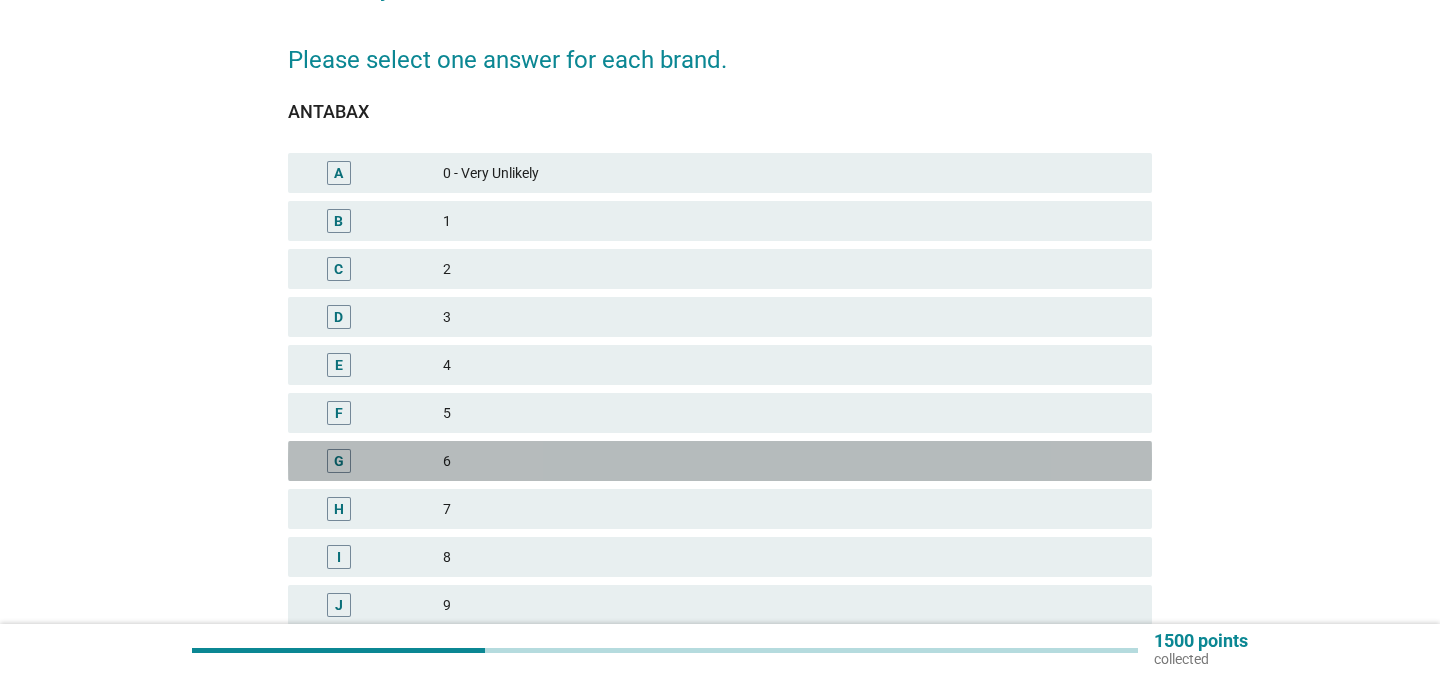 click on "6" at bounding box center (789, 461) 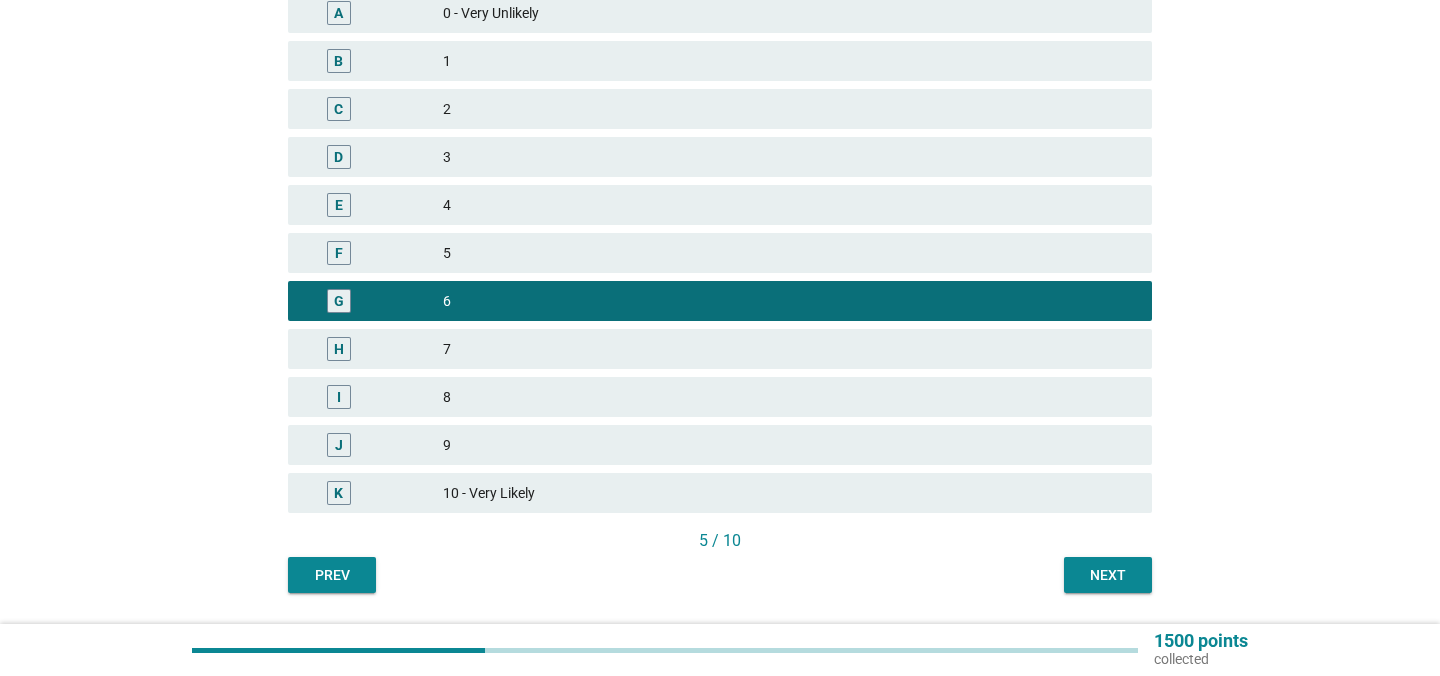 scroll, scrollTop: 499, scrollLeft: 0, axis: vertical 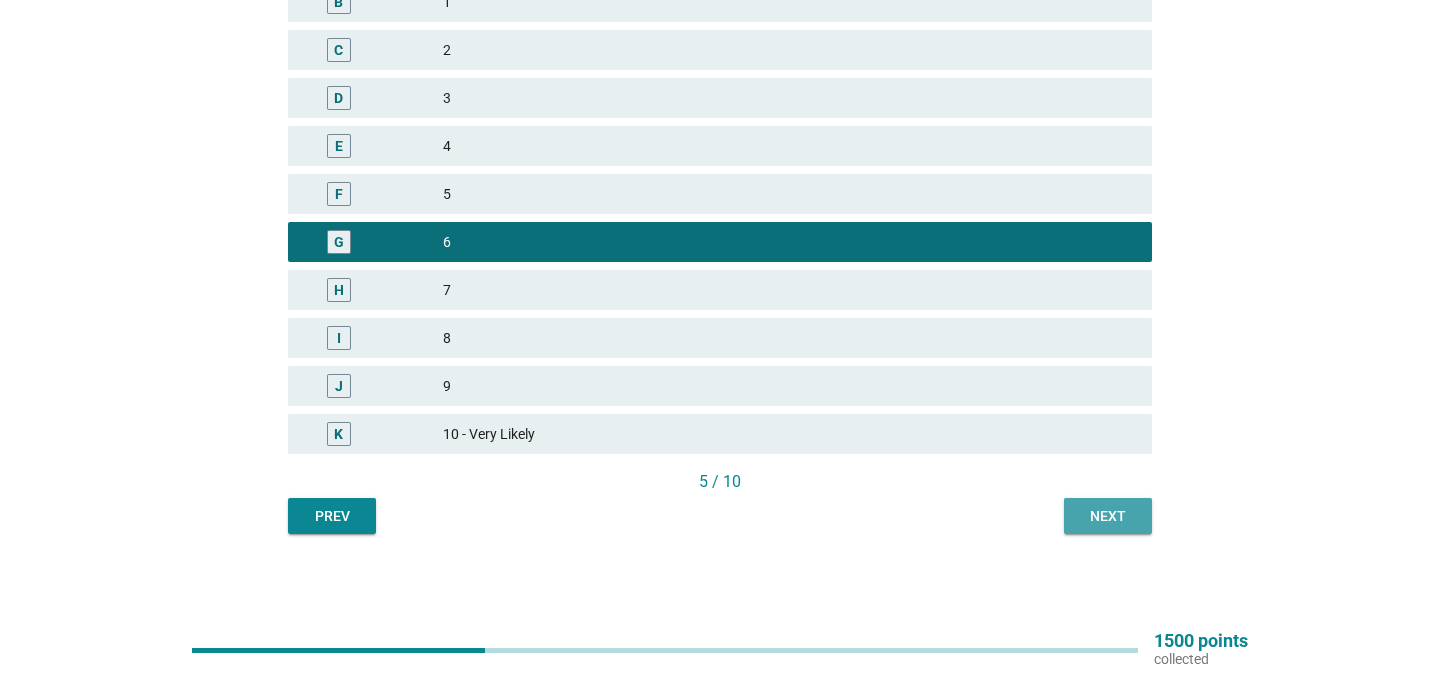 click on "Next" at bounding box center [1108, 516] 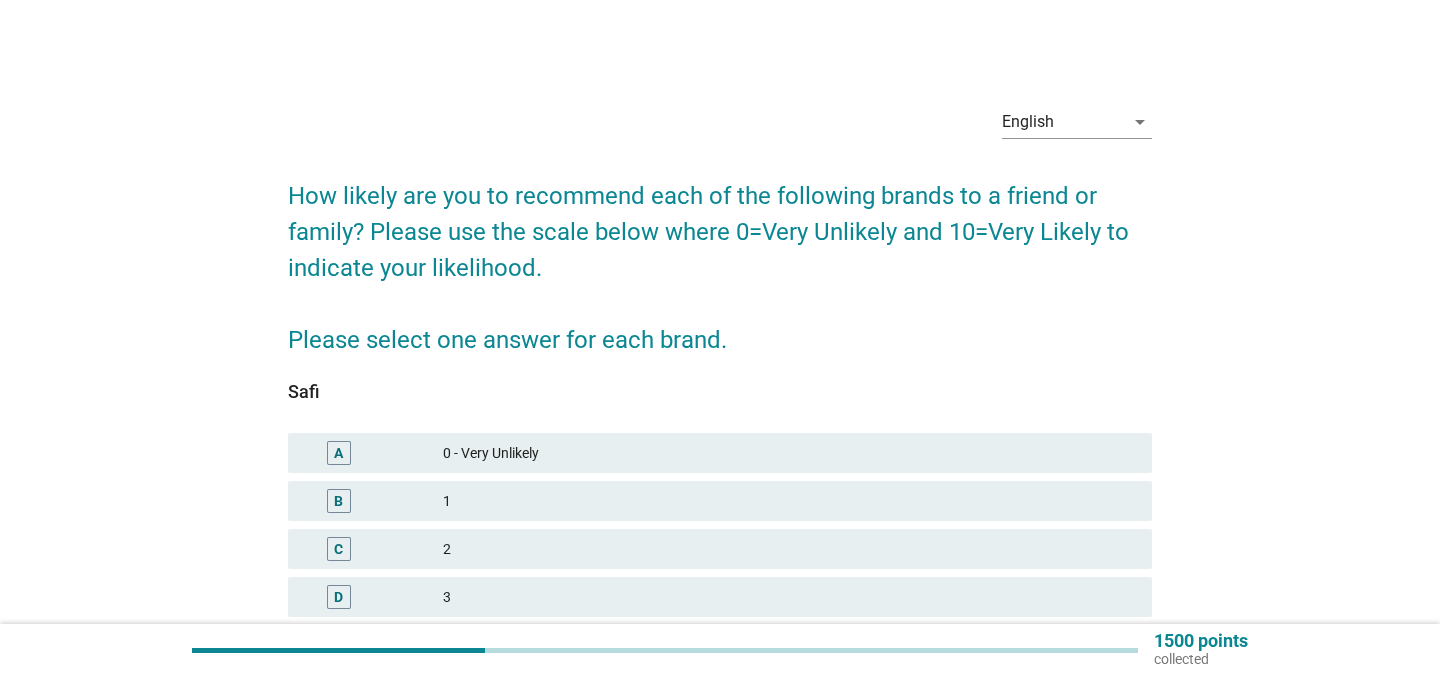 scroll, scrollTop: 230, scrollLeft: 0, axis: vertical 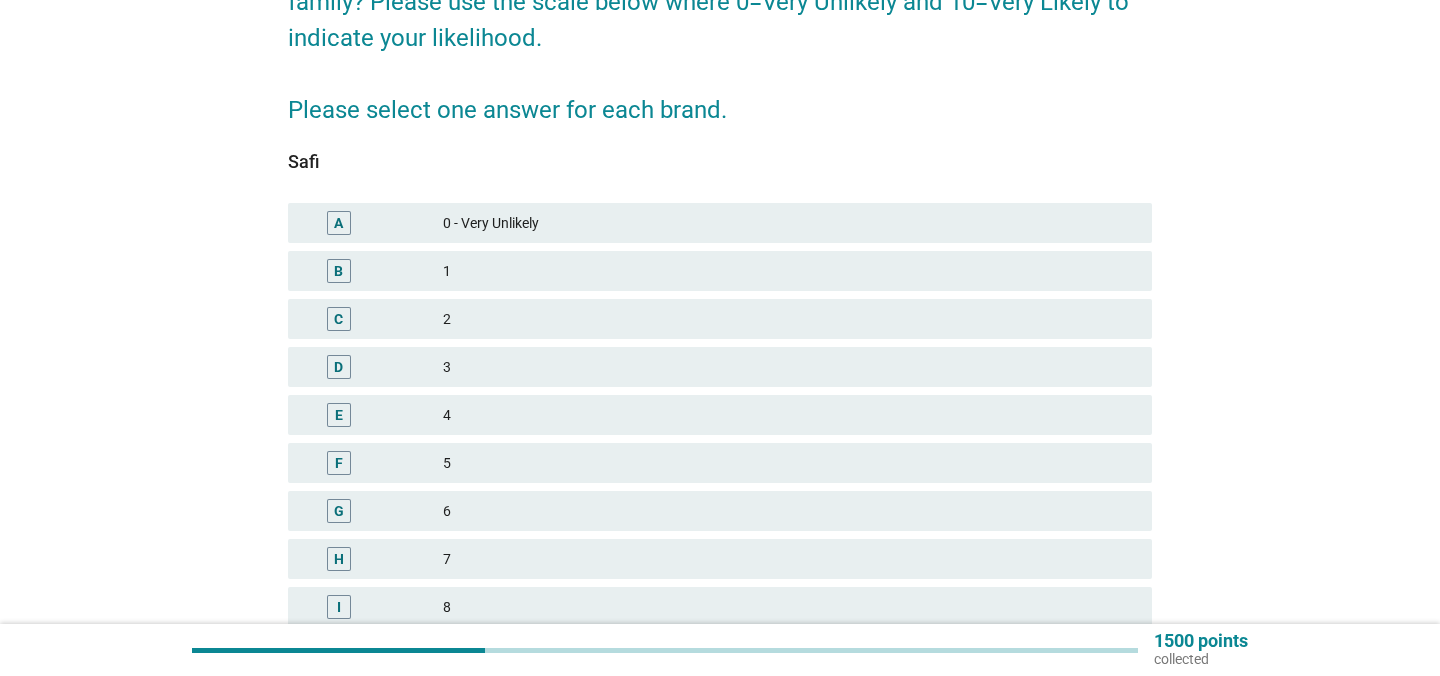 click on "3" at bounding box center (789, 367) 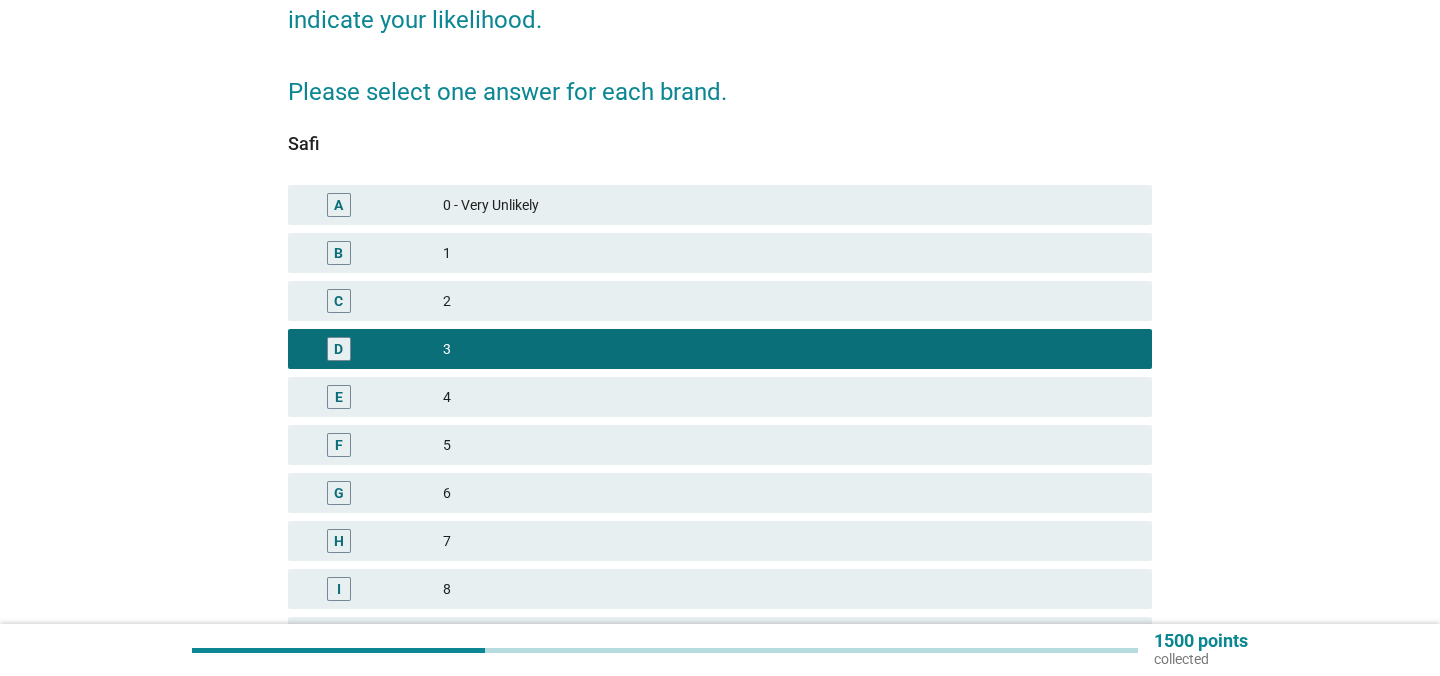 scroll, scrollTop: 499, scrollLeft: 0, axis: vertical 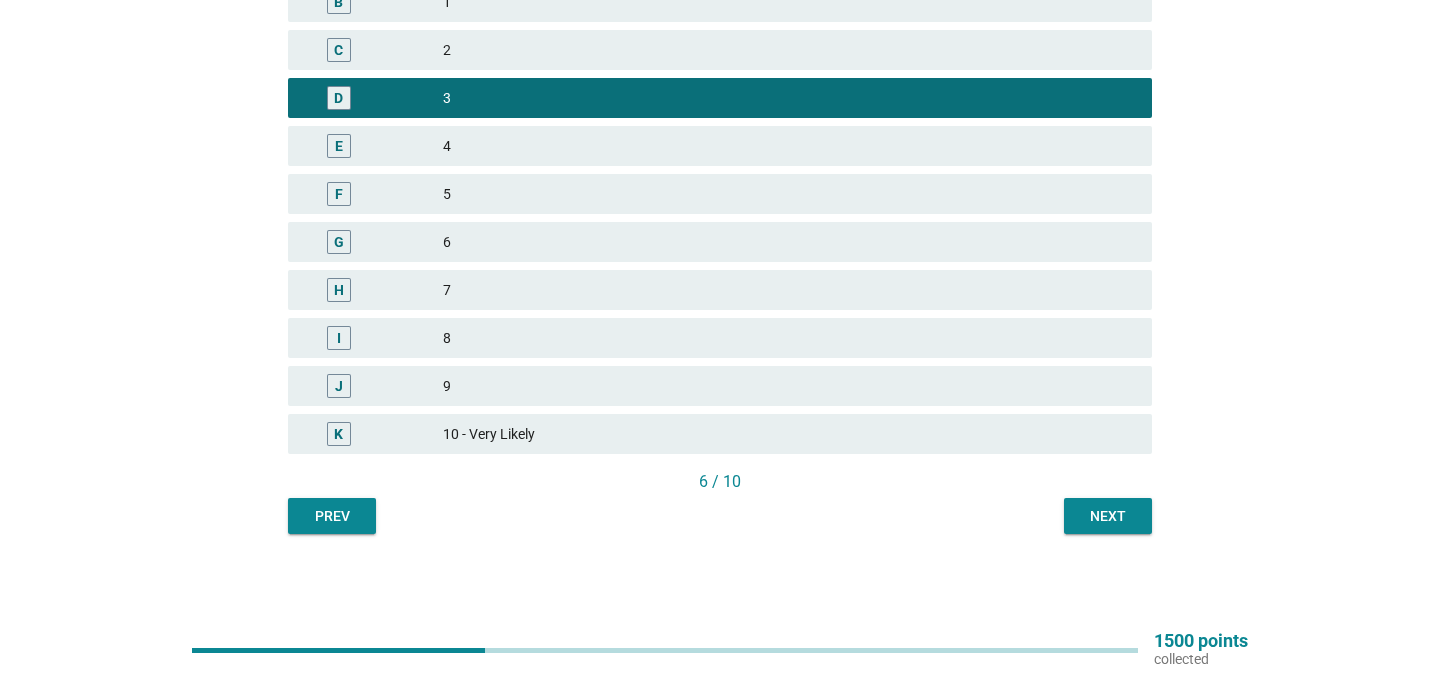 click on "Next" at bounding box center (1108, 516) 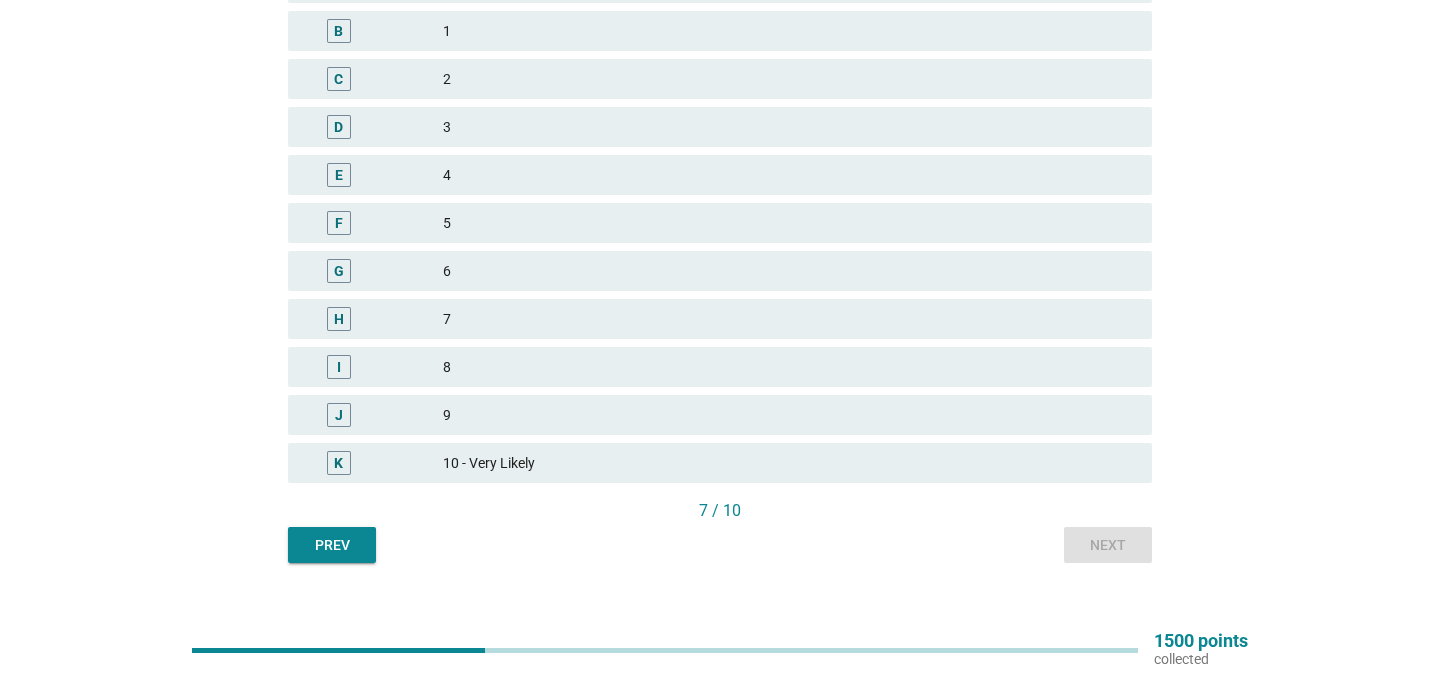 scroll, scrollTop: 477, scrollLeft: 0, axis: vertical 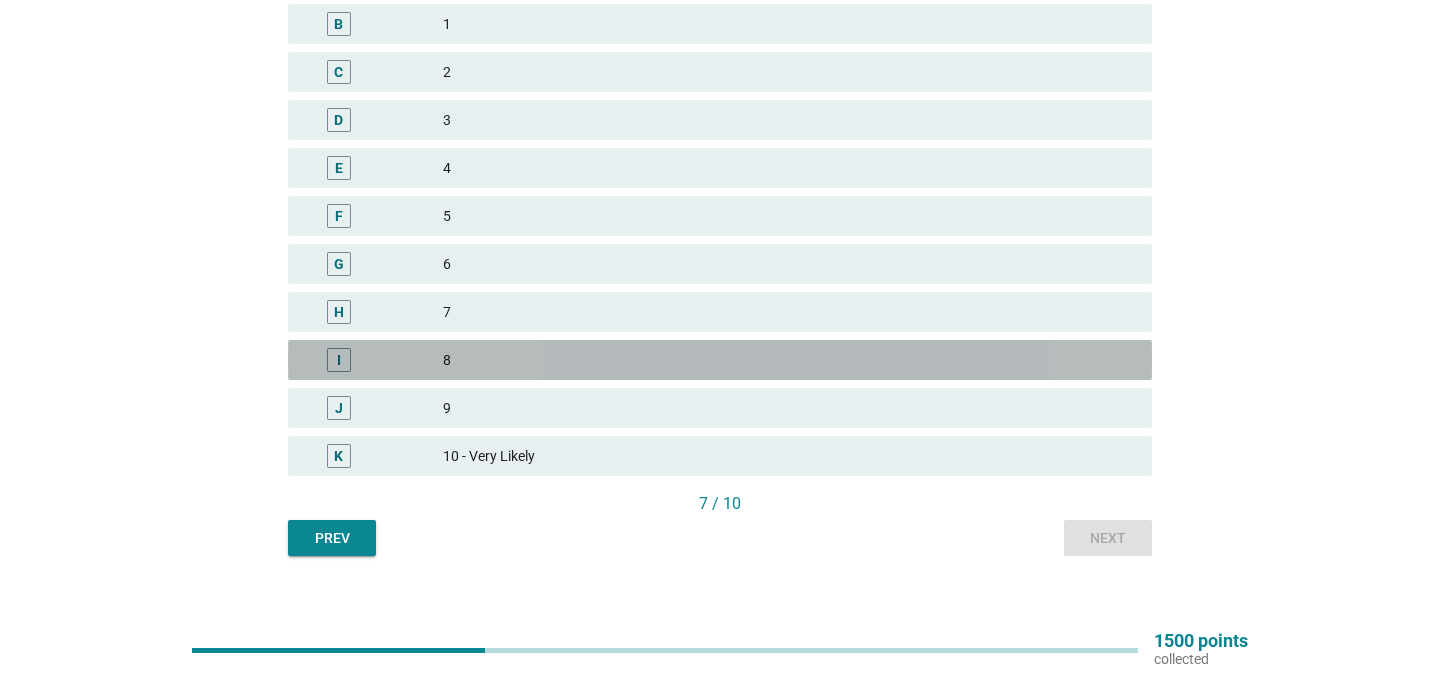 click on "8" at bounding box center [789, 360] 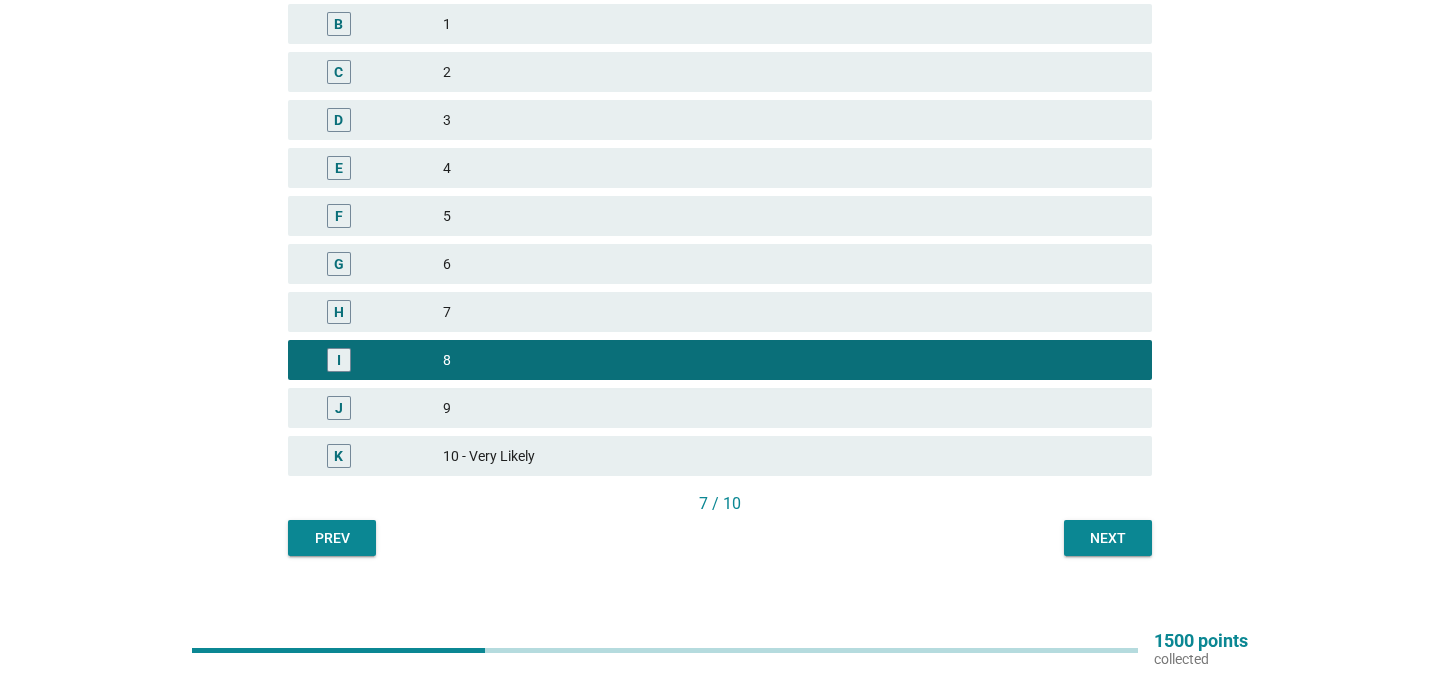 click on "7 / 10" at bounding box center [720, 506] 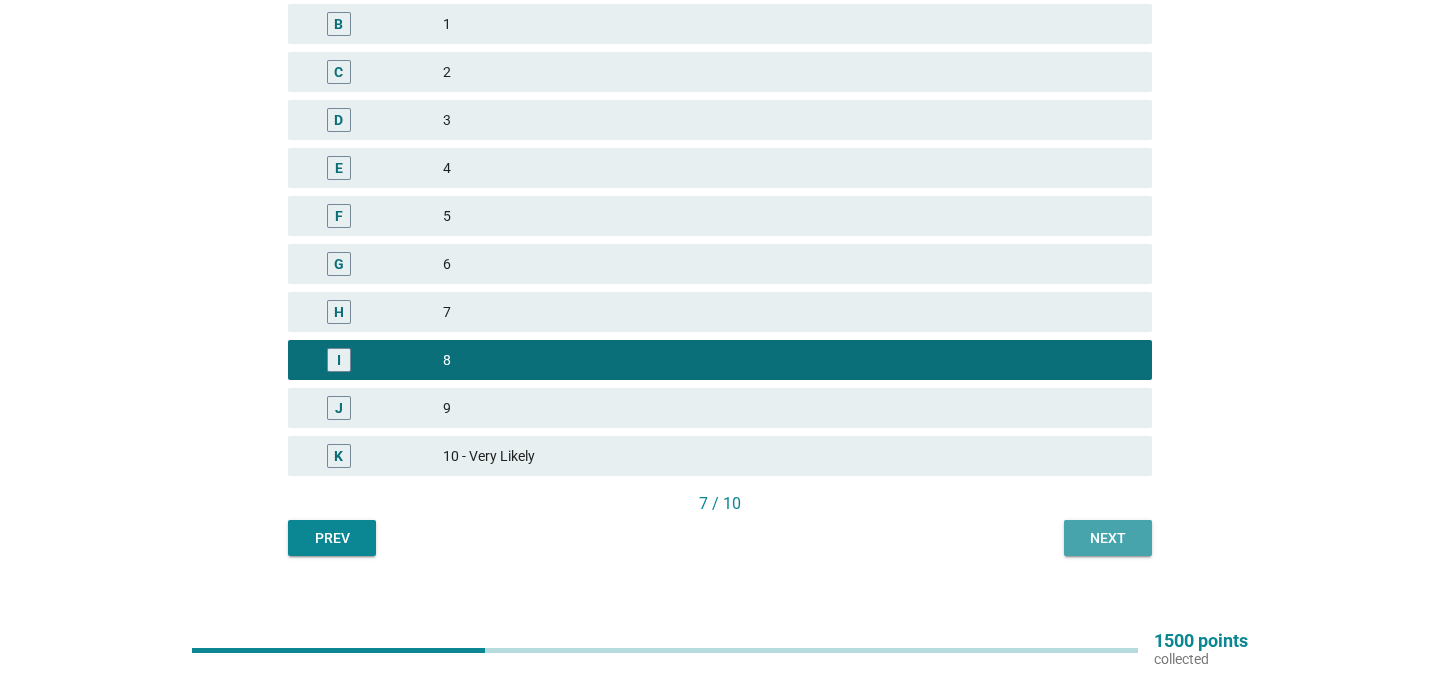 click on "Next" at bounding box center [1108, 538] 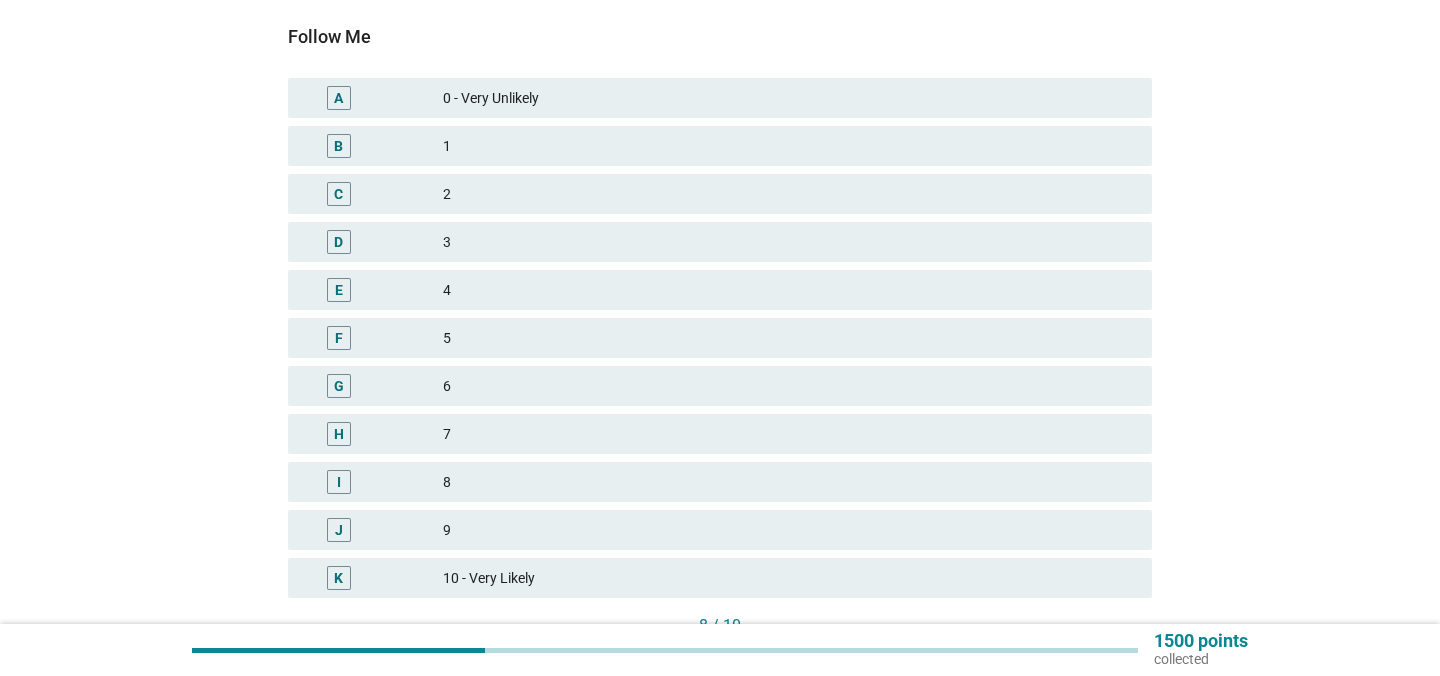 click on "D   3" at bounding box center (720, 242) 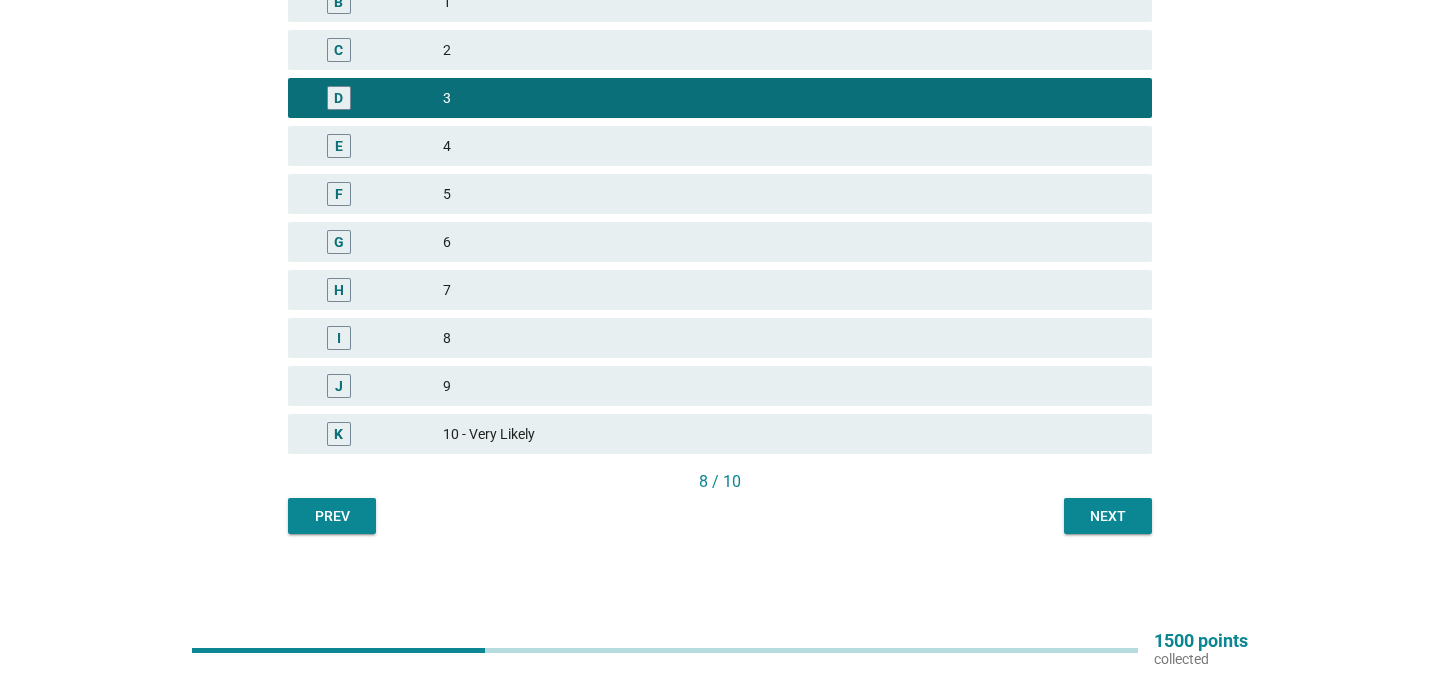 click on "Next" at bounding box center [1108, 516] 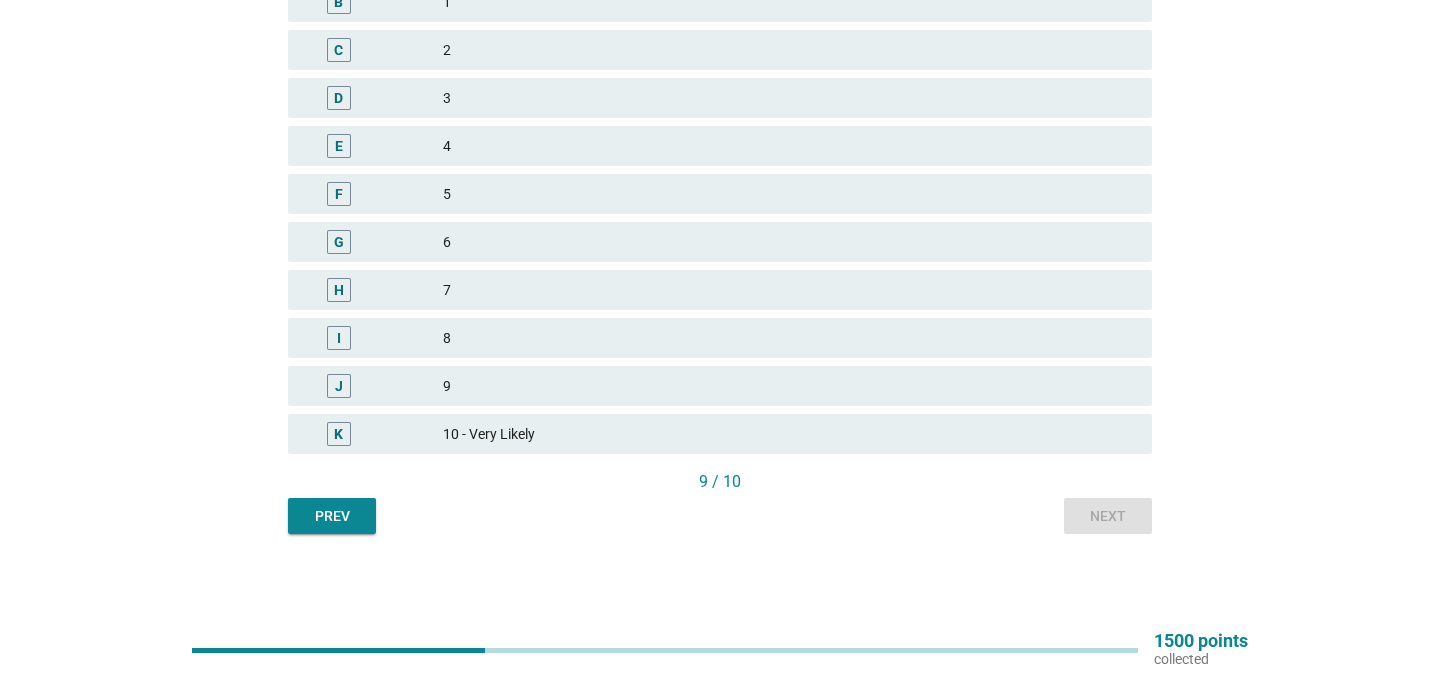 click on "H   7" at bounding box center [720, 290] 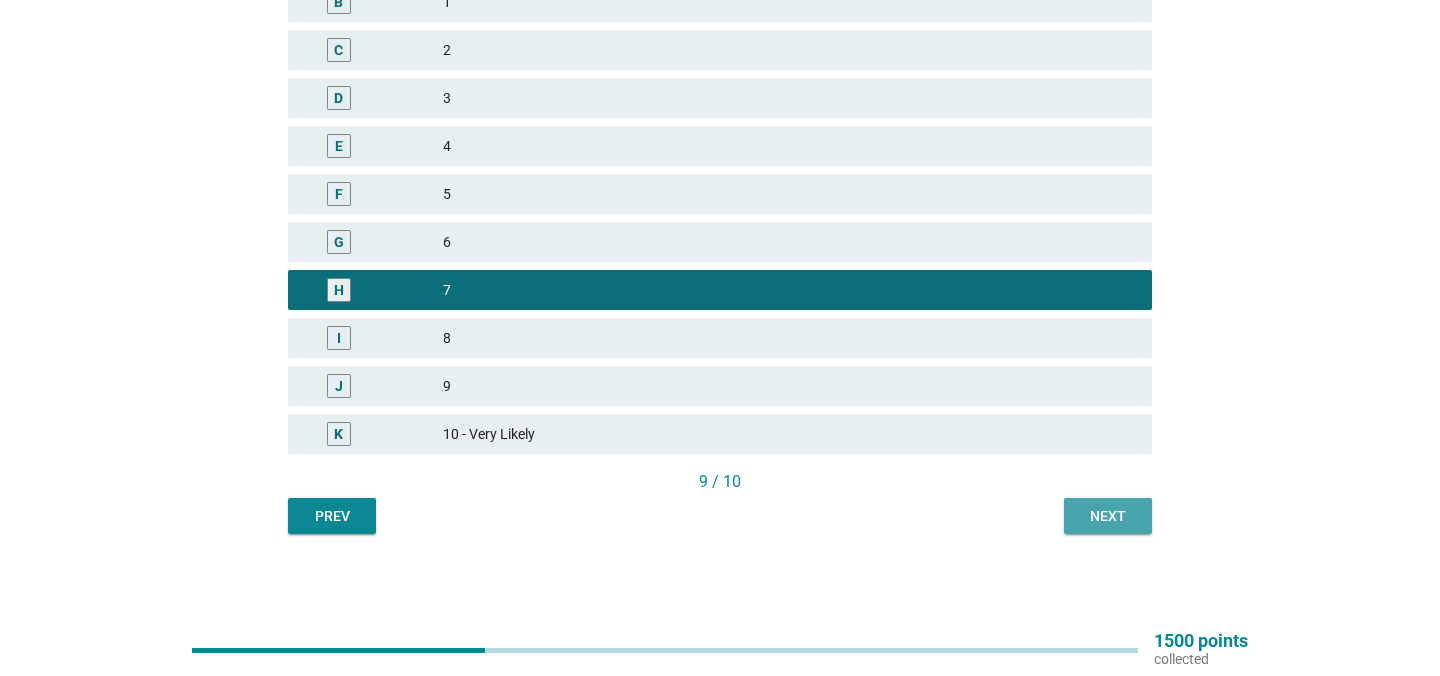 click on "Next" at bounding box center (1108, 516) 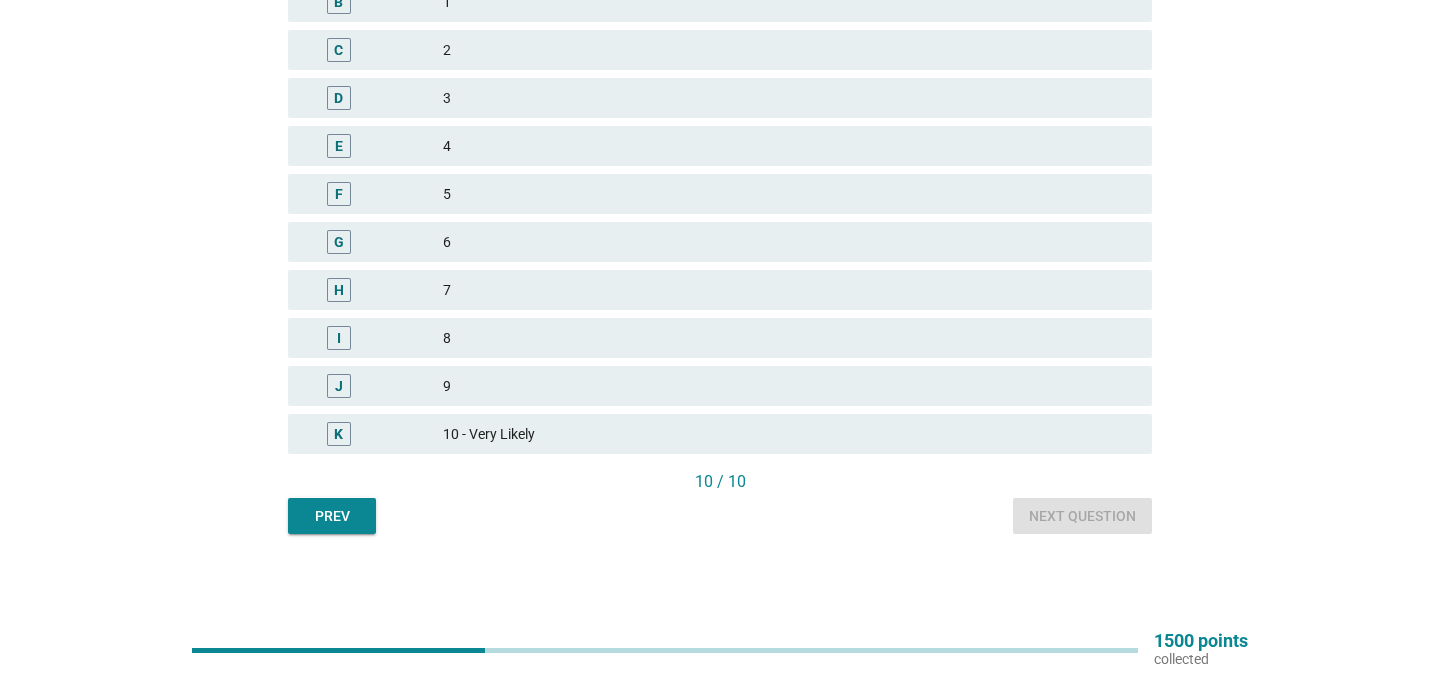 click on "G   6" at bounding box center [720, 242] 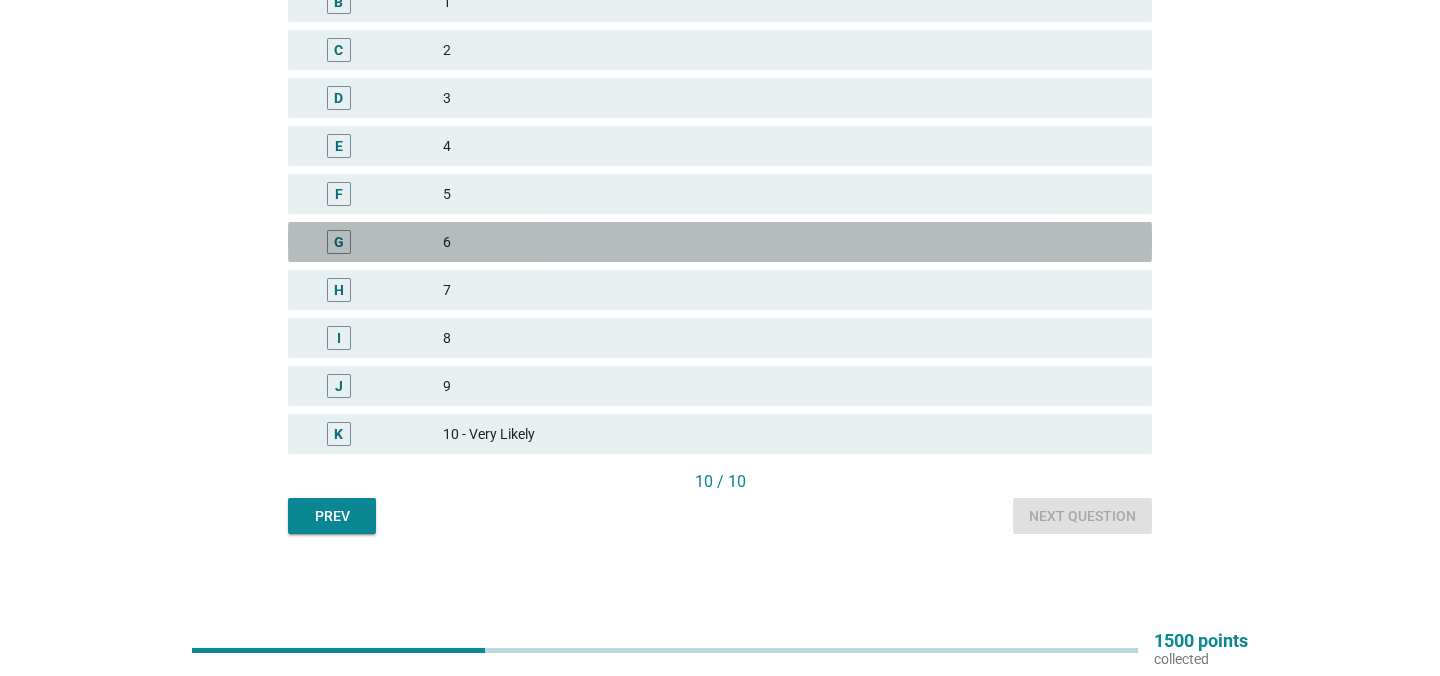 click on "G   6" at bounding box center [720, 242] 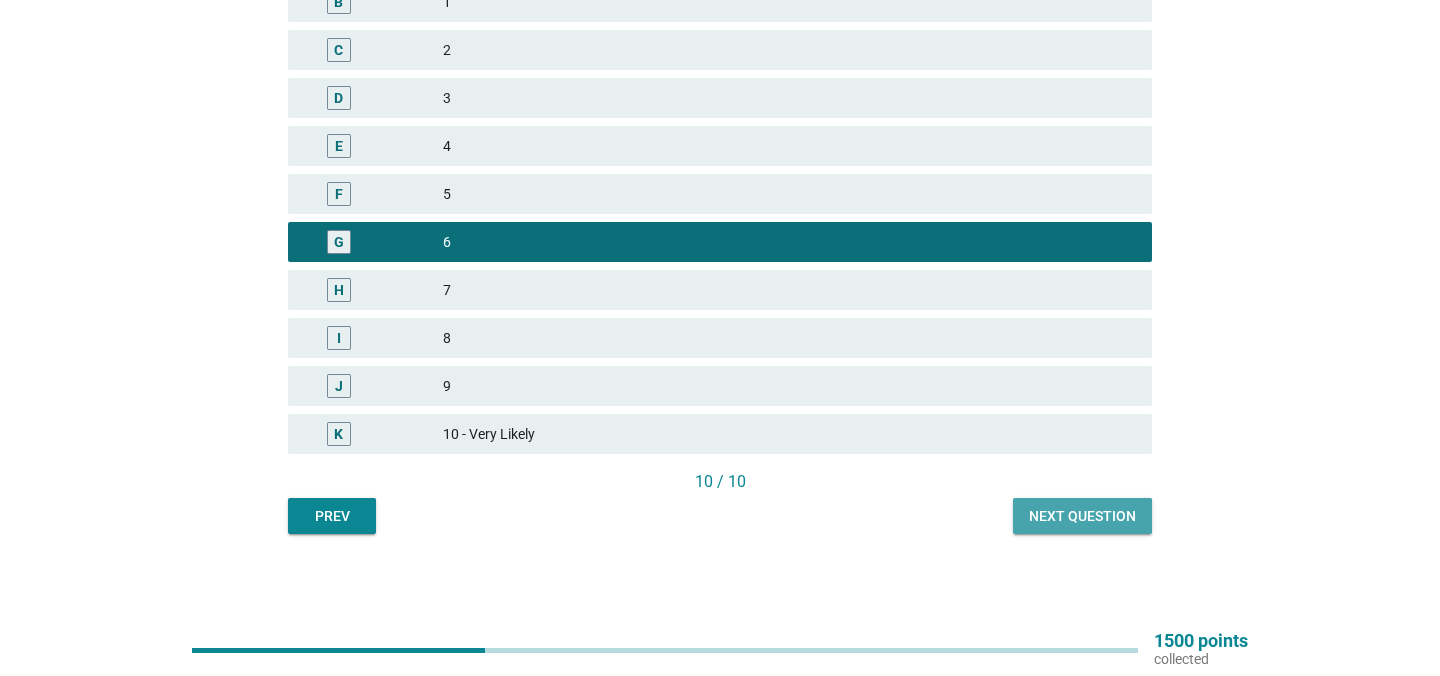 click on "Next question" at bounding box center [1082, 516] 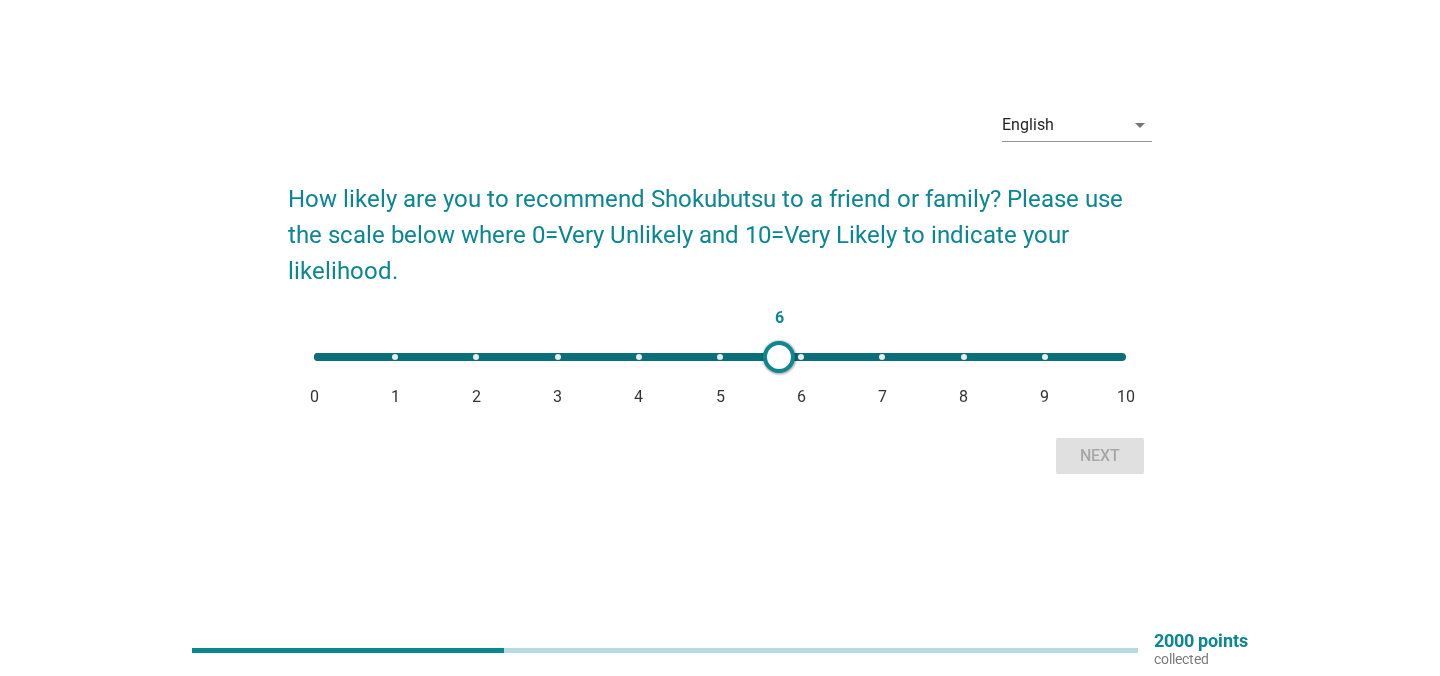 type on "7" 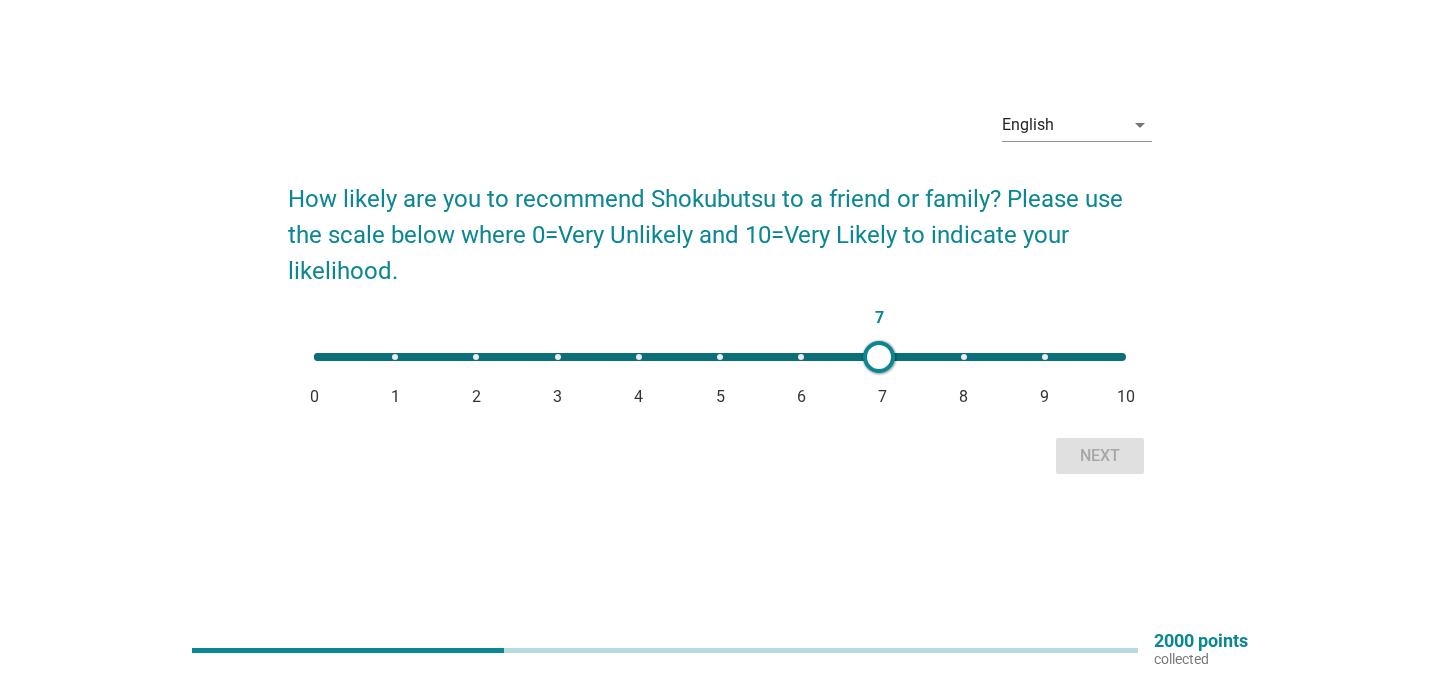 drag, startPoint x: 311, startPoint y: 352, endPoint x: 877, endPoint y: 370, distance: 566.28613 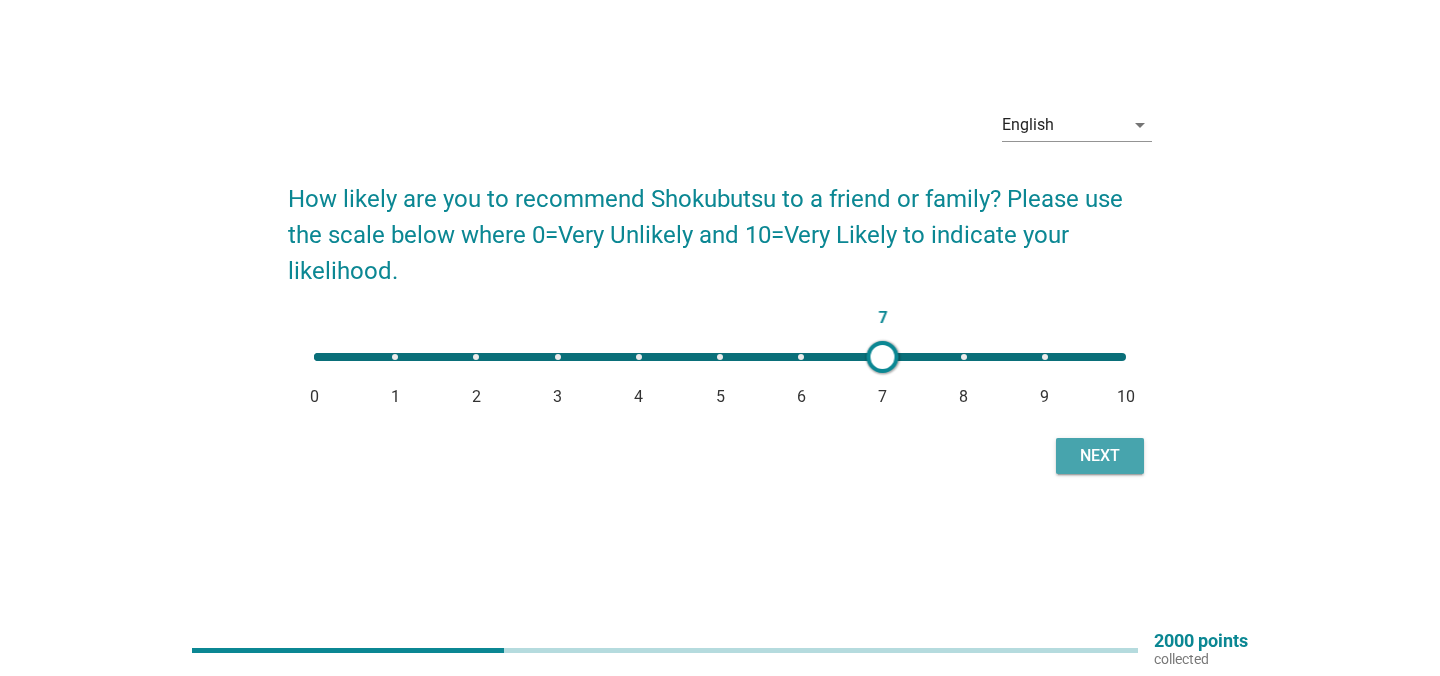 click on "Next" at bounding box center [1100, 456] 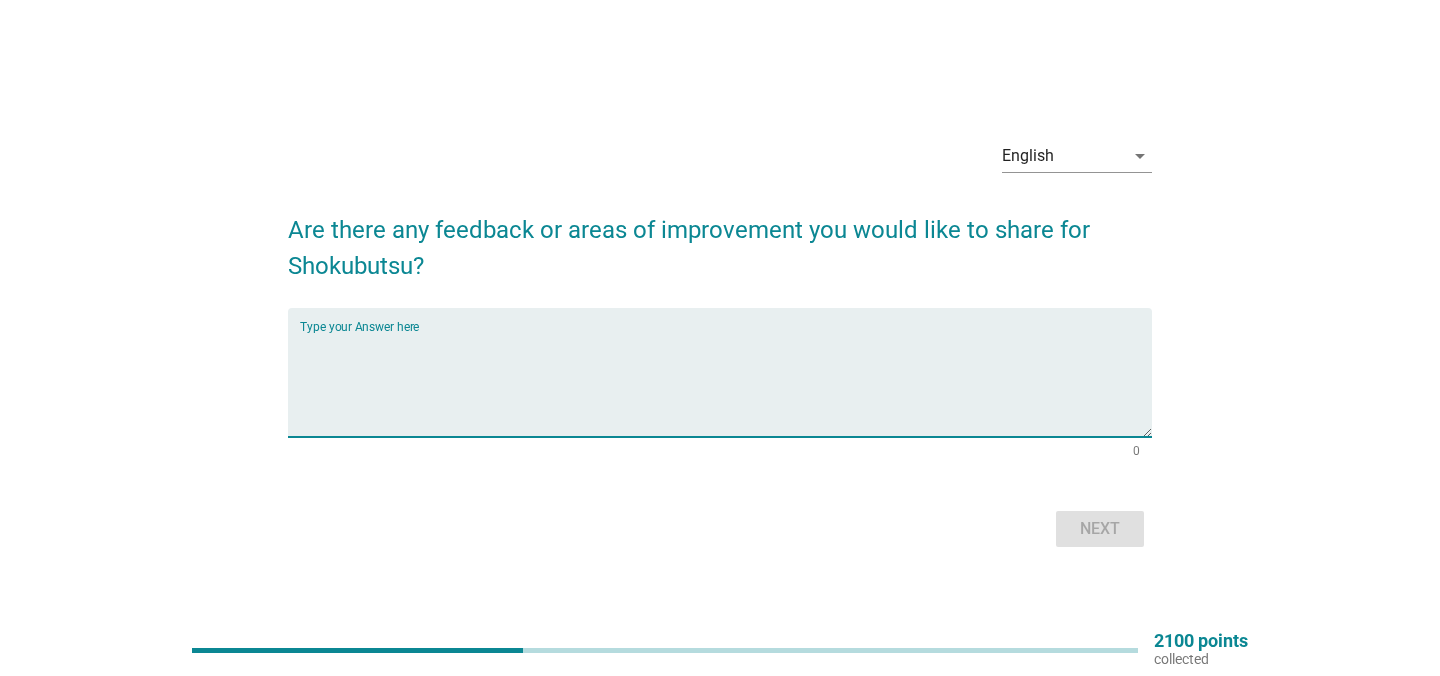 click at bounding box center [726, 384] 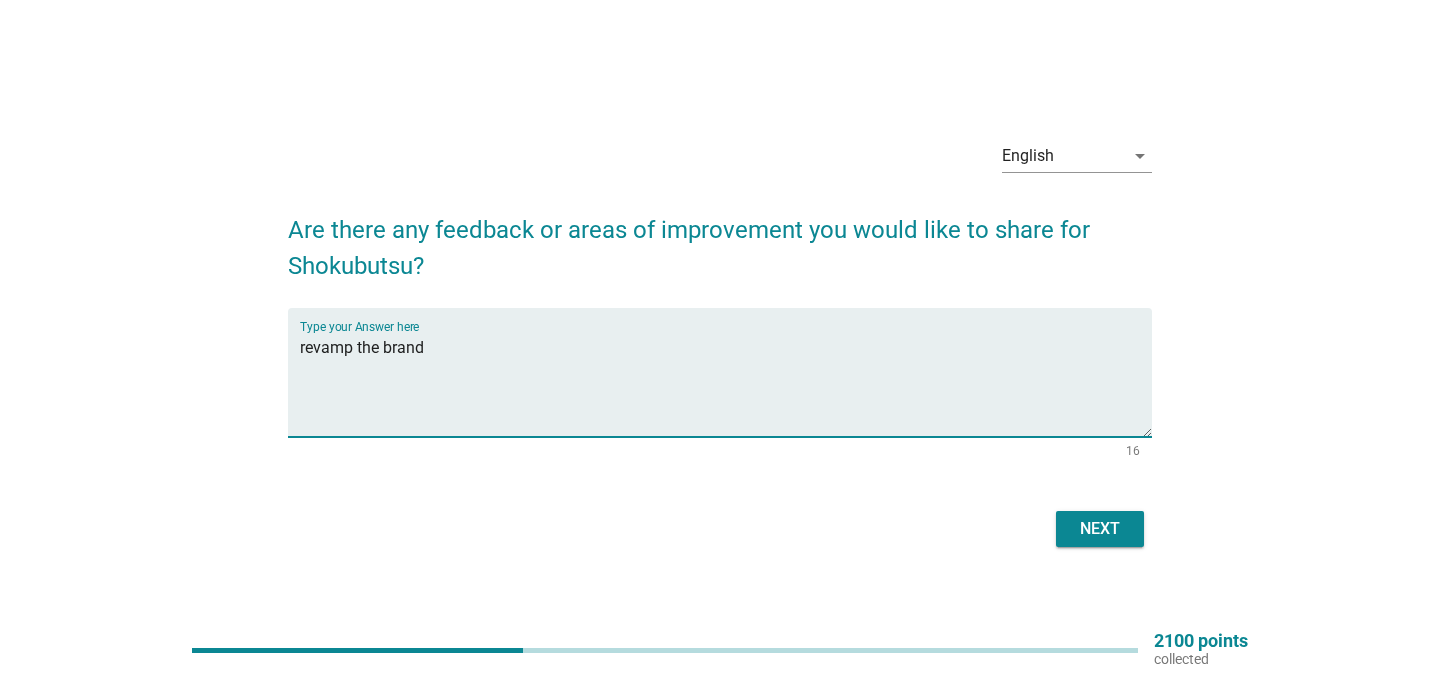 type on "revamp the brand" 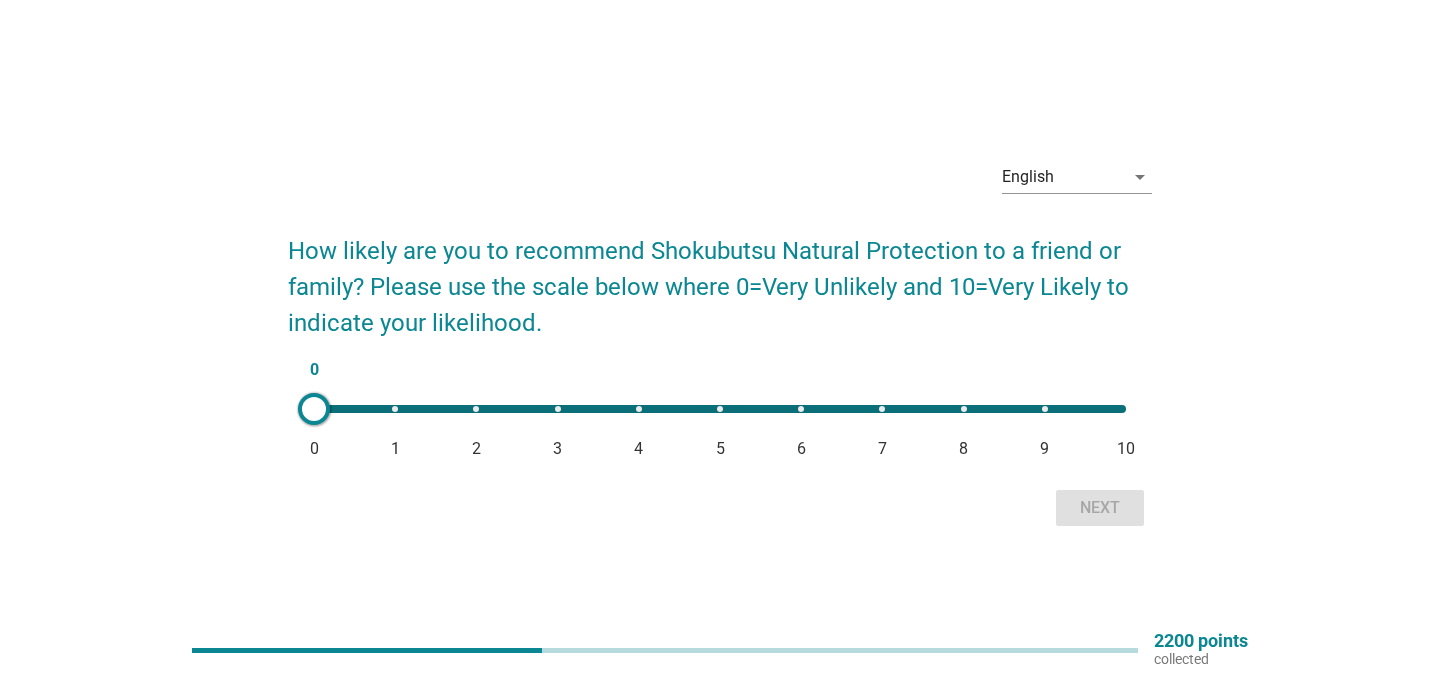 drag, startPoint x: 310, startPoint y: 386, endPoint x: 329, endPoint y: 411, distance: 31.400637 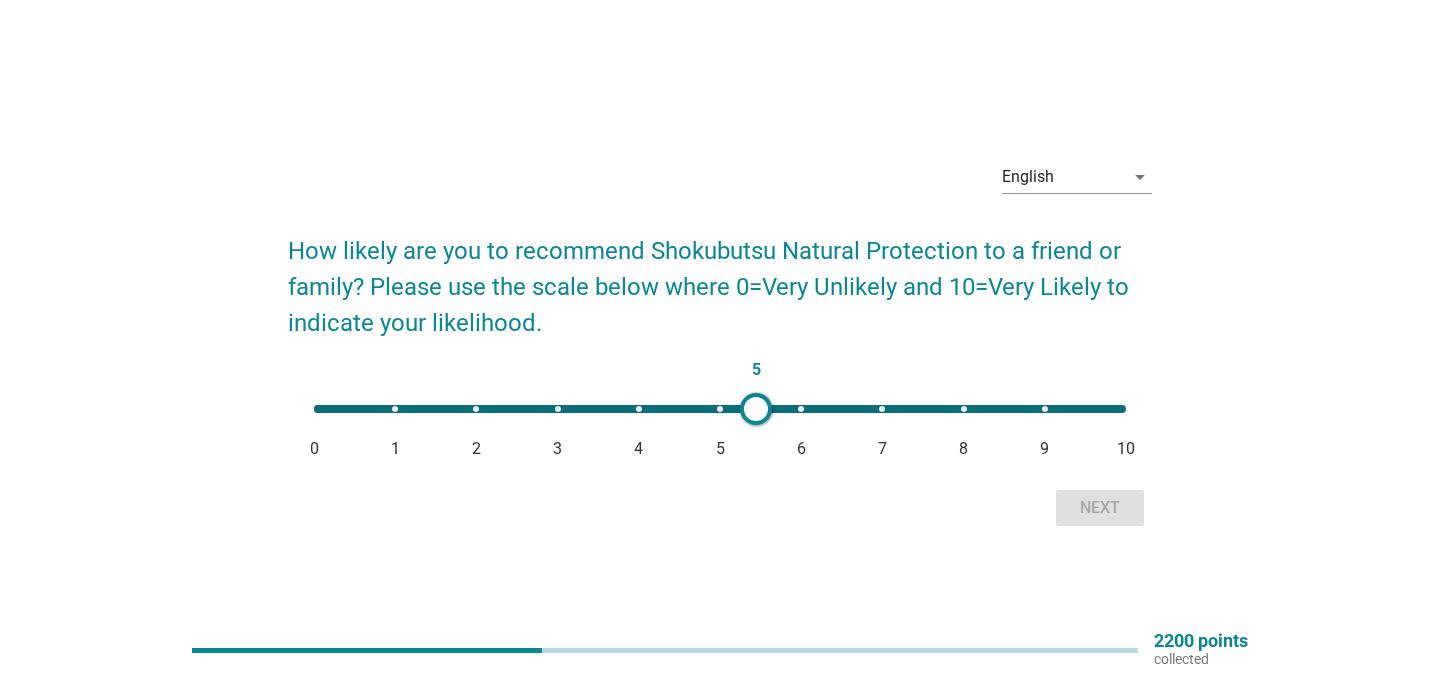 type on "6" 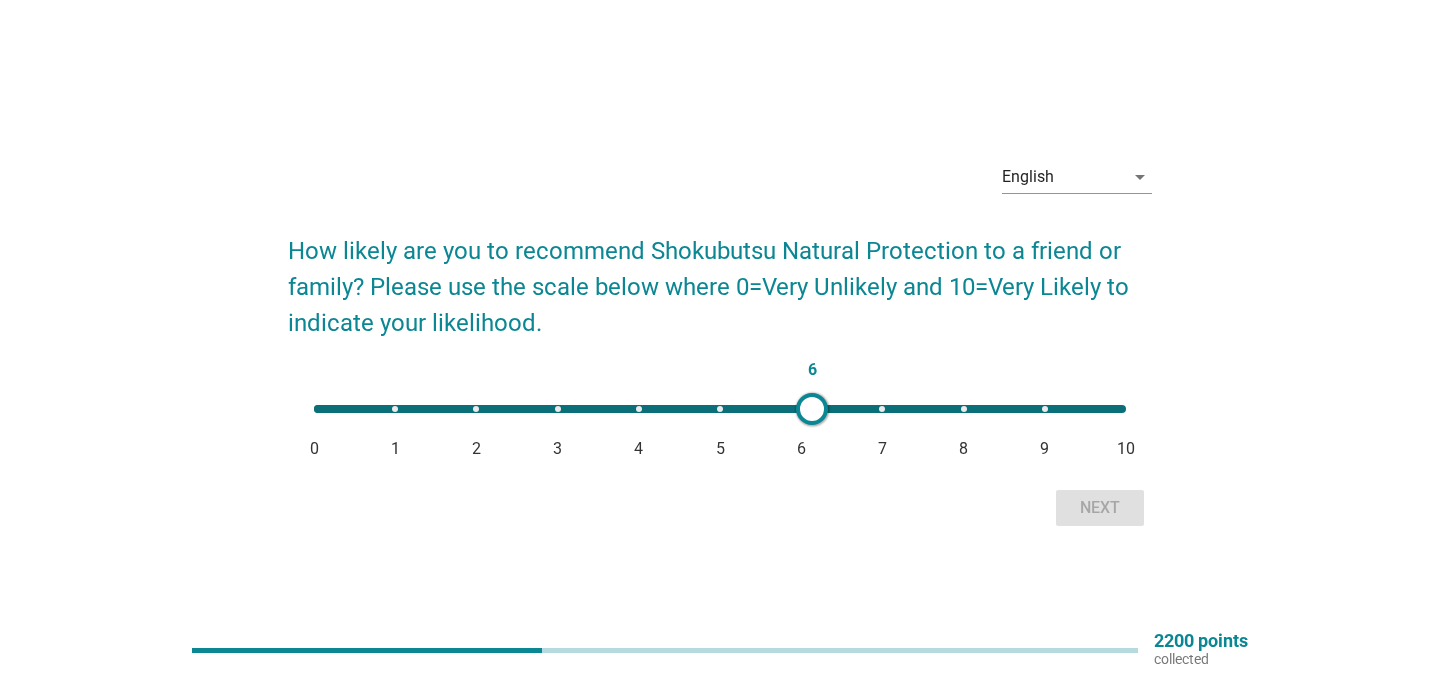 drag, startPoint x: 329, startPoint y: 411, endPoint x: 810, endPoint y: 412, distance: 481.00104 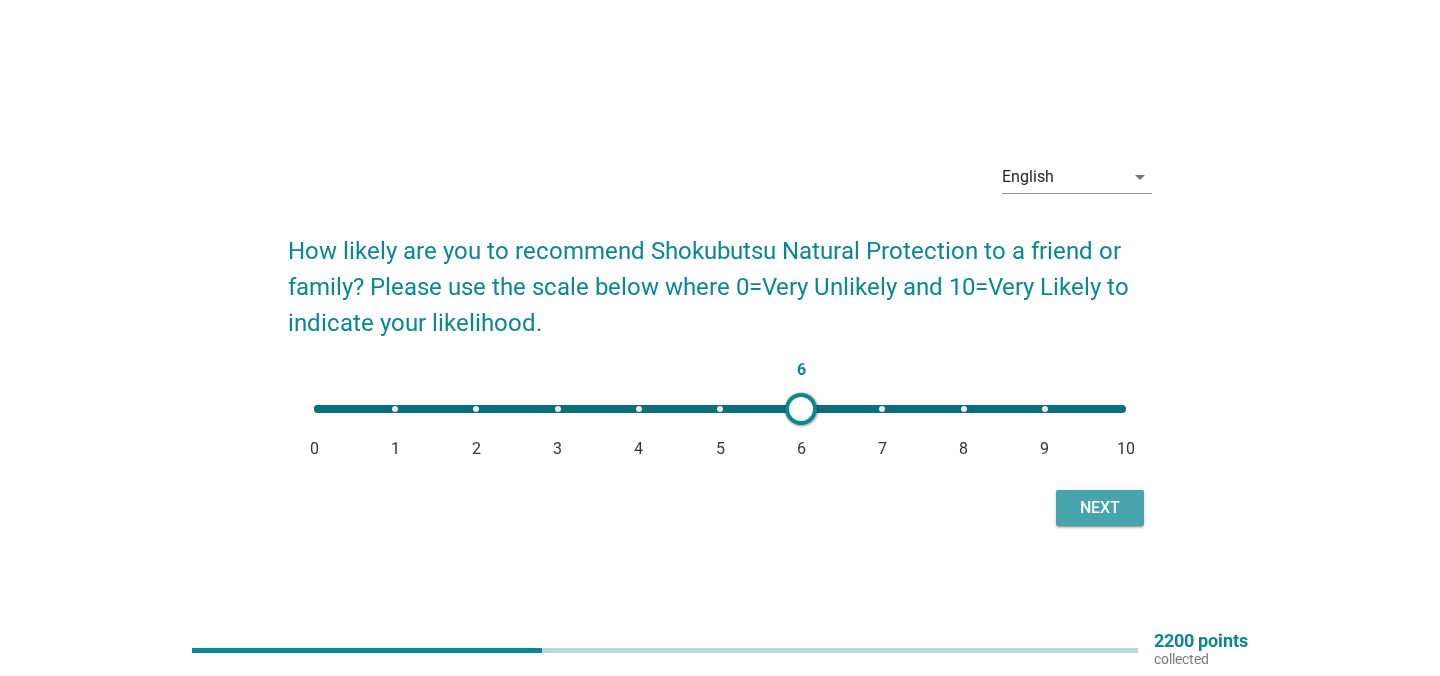click on "Next" at bounding box center (1100, 508) 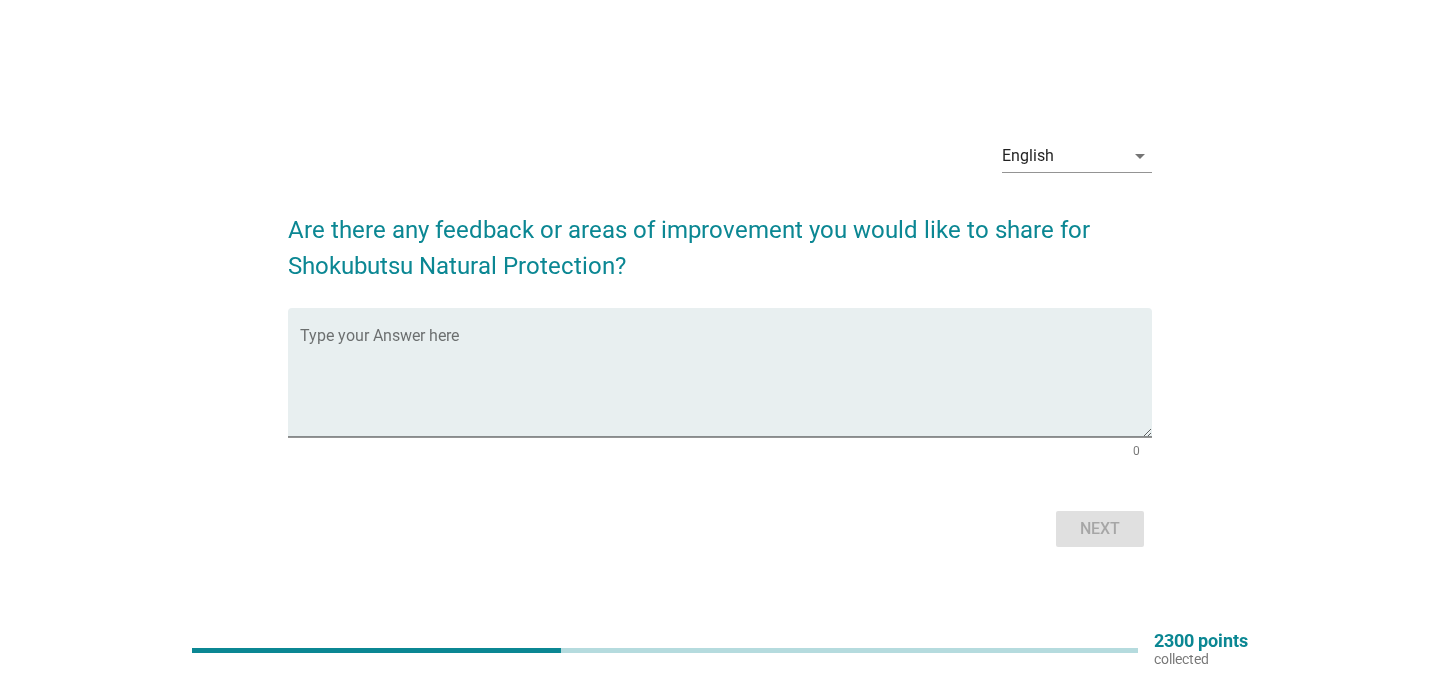 click at bounding box center [726, 384] 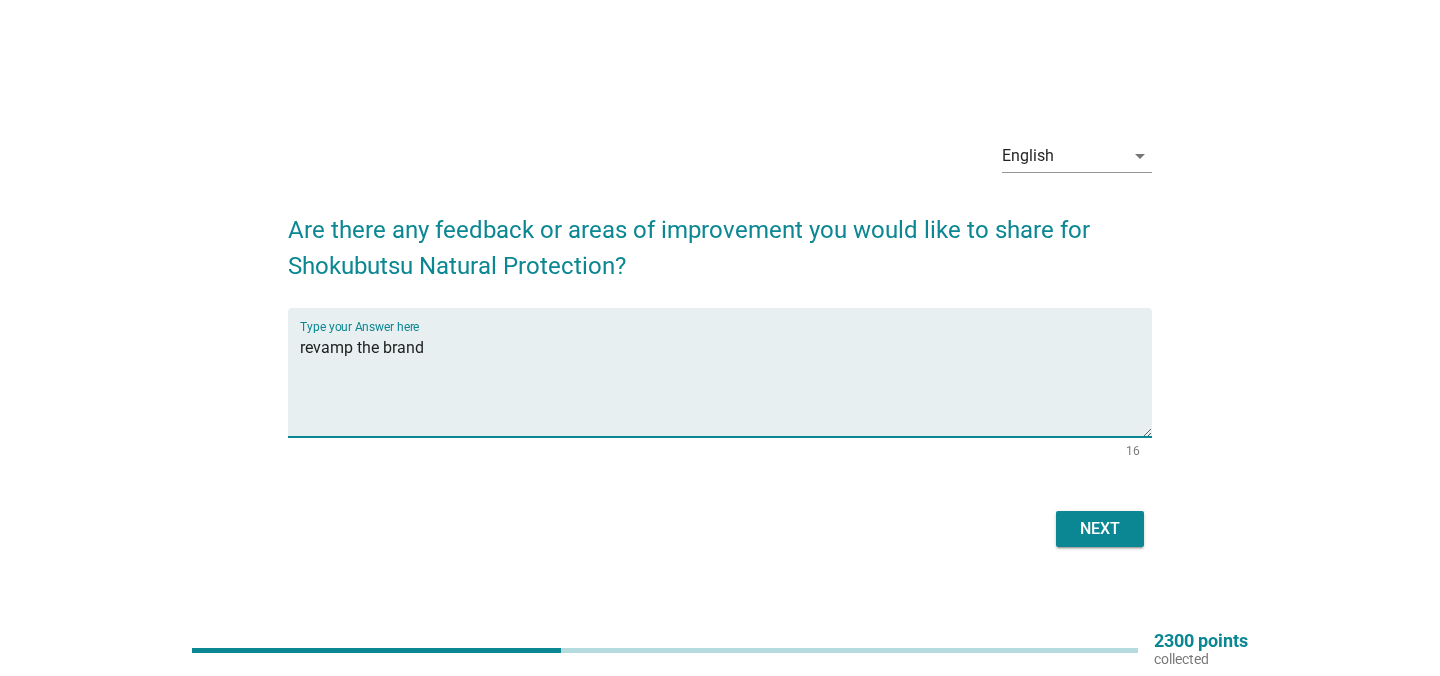 type on "revamp the brand" 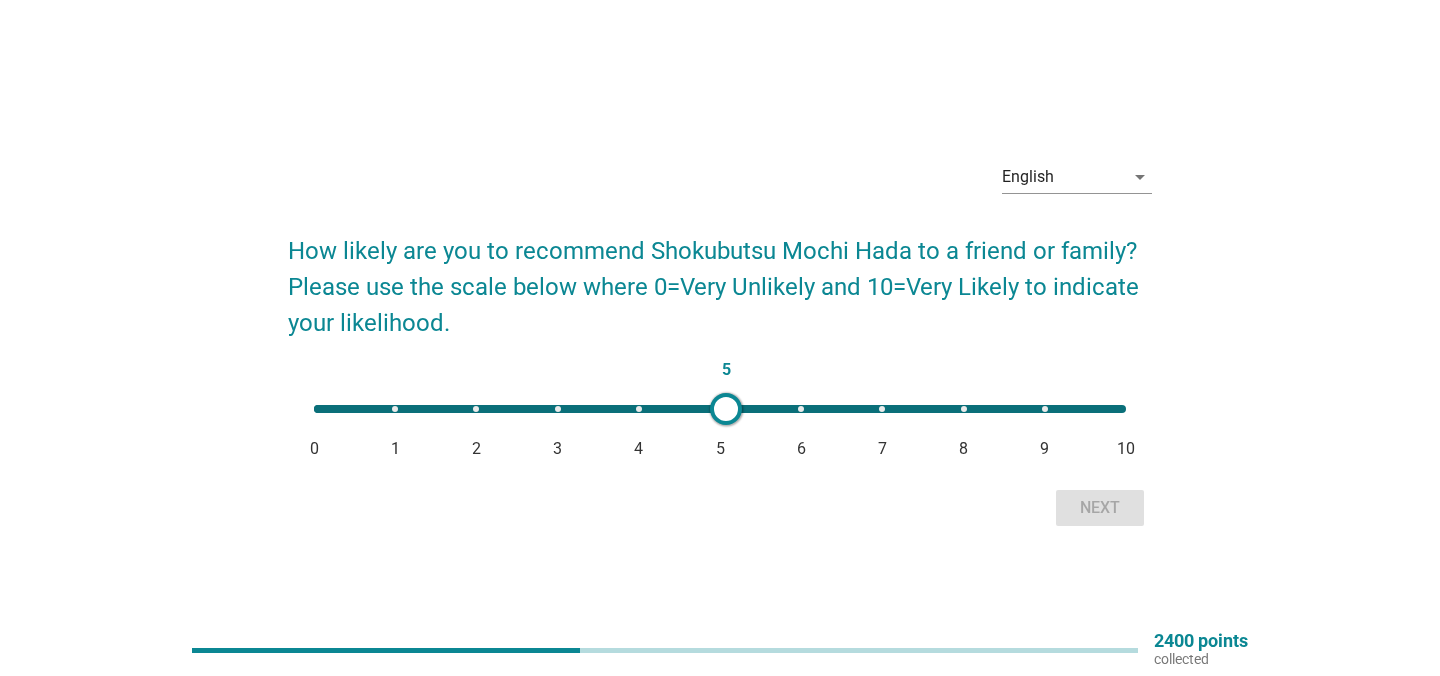 type on "6" 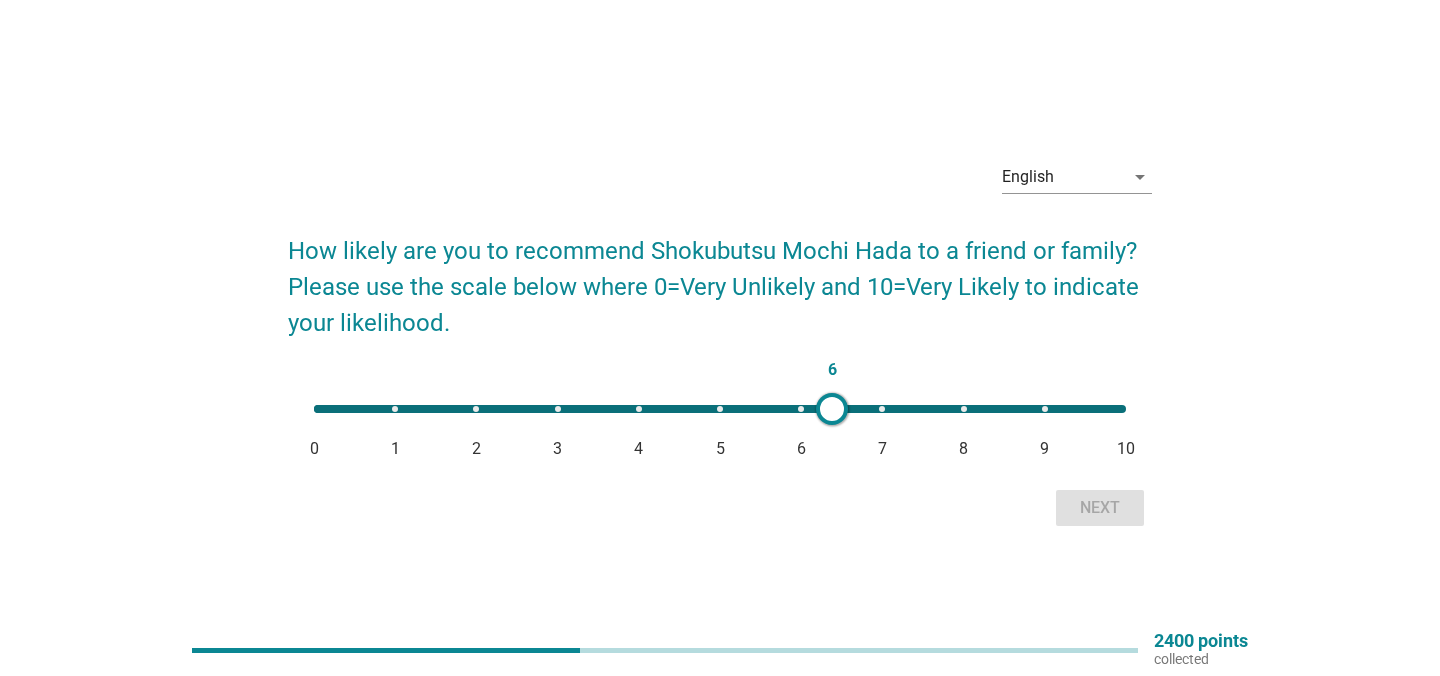 drag, startPoint x: 316, startPoint y: 410, endPoint x: 819, endPoint y: 396, distance: 503.1948 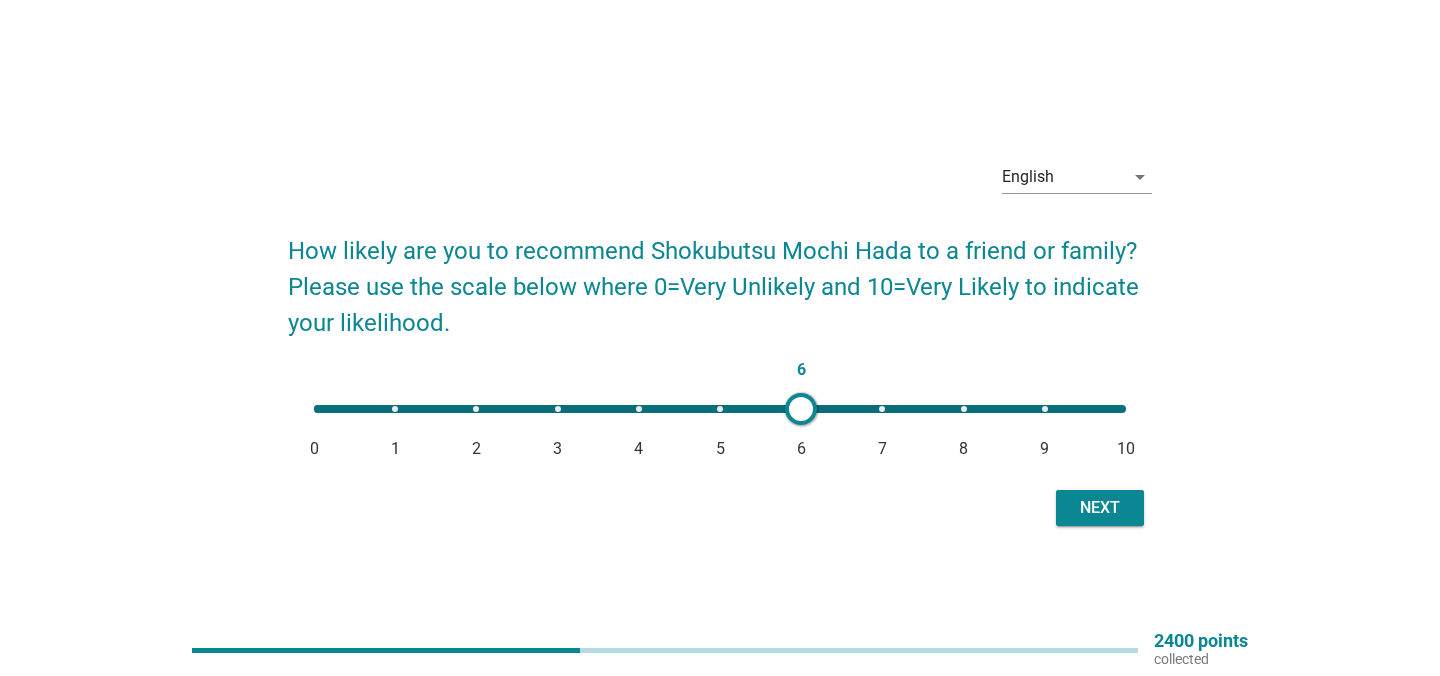 click on "Next" at bounding box center (1100, 508) 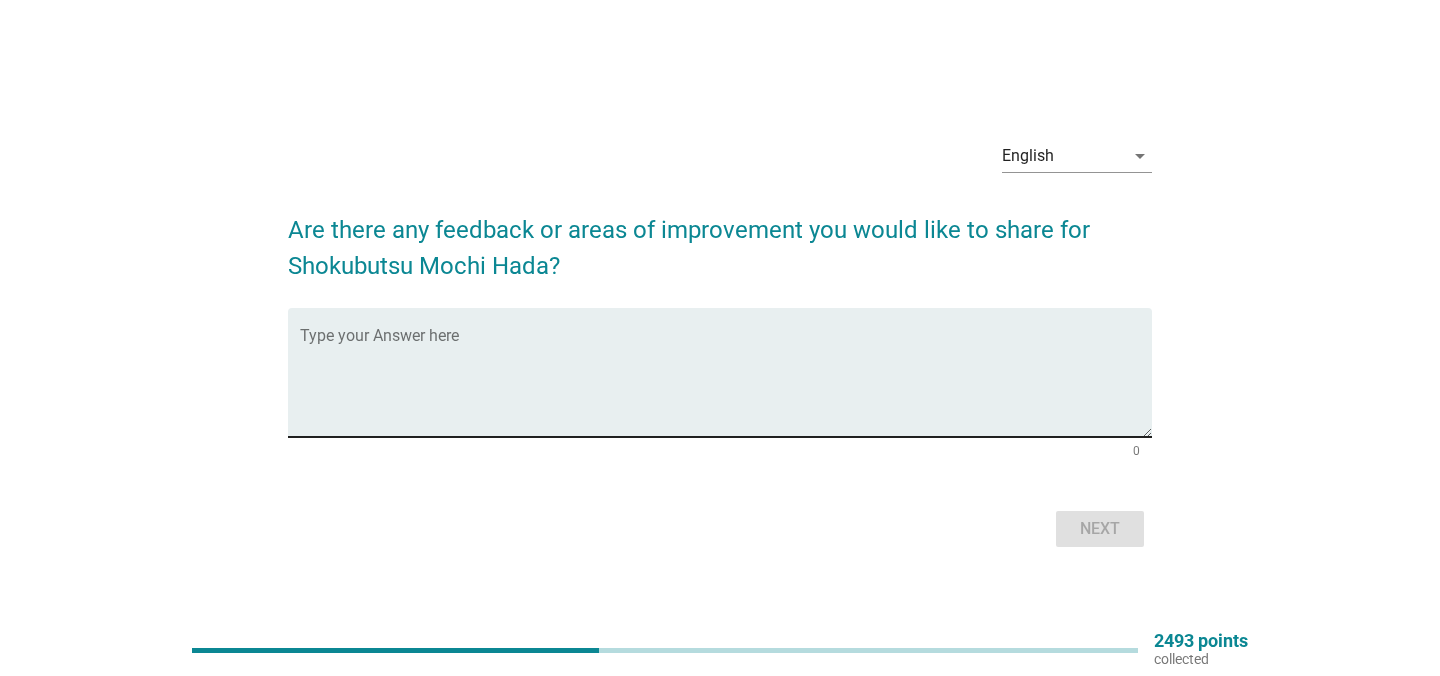 click at bounding box center [726, 384] 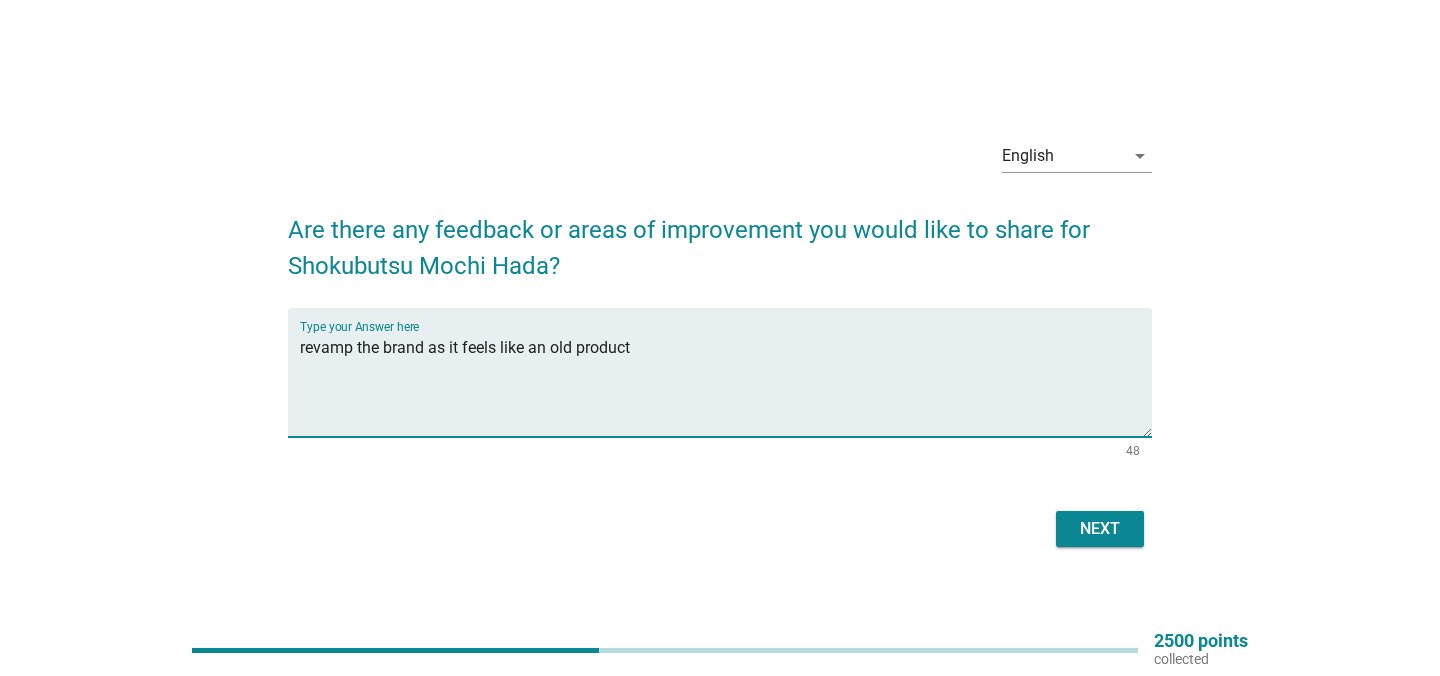 type on "revamp the brand as it feels like an old product" 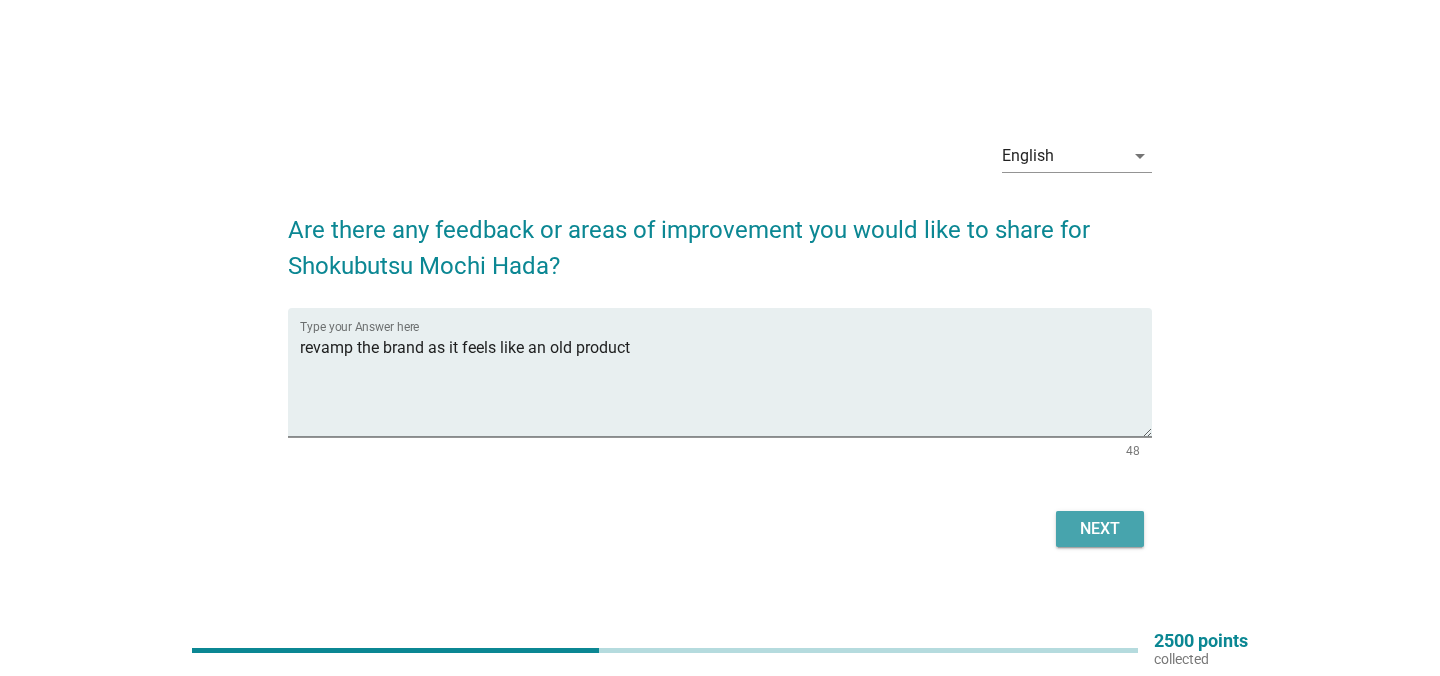 click on "Next" at bounding box center [1100, 529] 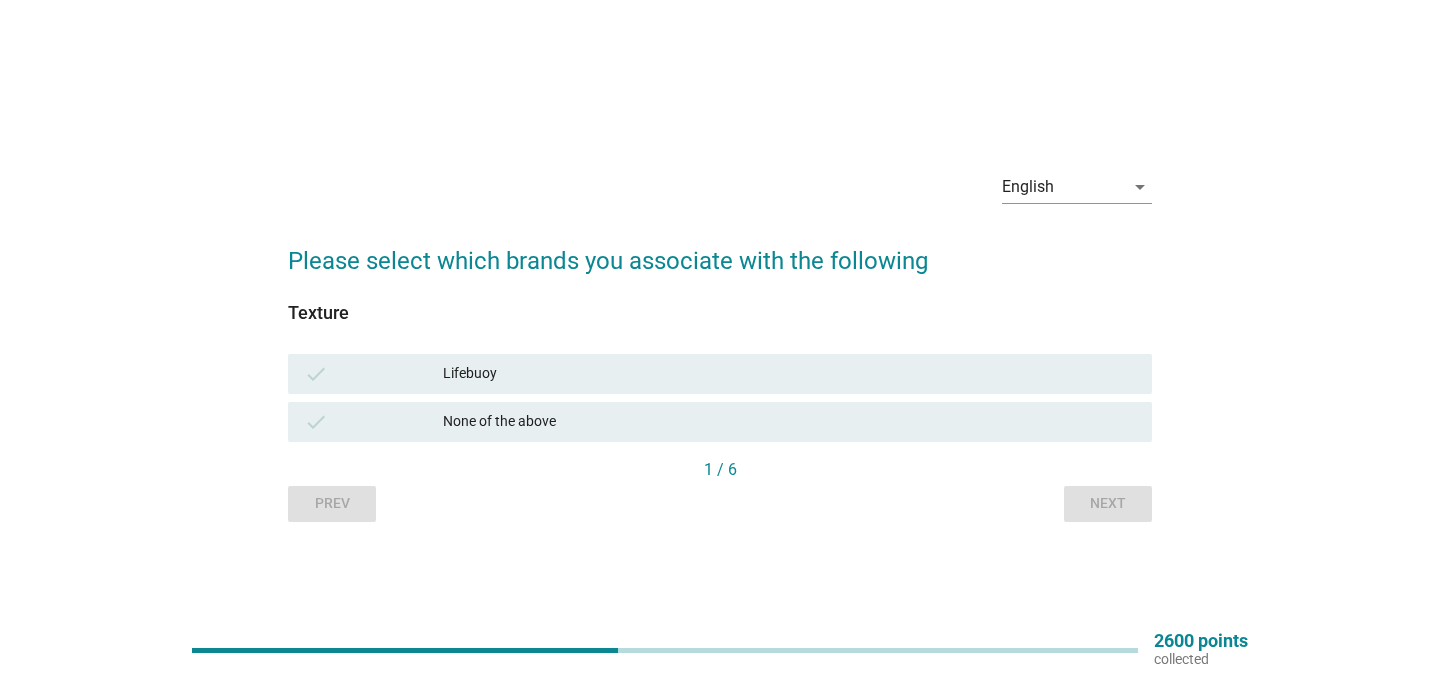 click on "Lifebuoy" at bounding box center (789, 374) 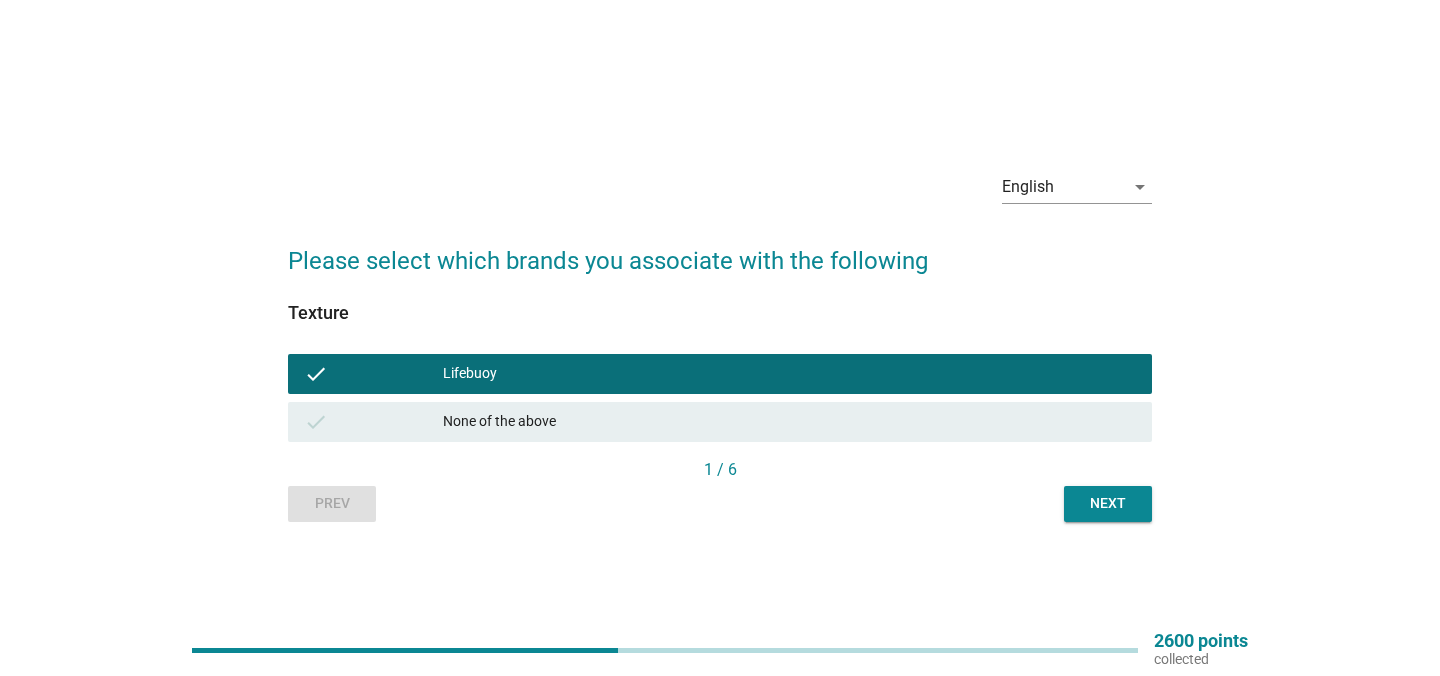 click on "None of the above" at bounding box center [789, 422] 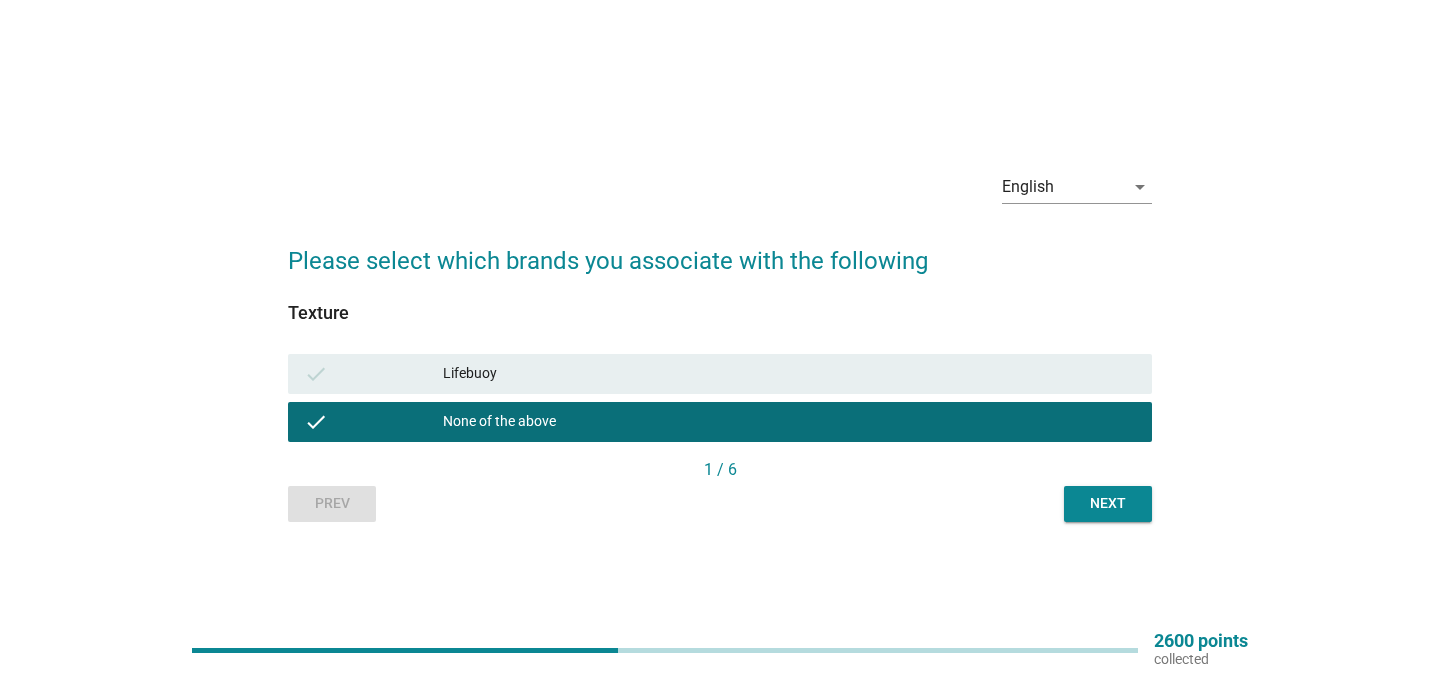 click on "Next" at bounding box center [1108, 503] 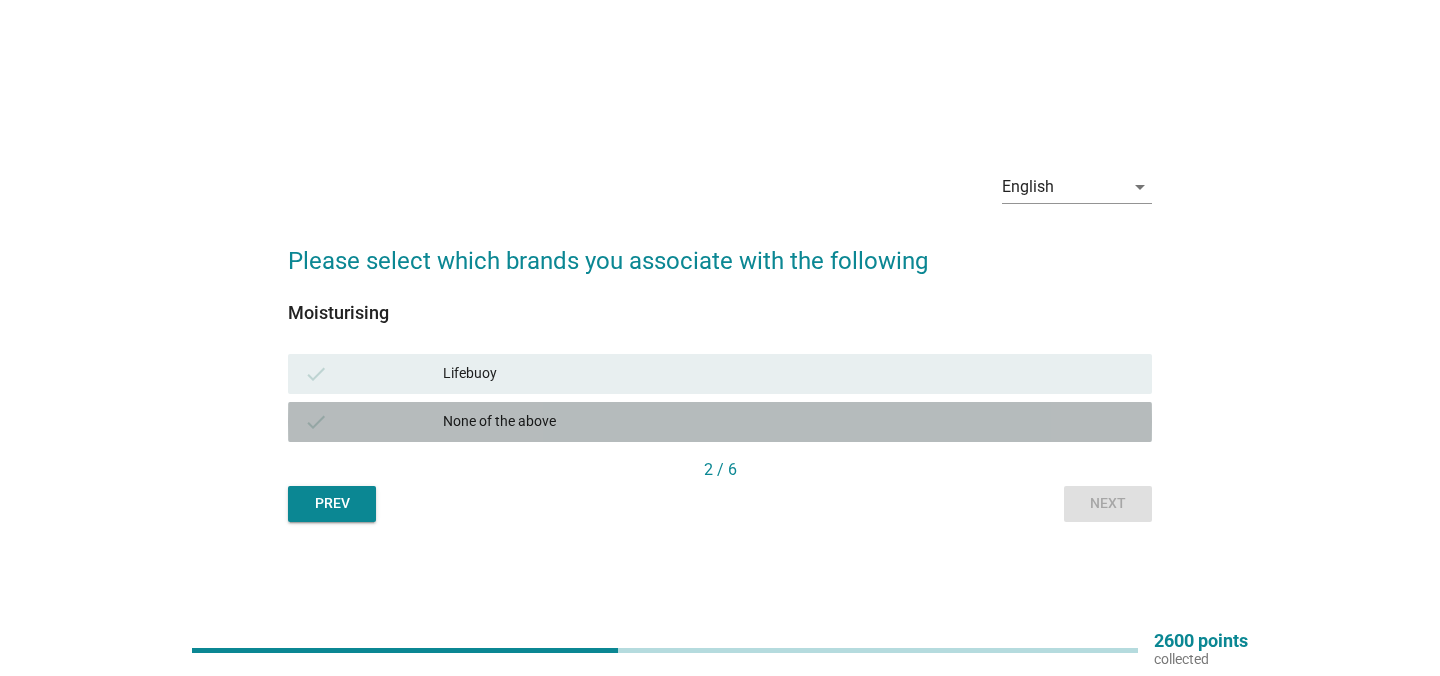 click on "None of the above" at bounding box center [789, 422] 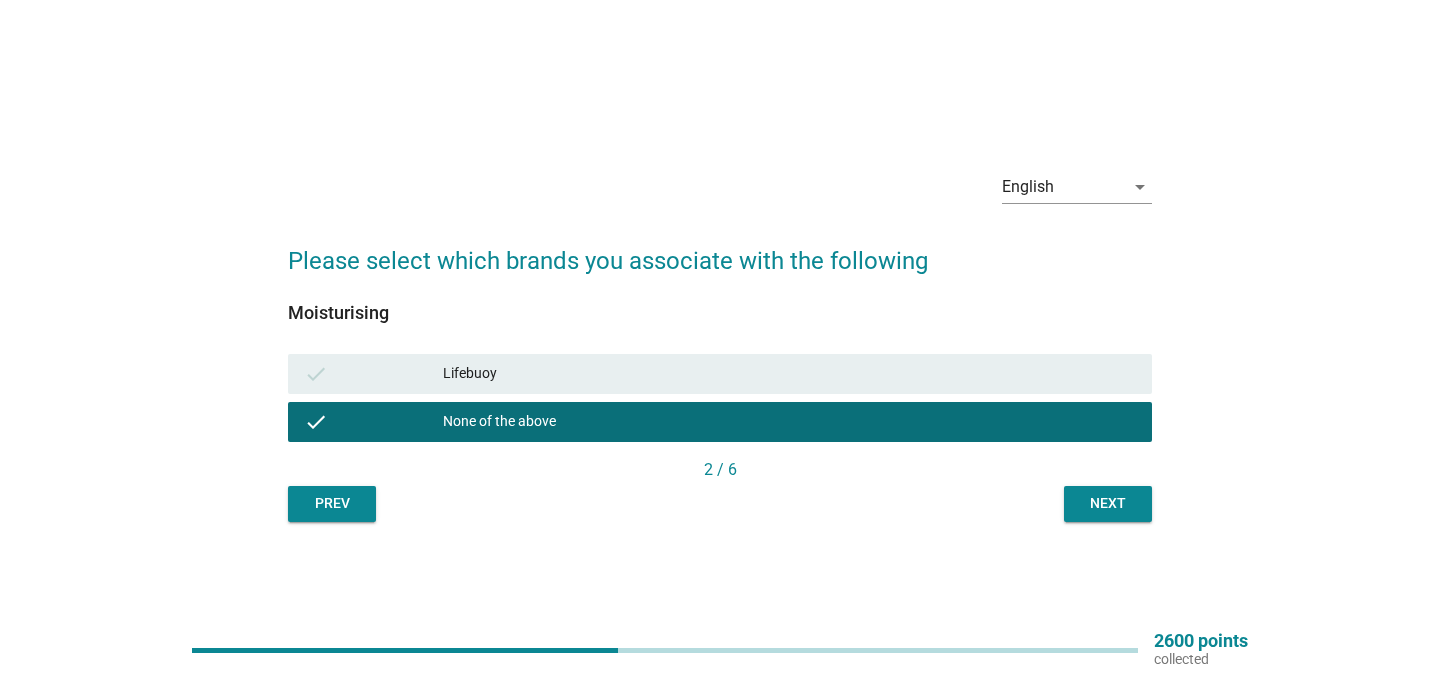 click on "English arrow_drop_down   Please select which brands you associate with the following
Moisturising
check   Lifebuoy check   None of the above
2 / 6
Prev   Next" at bounding box center [720, 338] 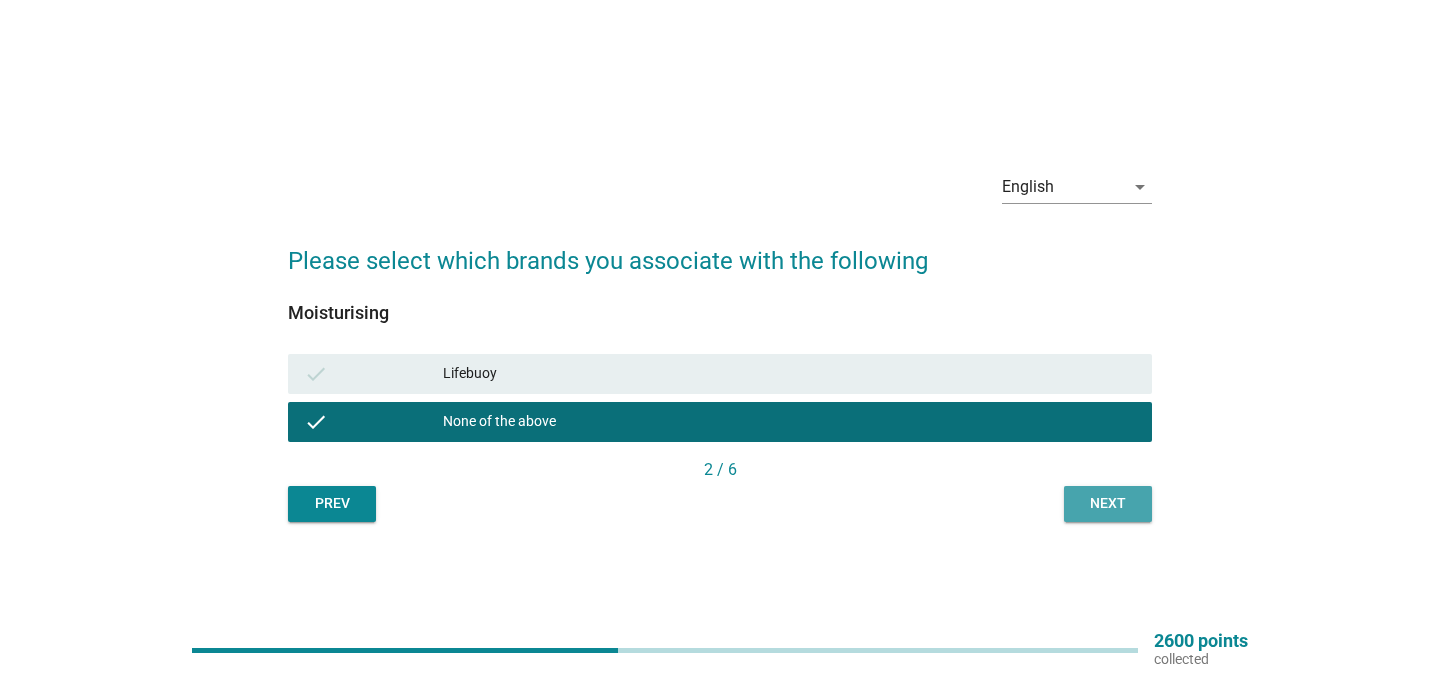 click on "Next" at bounding box center (1108, 503) 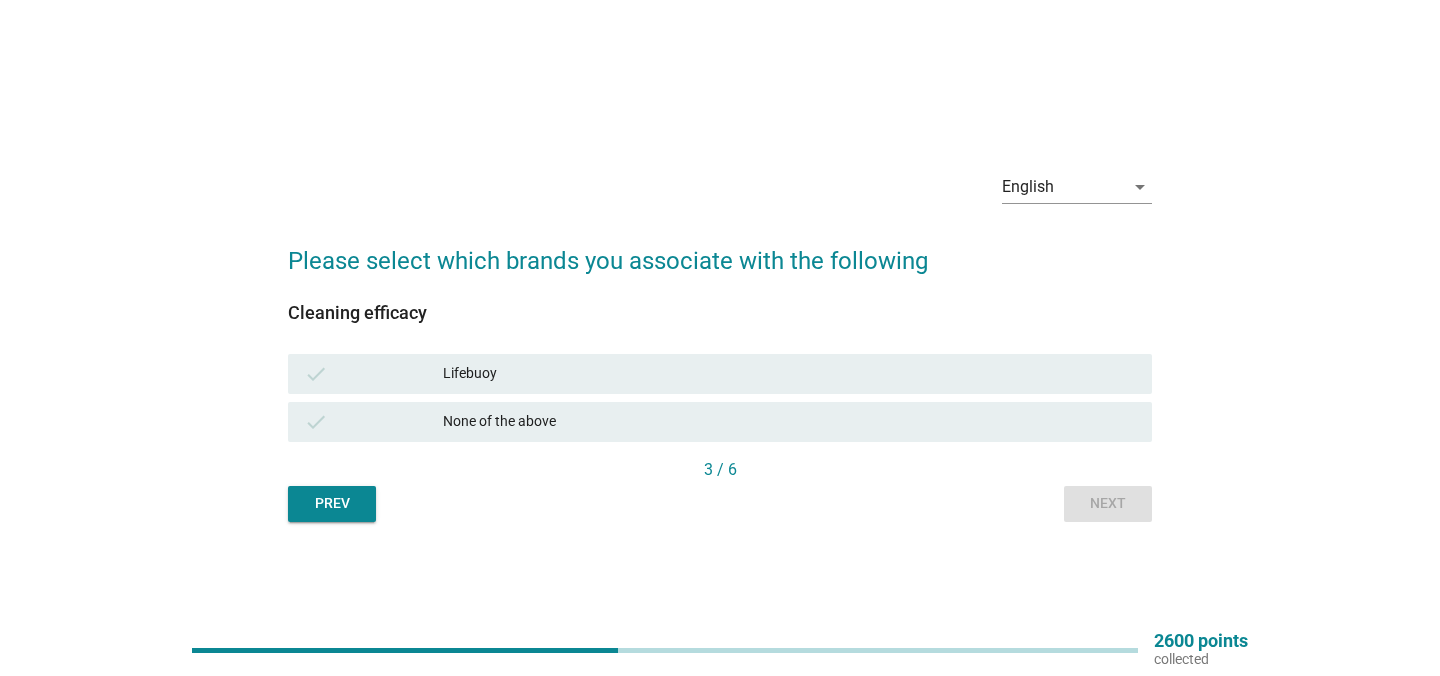 click on "Lifebuoy" at bounding box center (789, 374) 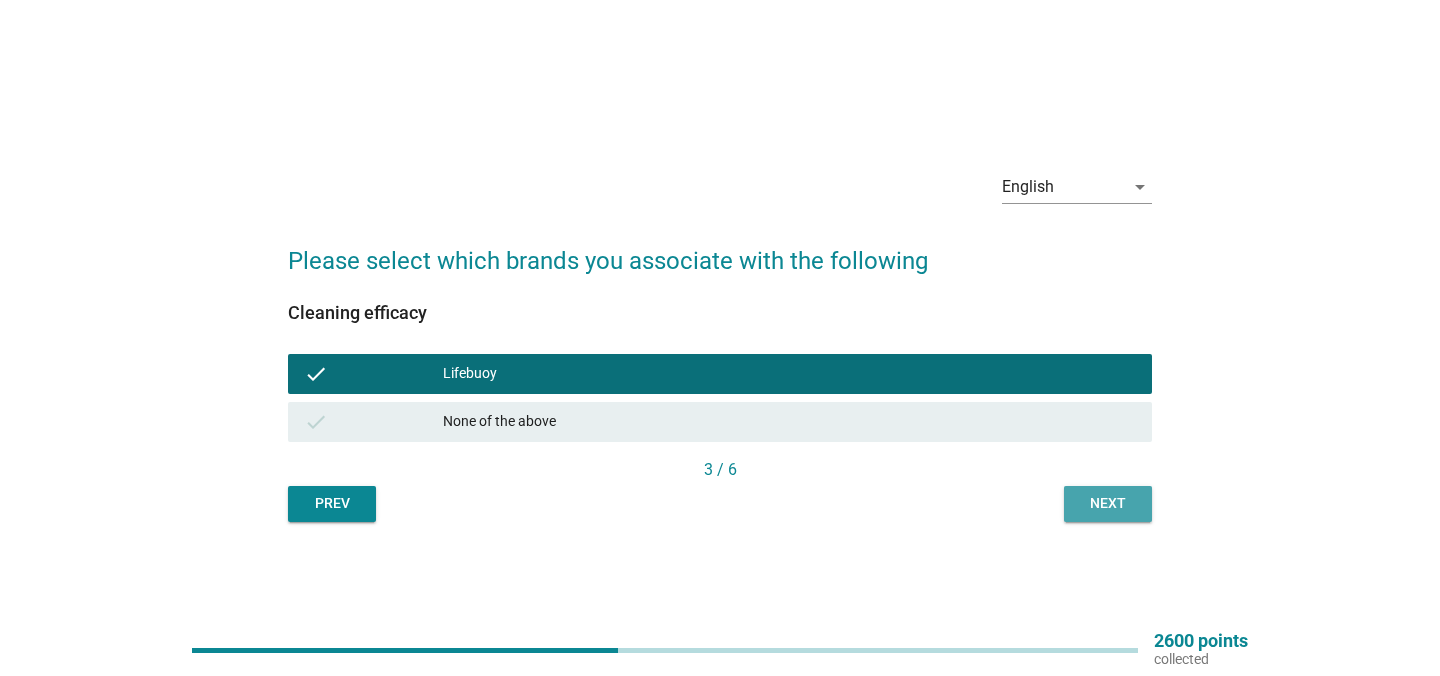 click on "Next" at bounding box center (1108, 503) 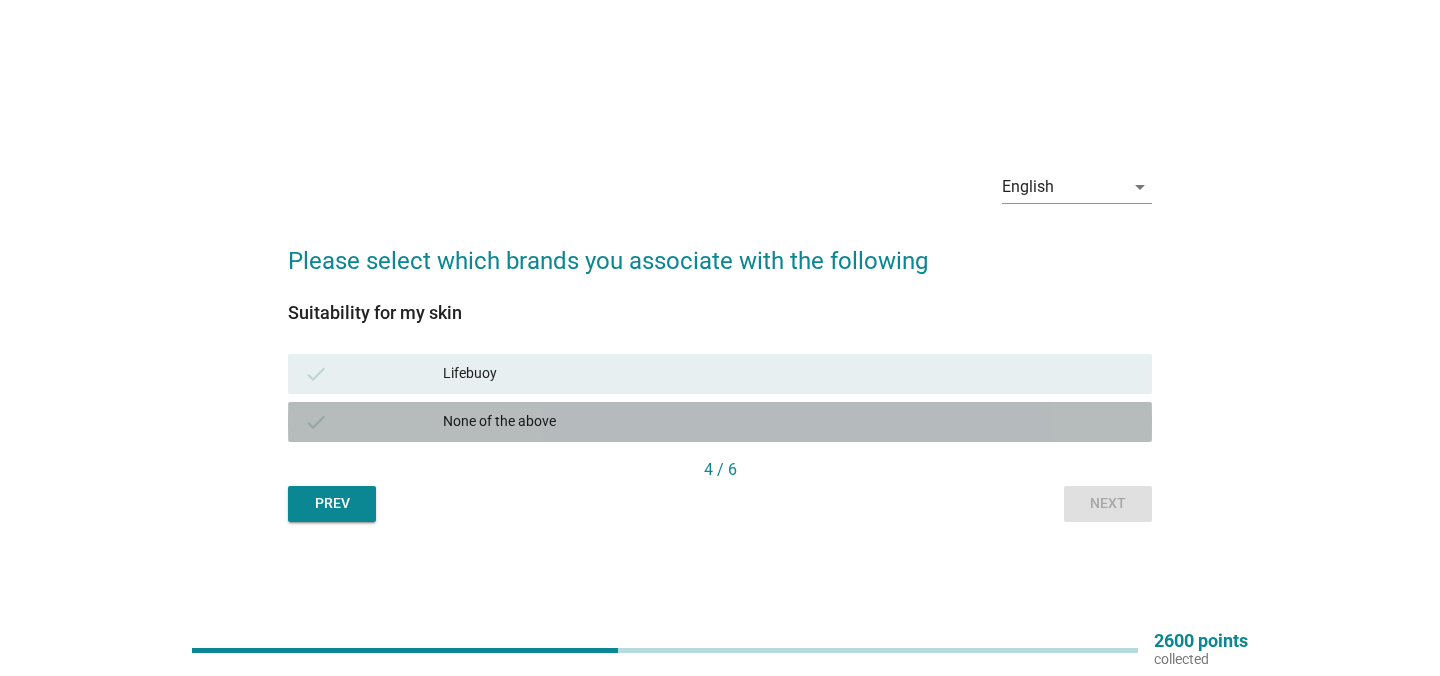 click on "None of the above" at bounding box center [789, 422] 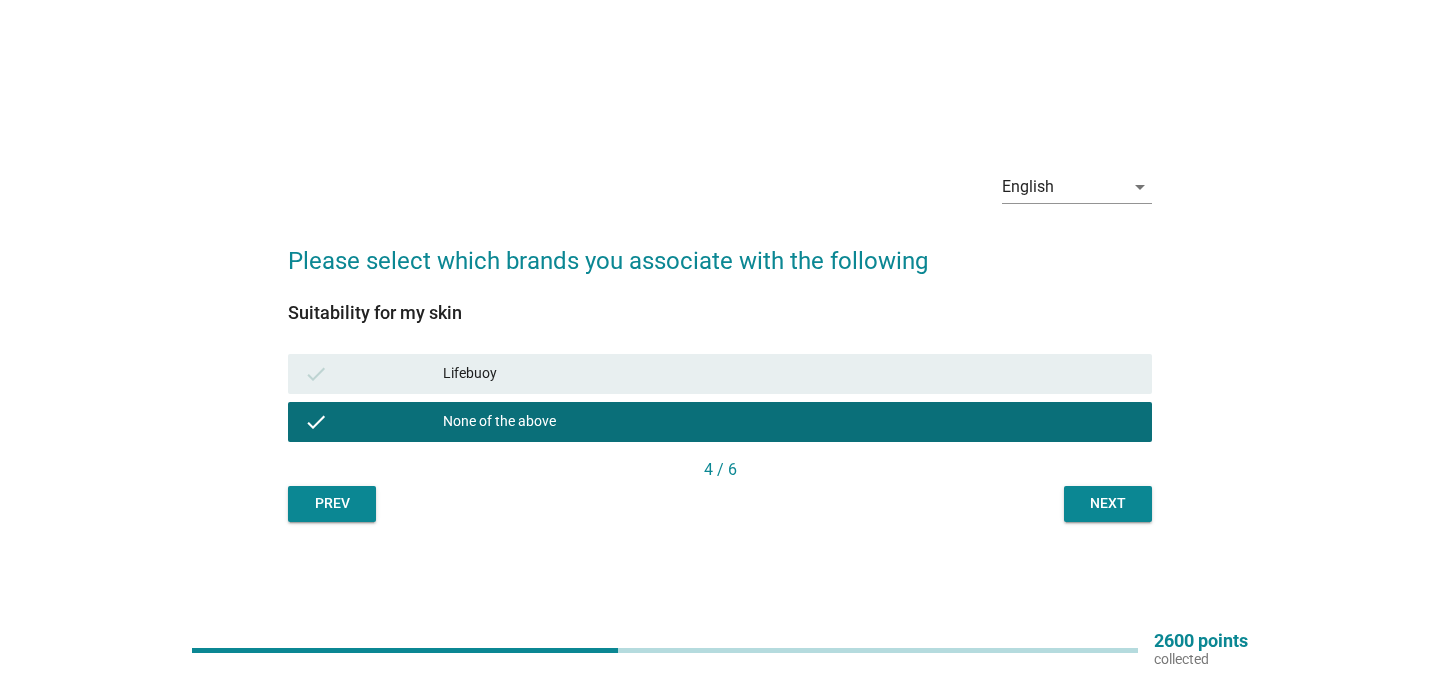 click on "Next" at bounding box center [1108, 503] 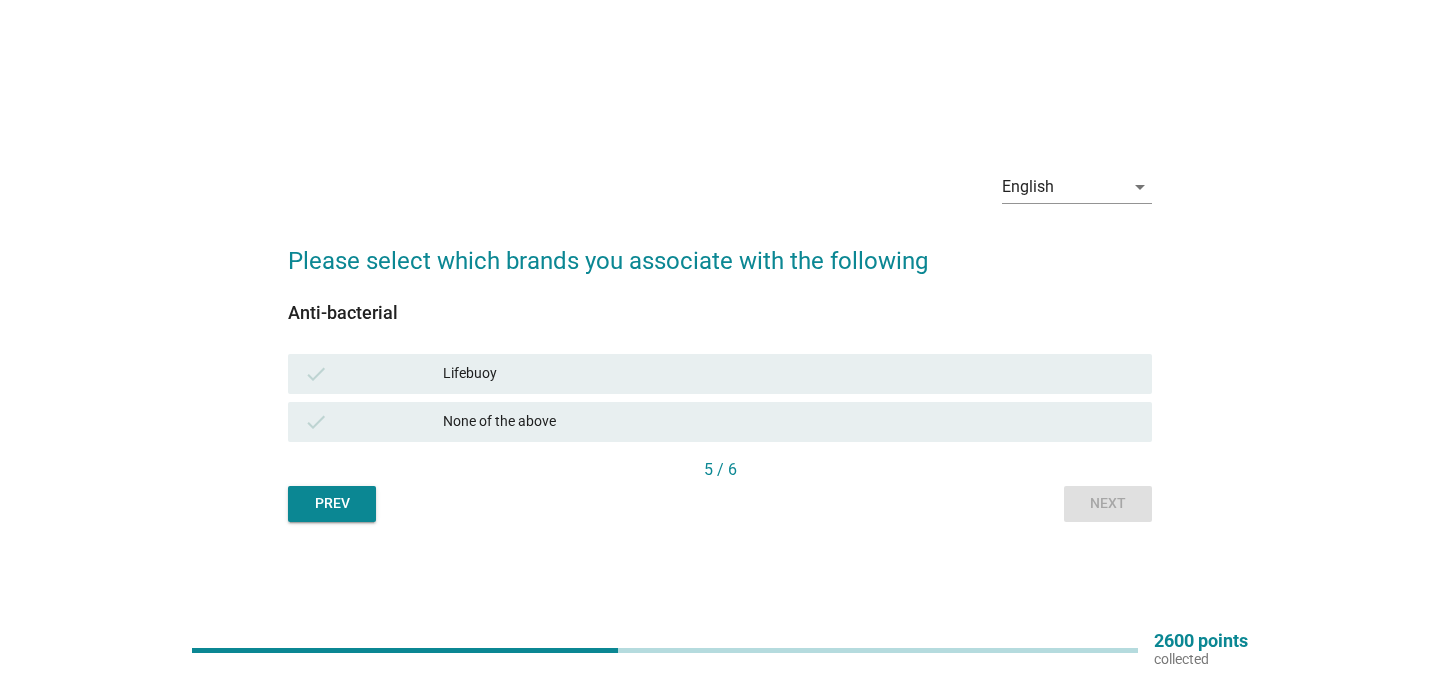 click on "check   Lifebuoy" at bounding box center (720, 374) 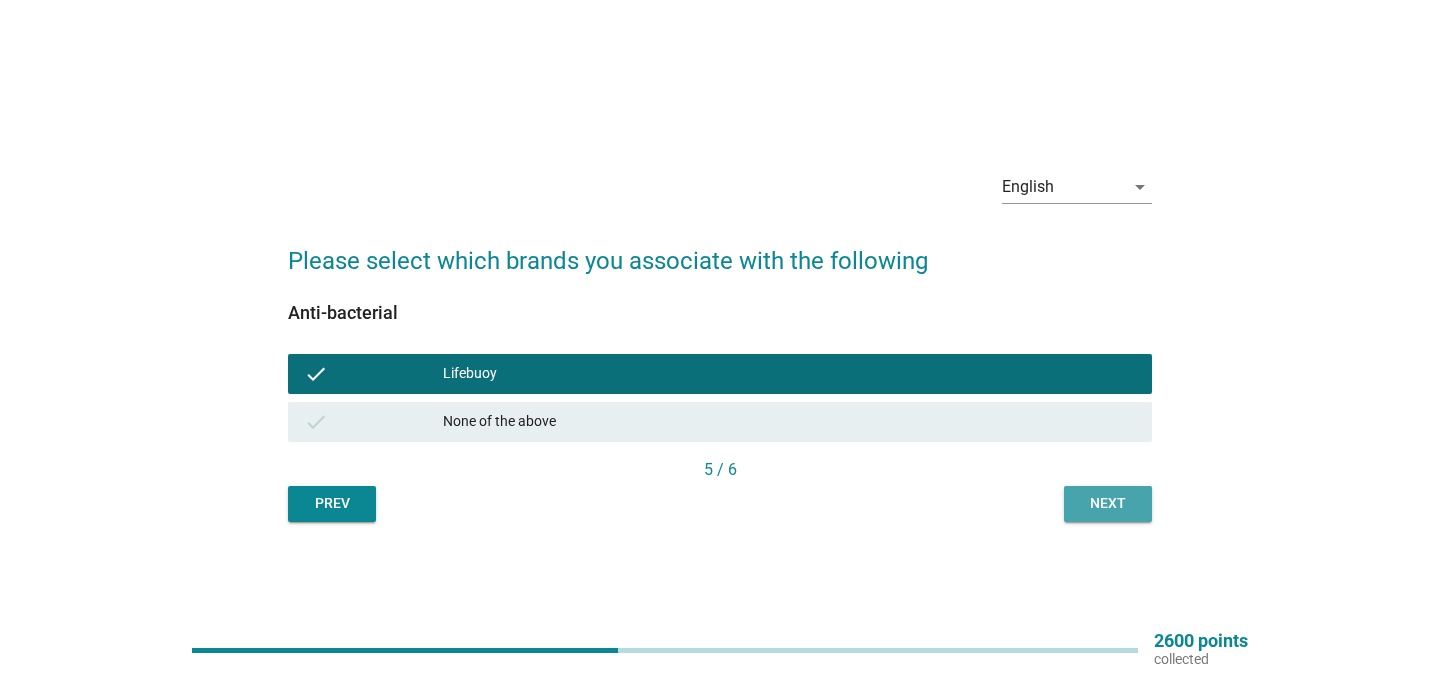 click on "Next" at bounding box center (1108, 504) 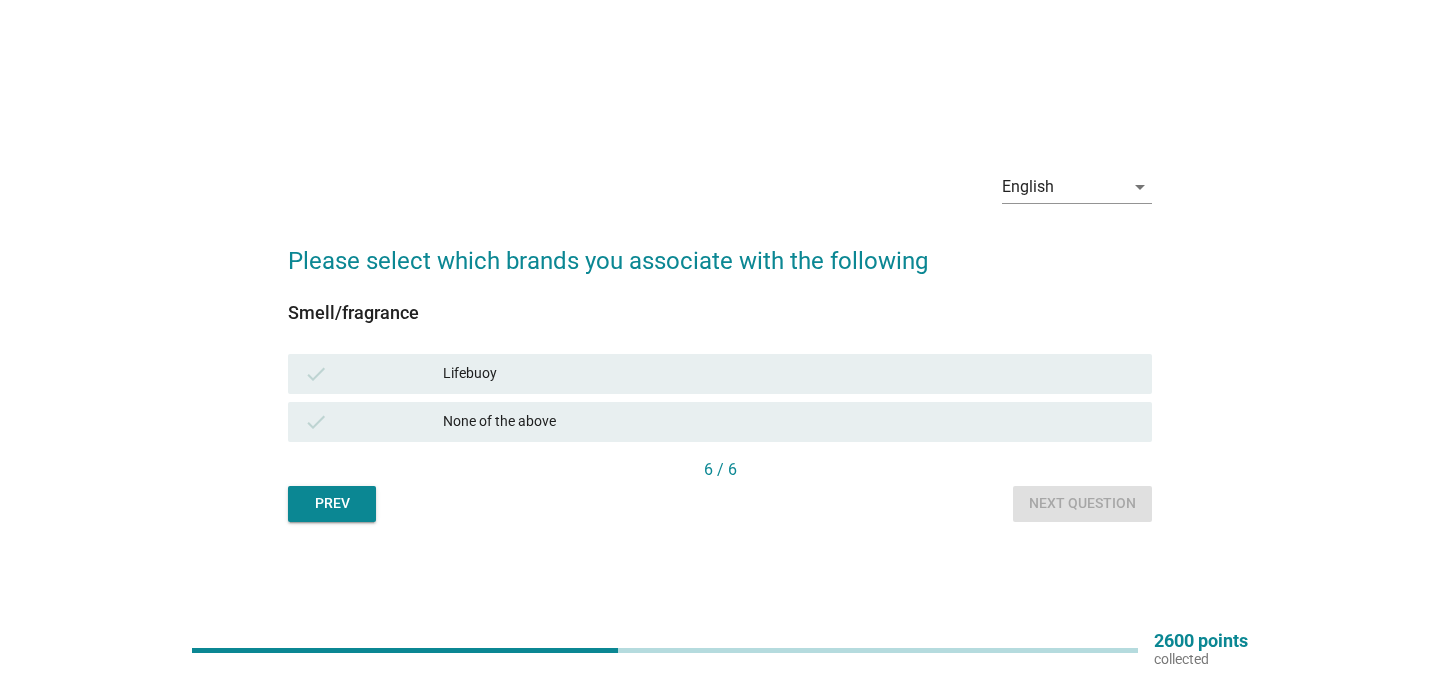 click on "Lifebuoy" at bounding box center [789, 374] 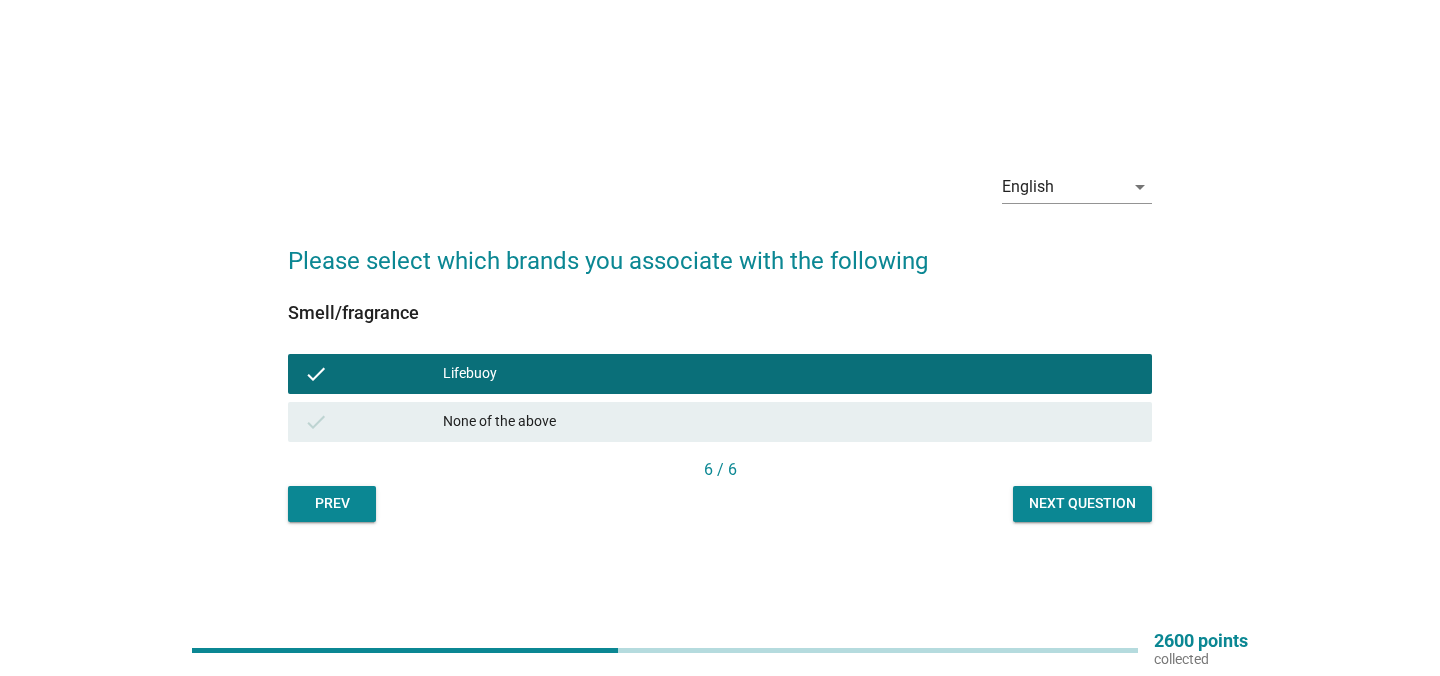 click on "Next question" at bounding box center [1082, 503] 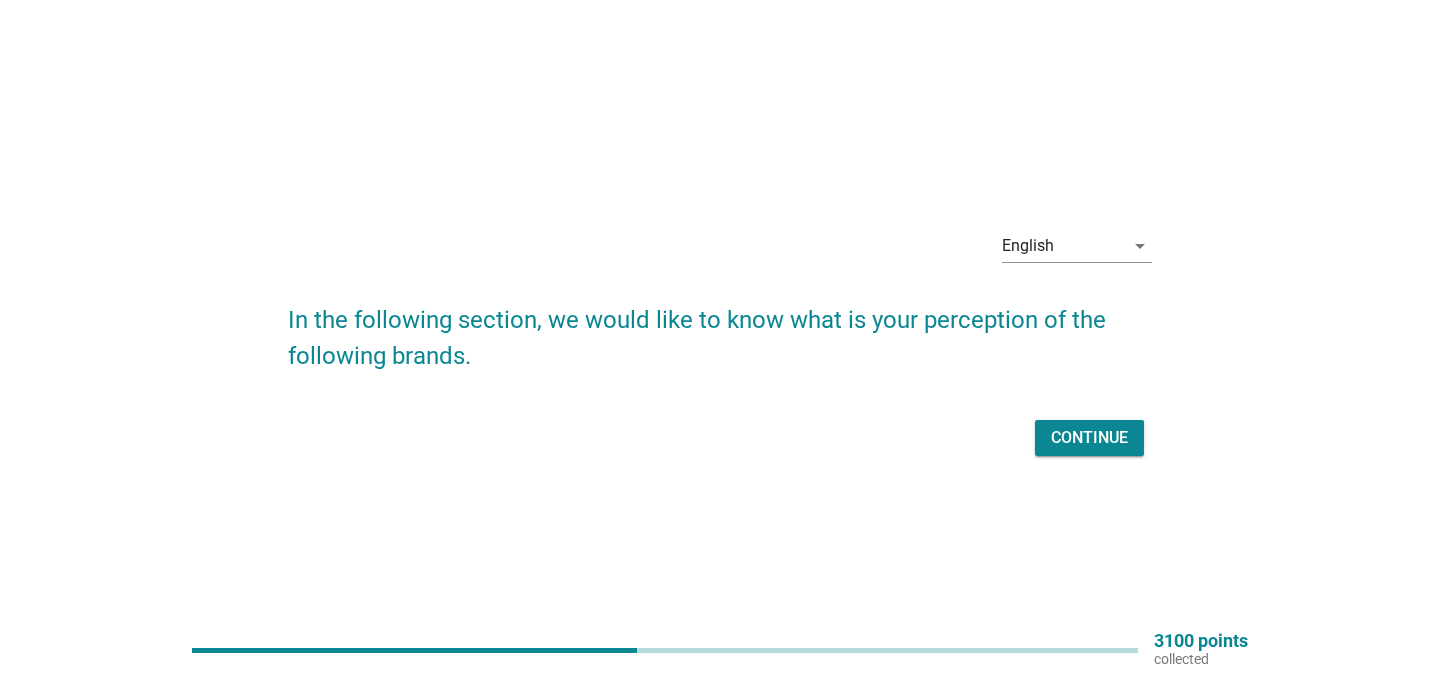 scroll, scrollTop: 52, scrollLeft: 0, axis: vertical 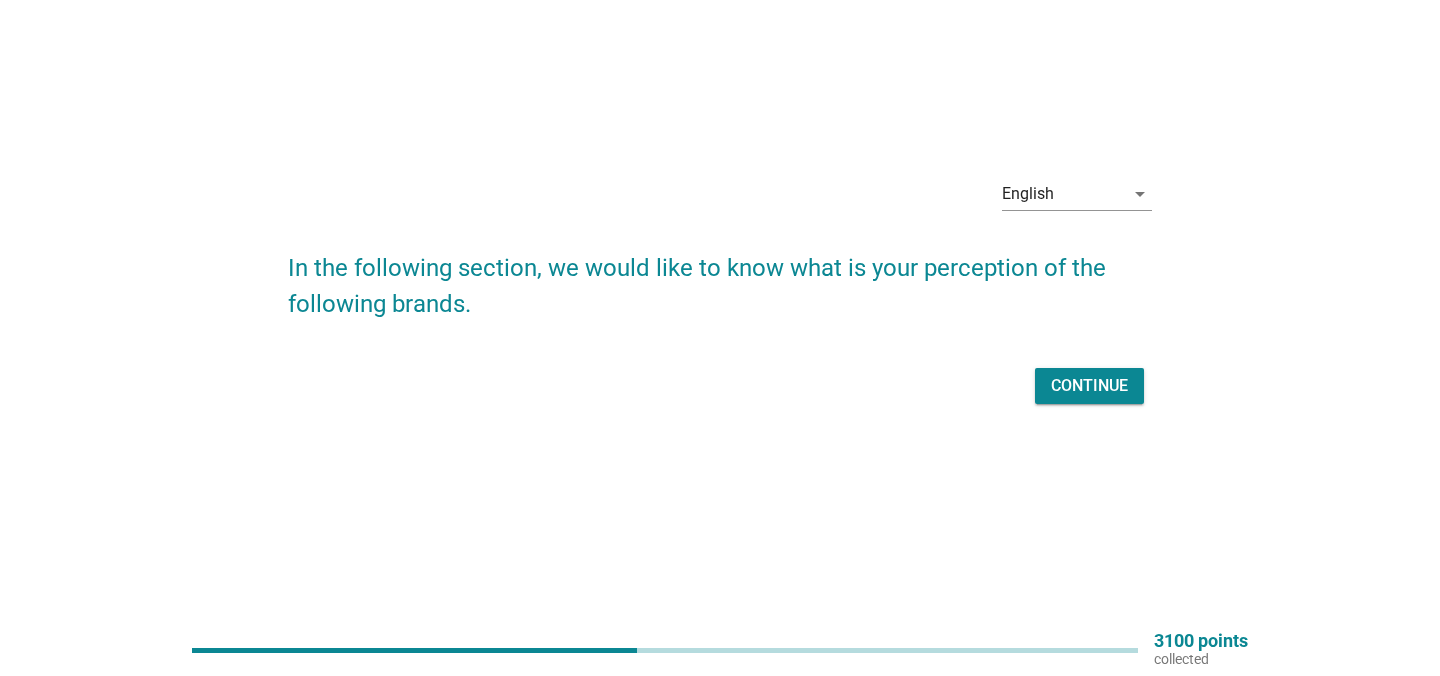 click on "In the following section, we would like to know what is your perception of the following brands.       Continue" at bounding box center (720, 320) 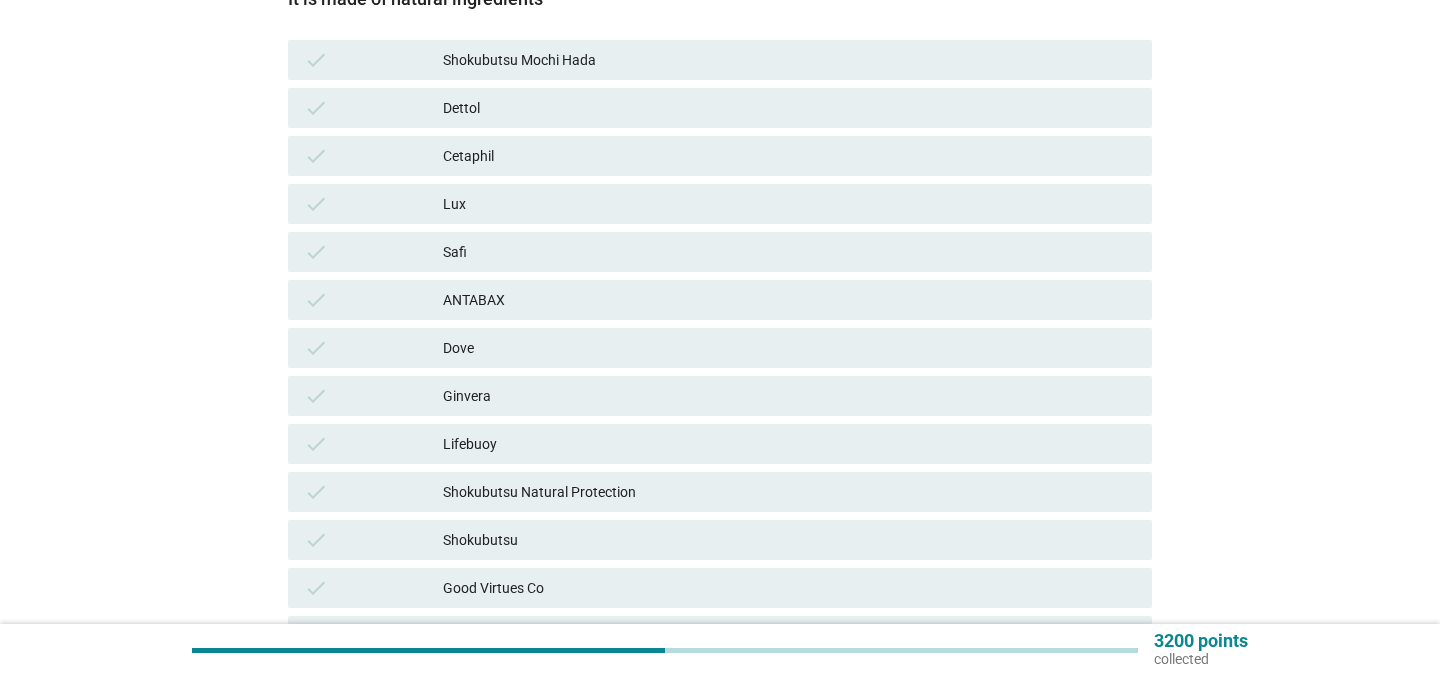 scroll, scrollTop: 323, scrollLeft: 0, axis: vertical 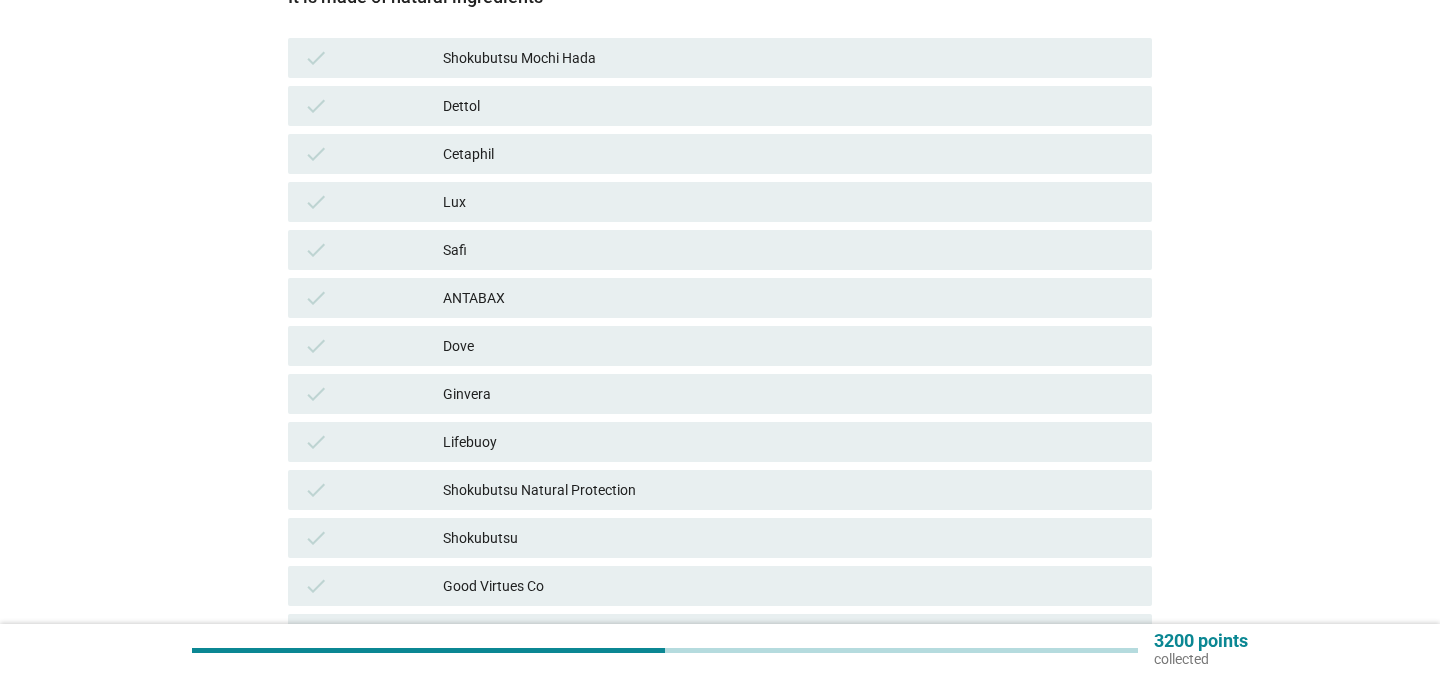 click on "Cetaphil" at bounding box center (789, 154) 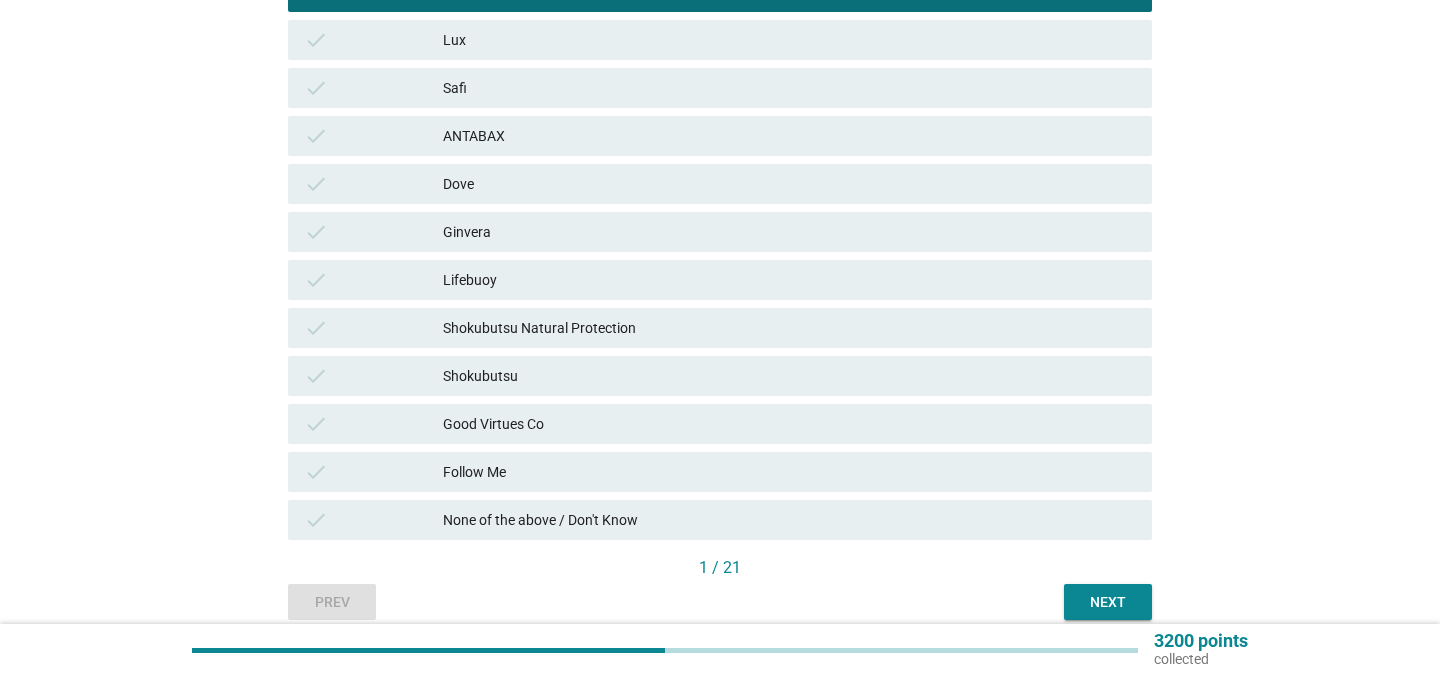 scroll, scrollTop: 487, scrollLeft: 0, axis: vertical 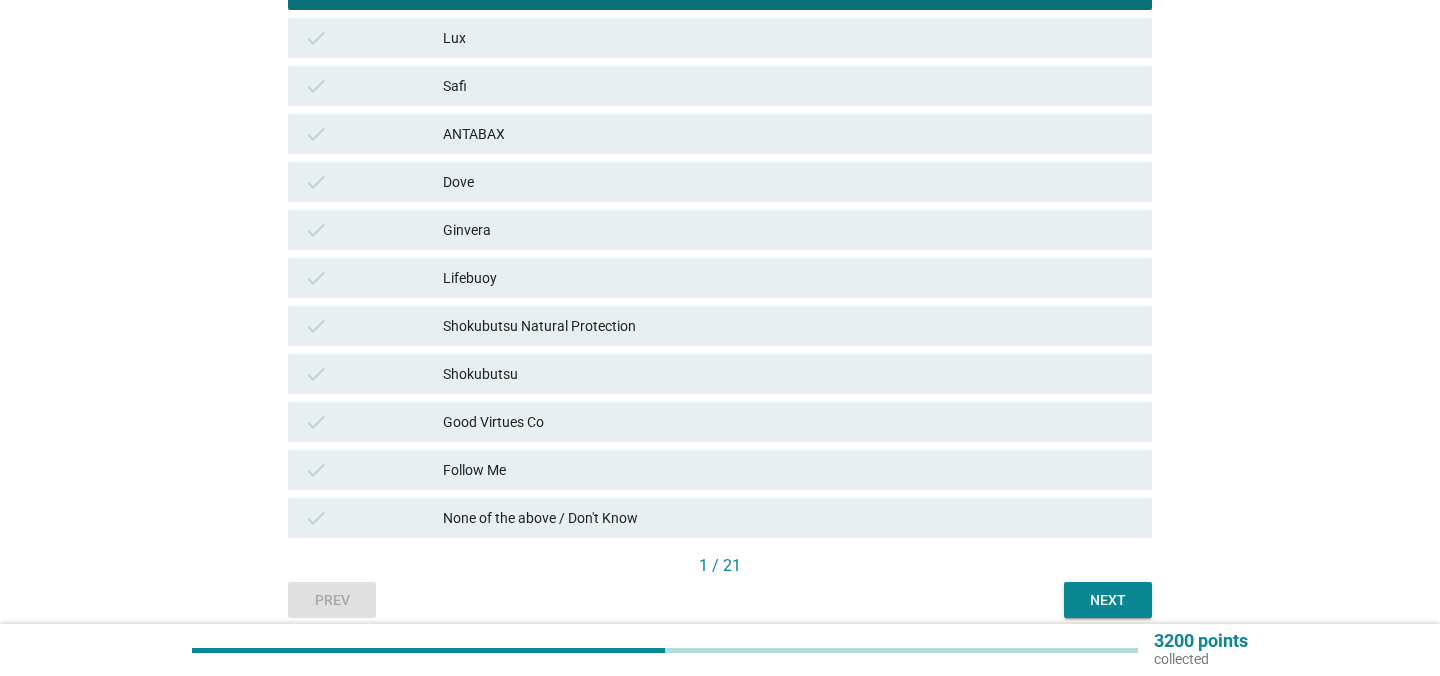 click on "Dove" at bounding box center (789, 182) 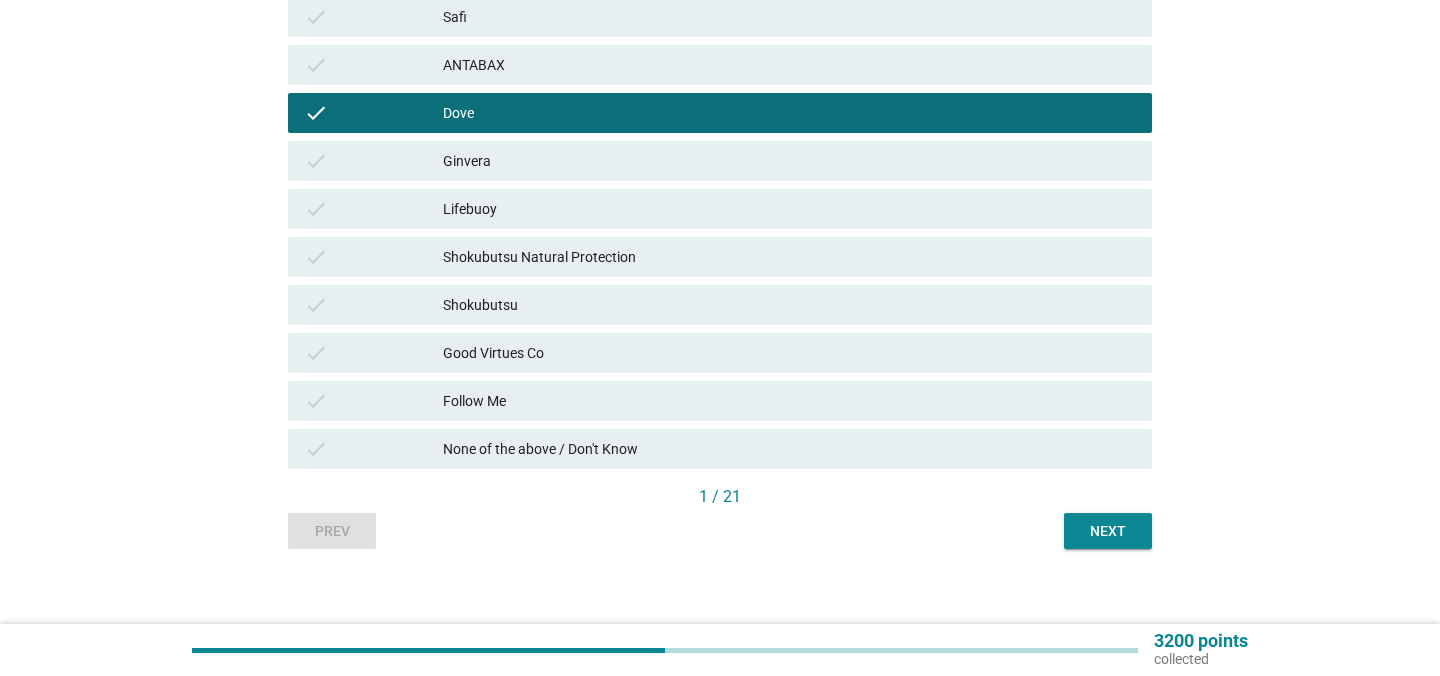 scroll, scrollTop: 571, scrollLeft: 0, axis: vertical 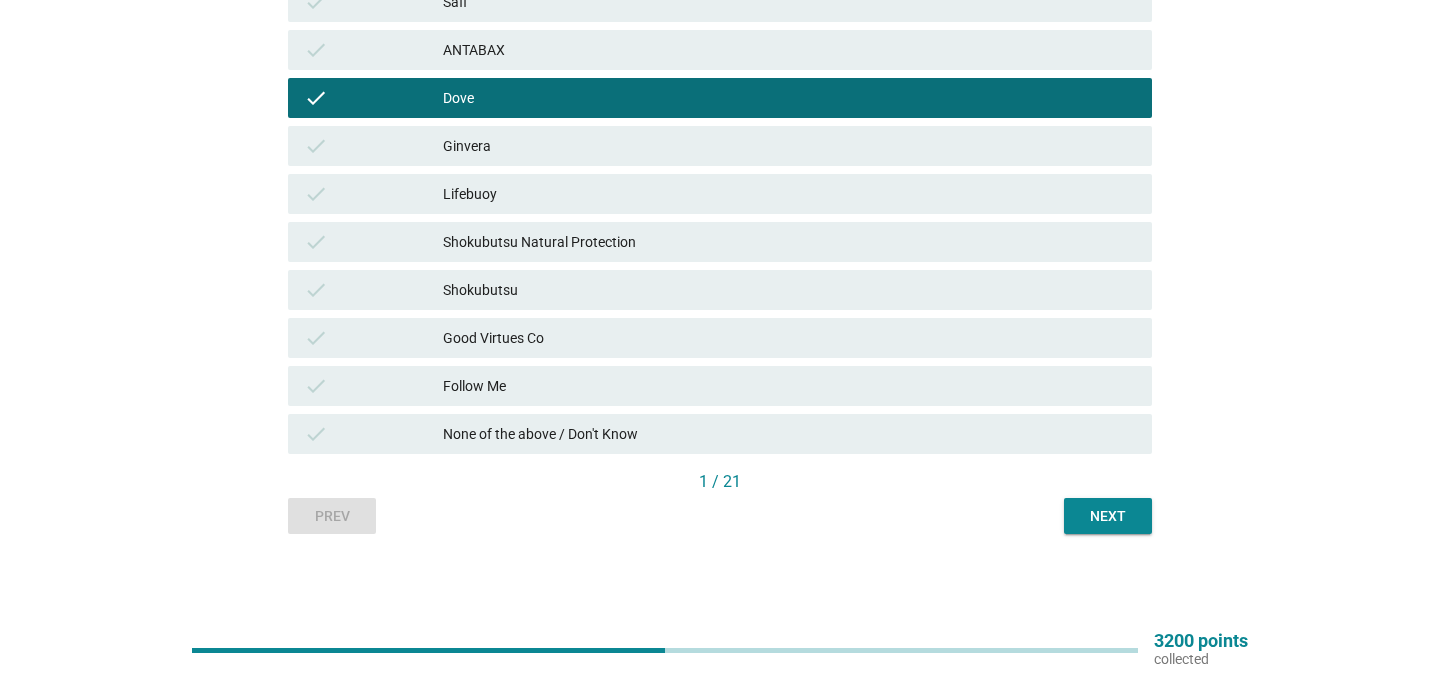 click on "Good Virtues Co" at bounding box center [789, 338] 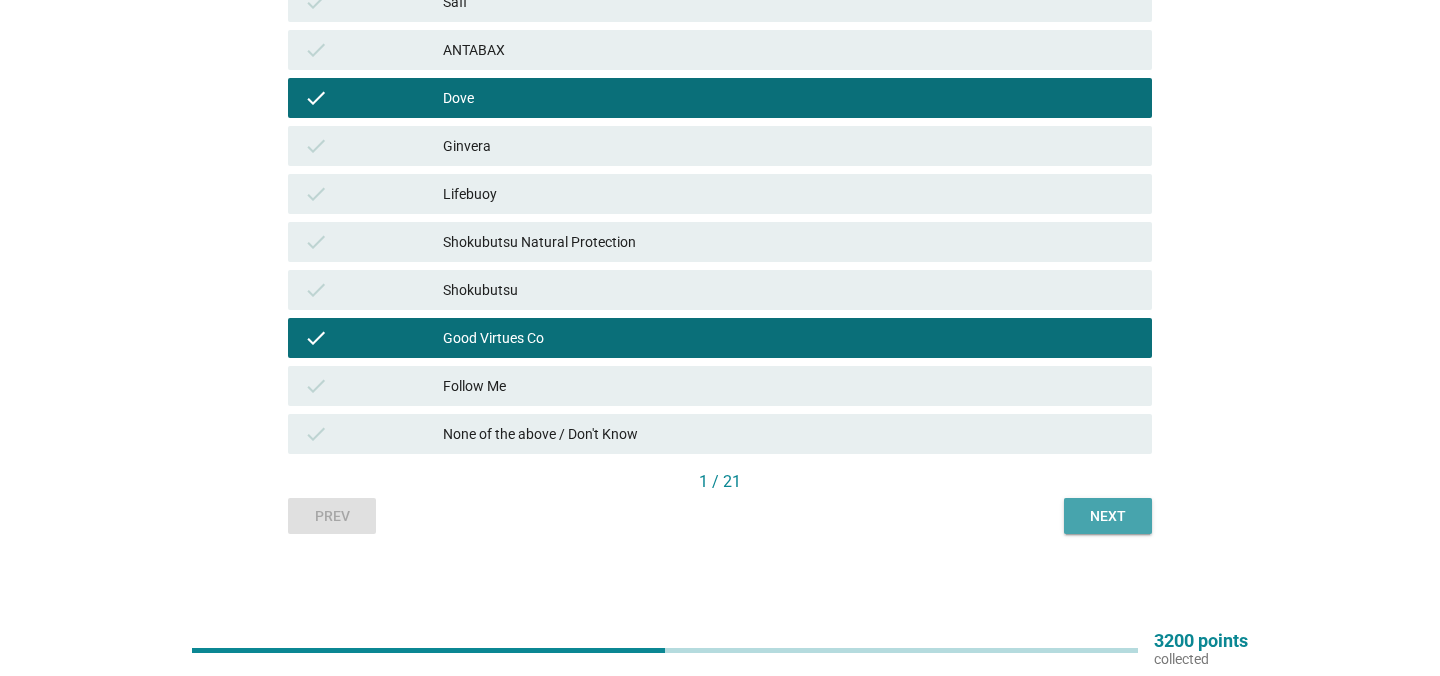 click on "Next" at bounding box center (1108, 516) 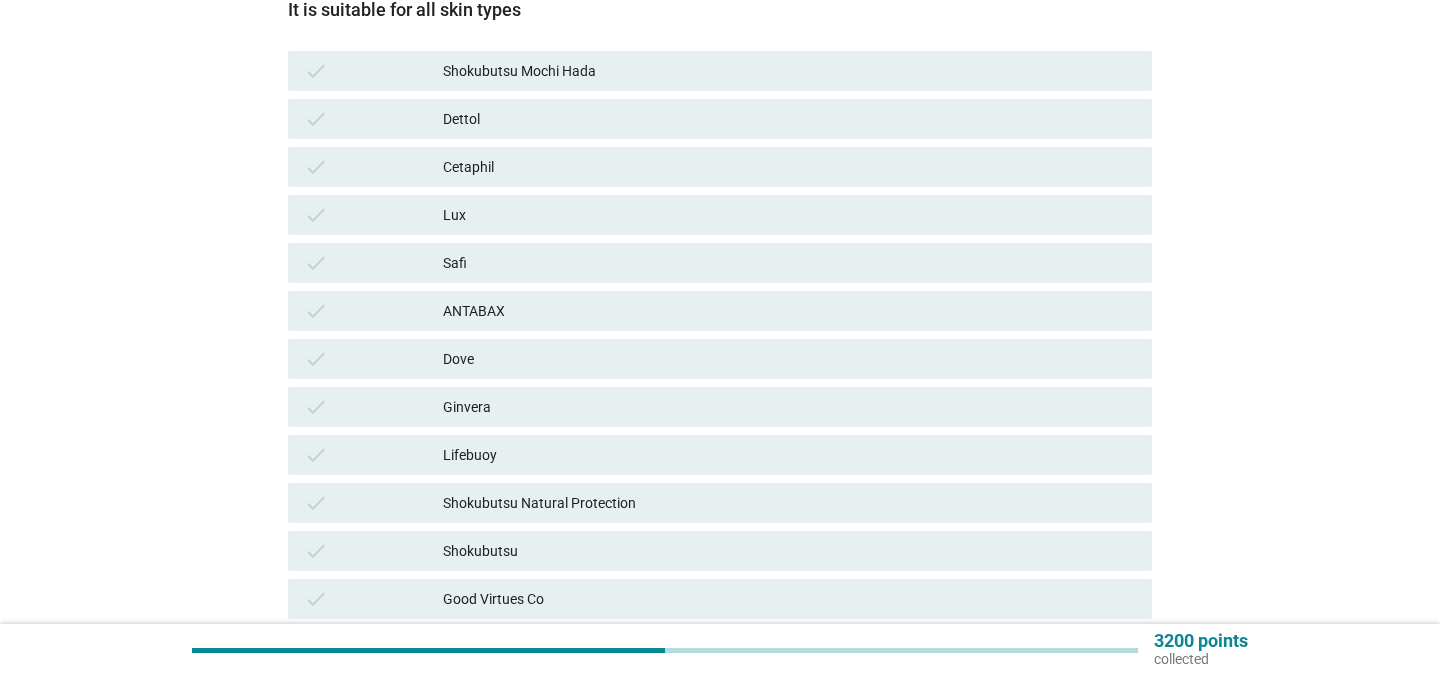 scroll, scrollTop: 325, scrollLeft: 0, axis: vertical 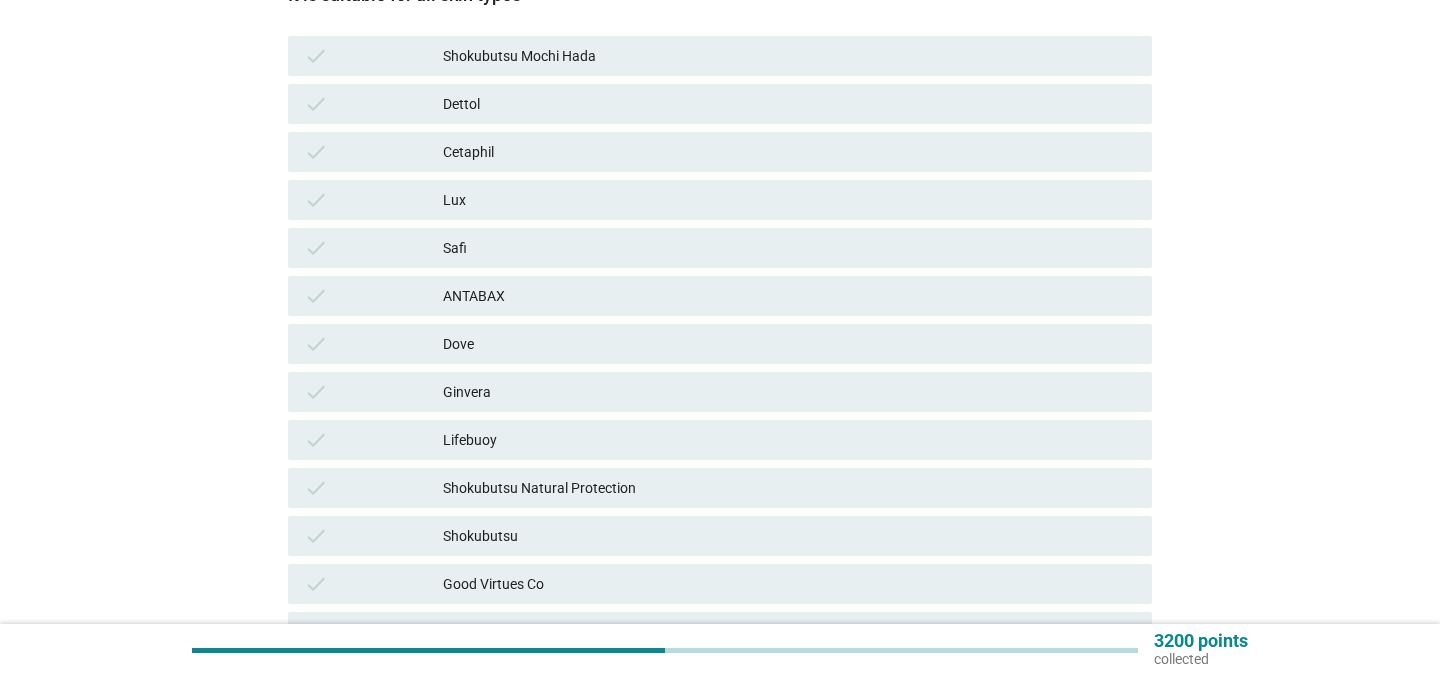 click on "Shokubutsu Mochi Hada" at bounding box center (789, 56) 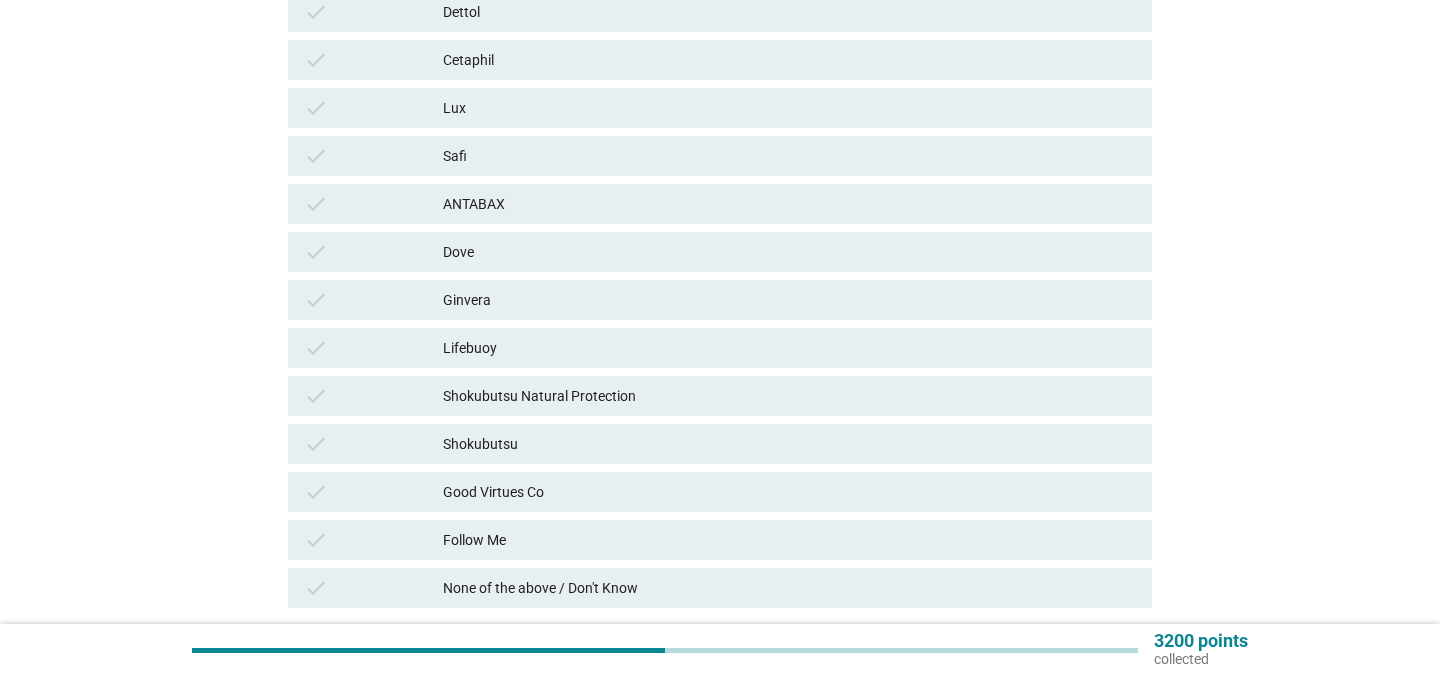 scroll, scrollTop: 418, scrollLeft: 0, axis: vertical 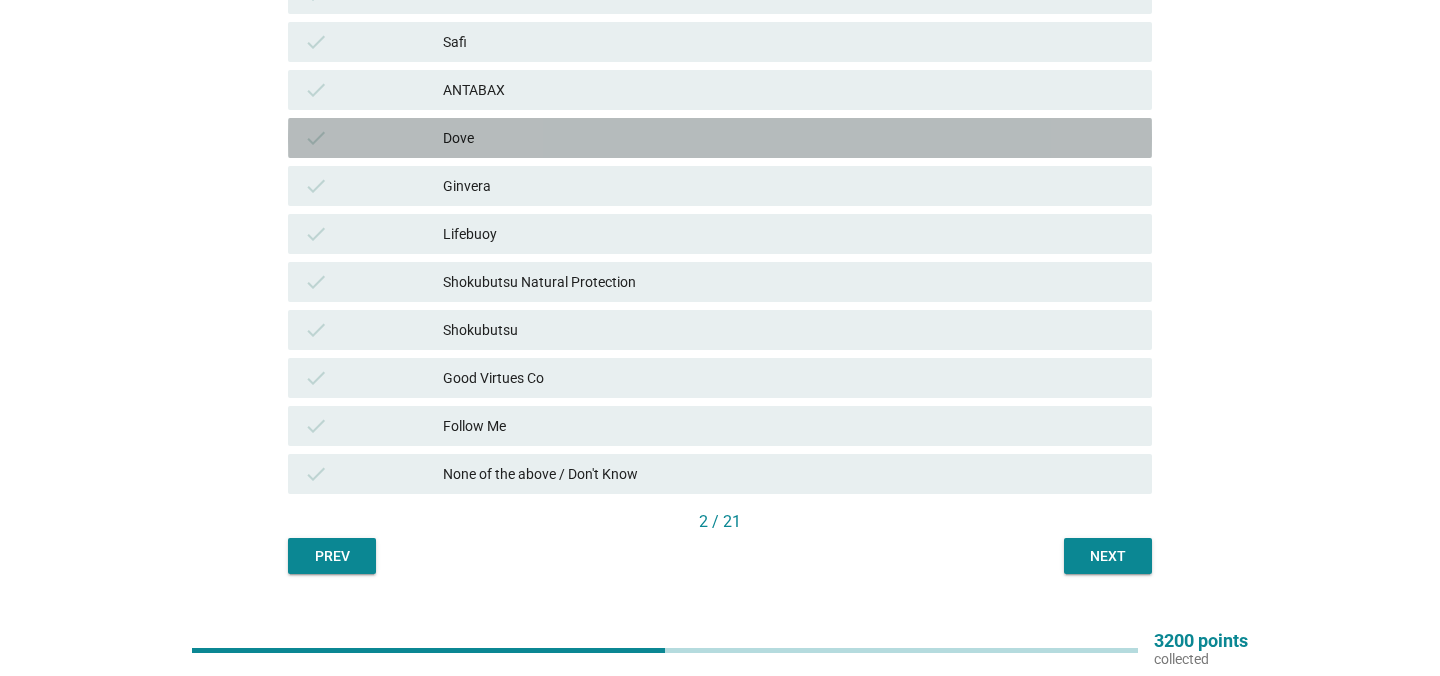 click on "Dove" at bounding box center (789, 138) 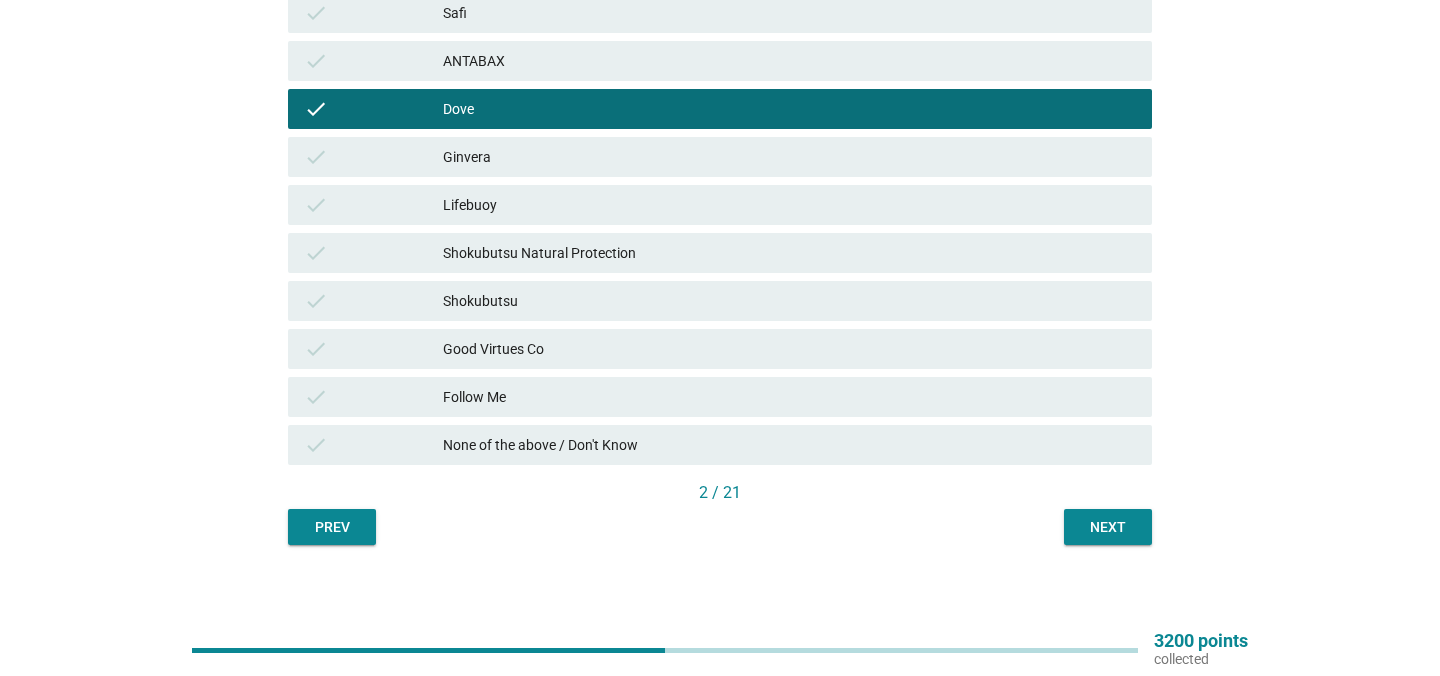 scroll, scrollTop: 571, scrollLeft: 0, axis: vertical 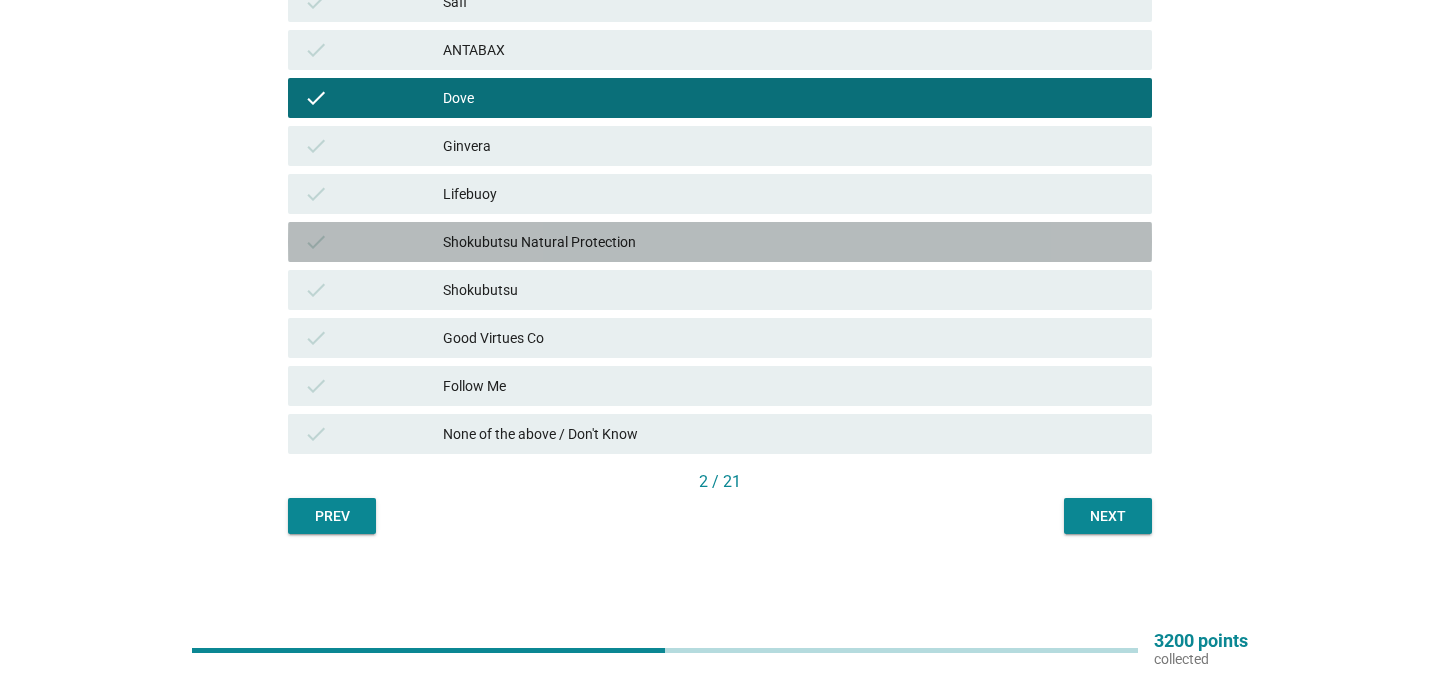 click on "Shokubutsu Natural Protection" at bounding box center [789, 242] 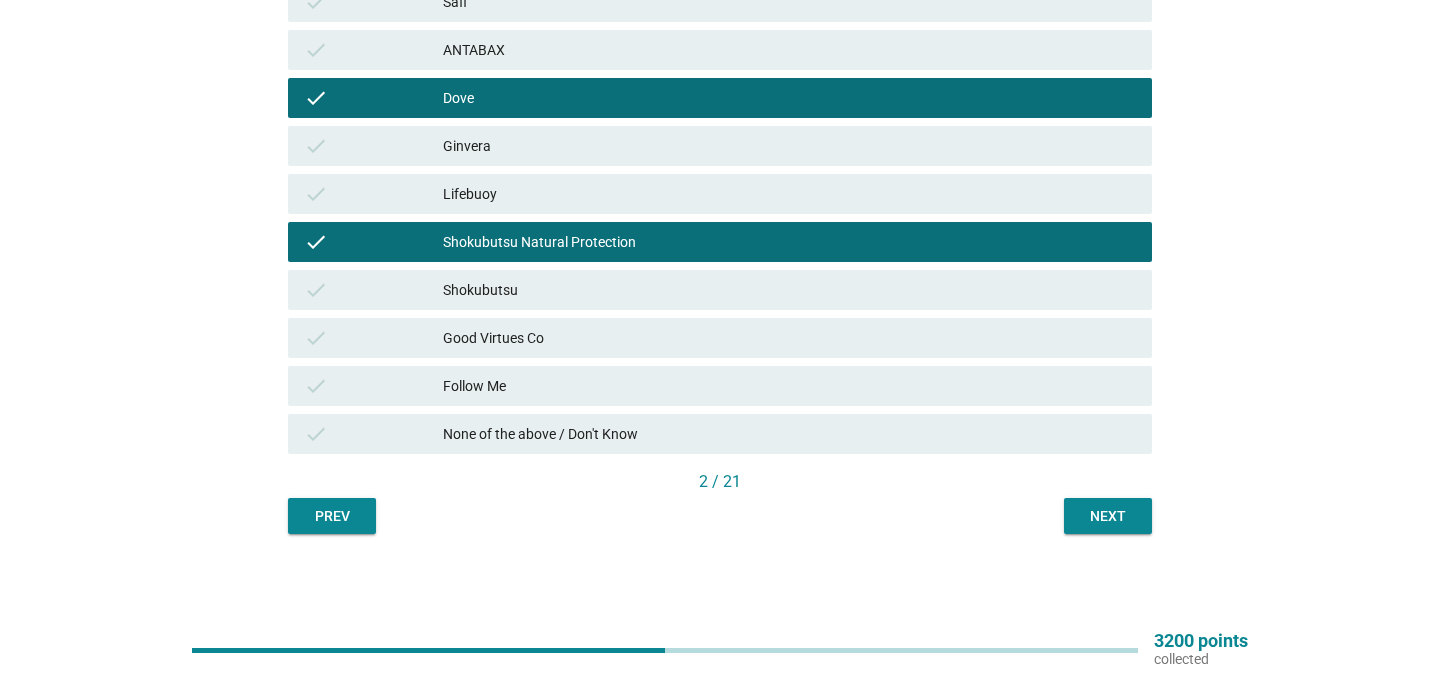 click on "check   Good Virtues Co" at bounding box center [720, 338] 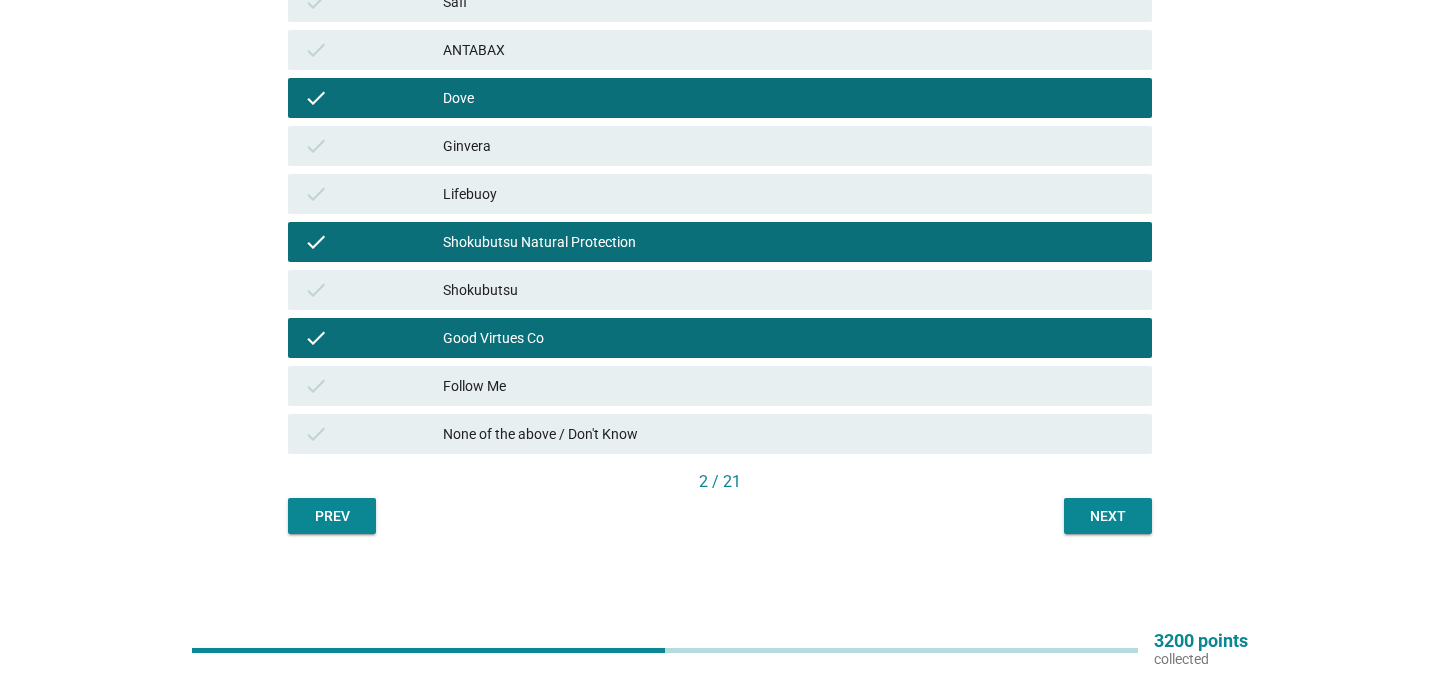 click on "Next" at bounding box center [1108, 516] 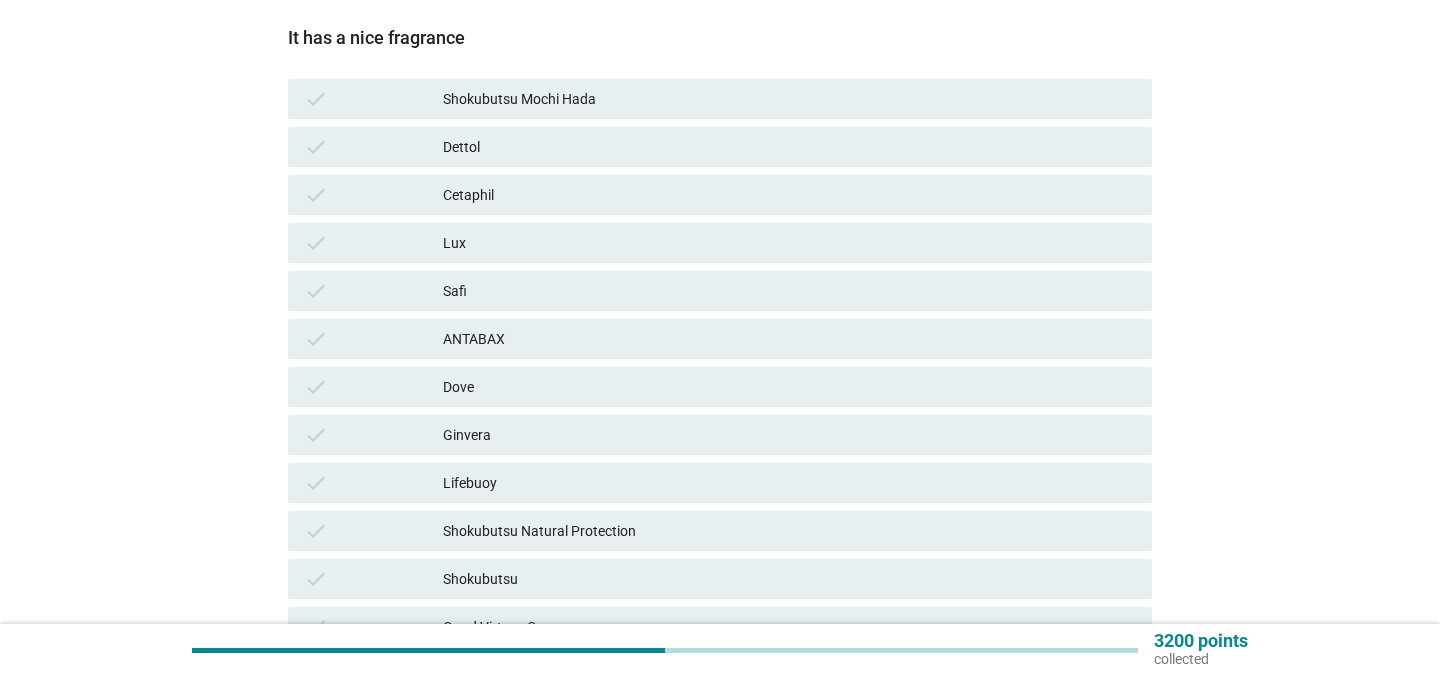 scroll, scrollTop: 295, scrollLeft: 0, axis: vertical 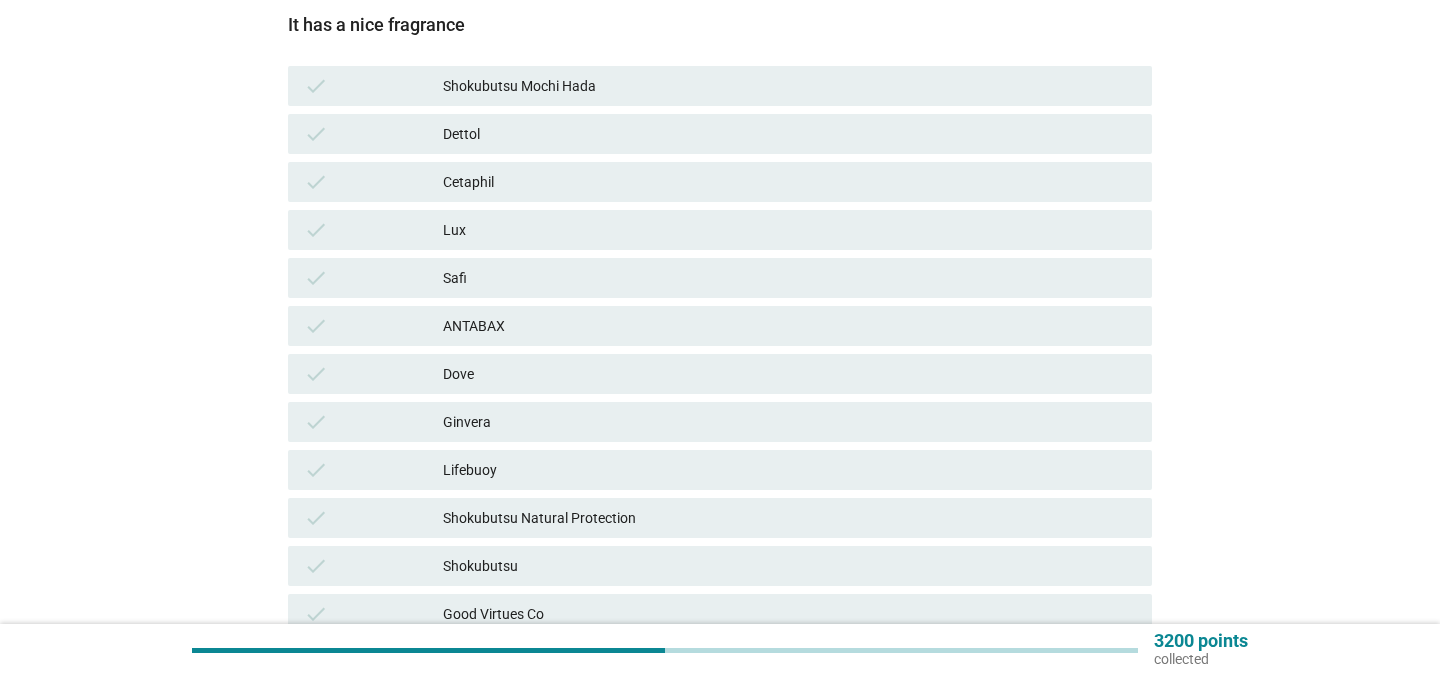 click on "Shokubutsu Mochi Hada" at bounding box center [789, 86] 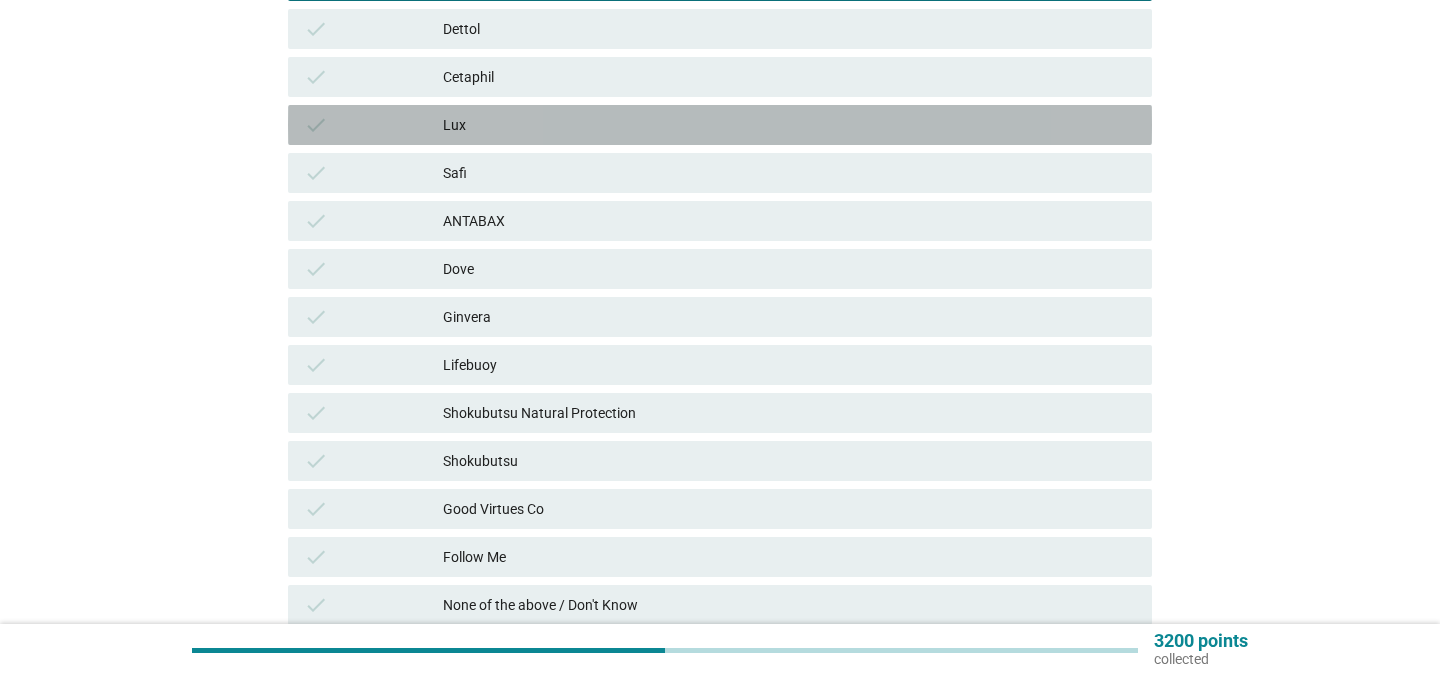 click on "check   Lux" at bounding box center (720, 125) 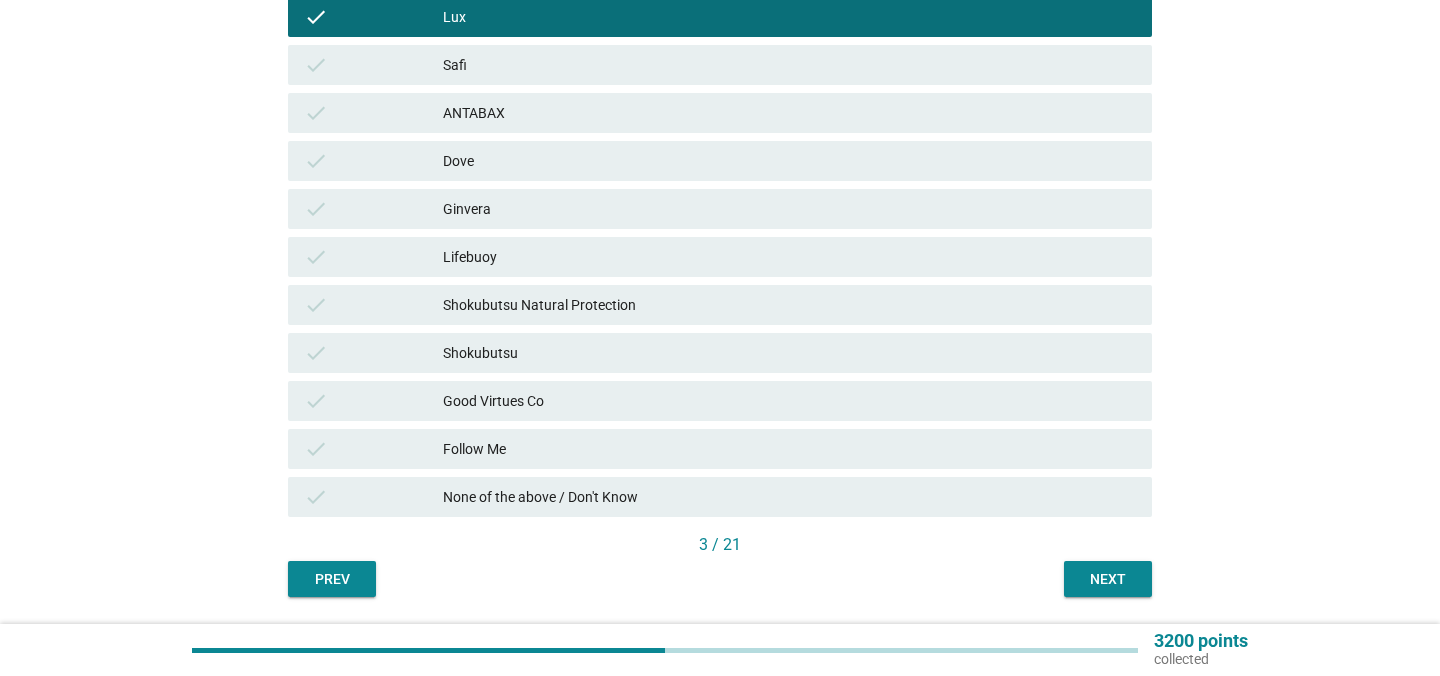 scroll, scrollTop: 512, scrollLeft: 0, axis: vertical 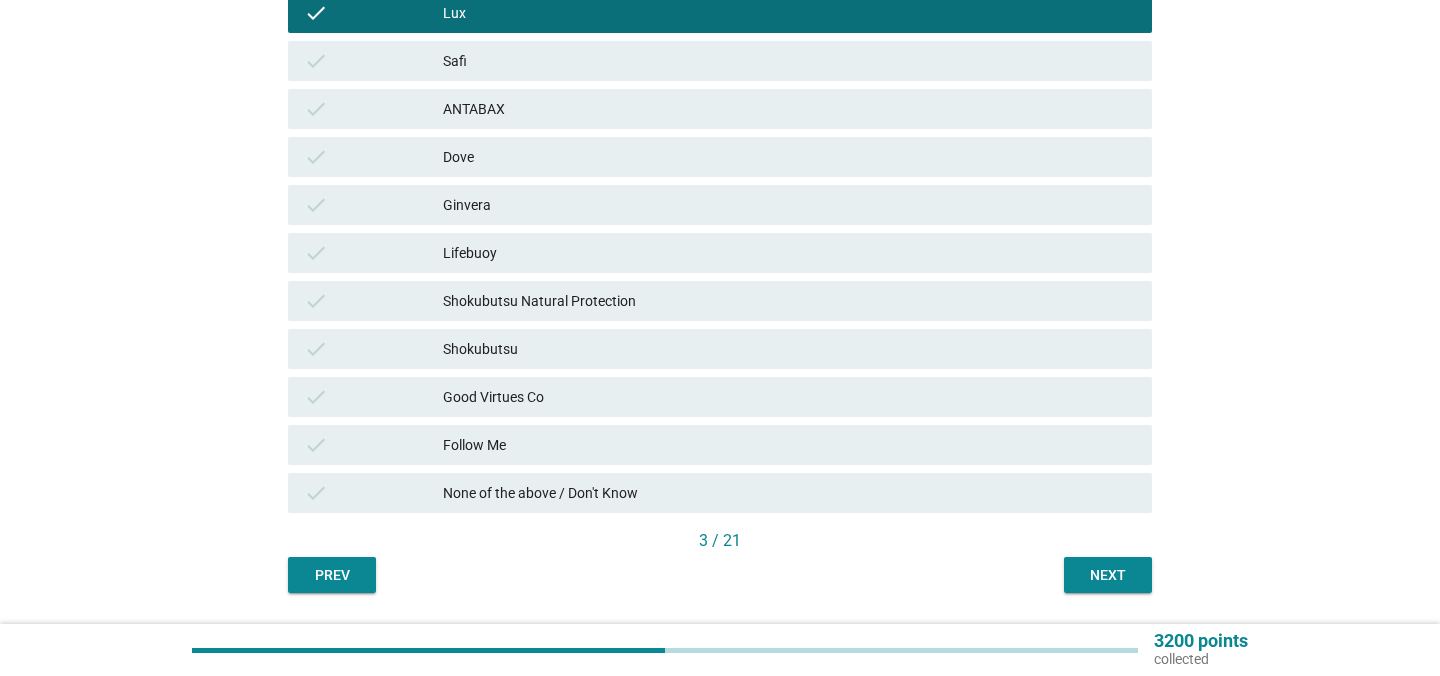 click on "Dove" at bounding box center [789, 157] 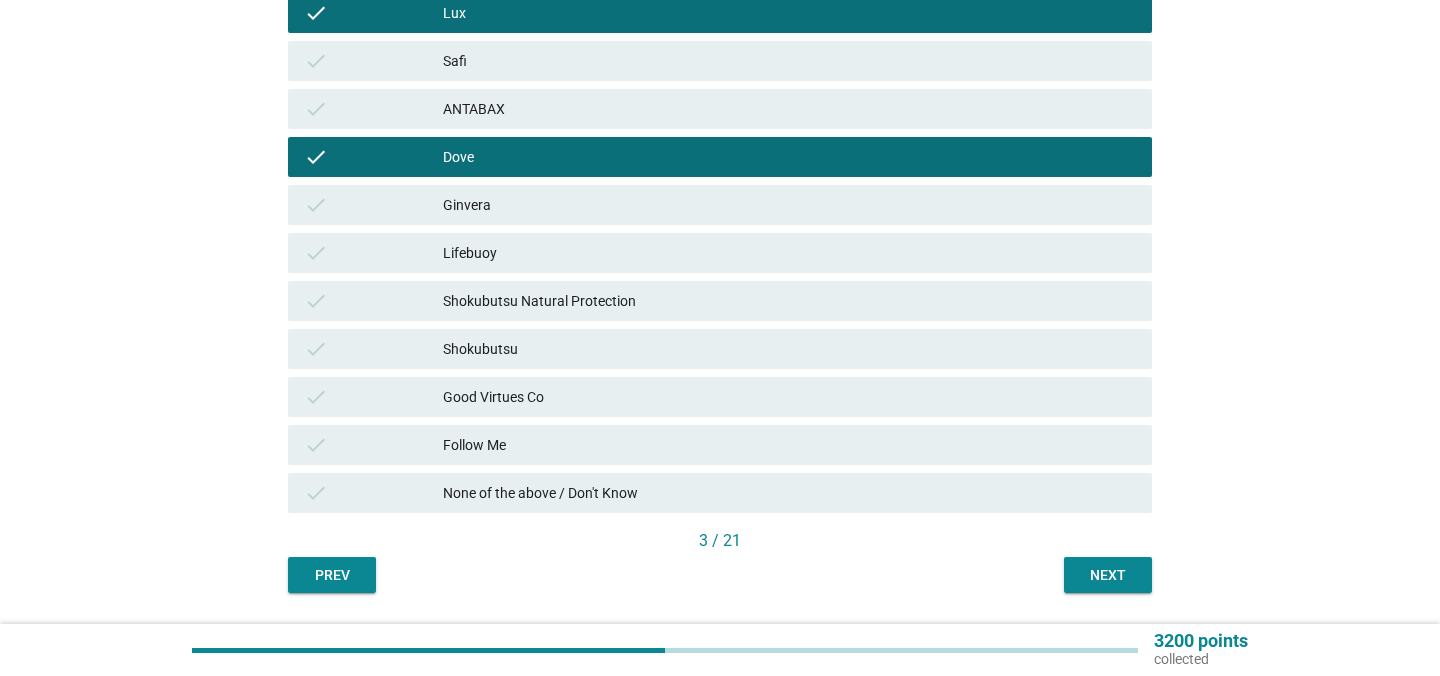 scroll, scrollTop: 571, scrollLeft: 0, axis: vertical 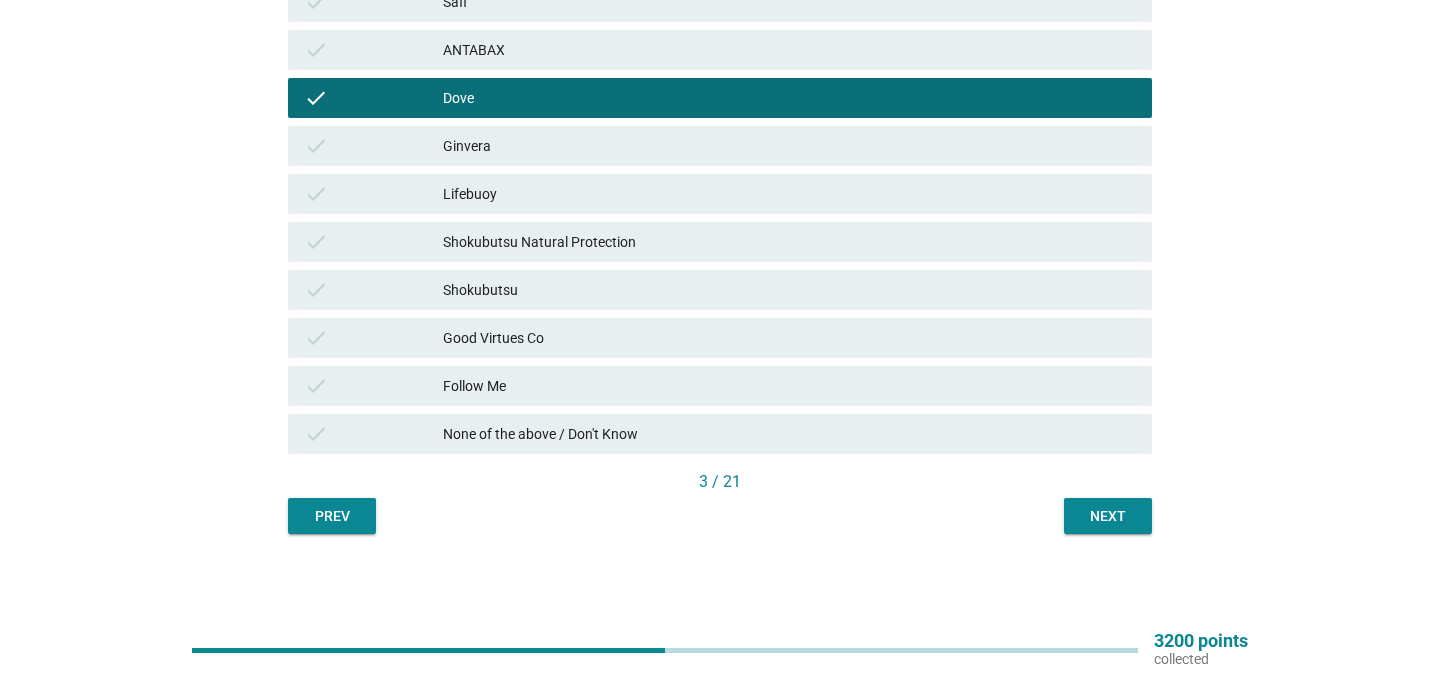 click on "Shokubutsu Natural Protection" at bounding box center (789, 242) 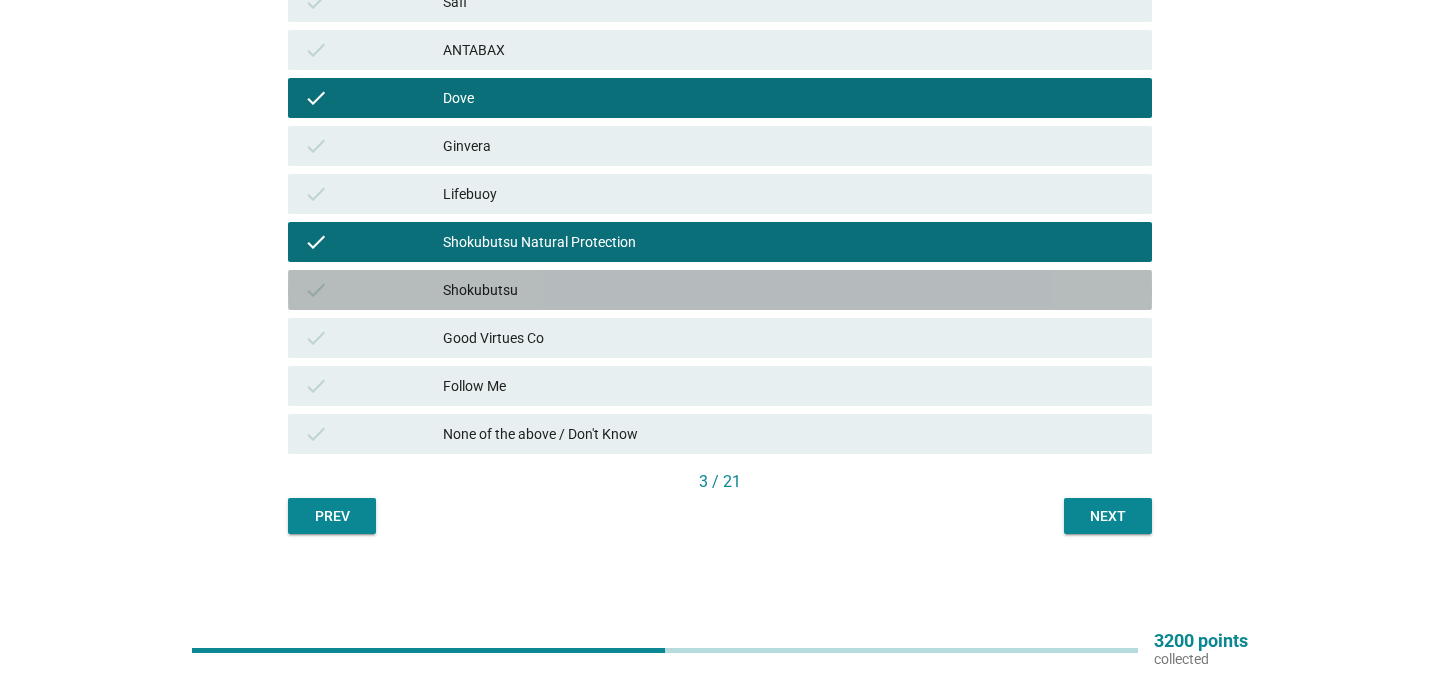 click on "Shokubutsu" at bounding box center [789, 290] 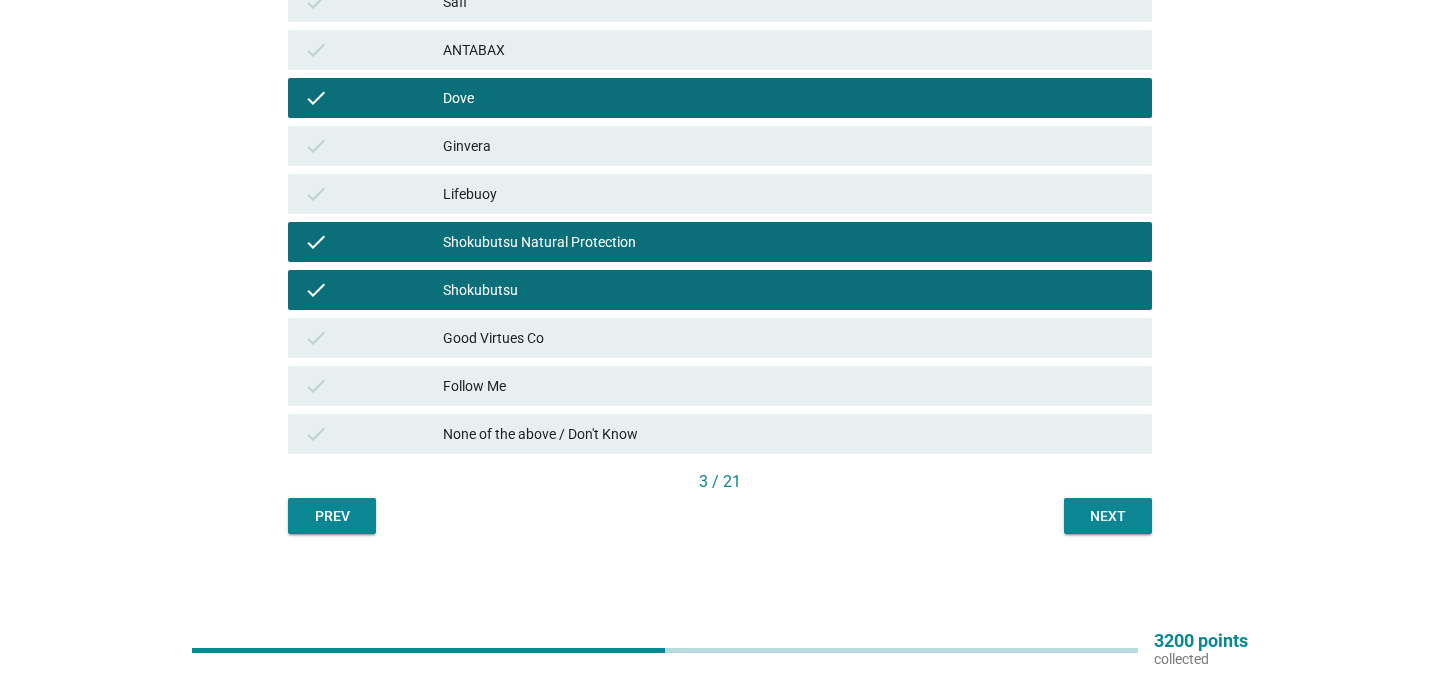 click on "Follow Me" at bounding box center [789, 386] 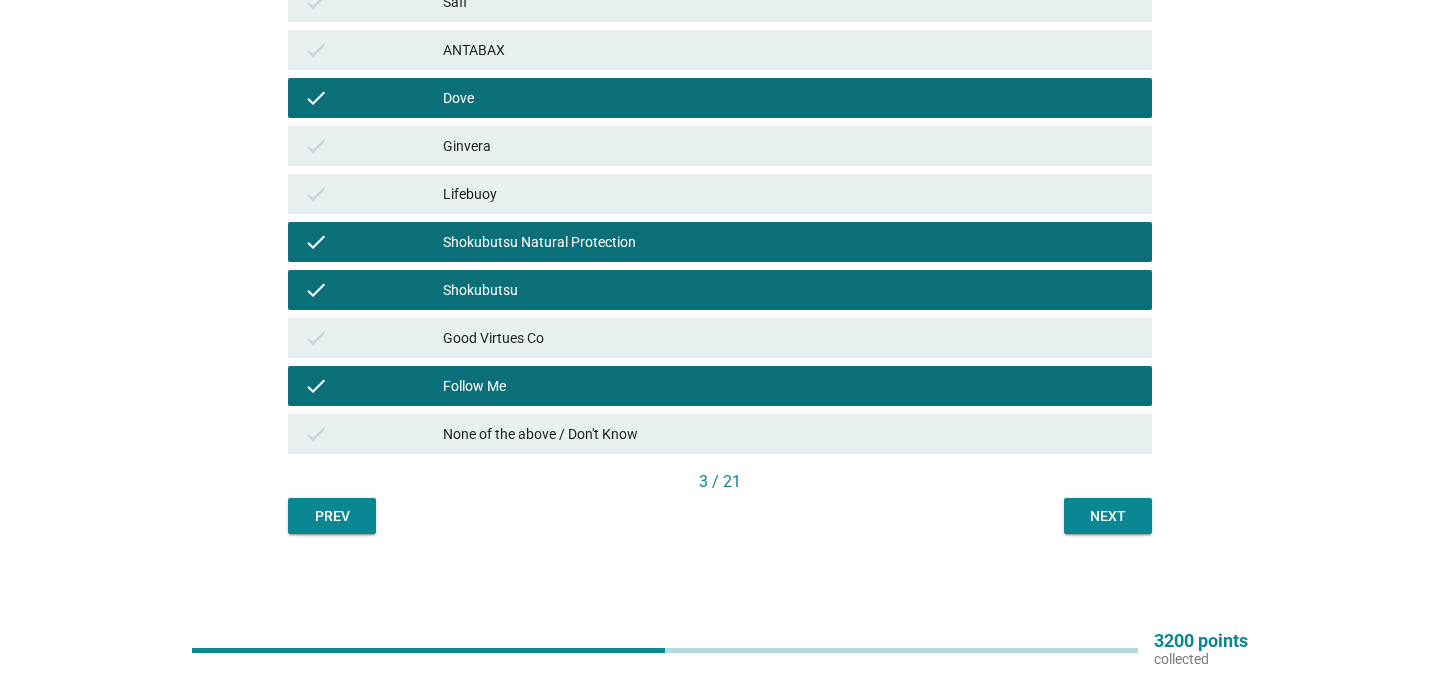 click on "Good Virtues Co" at bounding box center (789, 338) 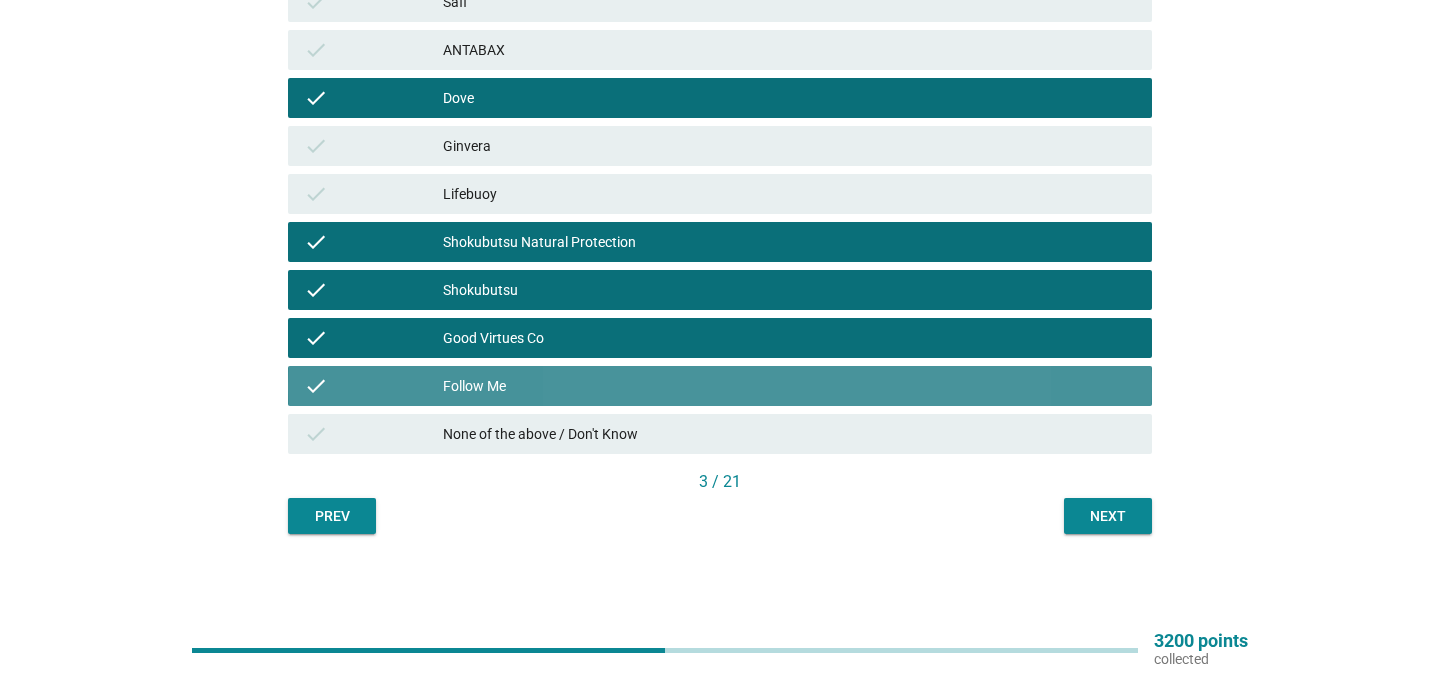 click on "Follow Me" at bounding box center (789, 386) 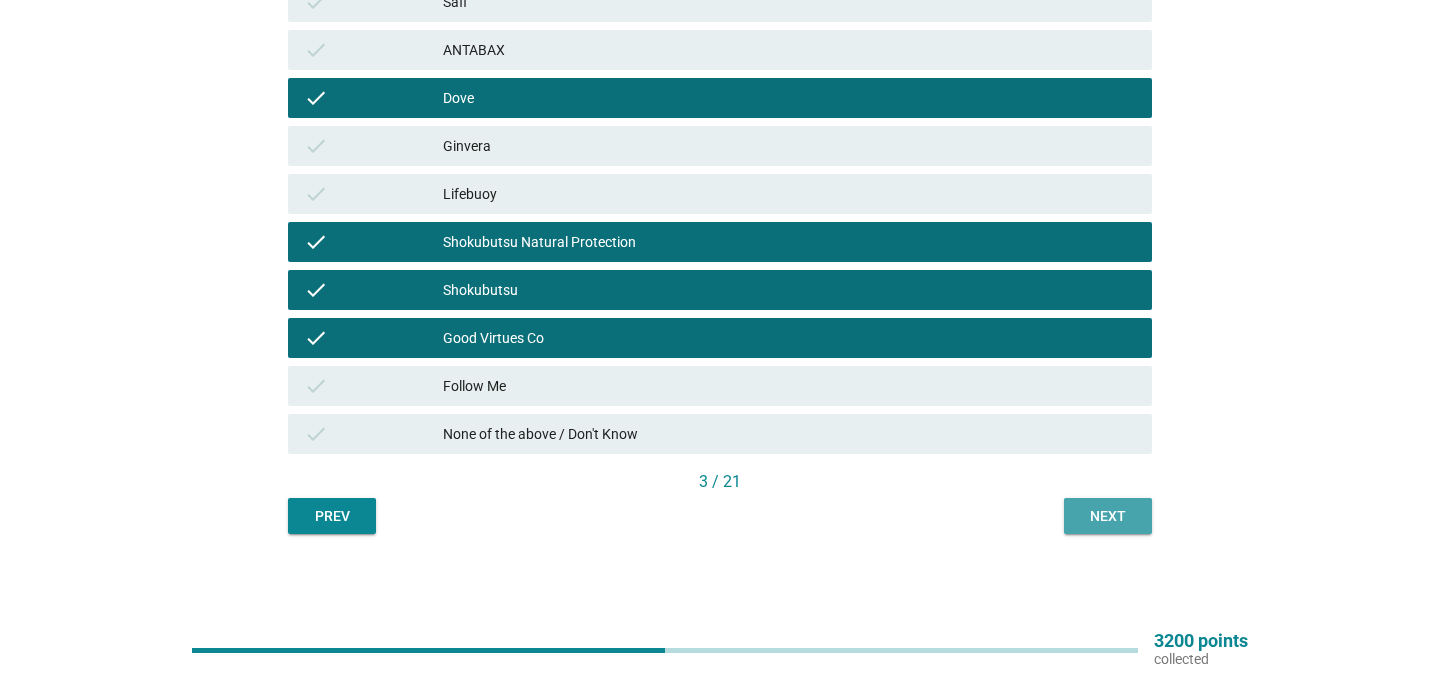 click on "Next" at bounding box center (1108, 516) 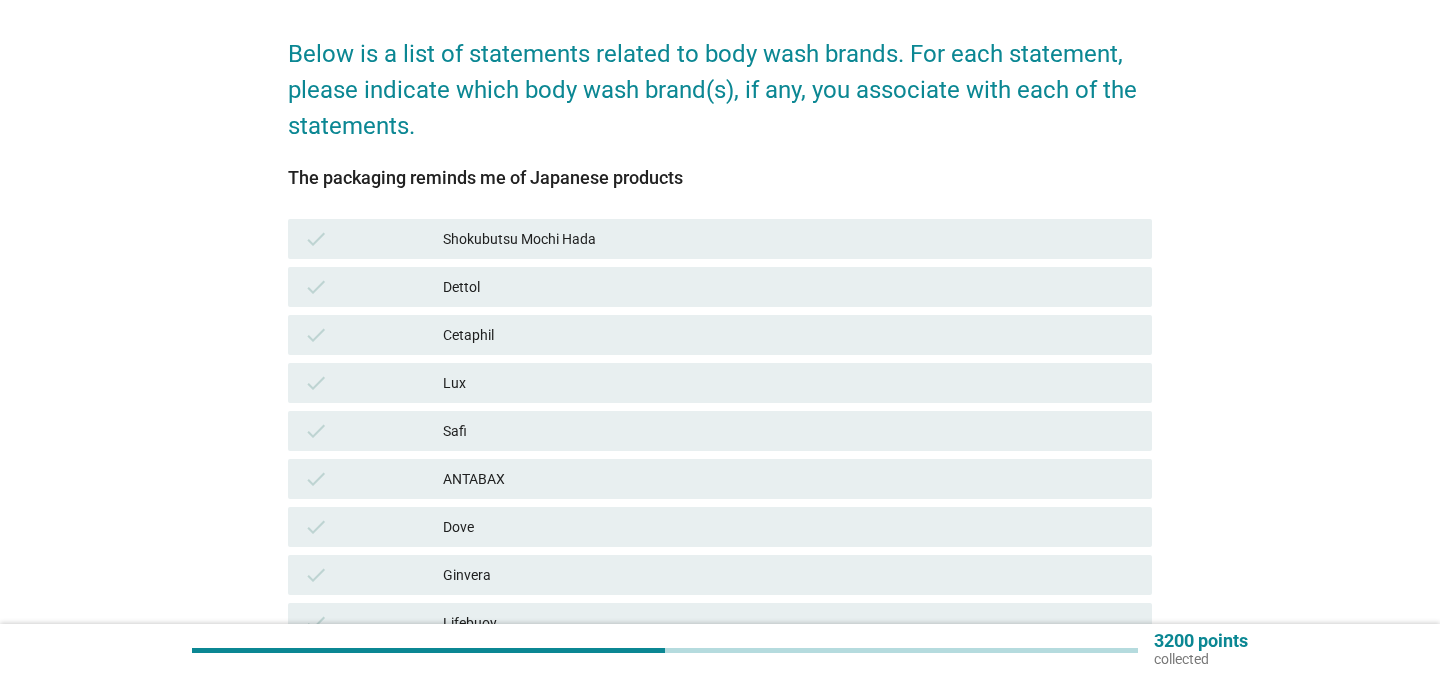 scroll, scrollTop: 178, scrollLeft: 0, axis: vertical 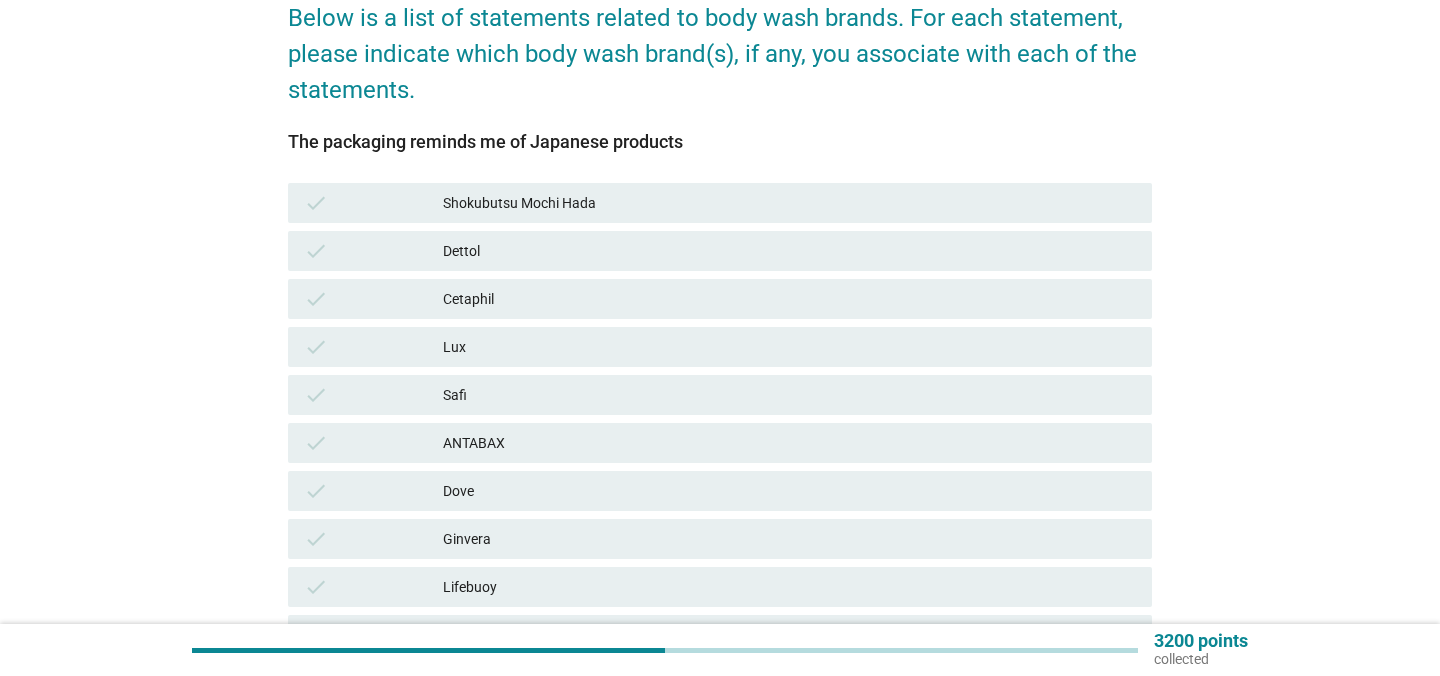 click on "Shokubutsu Mochi Hada" at bounding box center (789, 203) 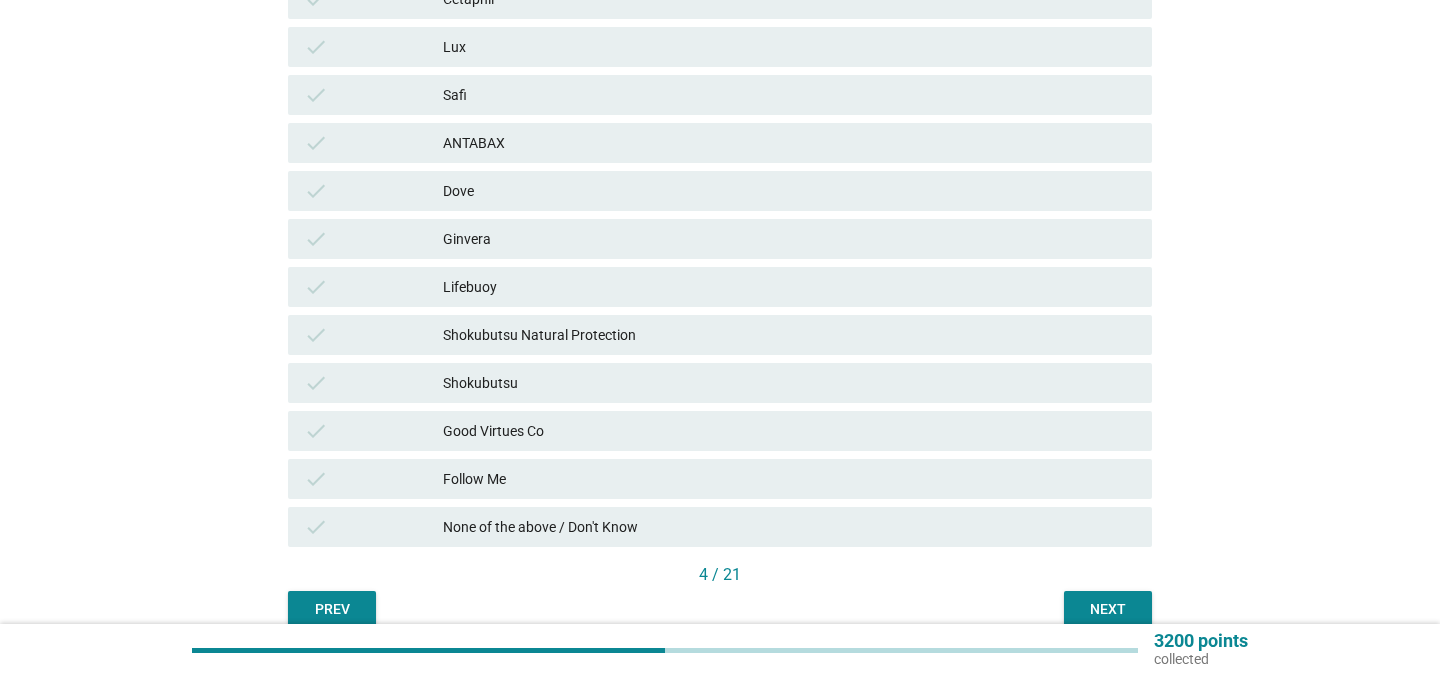 scroll, scrollTop: 483, scrollLeft: 0, axis: vertical 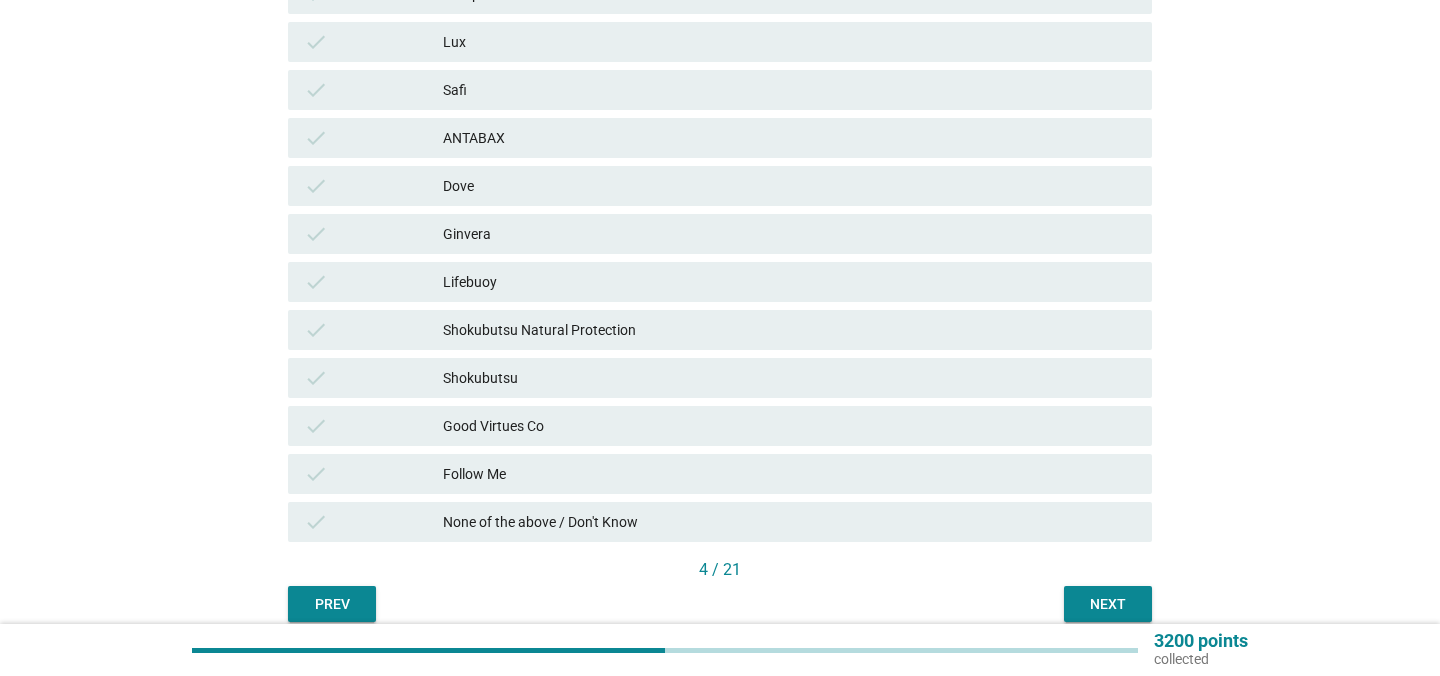 click on "Ginvera" at bounding box center [789, 234] 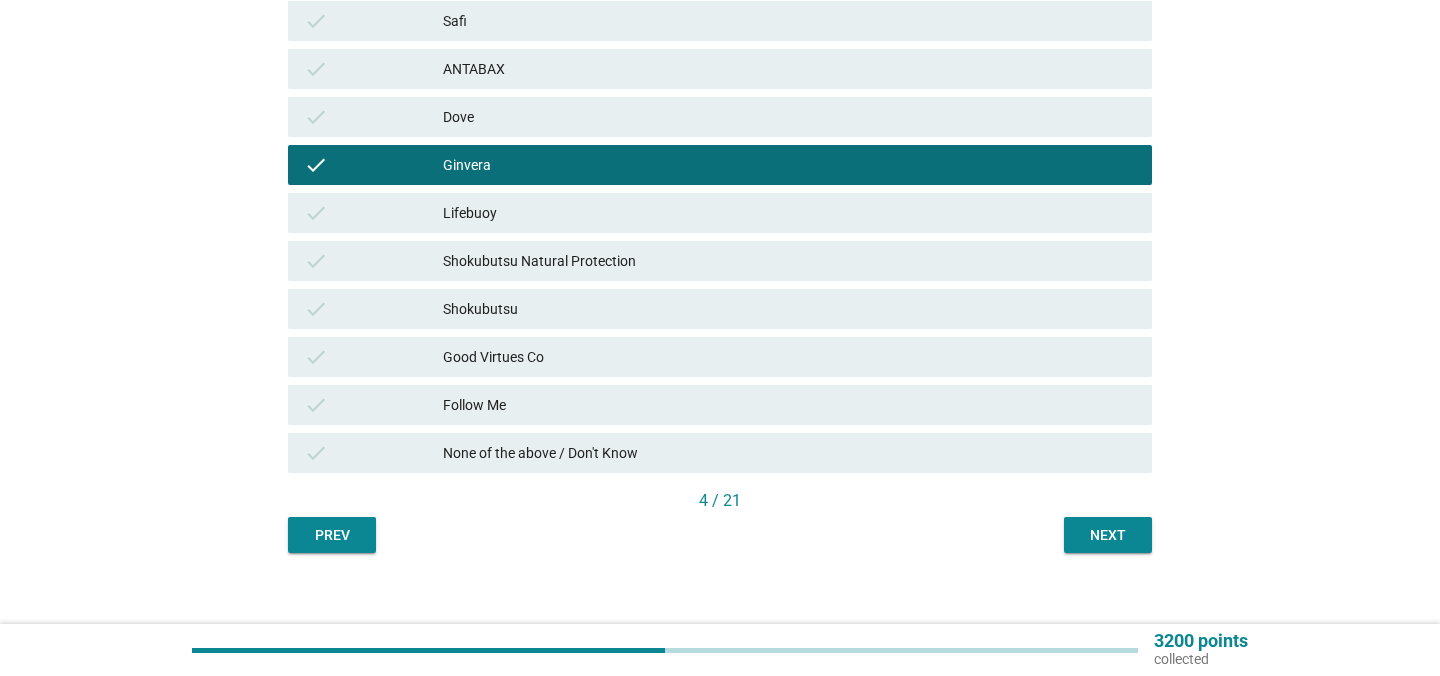 scroll, scrollTop: 564, scrollLeft: 0, axis: vertical 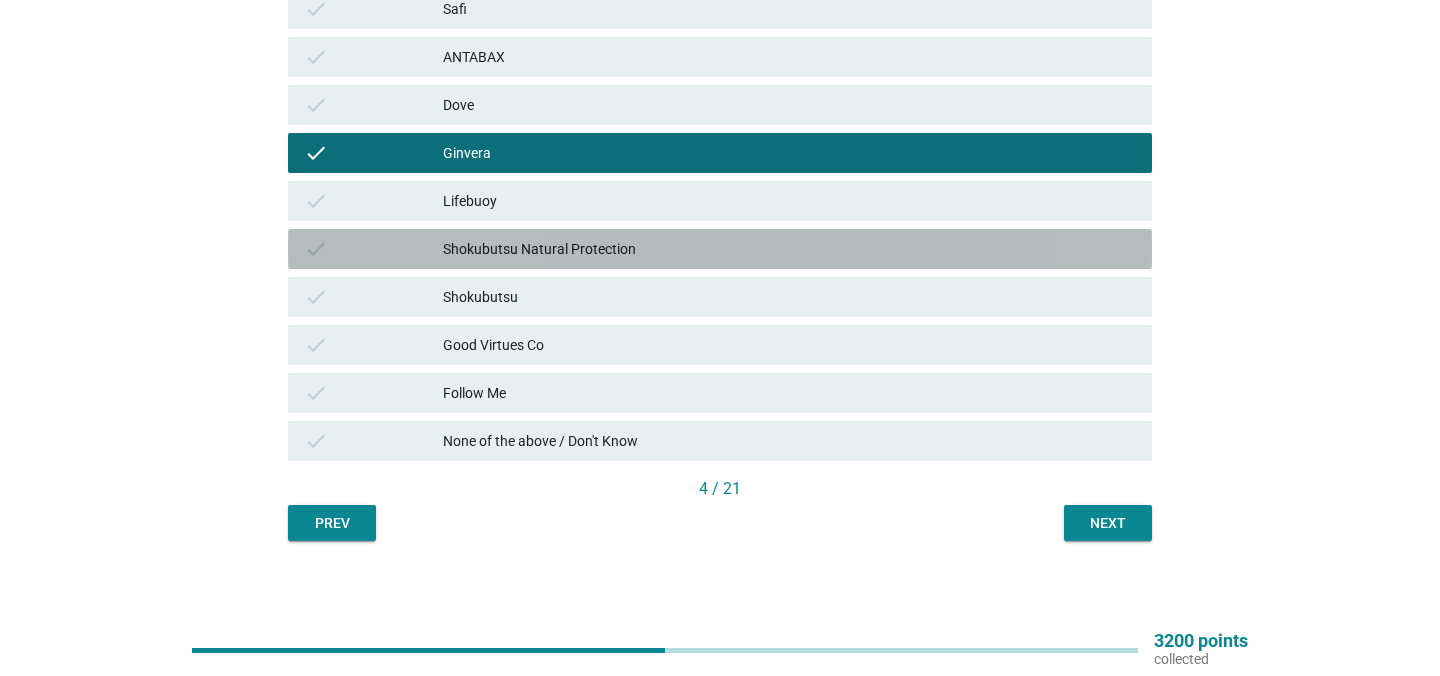 click on "Shokubutsu Natural Protection" at bounding box center [789, 249] 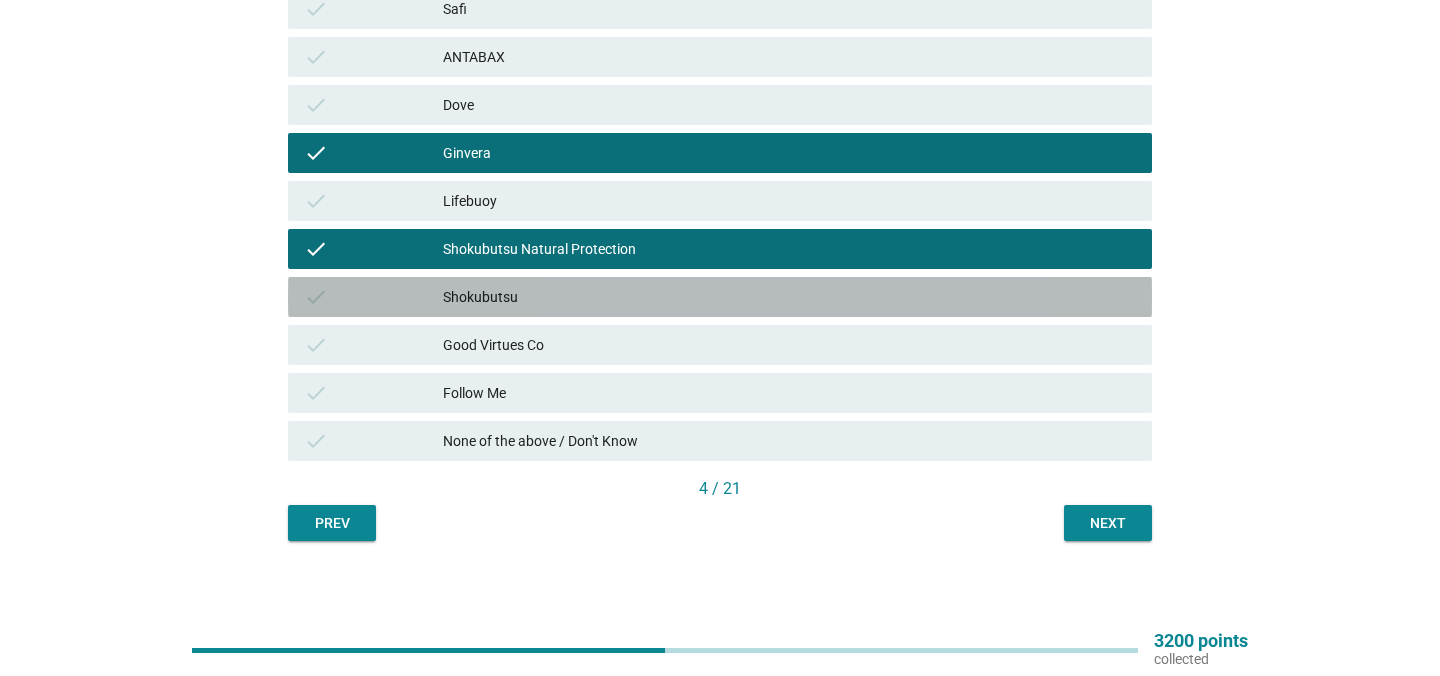click on "Shokubutsu" at bounding box center [789, 297] 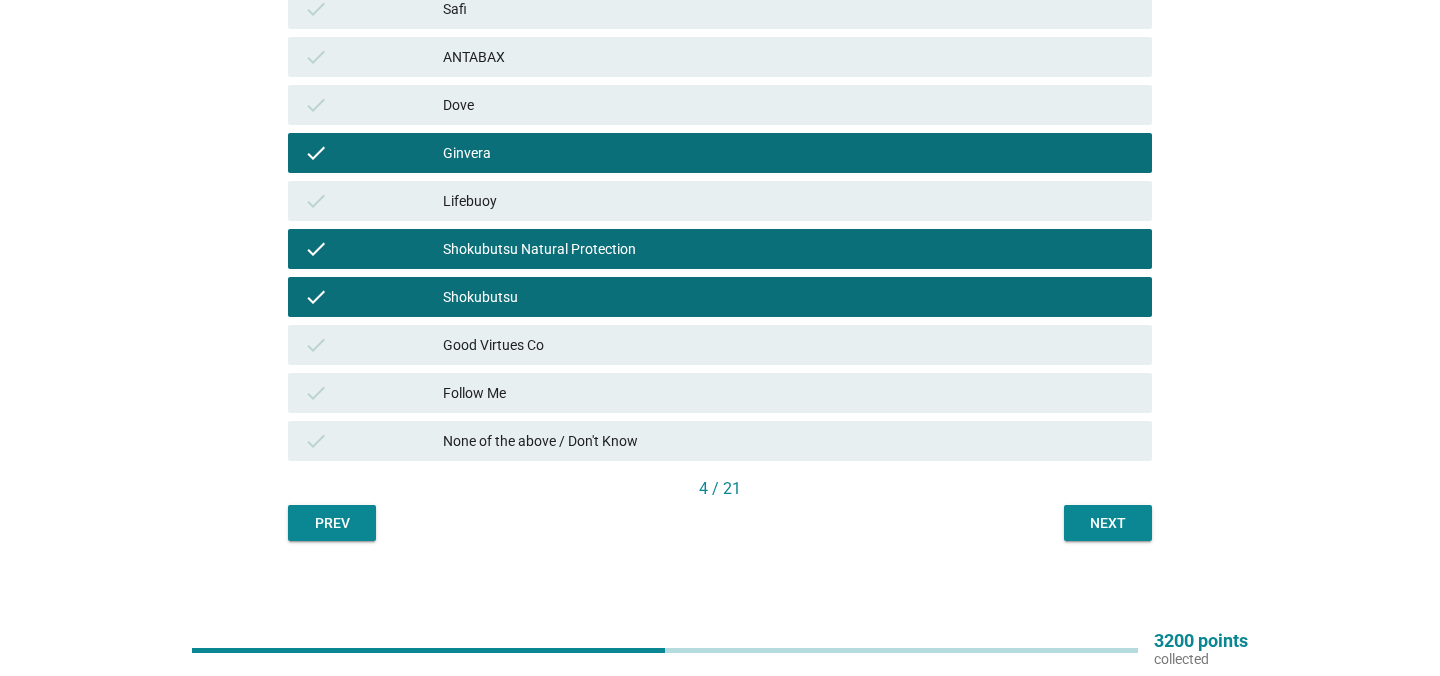 click on "Next" at bounding box center [1108, 523] 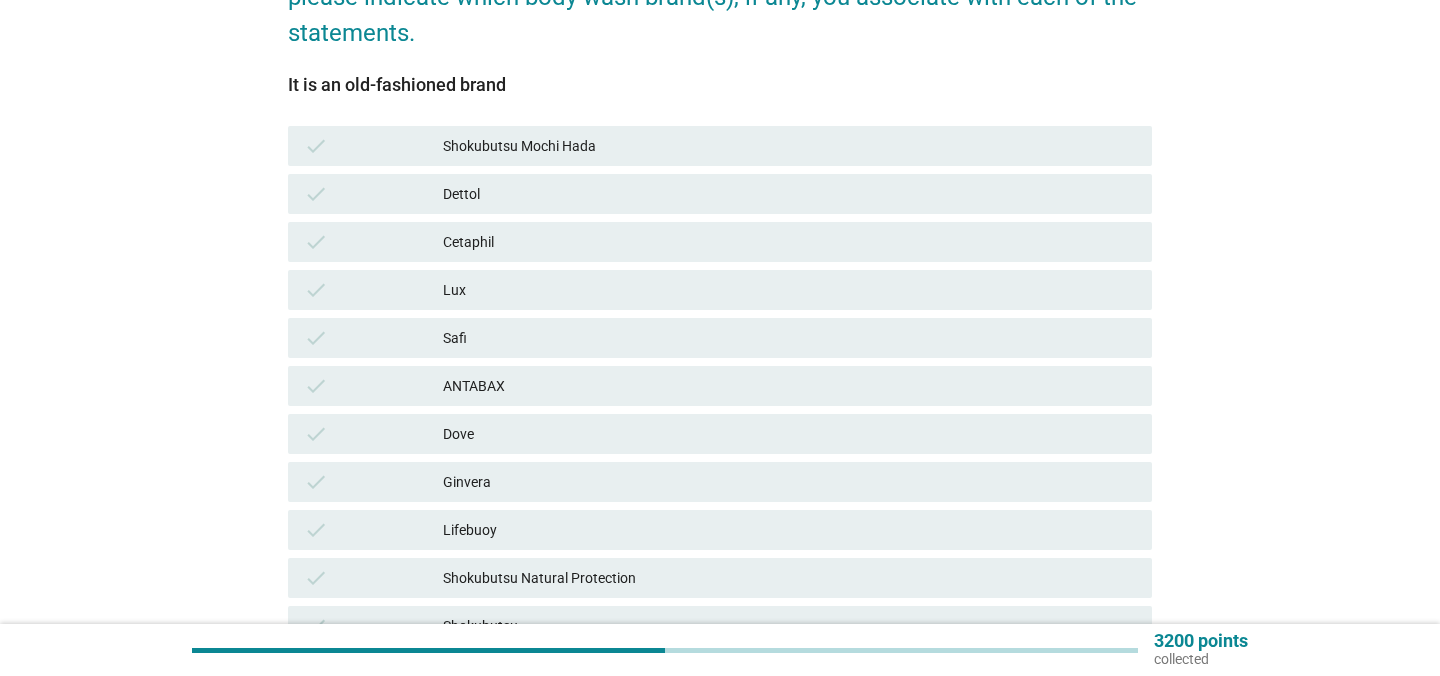 scroll, scrollTop: 237, scrollLeft: 0, axis: vertical 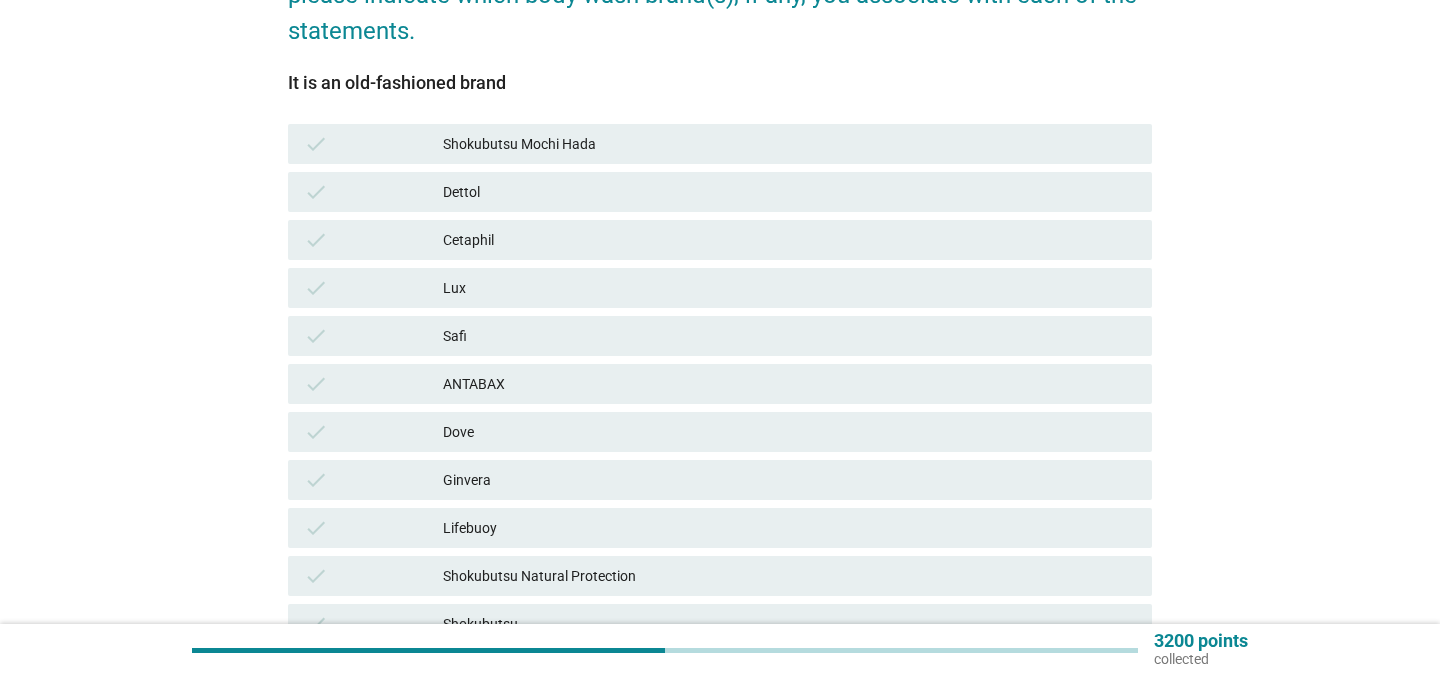 click on "Shokubutsu Mochi Hada" at bounding box center [789, 144] 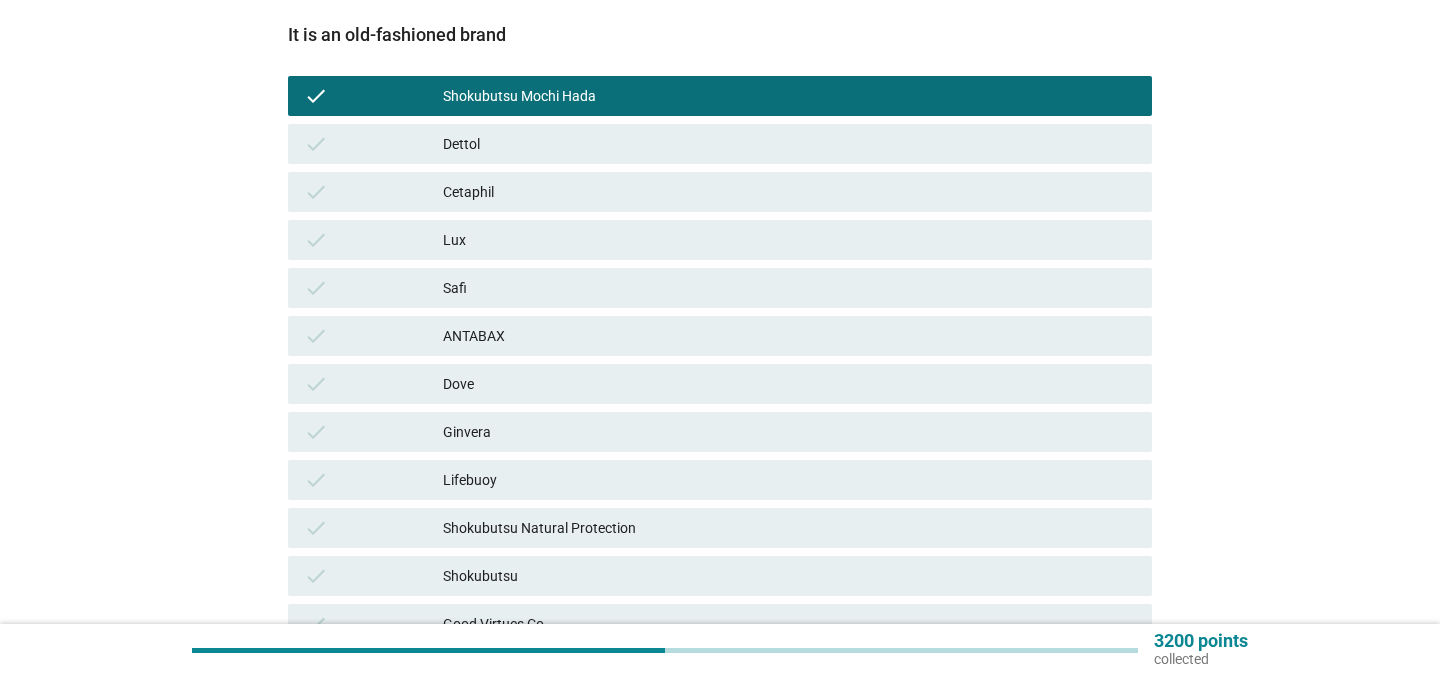 click on "Dettol" at bounding box center [789, 144] 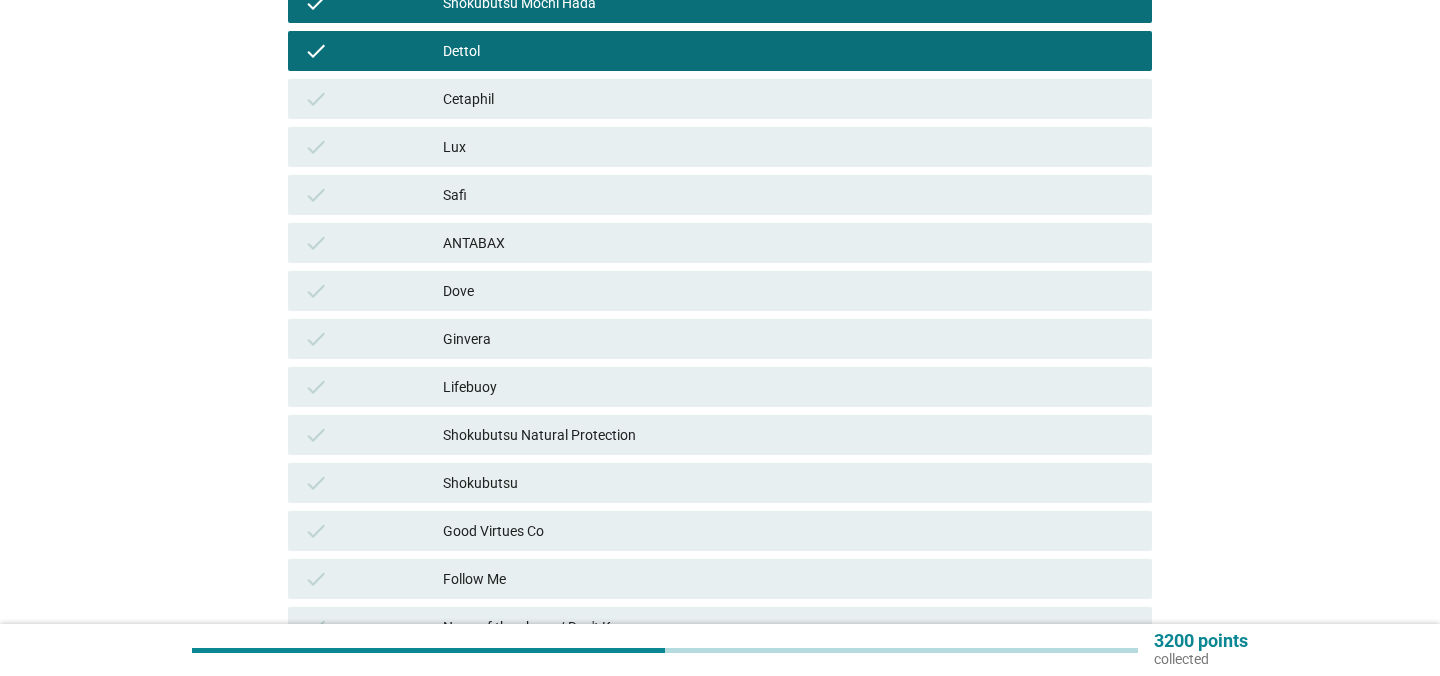 scroll, scrollTop: 400, scrollLeft: 0, axis: vertical 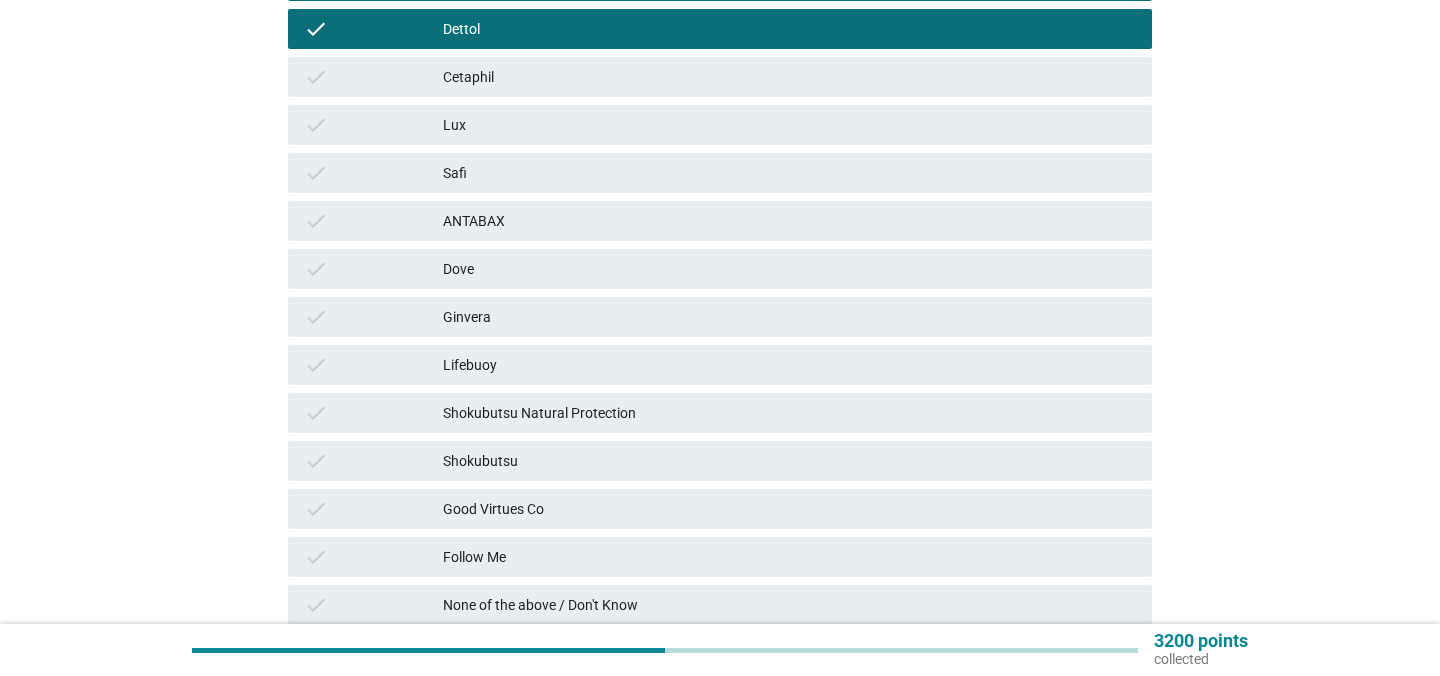 click on "Safi" at bounding box center (789, 173) 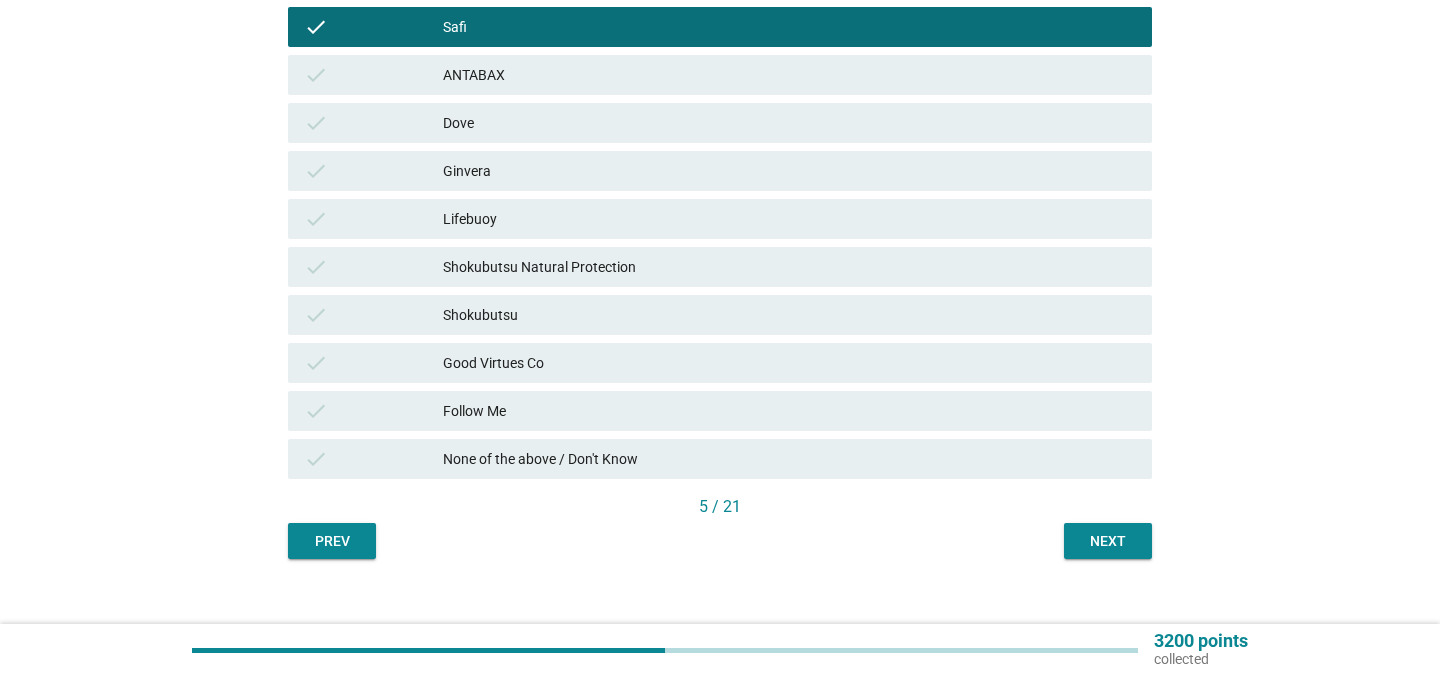 scroll, scrollTop: 548, scrollLeft: 0, axis: vertical 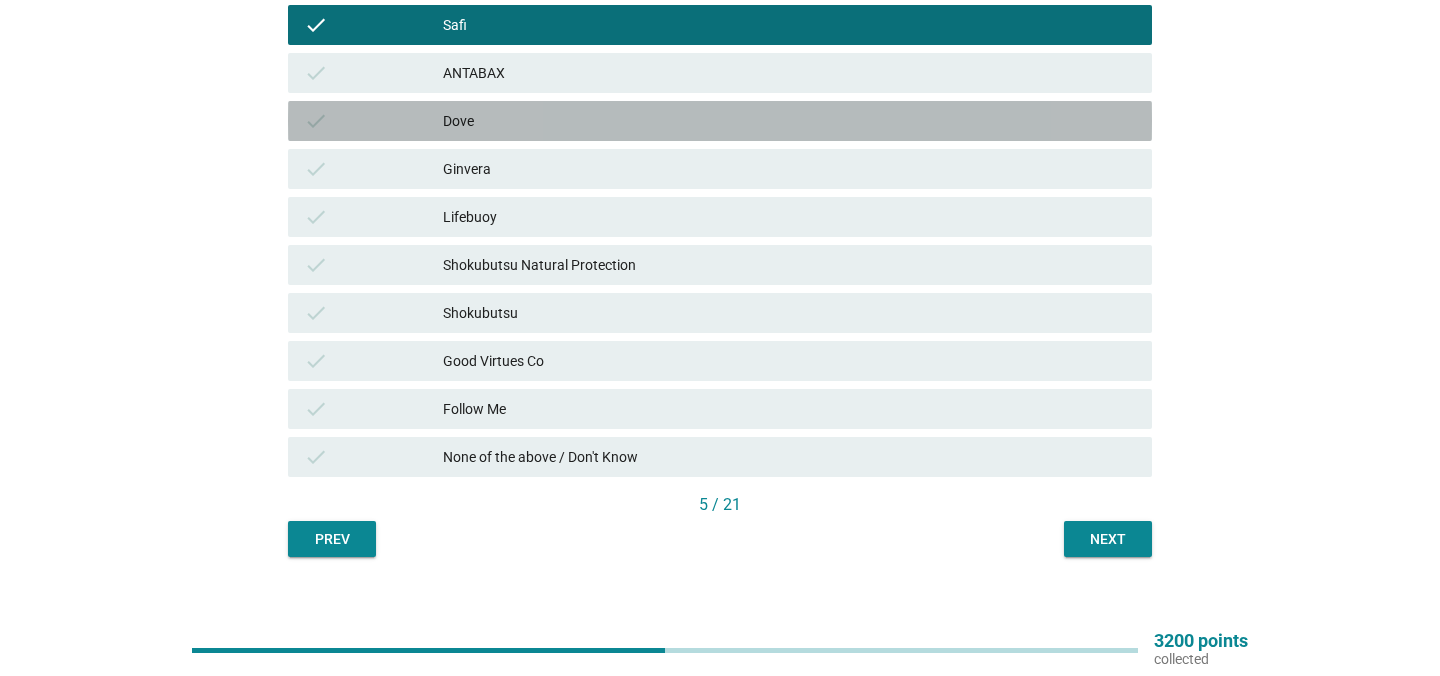 click on "Dove" at bounding box center [789, 121] 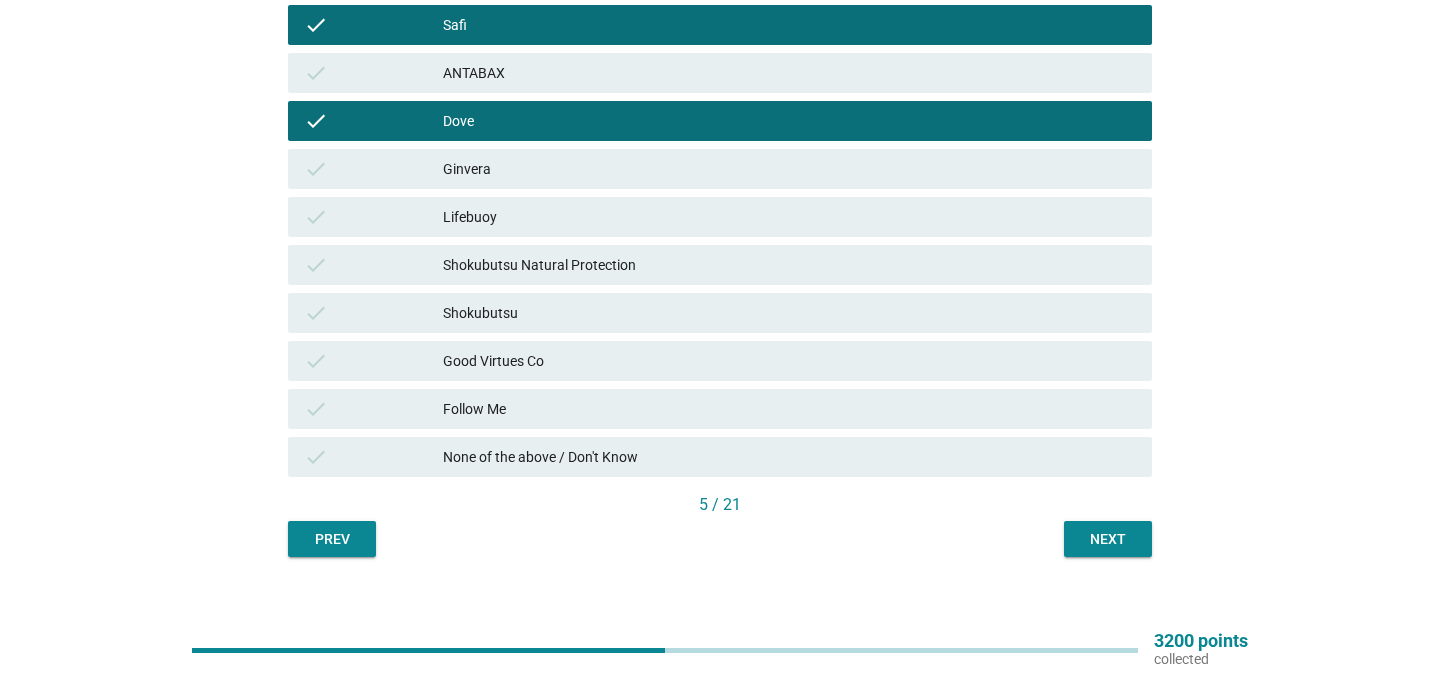click on "Shokubutsu Natural Protection" at bounding box center (789, 265) 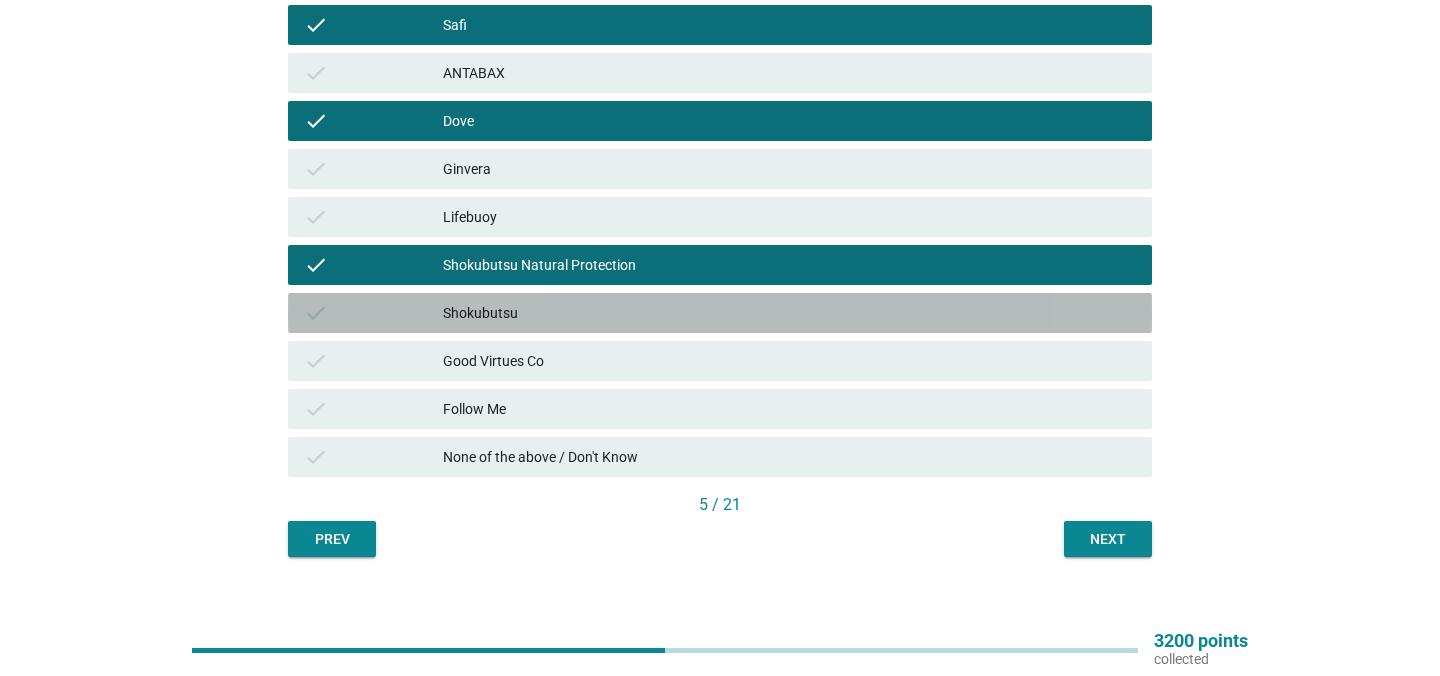 click on "Shokubutsu" at bounding box center (789, 313) 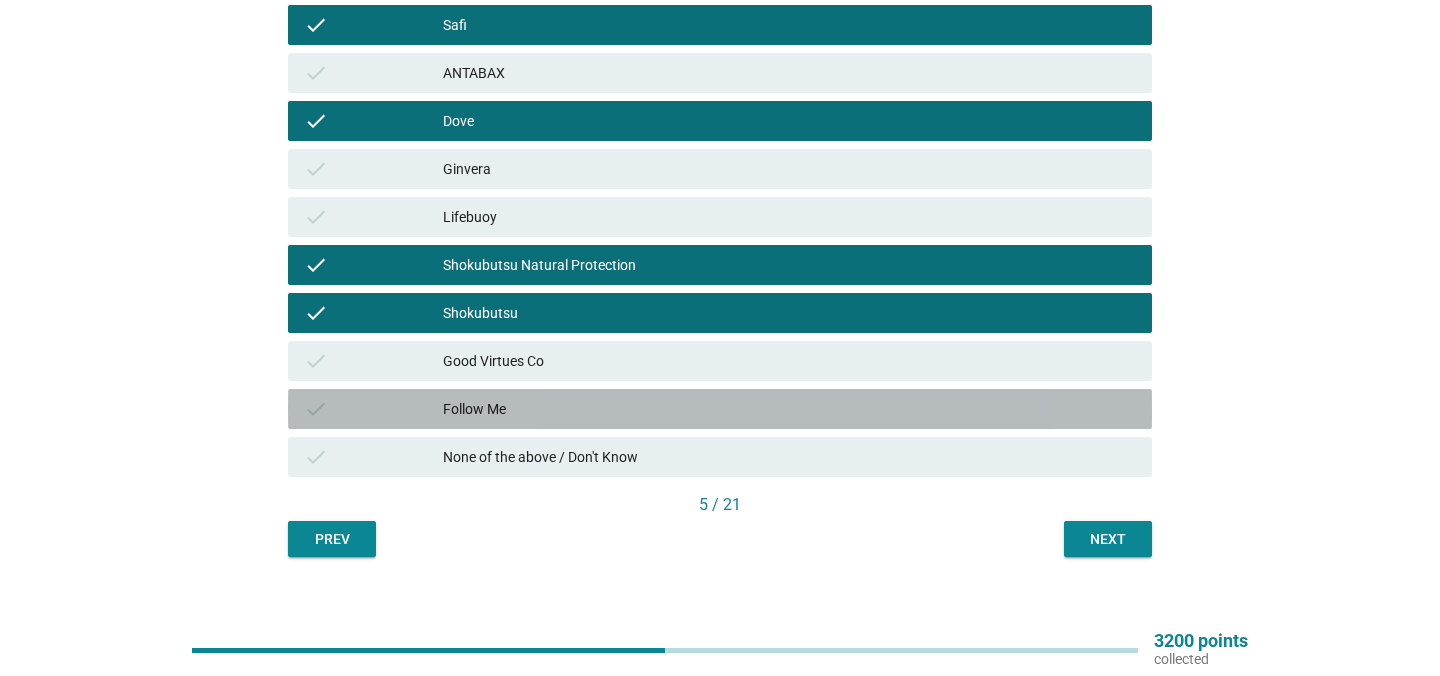 click on "Follow Me" at bounding box center [789, 409] 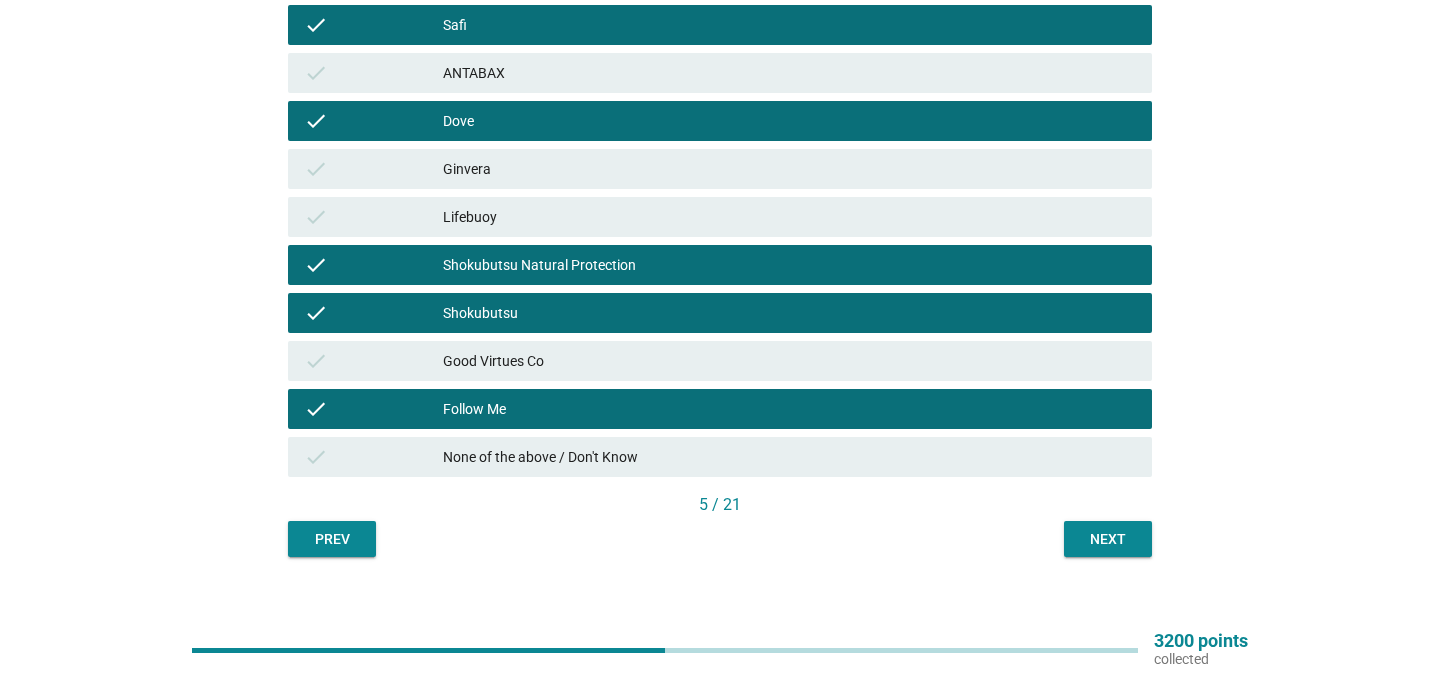 click on "Next" at bounding box center [1108, 539] 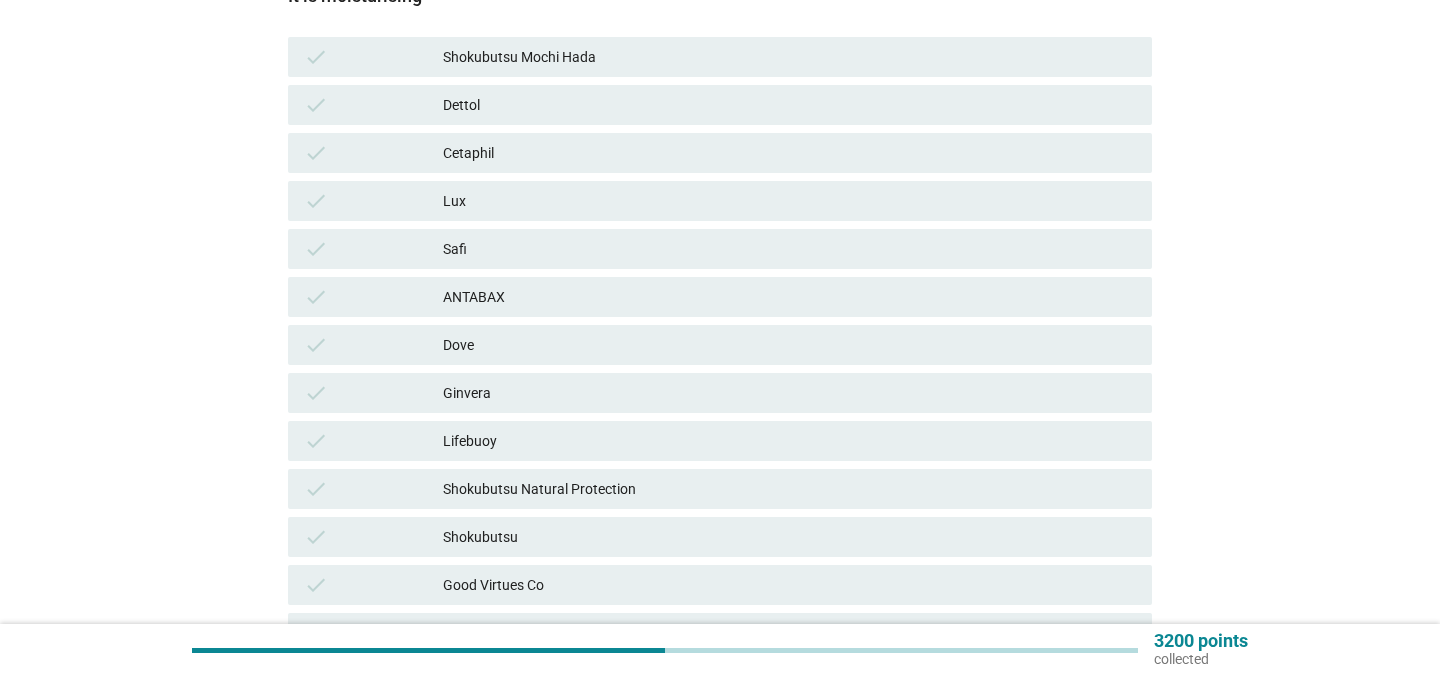 scroll, scrollTop: 322, scrollLeft: 0, axis: vertical 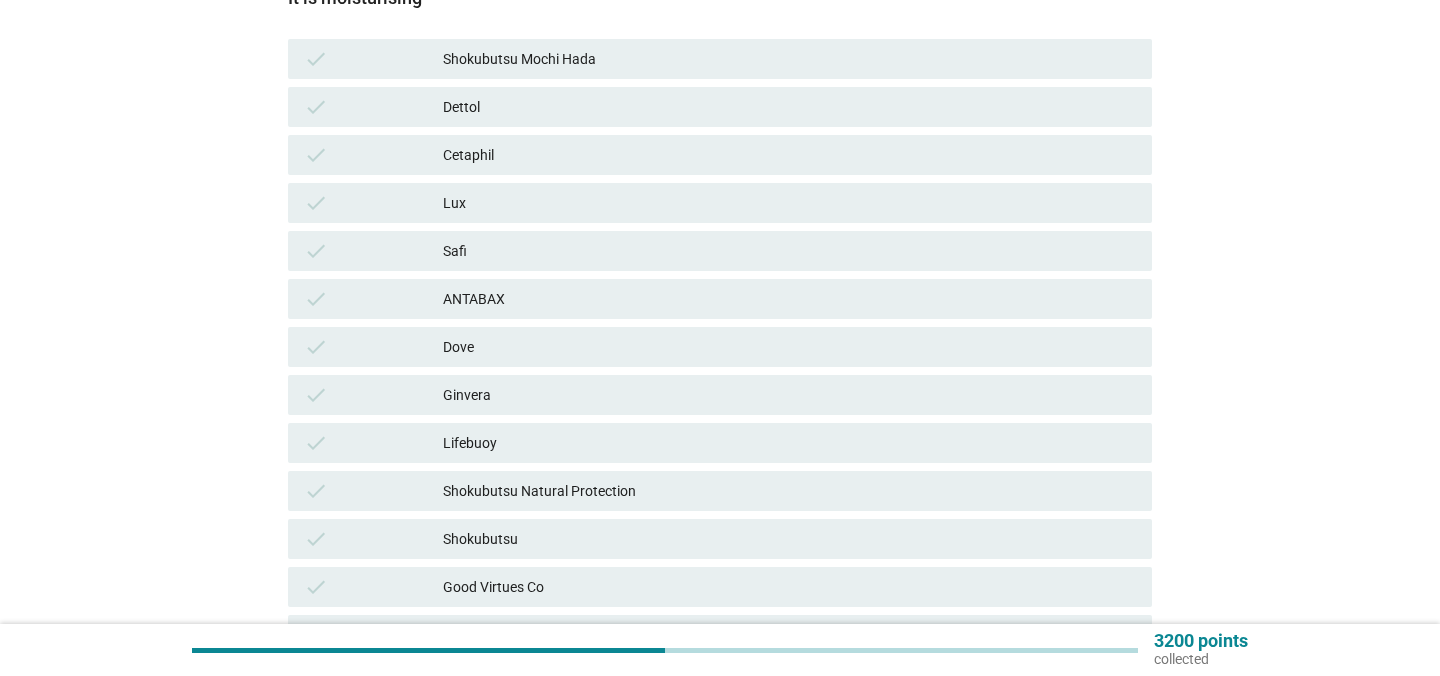 click on "Shokubutsu Mochi Hada" at bounding box center (789, 59) 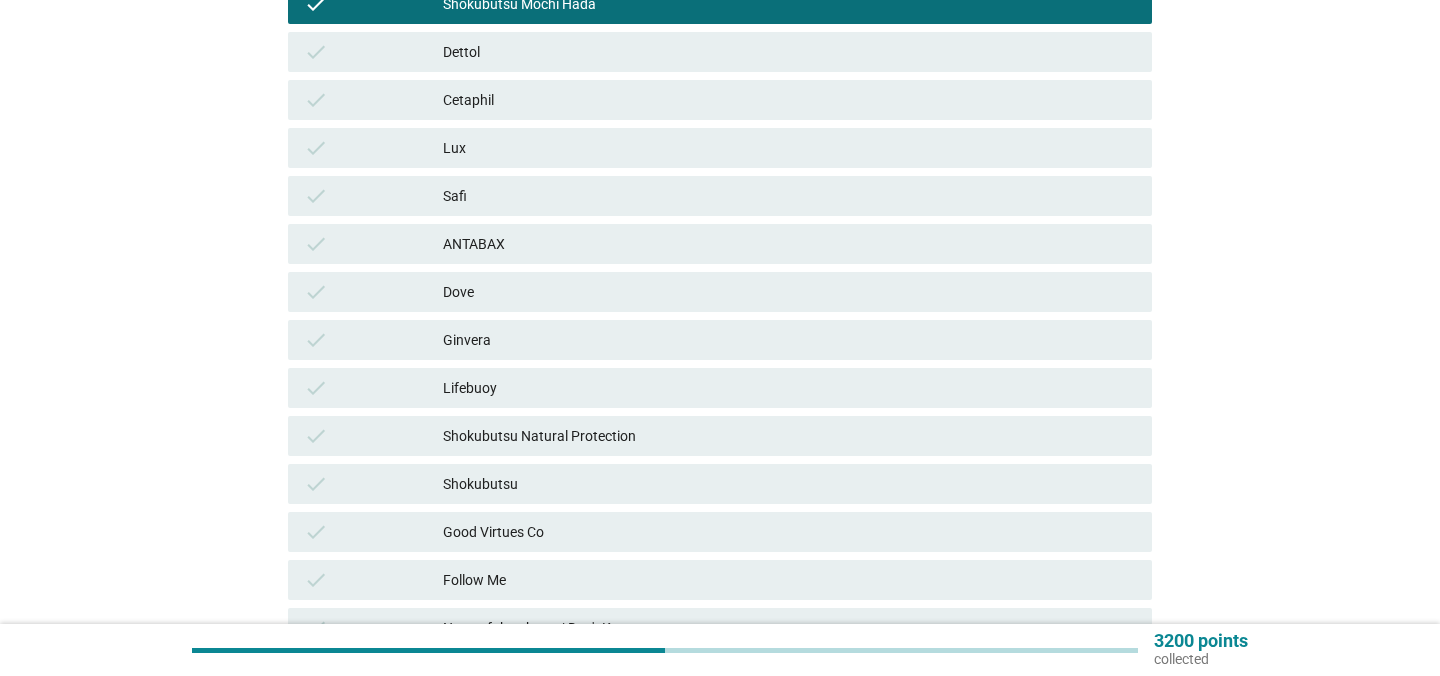 scroll, scrollTop: 383, scrollLeft: 0, axis: vertical 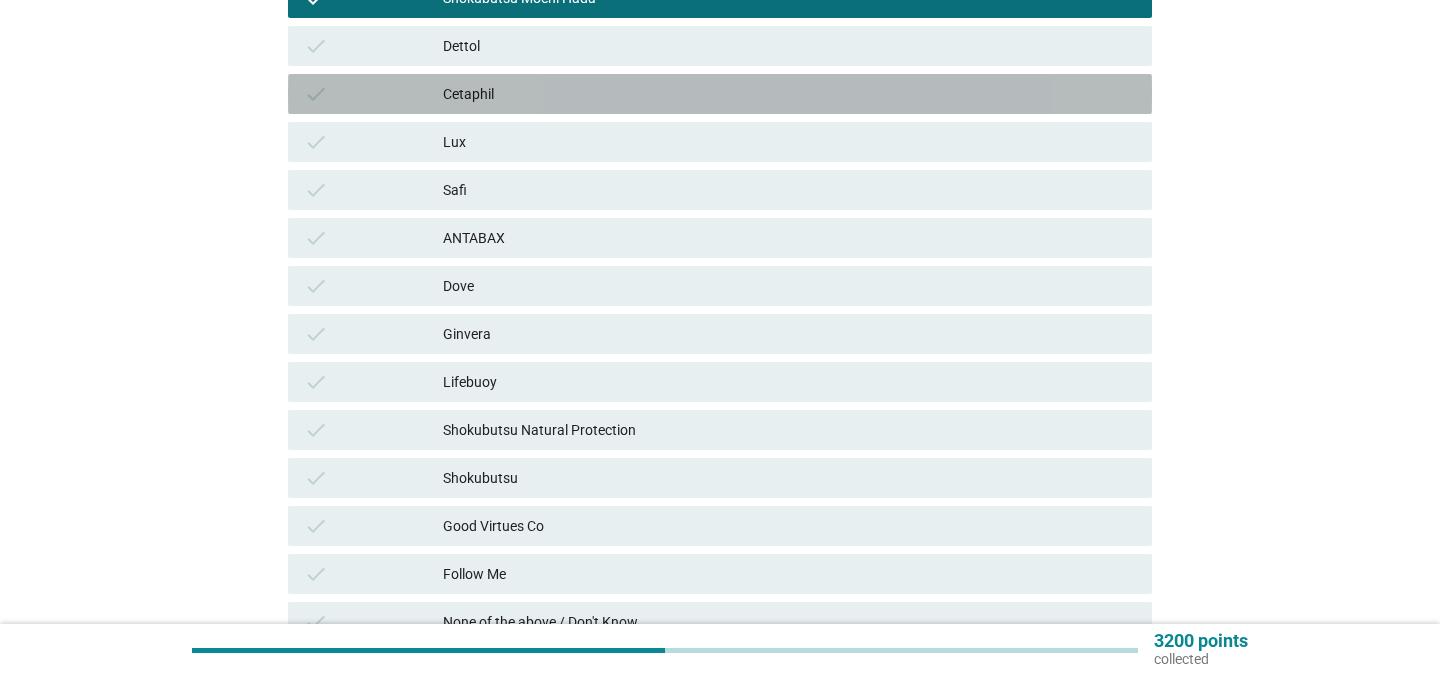 click on "Cetaphil" at bounding box center (789, 94) 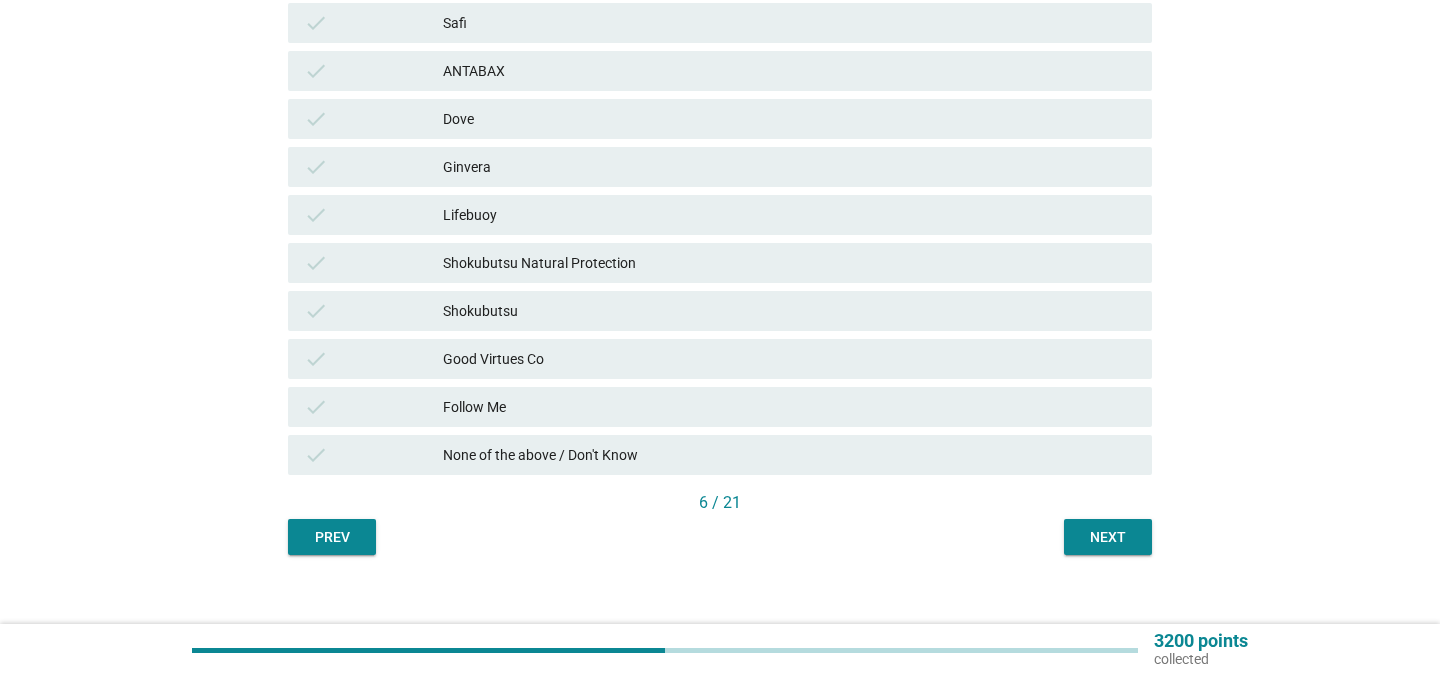 scroll, scrollTop: 571, scrollLeft: 0, axis: vertical 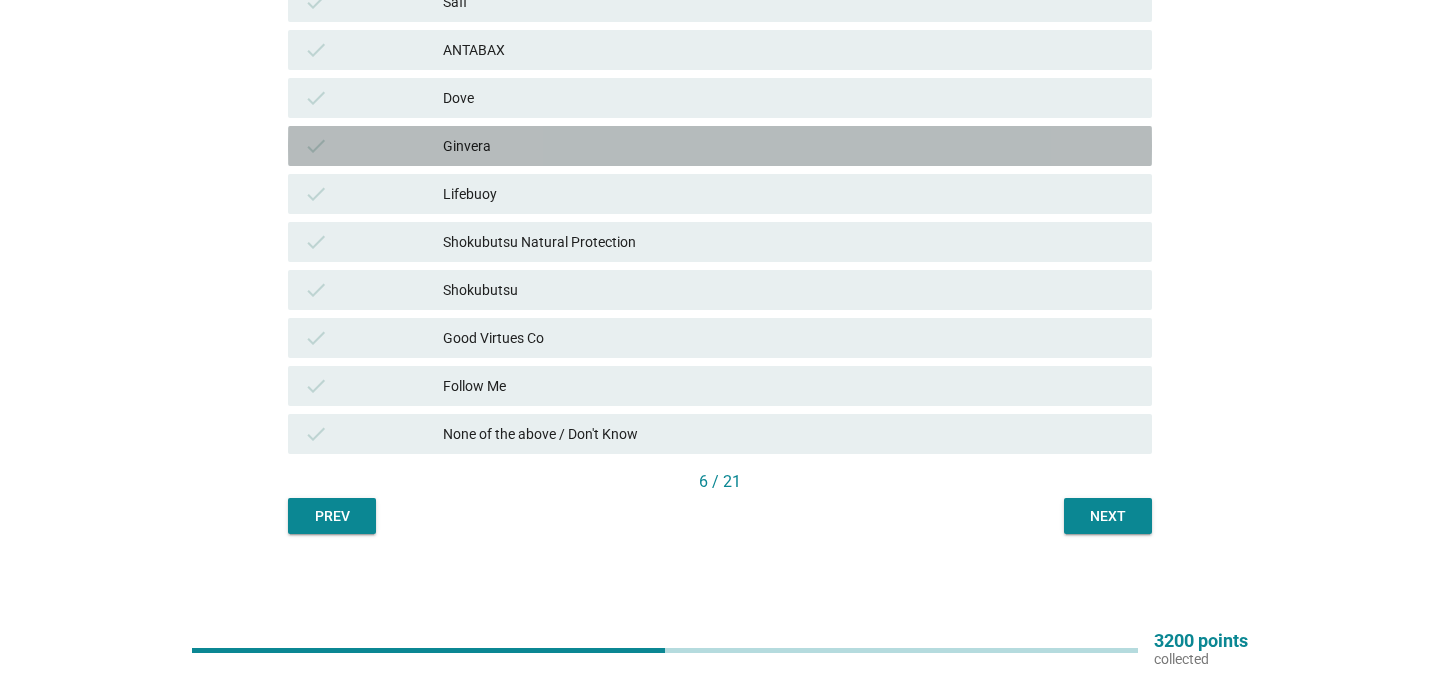click on "Ginvera" at bounding box center (789, 146) 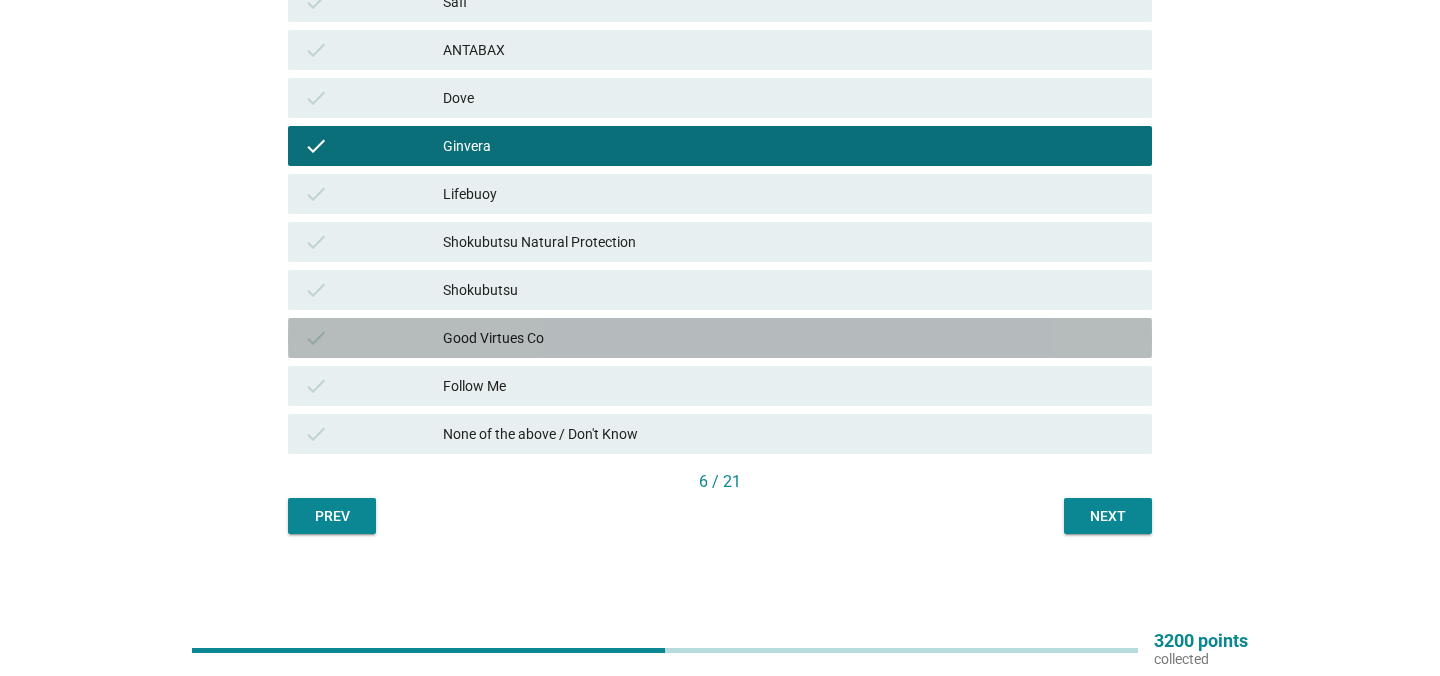 click on "Good Virtues Co" at bounding box center (789, 338) 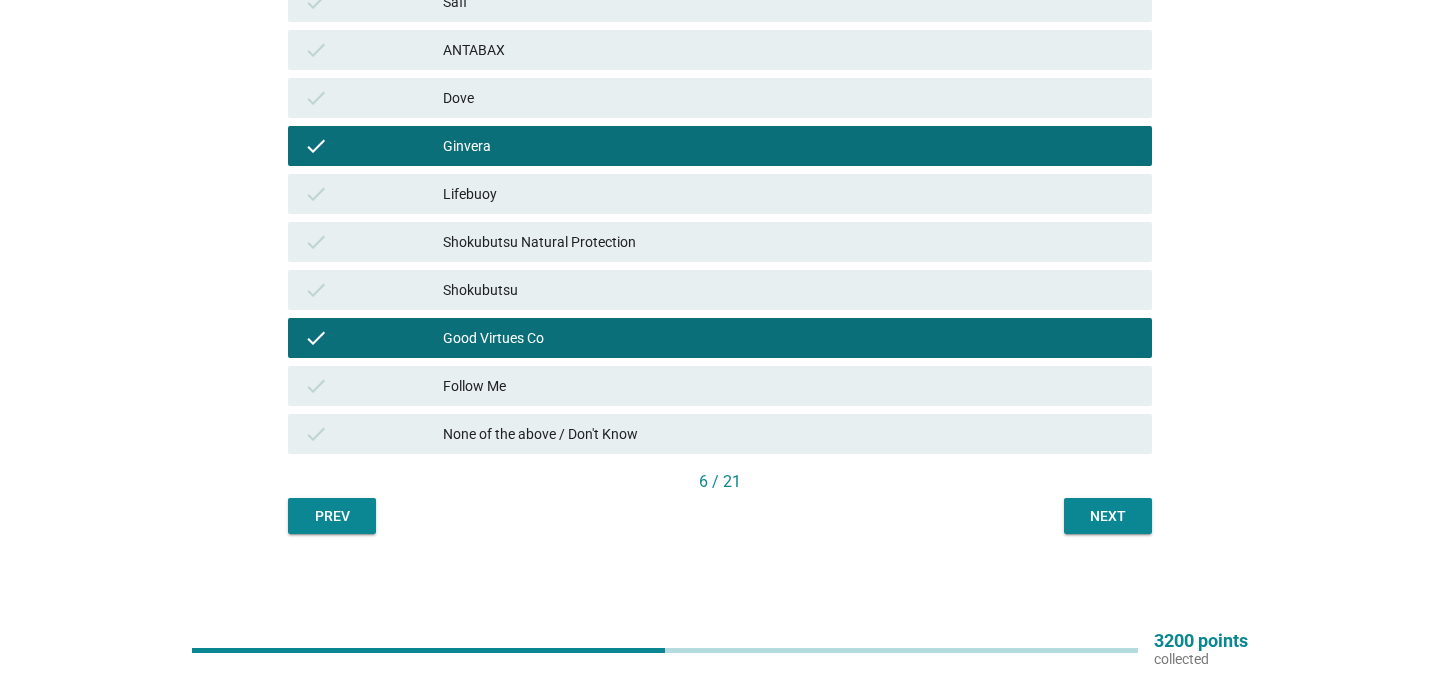 click on "Next" at bounding box center (1108, 516) 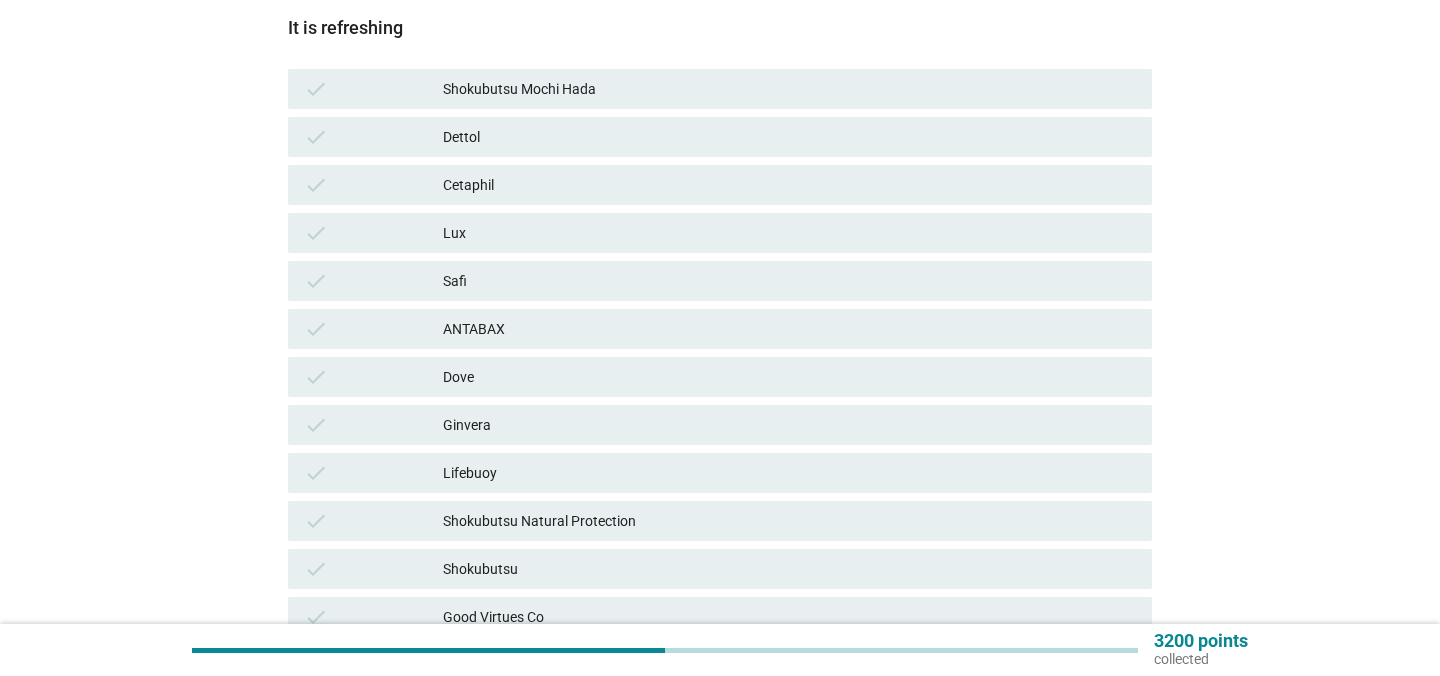 scroll, scrollTop: 293, scrollLeft: 0, axis: vertical 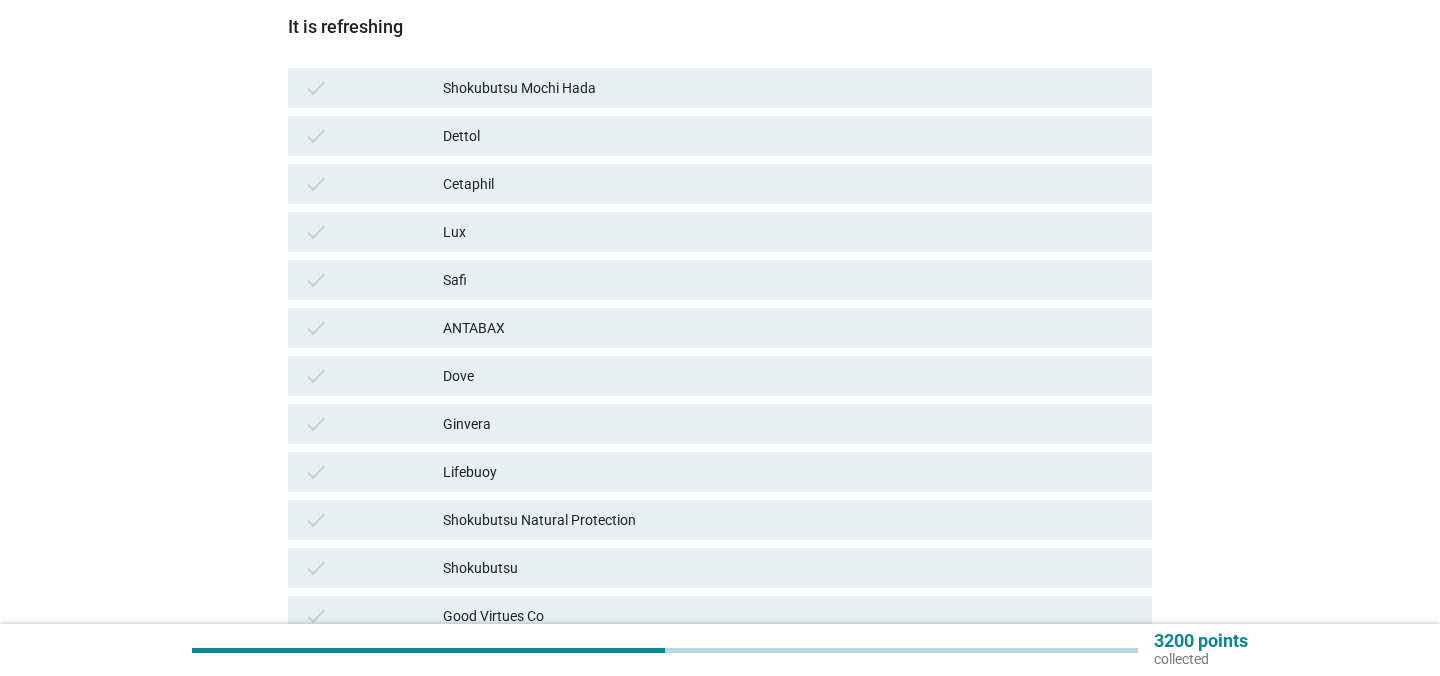 click on "Dettol" at bounding box center [789, 136] 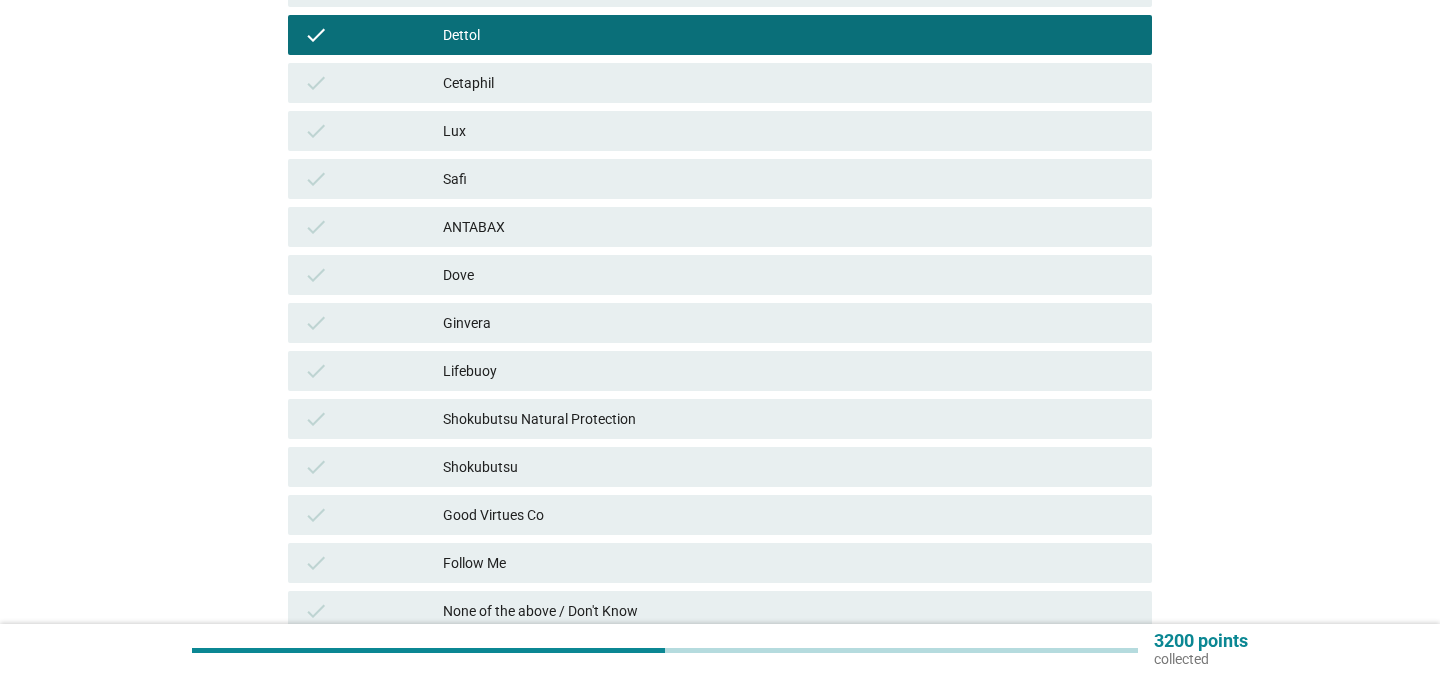 scroll, scrollTop: 398, scrollLeft: 0, axis: vertical 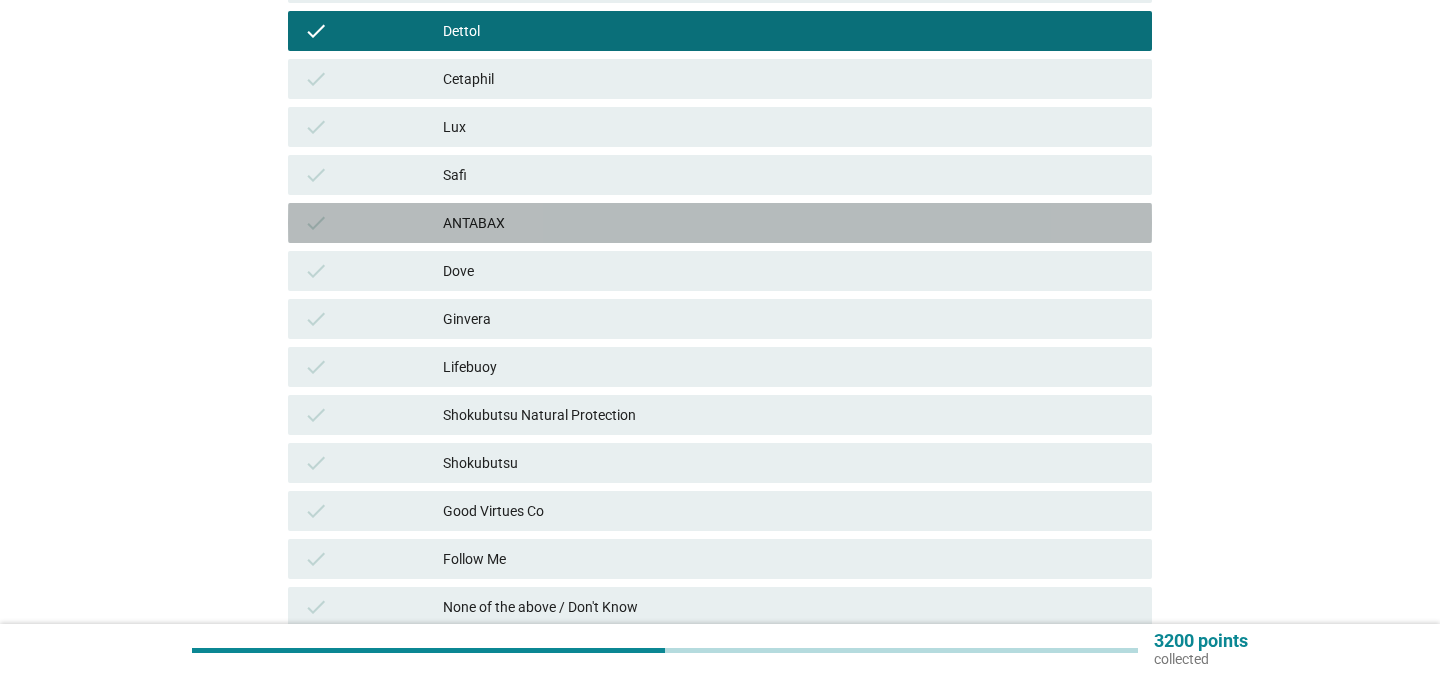 click on "ANTABAX" at bounding box center [789, 223] 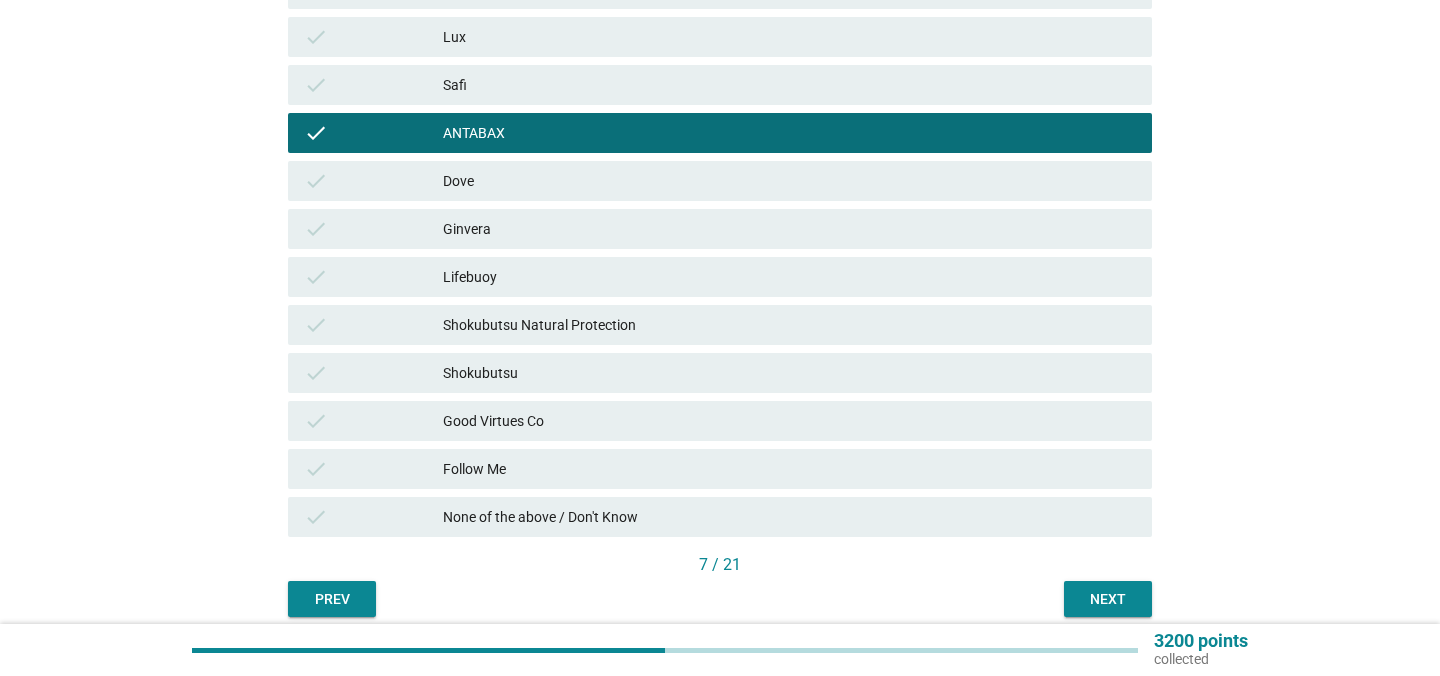 scroll, scrollTop: 491, scrollLeft: 0, axis: vertical 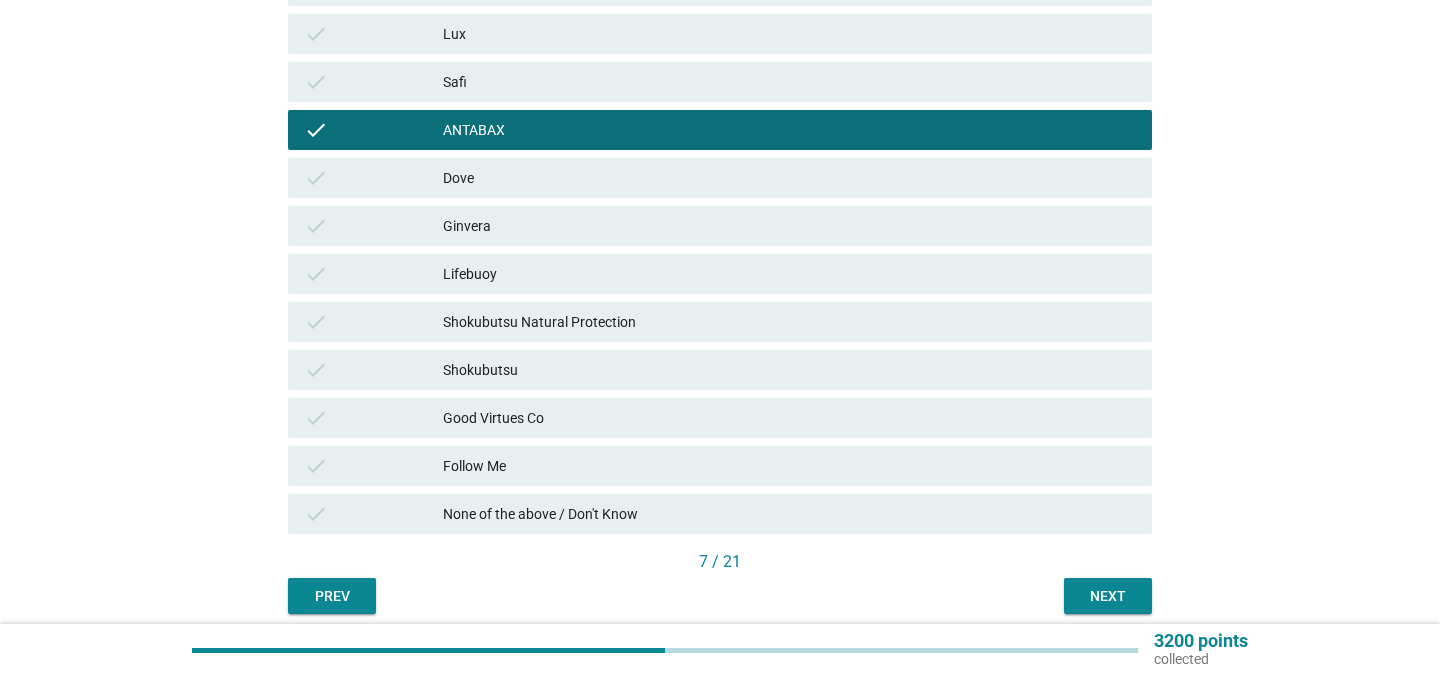 click on "Lifebuoy" at bounding box center [789, 274] 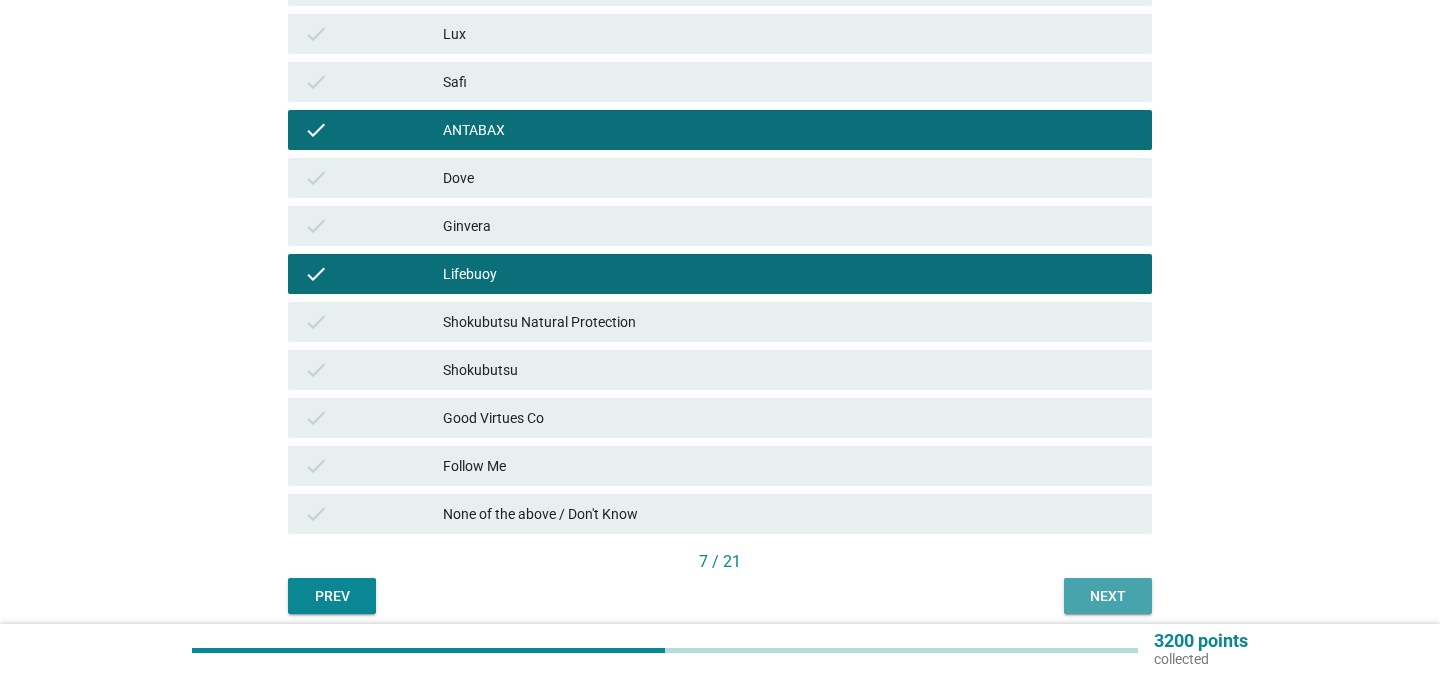 click on "Next" at bounding box center (1108, 596) 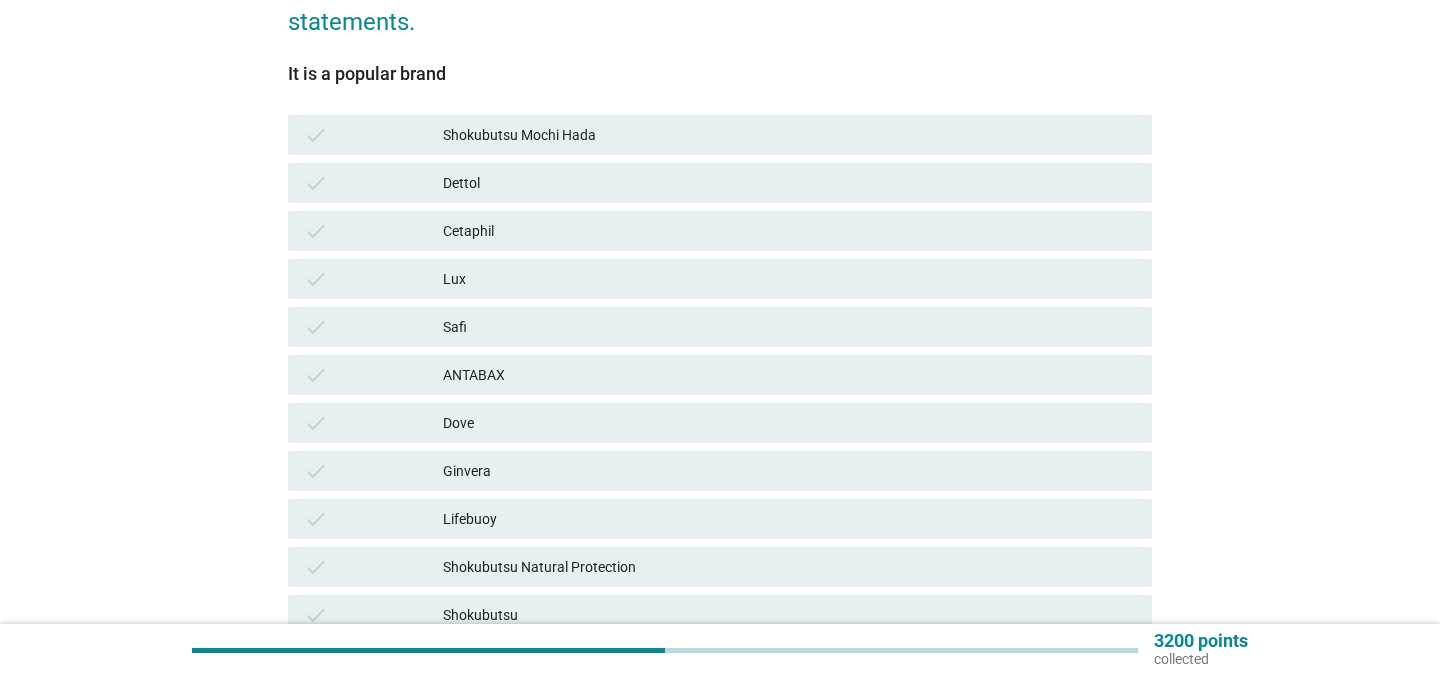 scroll, scrollTop: 250, scrollLeft: 0, axis: vertical 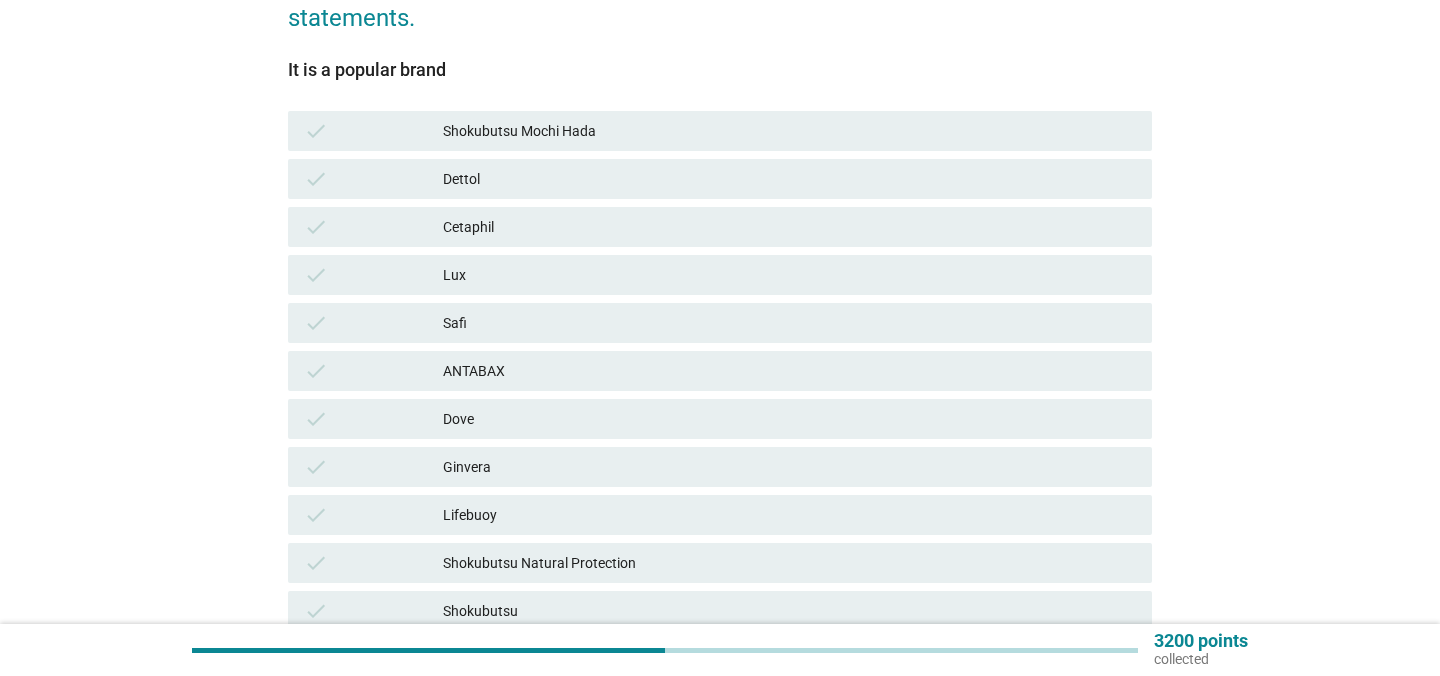 click on "check" at bounding box center [316, 227] 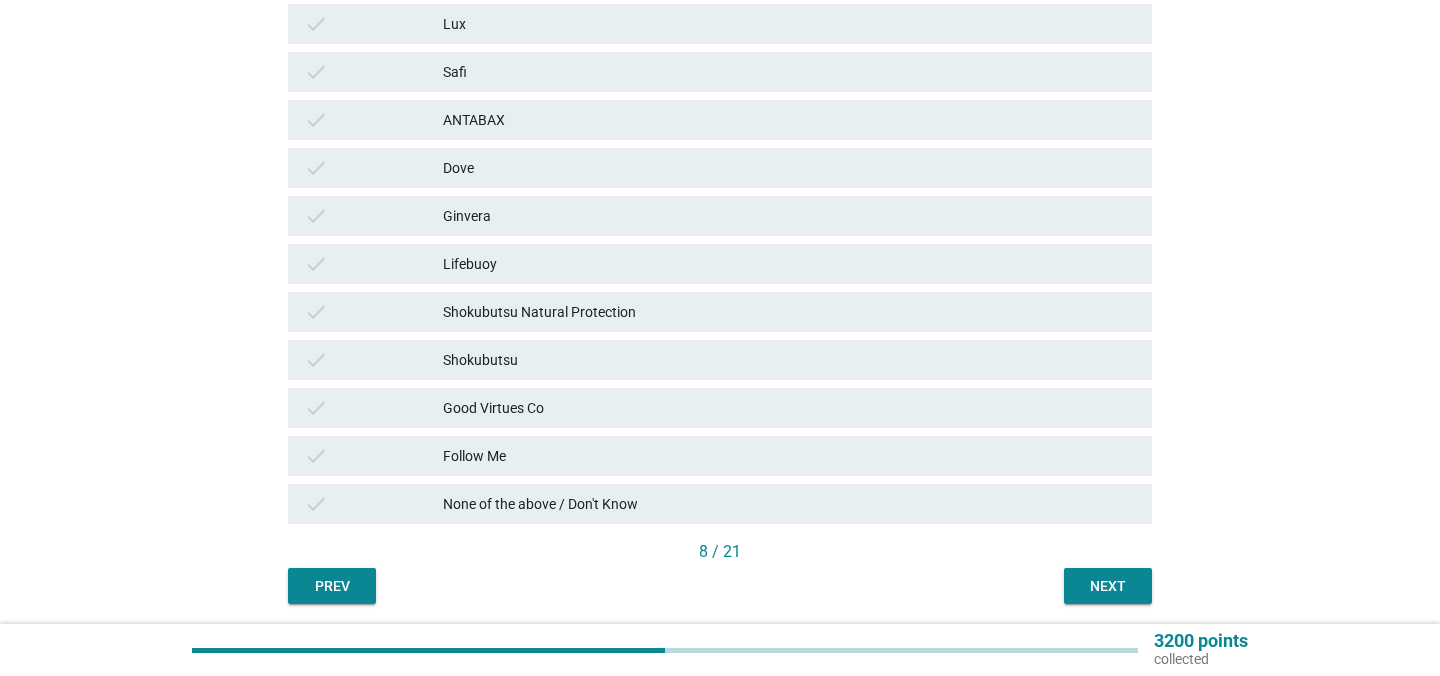 scroll, scrollTop: 511, scrollLeft: 0, axis: vertical 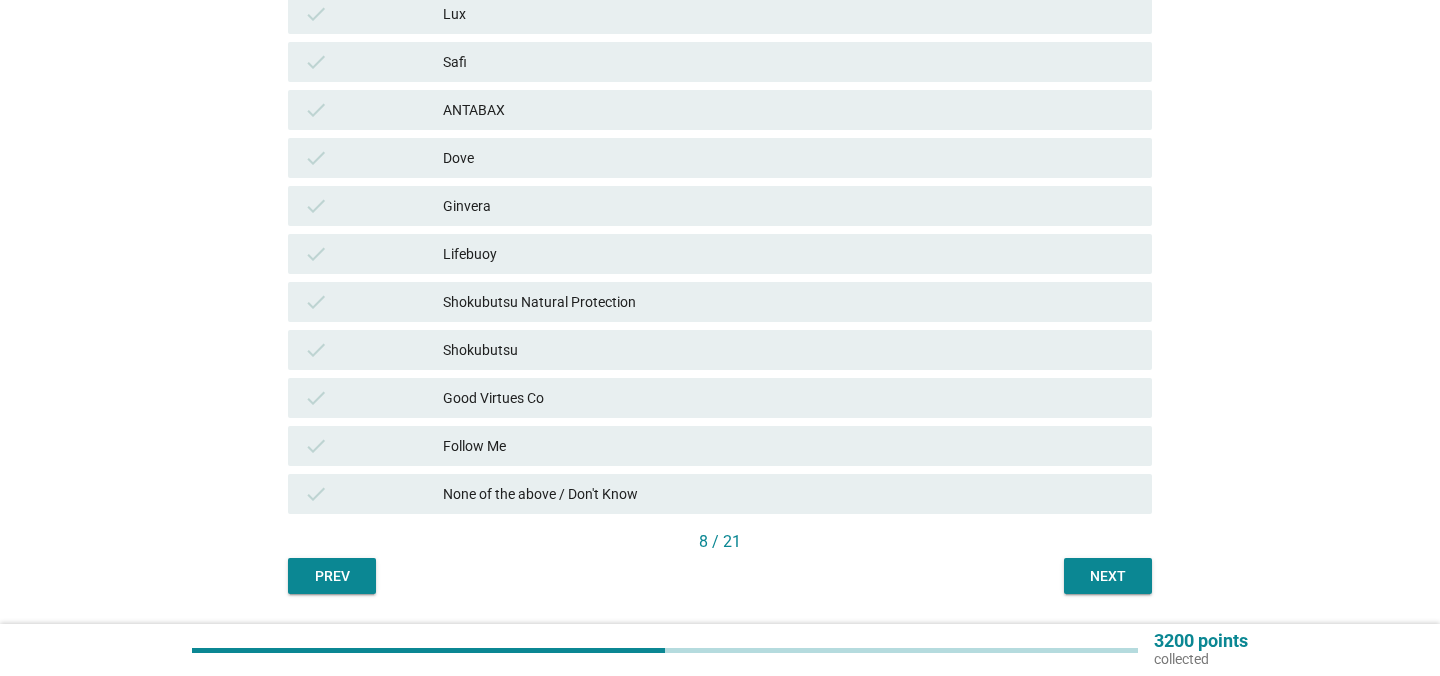 click on "Good Virtues Co" at bounding box center [789, 398] 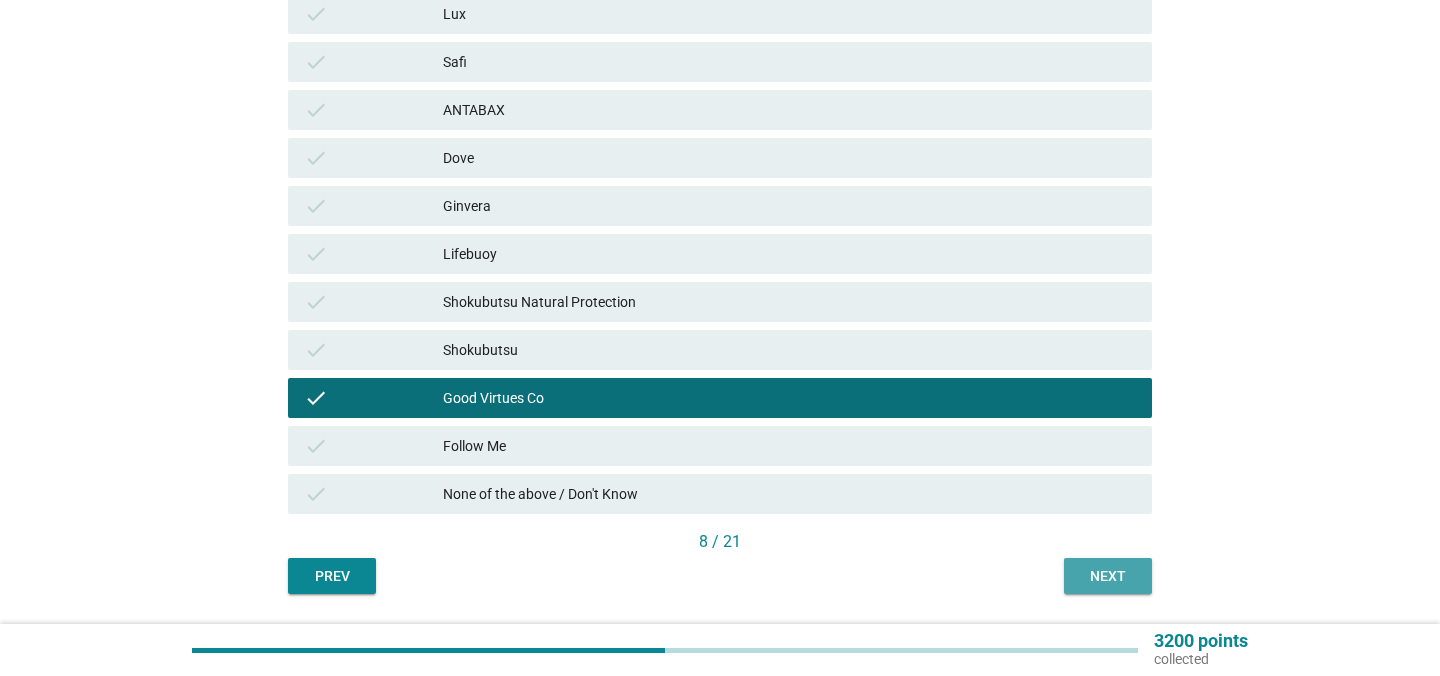 click on "Next" at bounding box center (1108, 576) 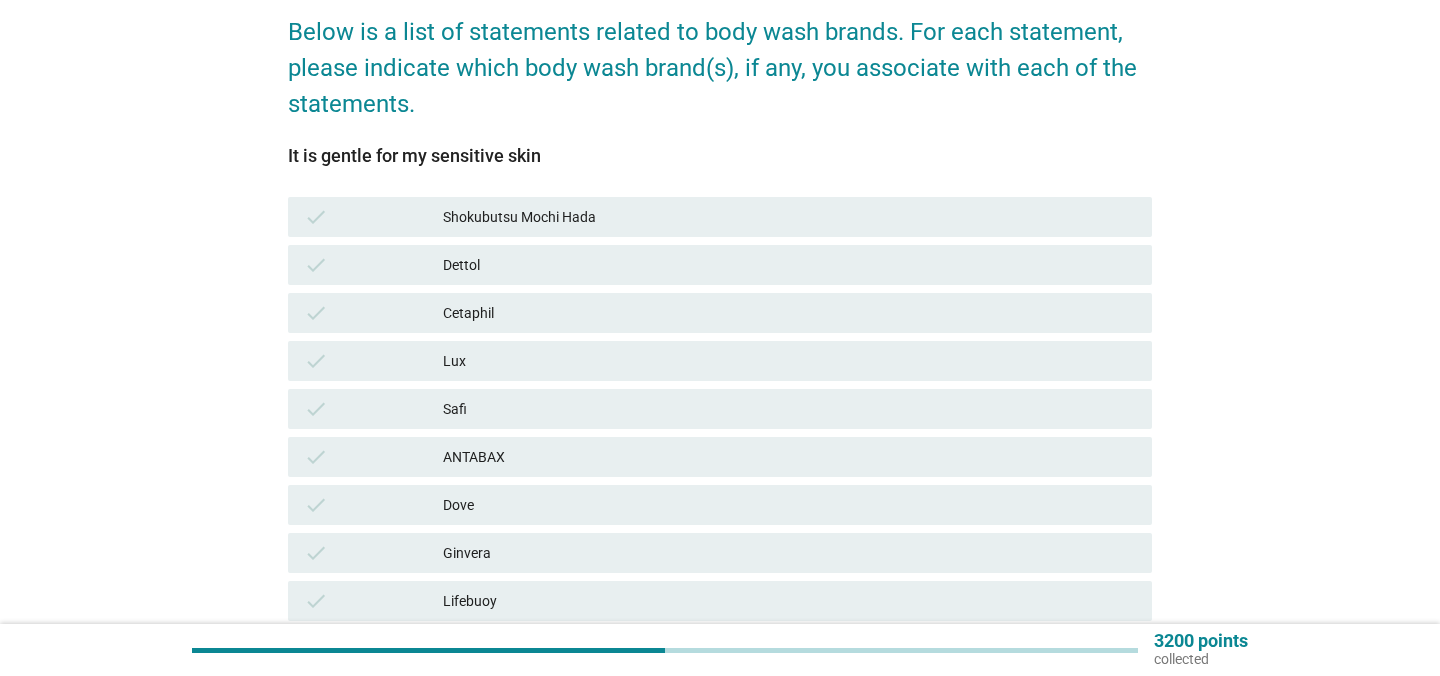scroll, scrollTop: 258, scrollLeft: 0, axis: vertical 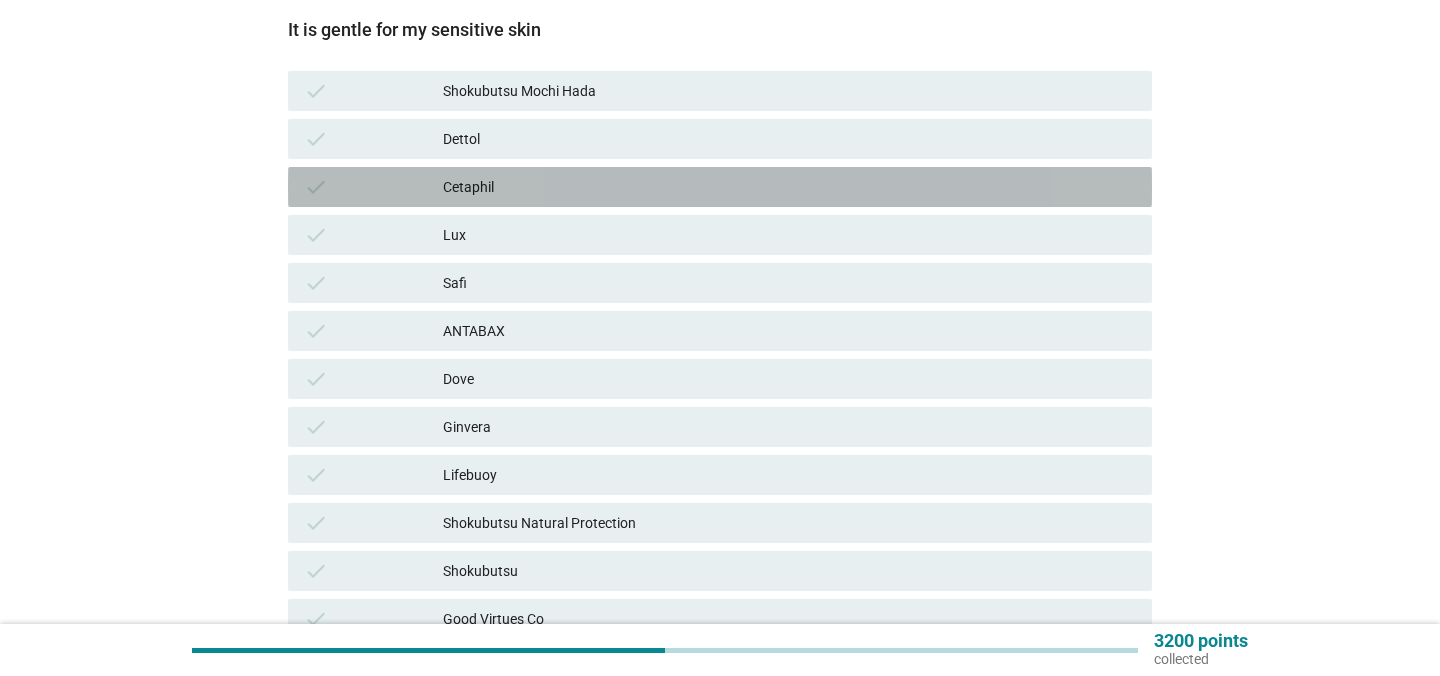 click on "check   Cetaphil" at bounding box center (720, 187) 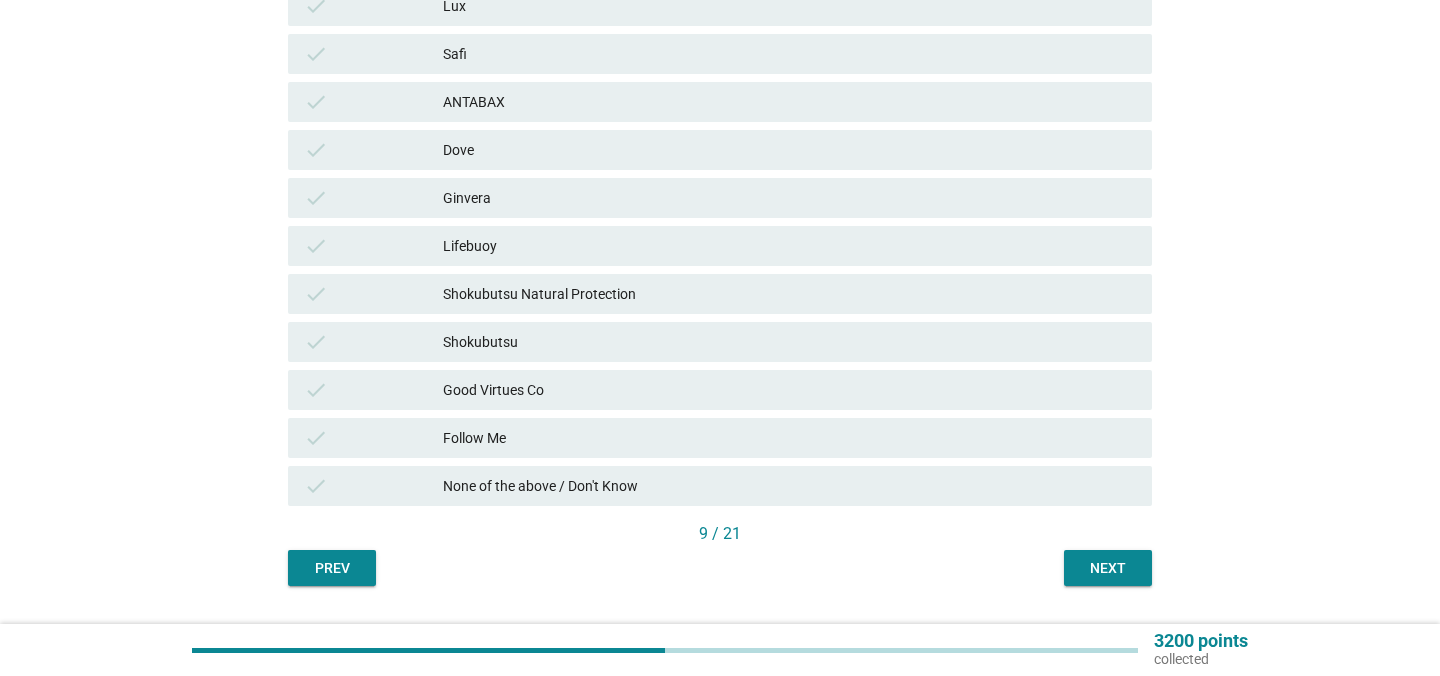 scroll, scrollTop: 571, scrollLeft: 0, axis: vertical 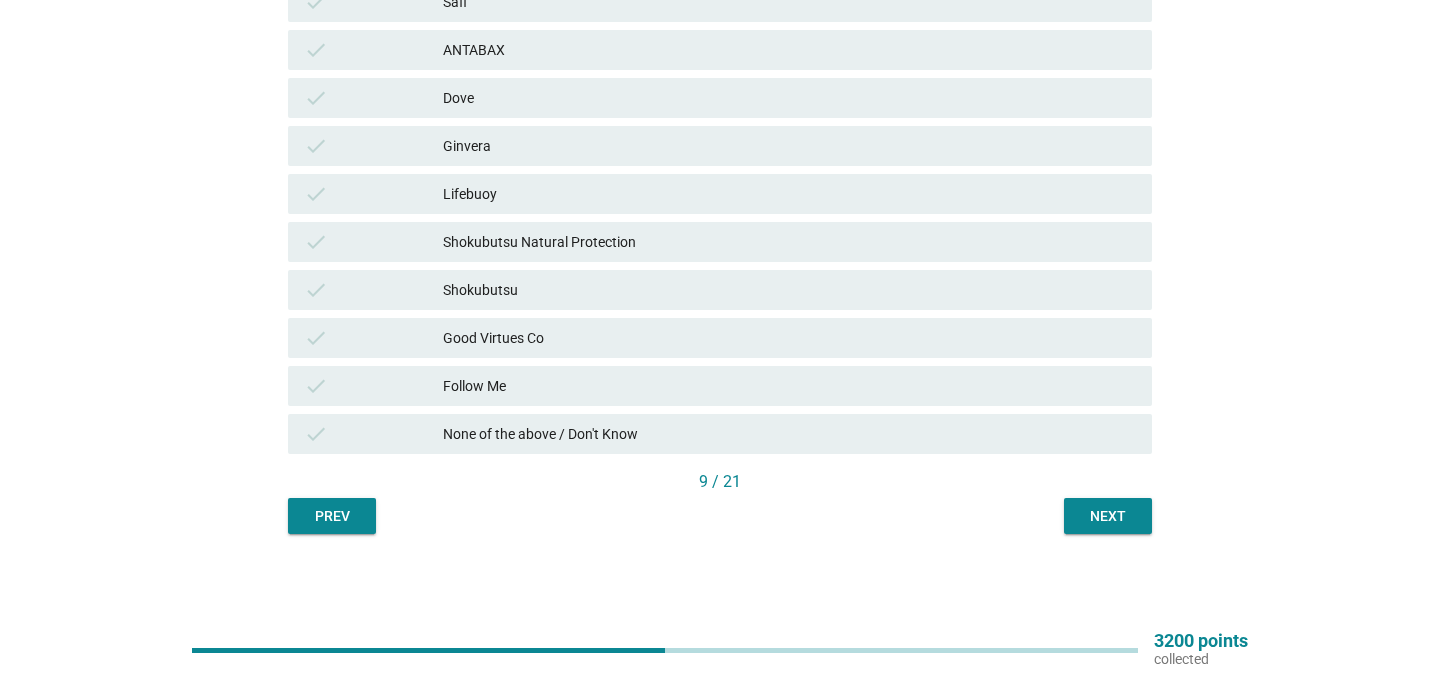 click on "Next" at bounding box center (1108, 516) 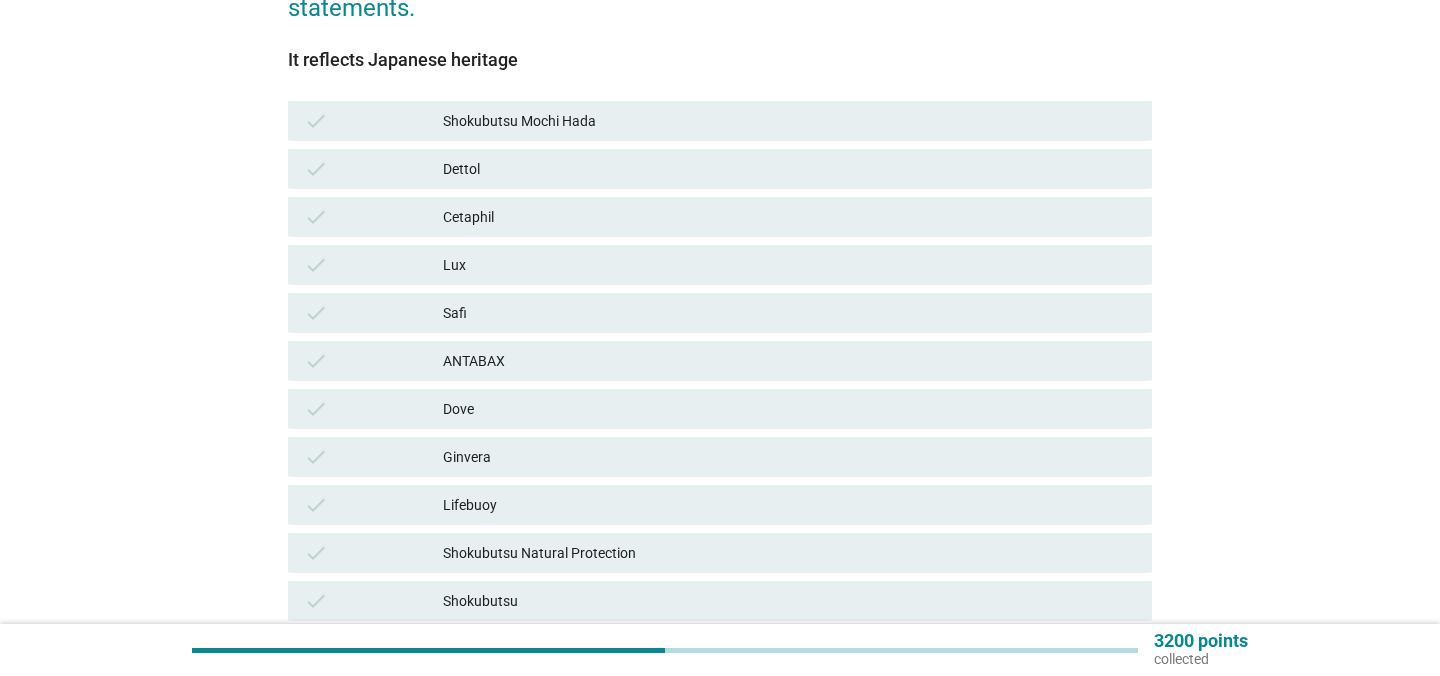 scroll, scrollTop: 262, scrollLeft: 0, axis: vertical 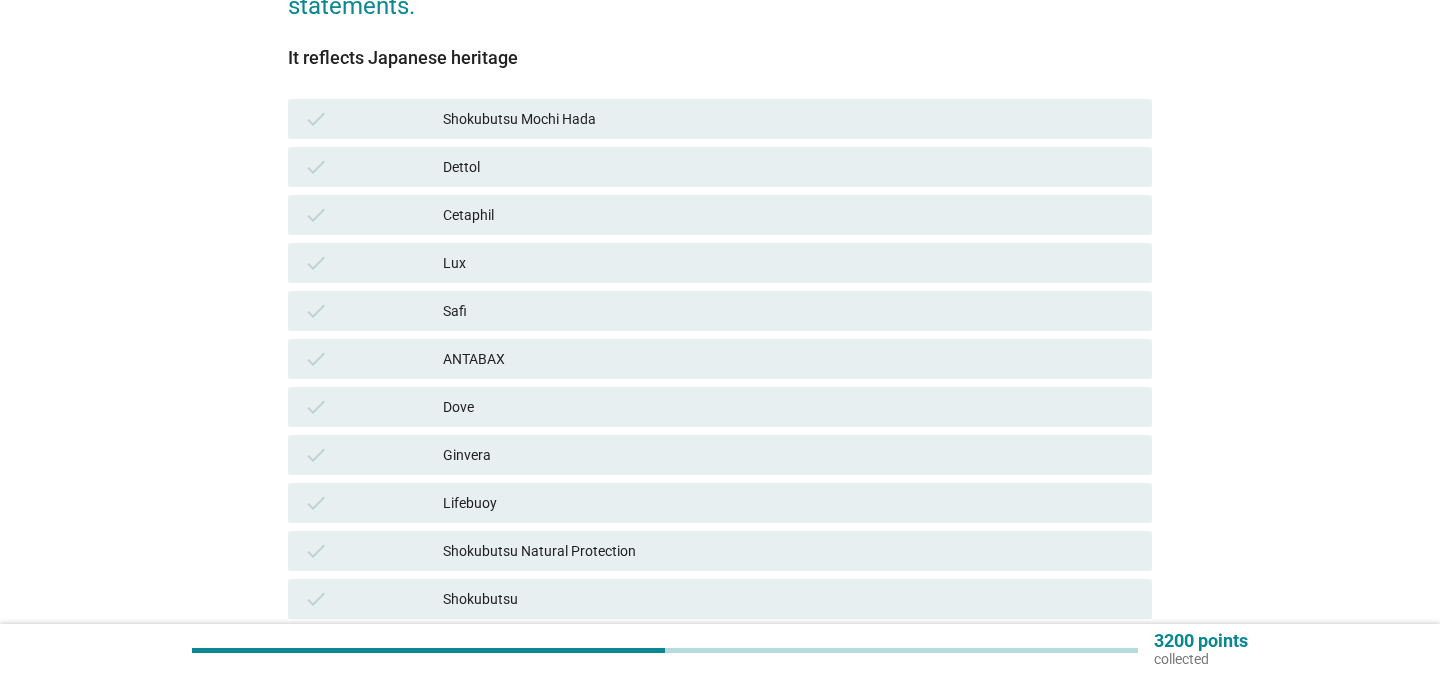 click on "Shokubutsu Mochi Hada" at bounding box center (789, 119) 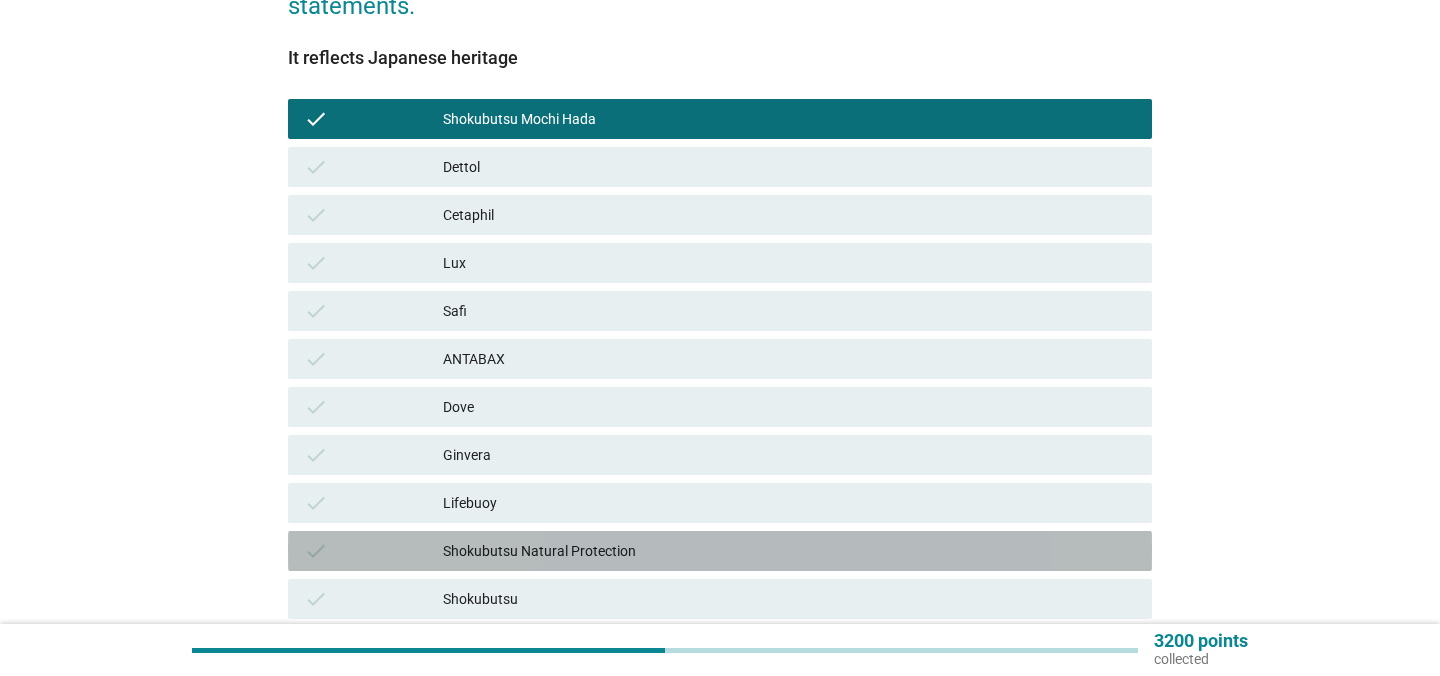 click on "Shokubutsu Natural Protection" at bounding box center (789, 551) 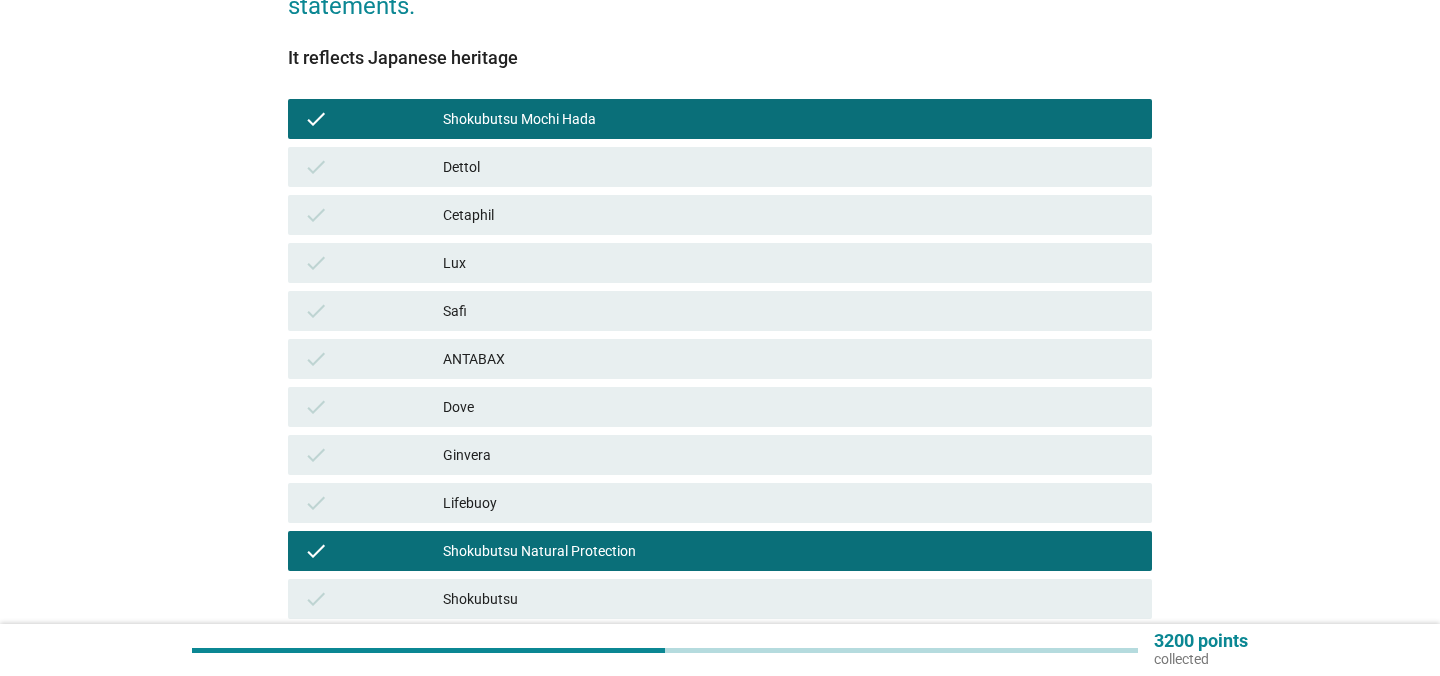 click on "Shokubutsu" at bounding box center [789, 599] 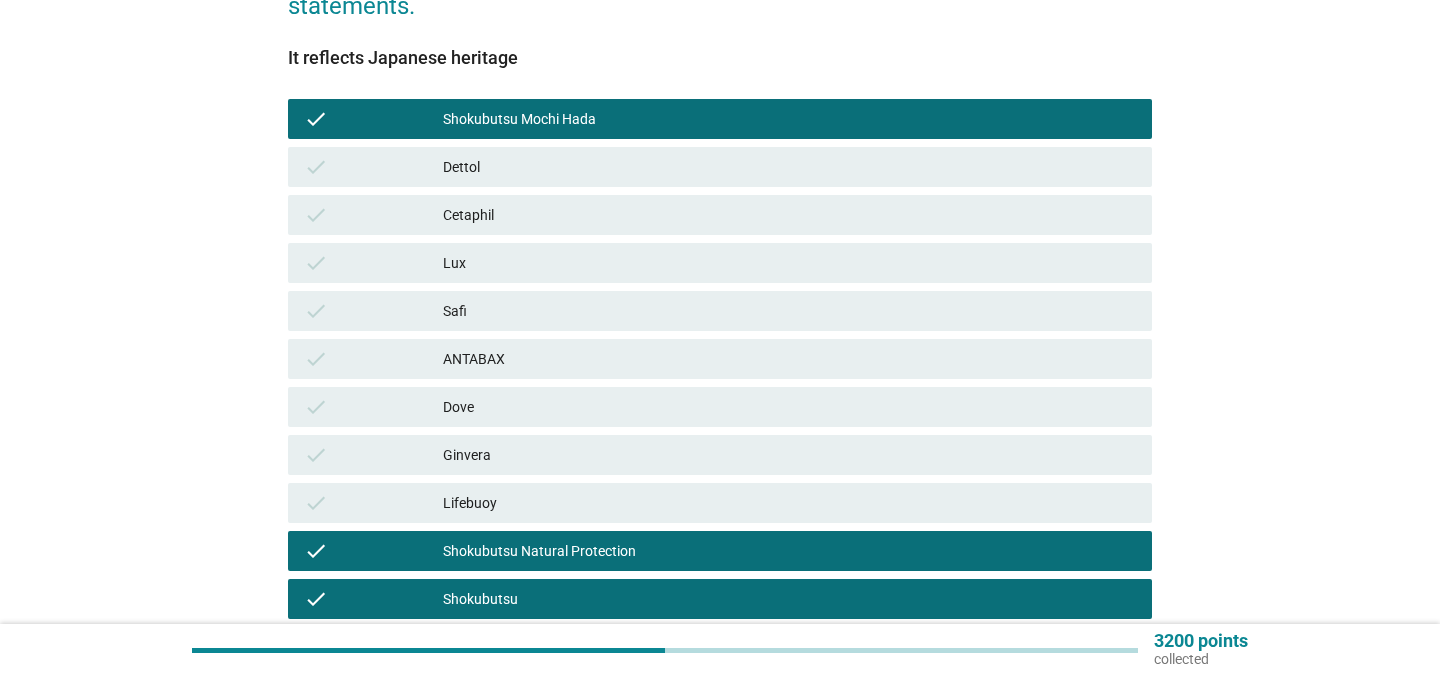 scroll, scrollTop: 571, scrollLeft: 0, axis: vertical 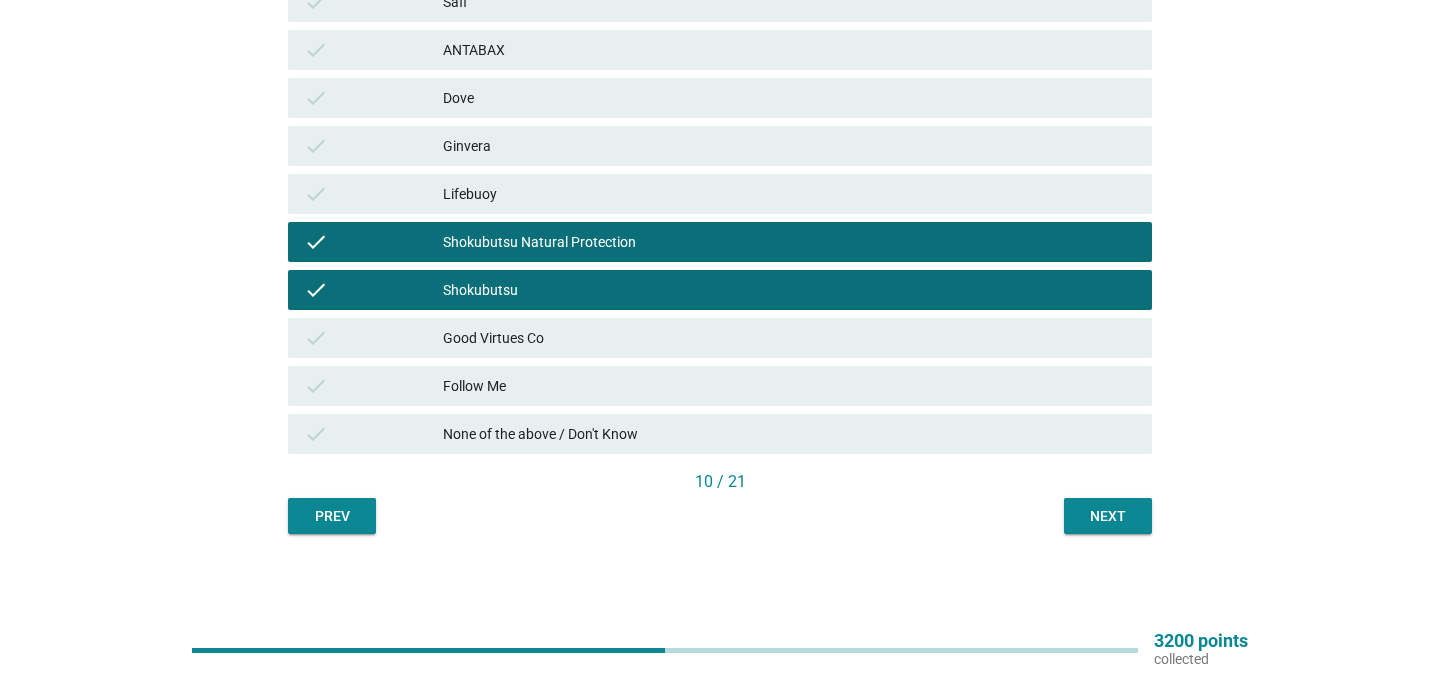 click on "English arrow_drop_down   Below is a list of statements related to body wash brands. For each statement, please indicate which body wash brand(s), if any, you associate with each of the statements.
It reflects Japanese heritage
check   Shokubutsu Mochi Hada check   Dettol check   Cetaphil check   Lux check   Safi check   ANTABAX check   Dove check   Ginvera check   Lifebuoy check   Shokubutsu Natural Protection check   Shokubutsu check   Good Virtues Co check   Follow Me check   None of the above / Don't Know
10 / 21
Prev   Next" at bounding box center [720, 26] 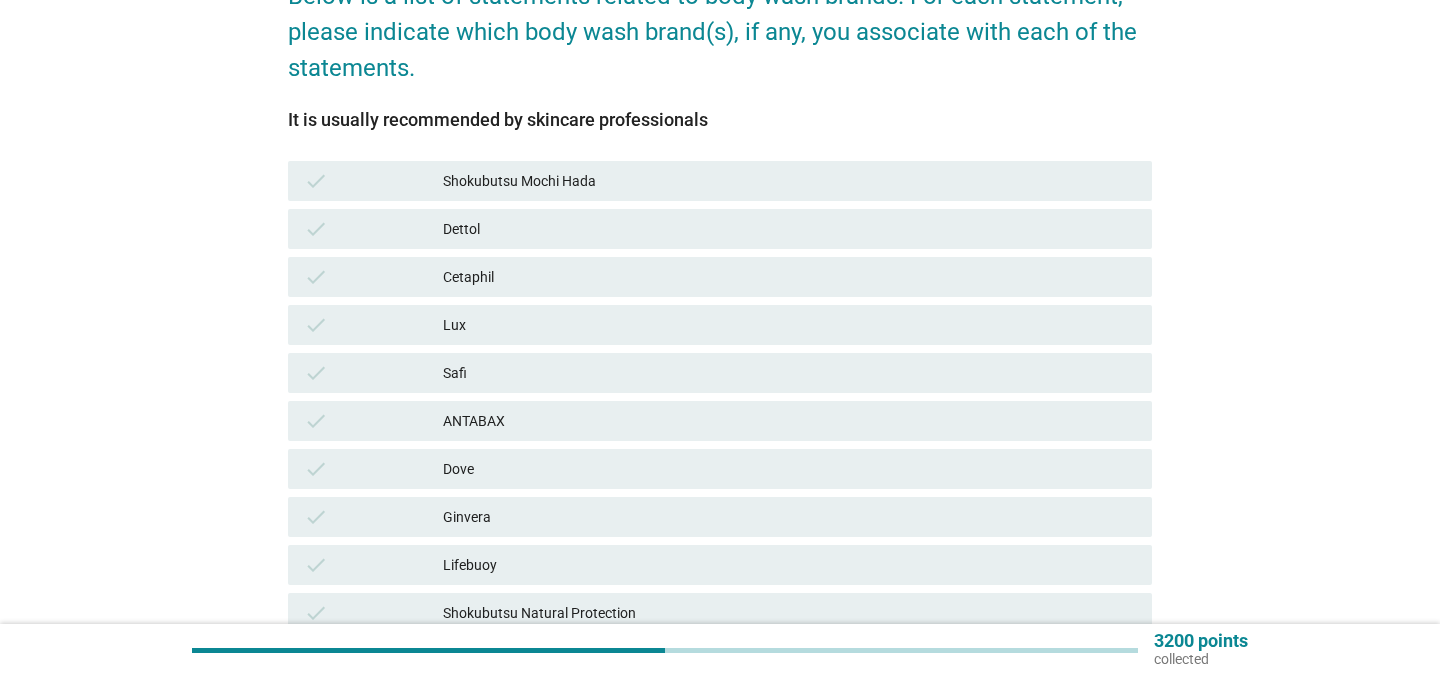 scroll, scrollTop: 232, scrollLeft: 0, axis: vertical 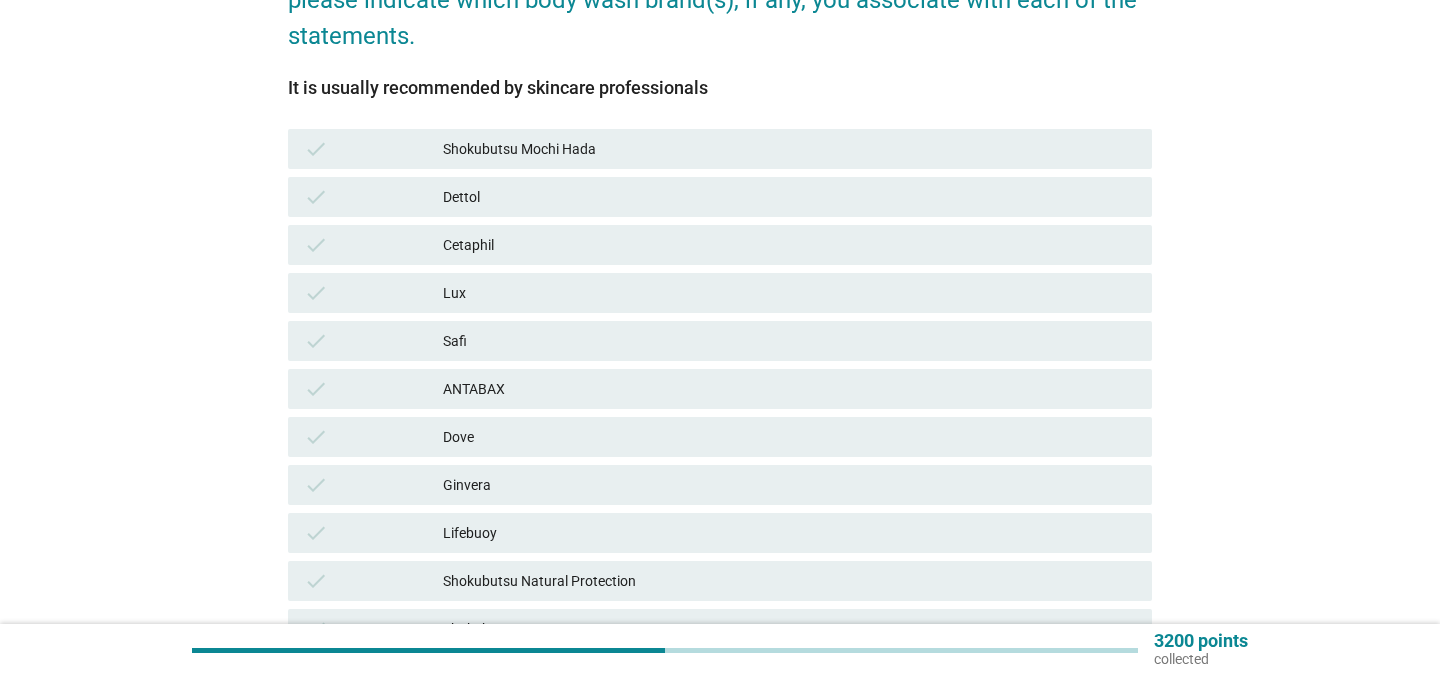 click on "Cetaphil" at bounding box center [789, 245] 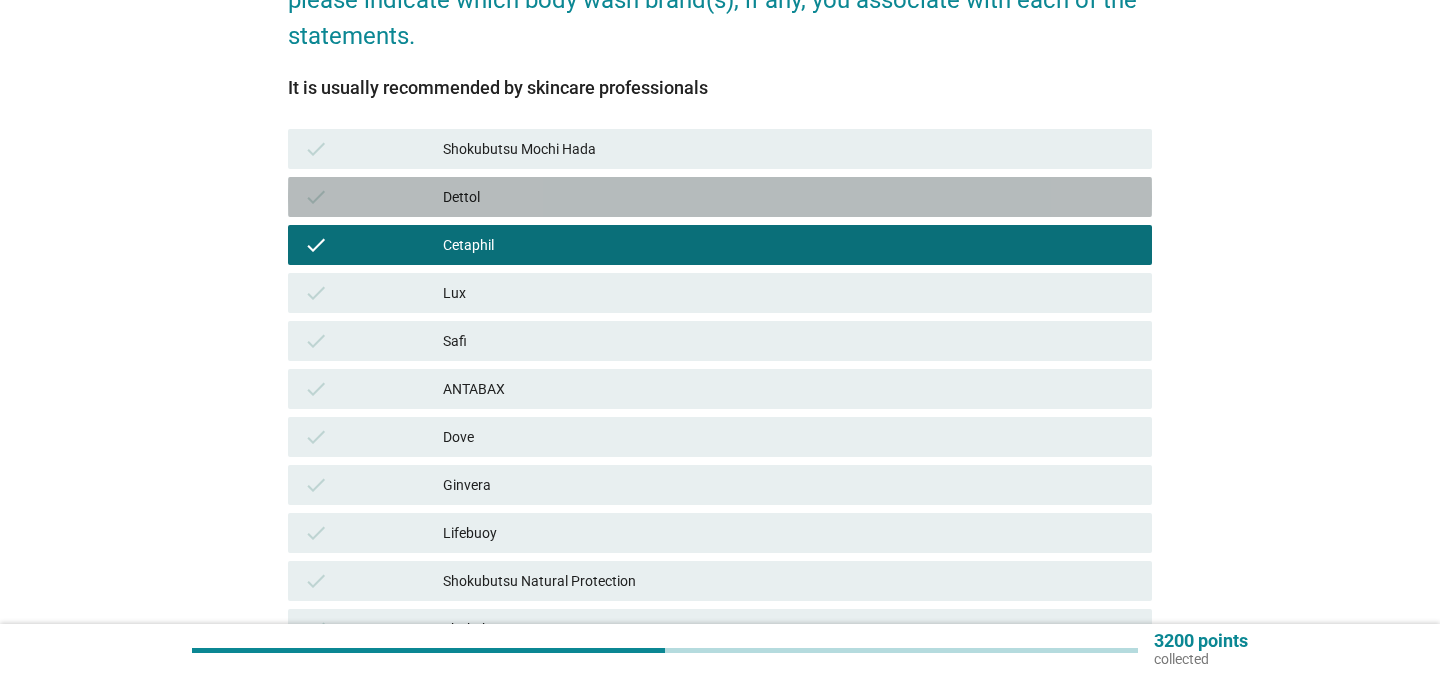 click on "check   Dettol" at bounding box center (720, 197) 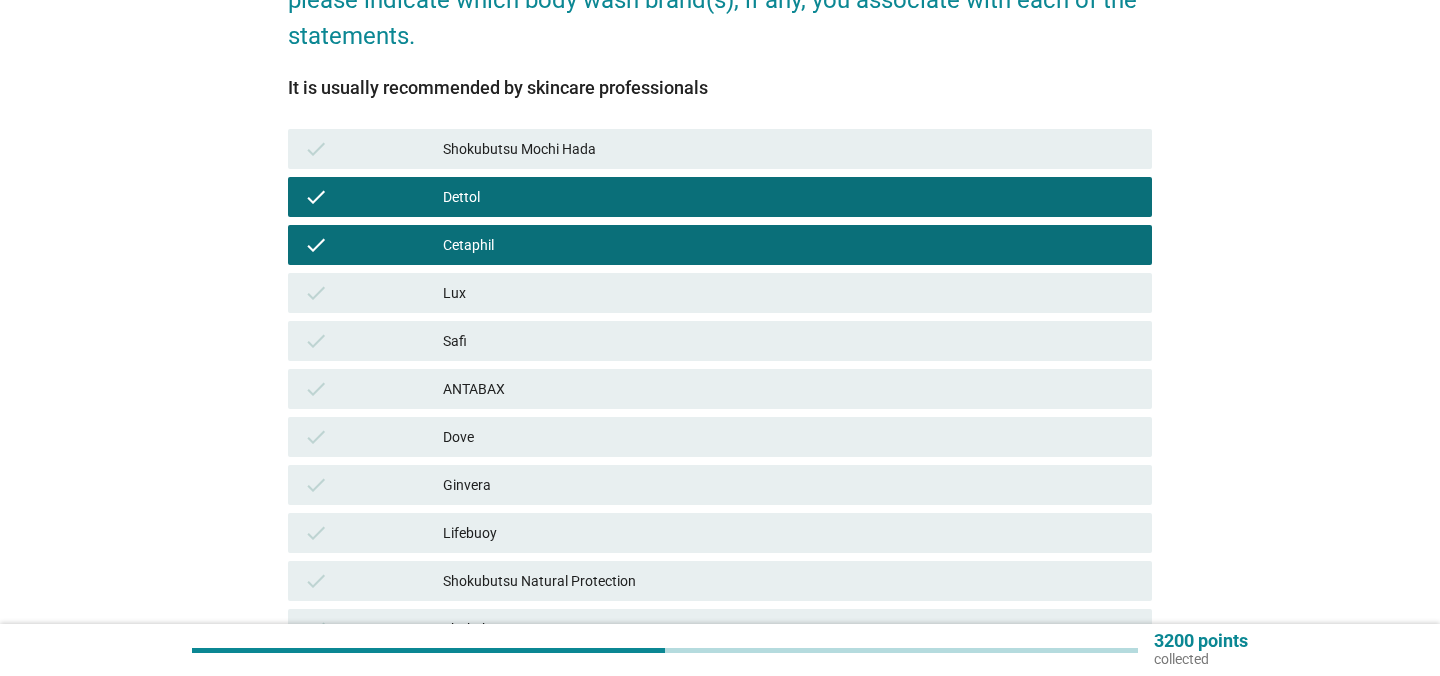 click on "Dettol" at bounding box center (789, 197) 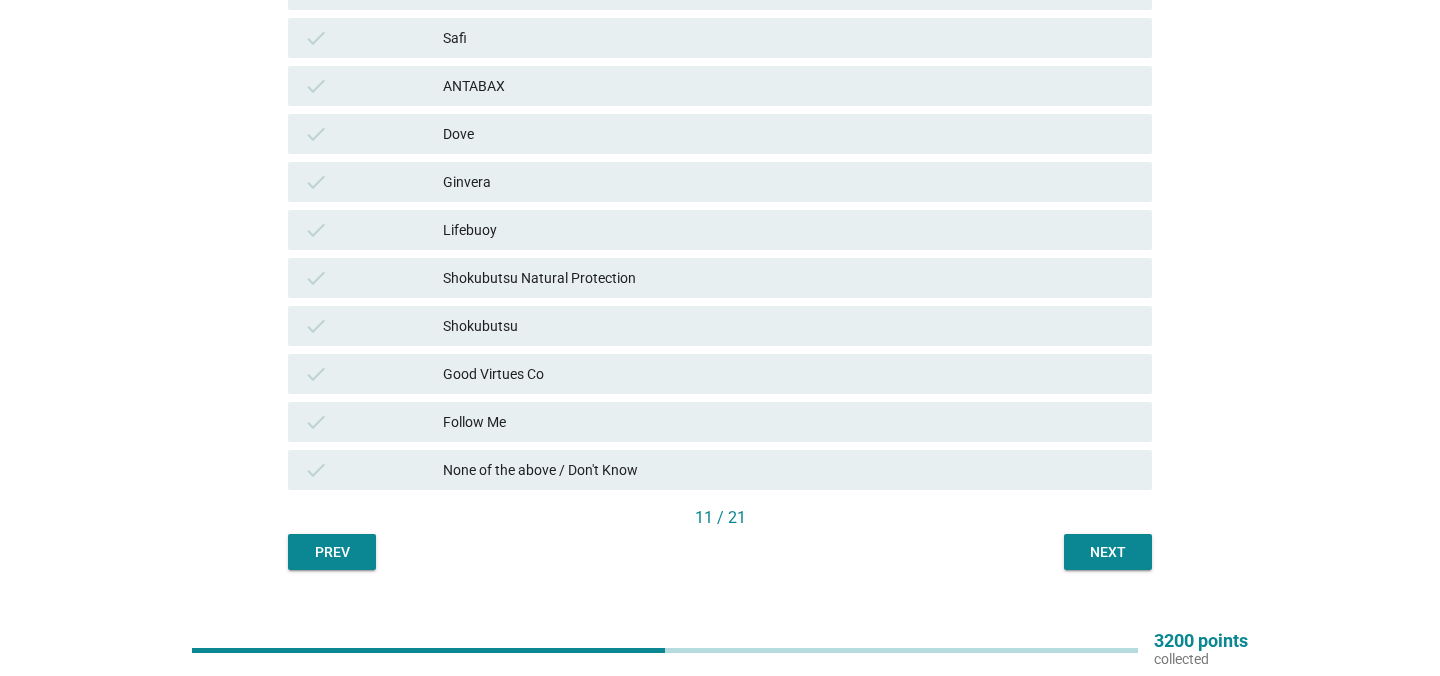 scroll, scrollTop: 571, scrollLeft: 0, axis: vertical 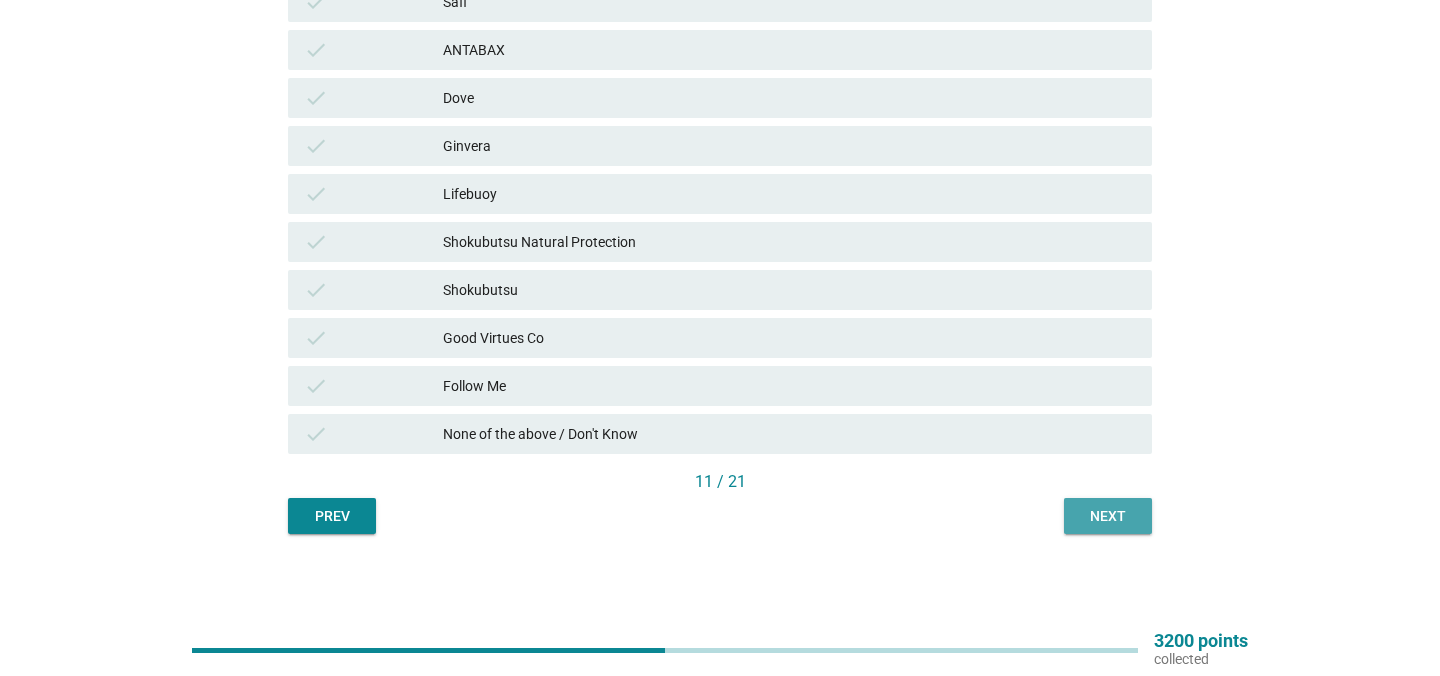 click on "Next" at bounding box center [1108, 516] 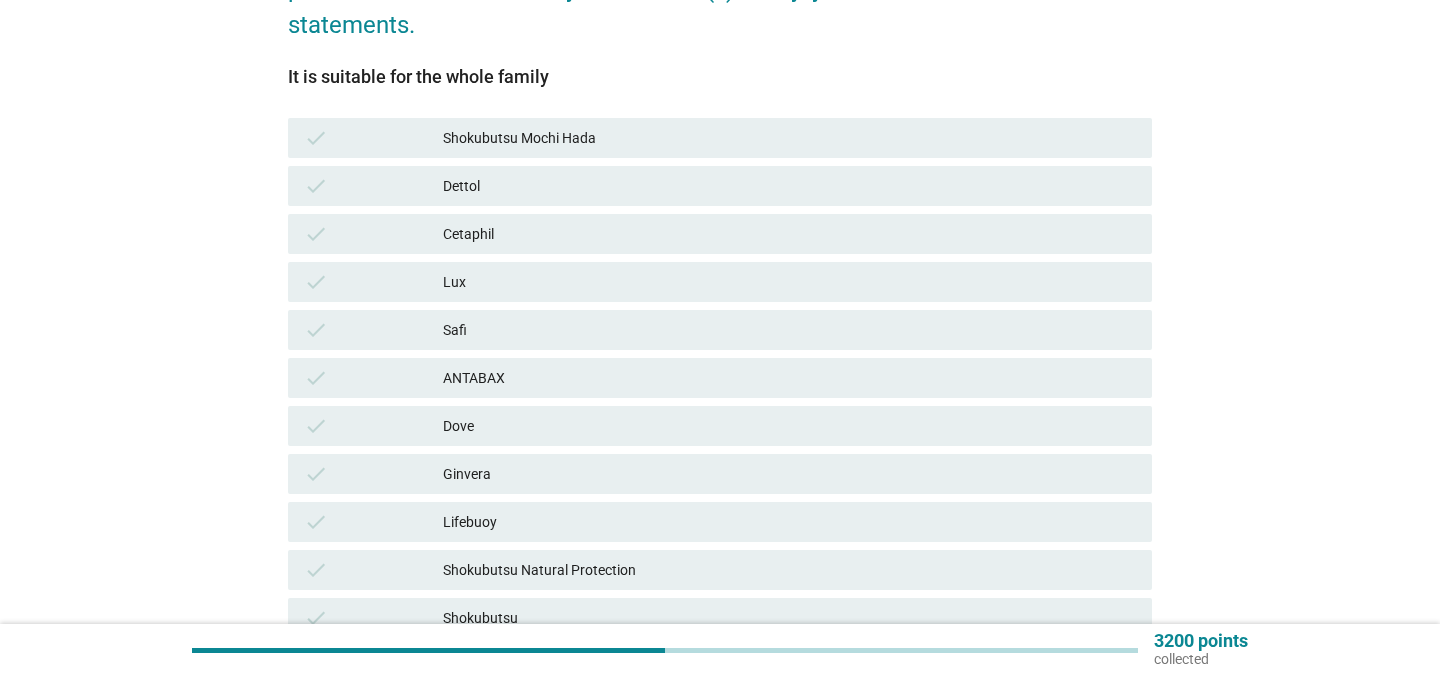 scroll, scrollTop: 245, scrollLeft: 0, axis: vertical 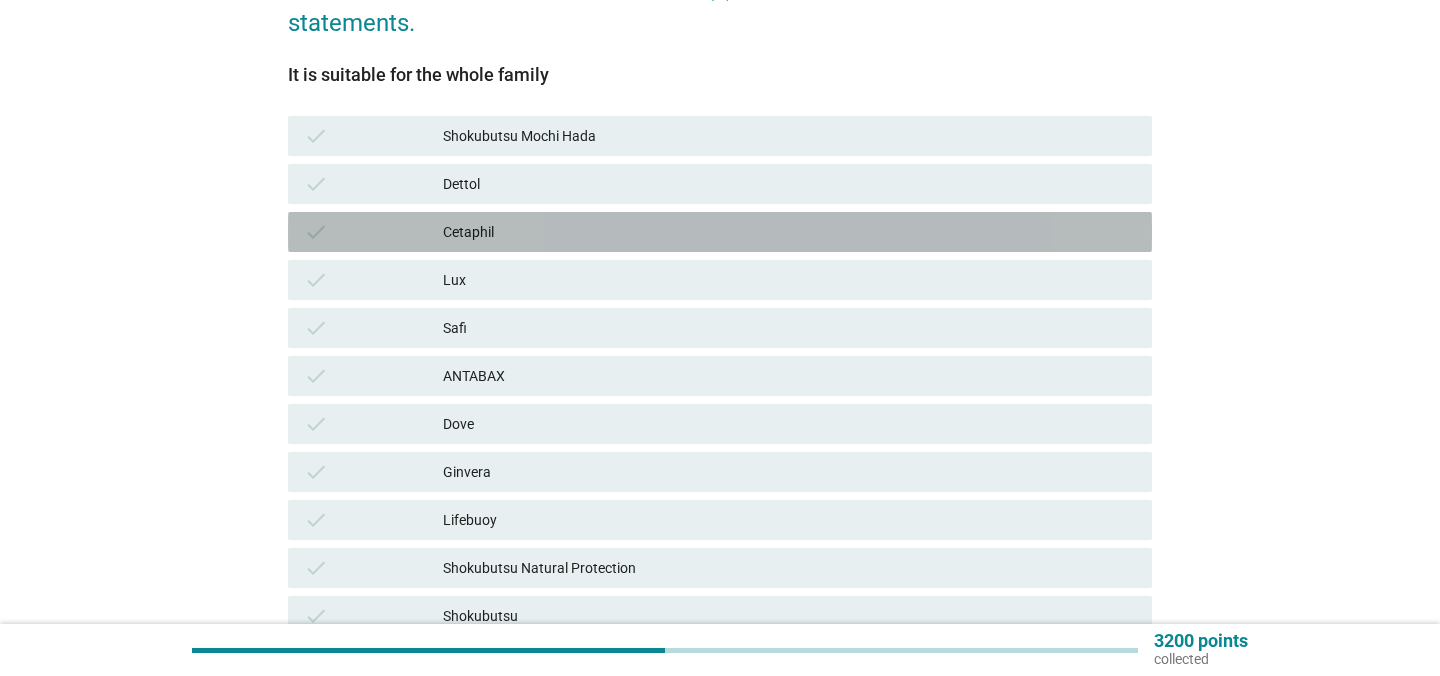 click on "Cetaphil" at bounding box center (789, 232) 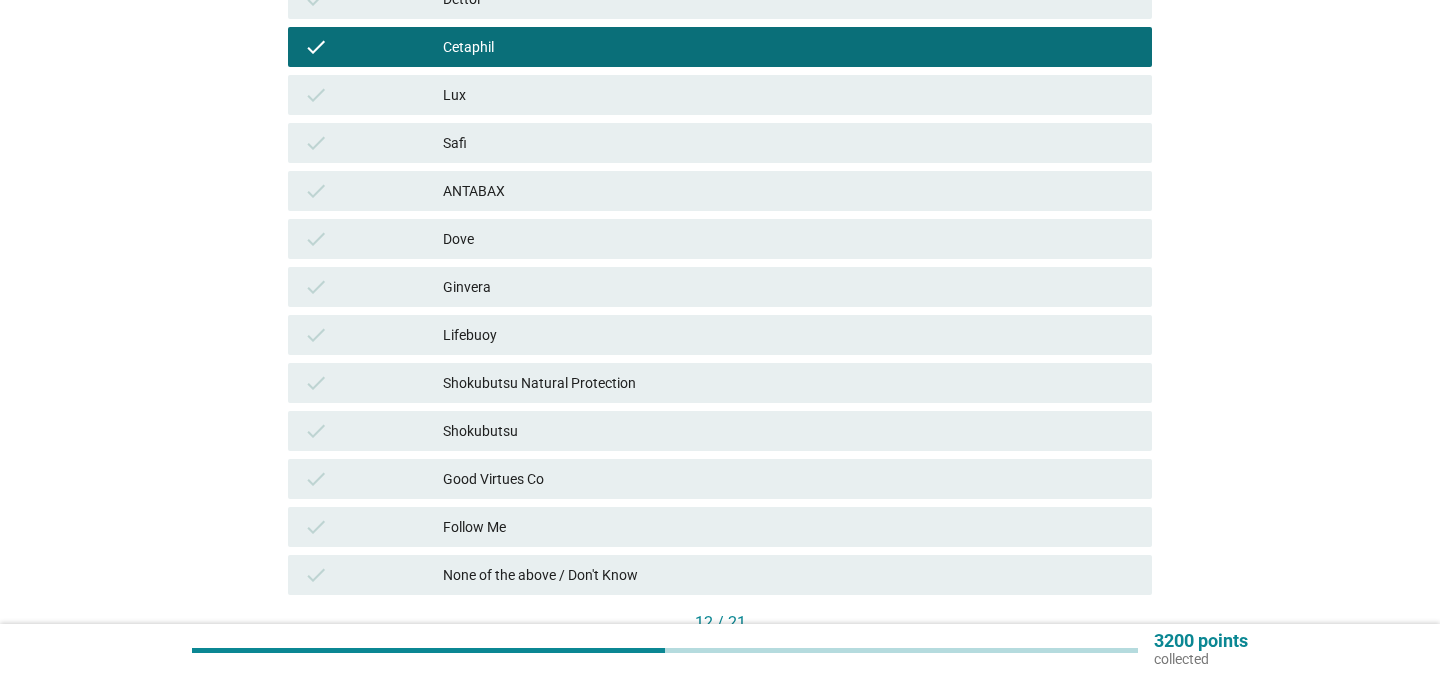 scroll, scrollTop: 443, scrollLeft: 0, axis: vertical 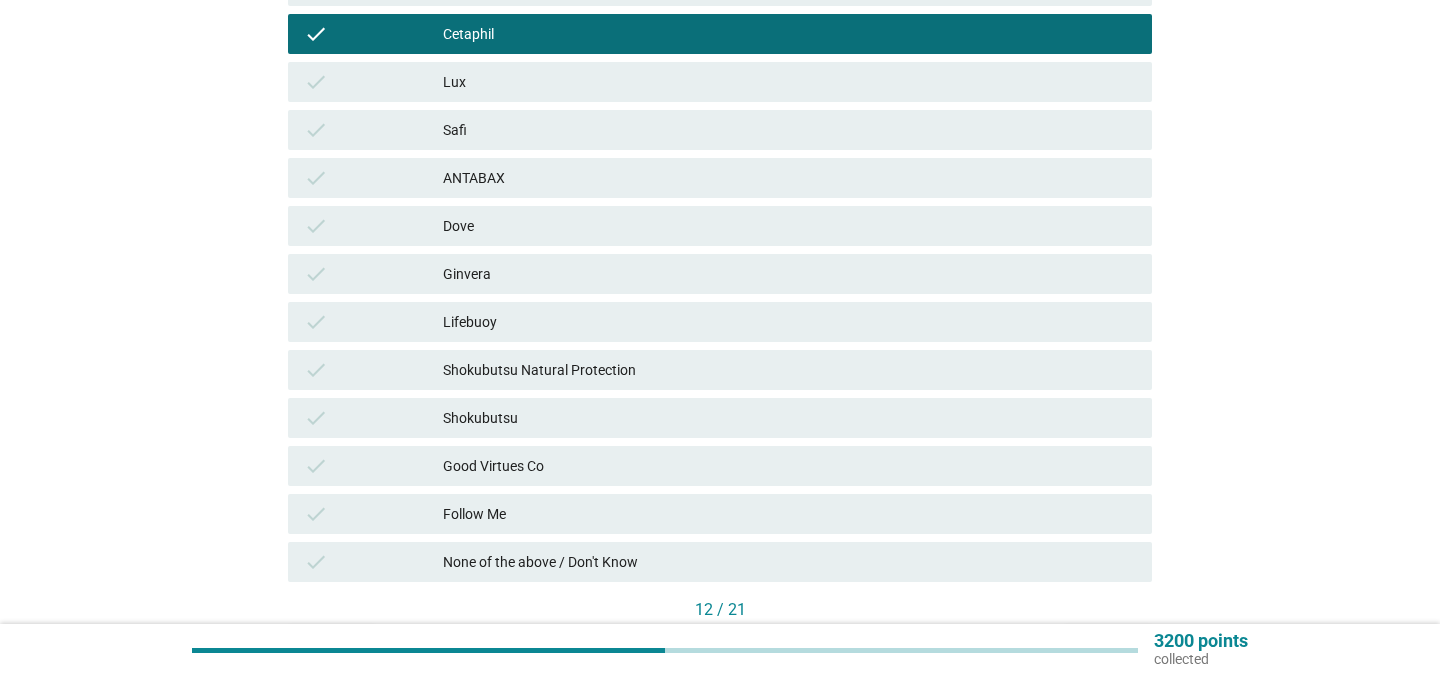 click on "Dove" at bounding box center [789, 226] 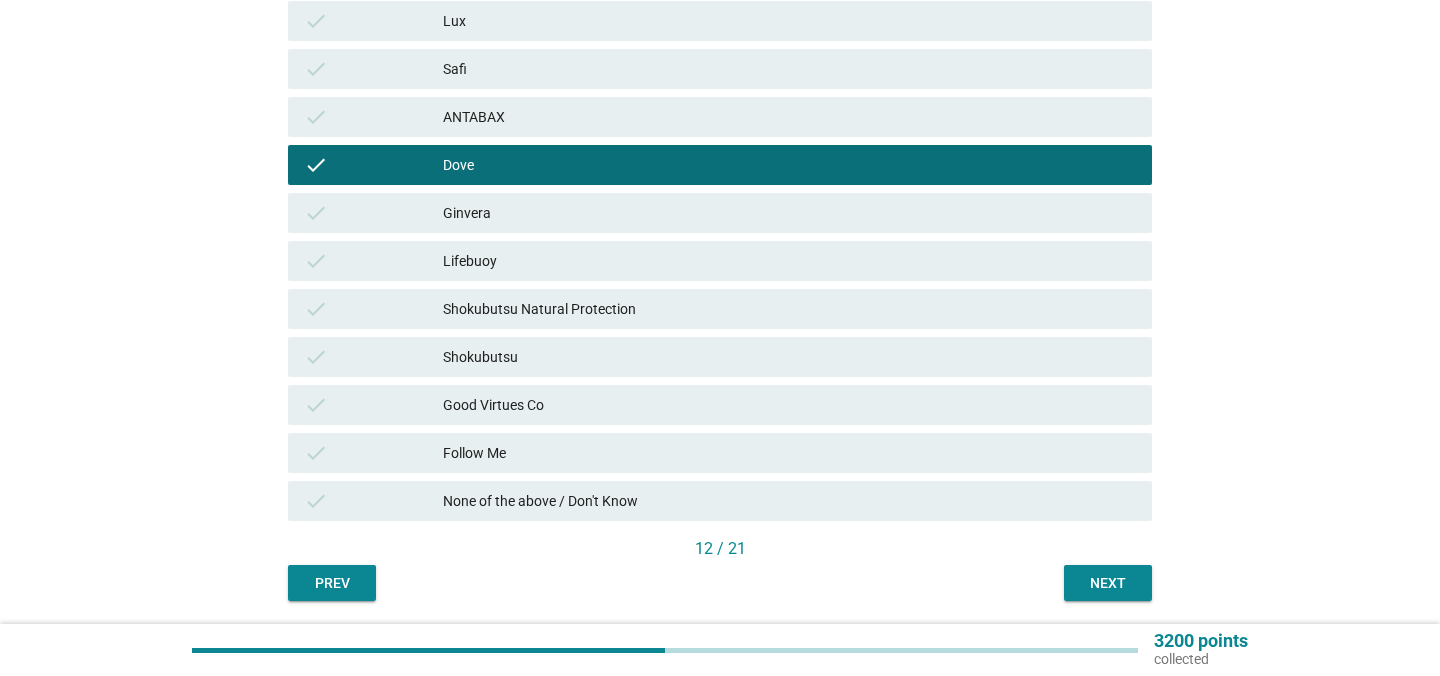 scroll, scrollTop: 571, scrollLeft: 0, axis: vertical 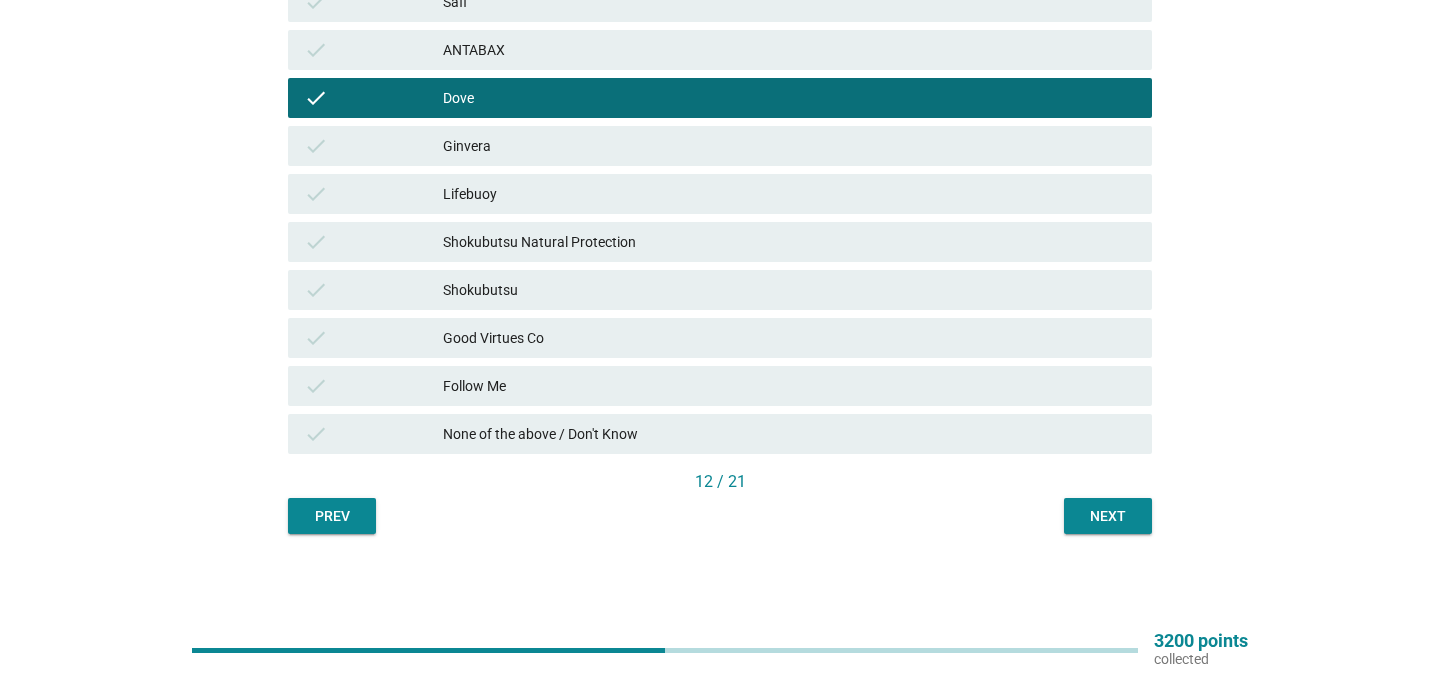 click on "Next" at bounding box center [1108, 516] 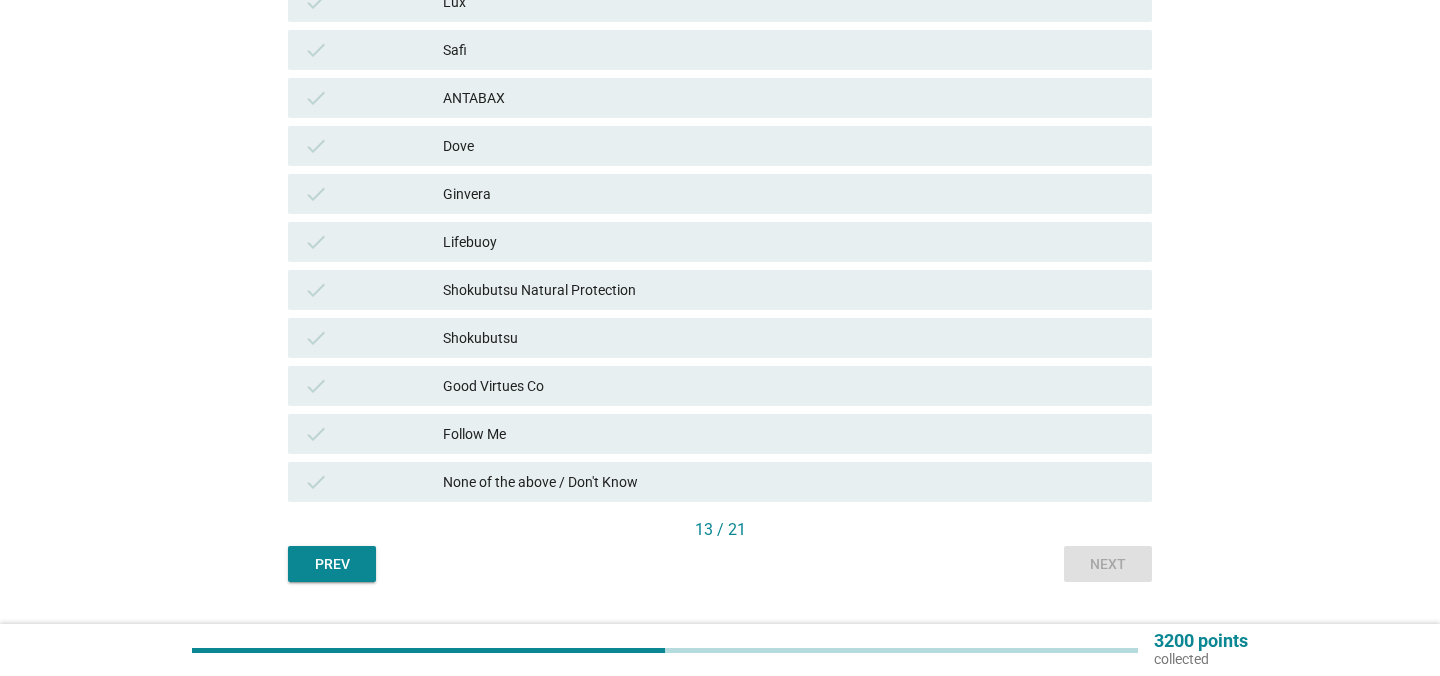 scroll, scrollTop: 524, scrollLeft: 0, axis: vertical 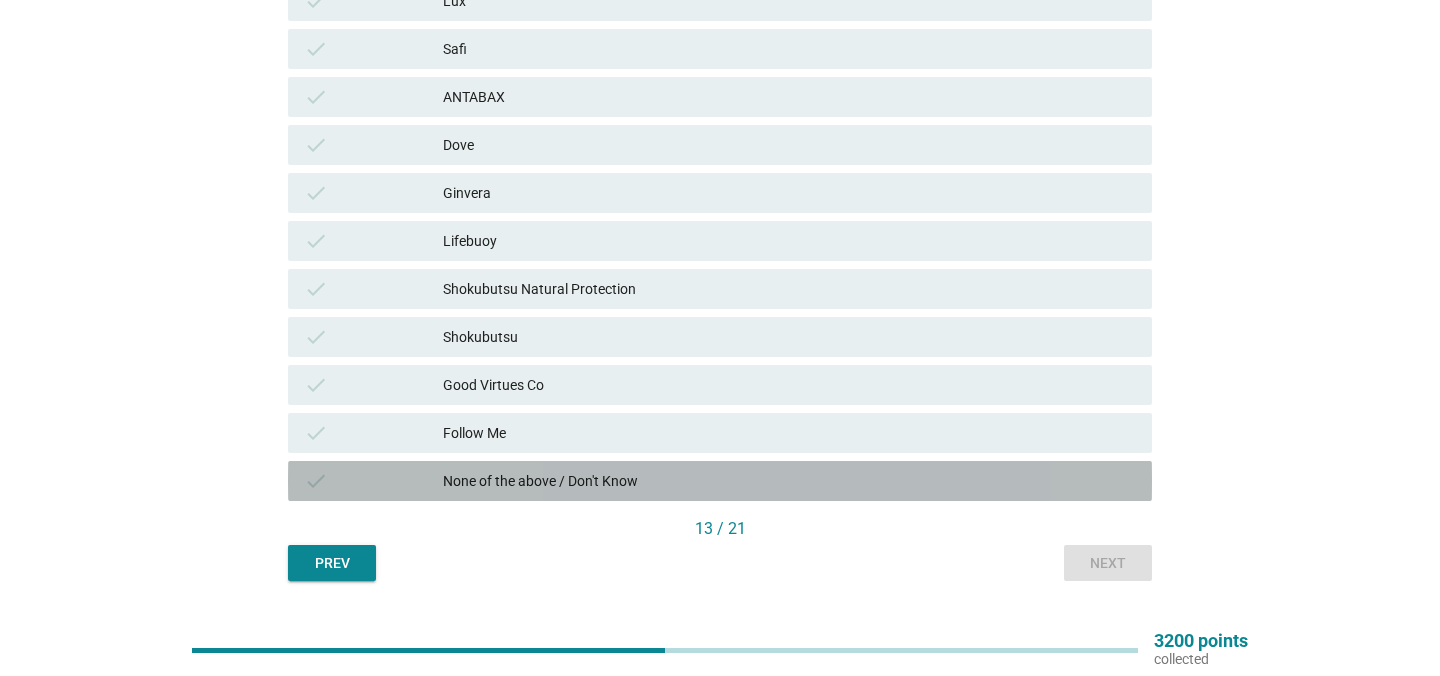 click on "check   None of the above / Don't Know" at bounding box center (720, 481) 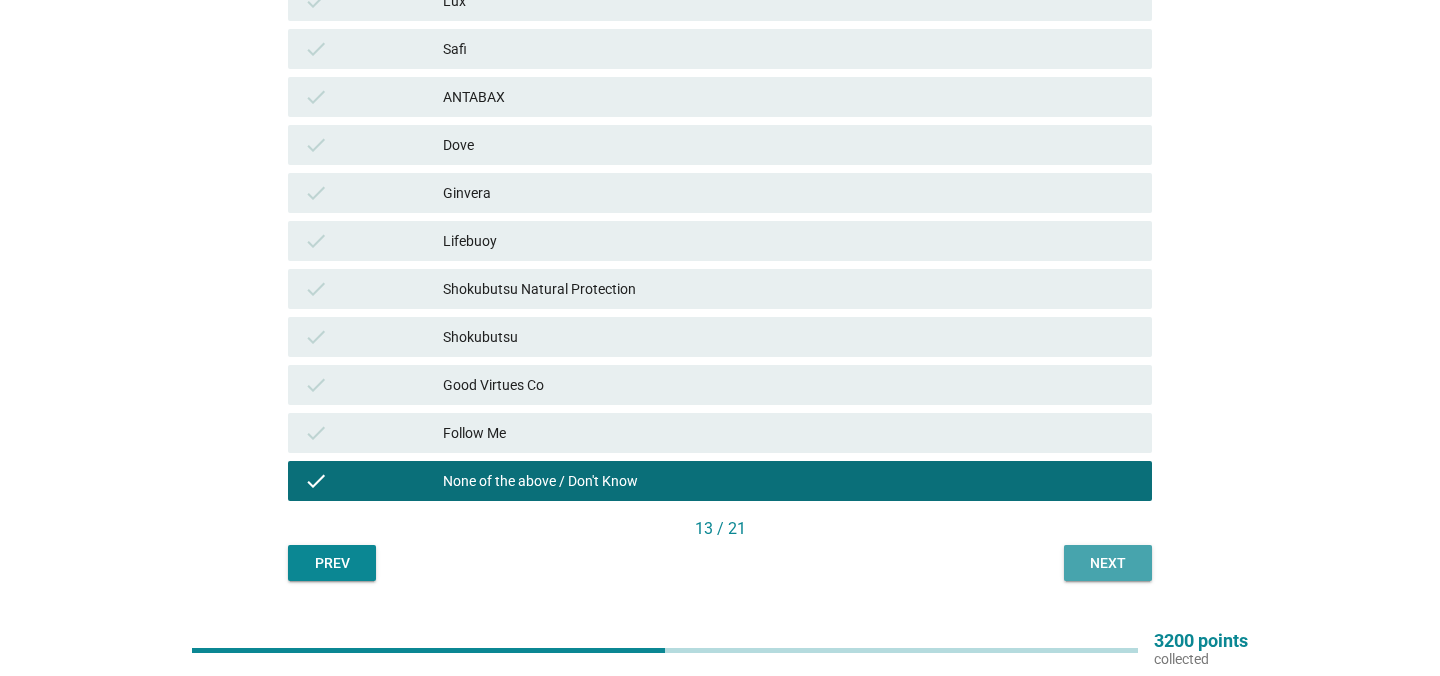 click on "Next" at bounding box center [1108, 563] 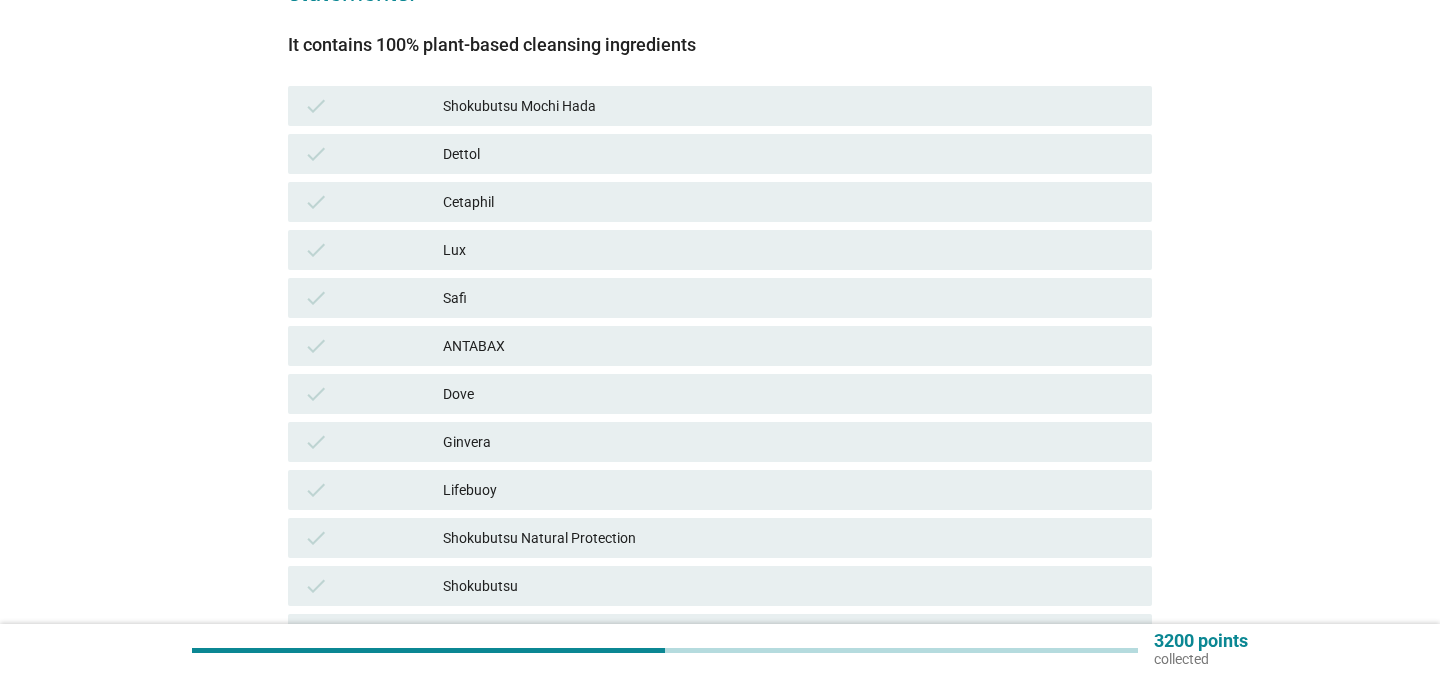 scroll, scrollTop: 279, scrollLeft: 0, axis: vertical 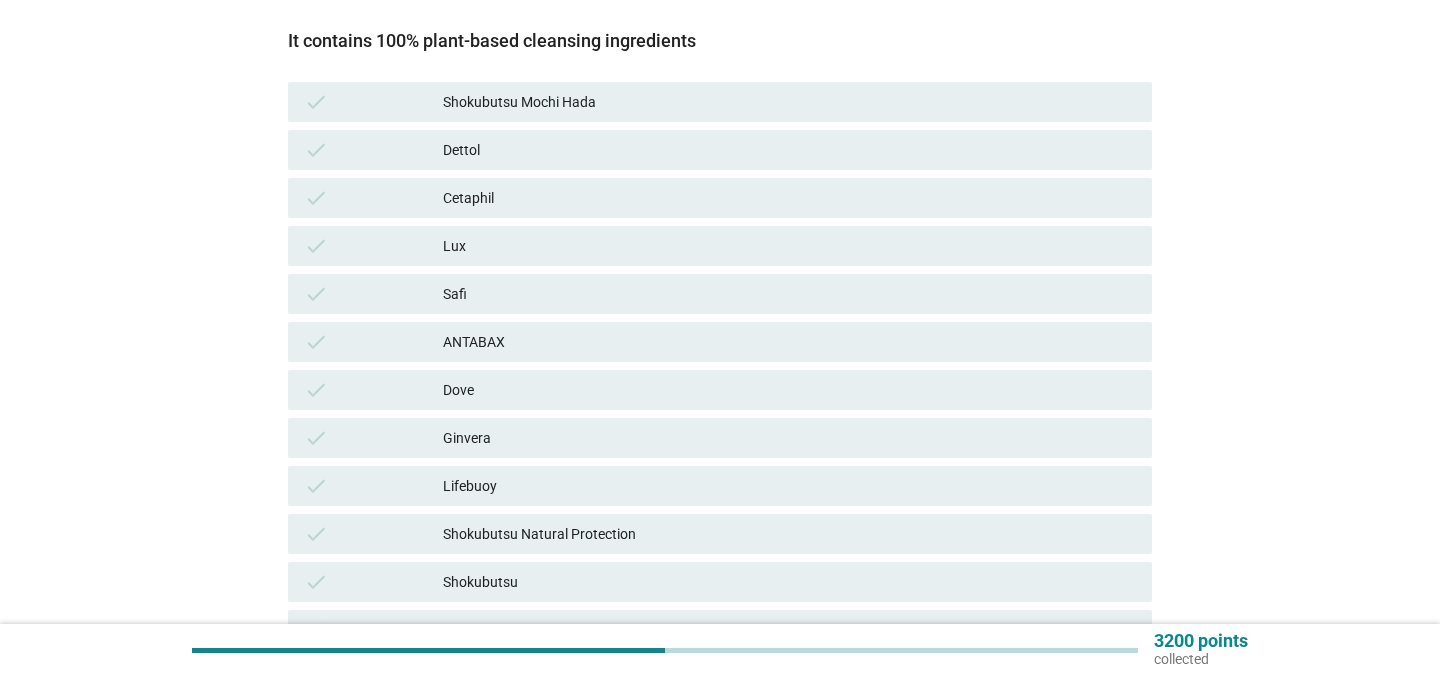 click on "Shokubutsu Mochi Hada" at bounding box center [789, 102] 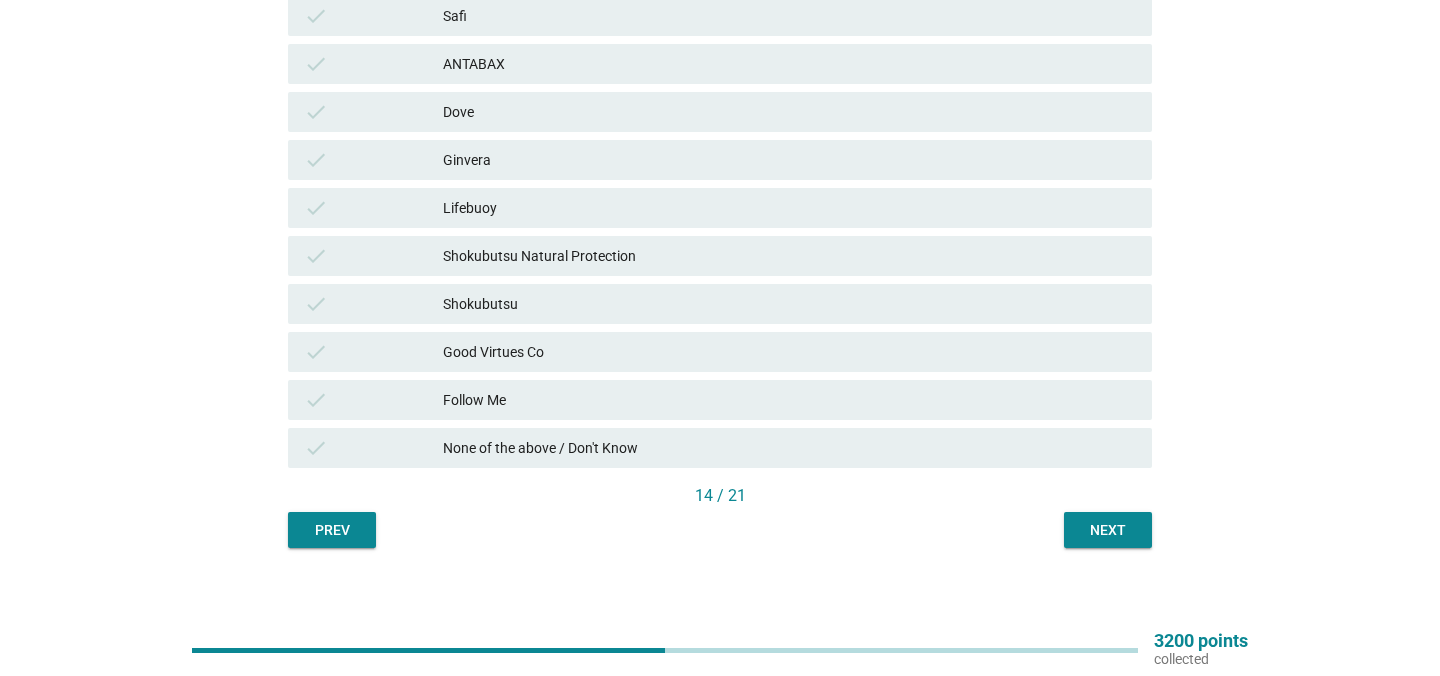 scroll, scrollTop: 571, scrollLeft: 0, axis: vertical 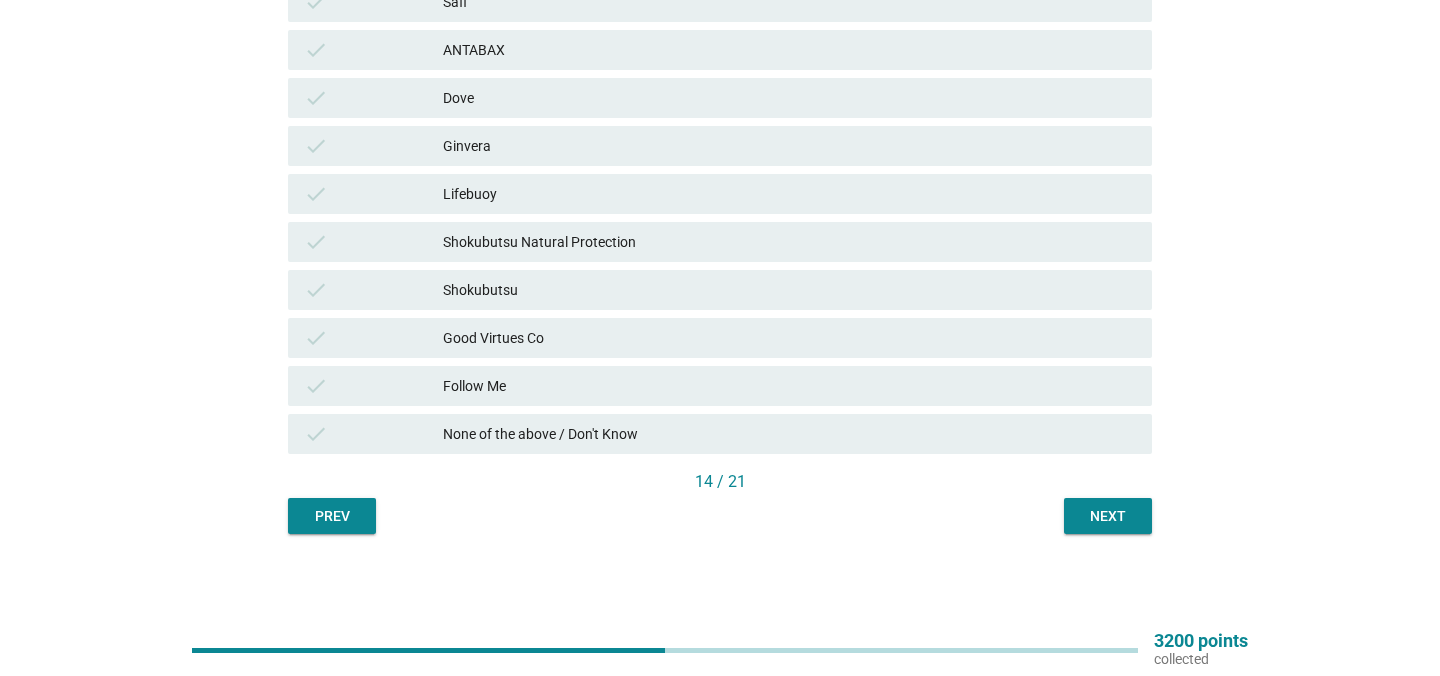 click on "Good Virtues Co" at bounding box center (789, 338) 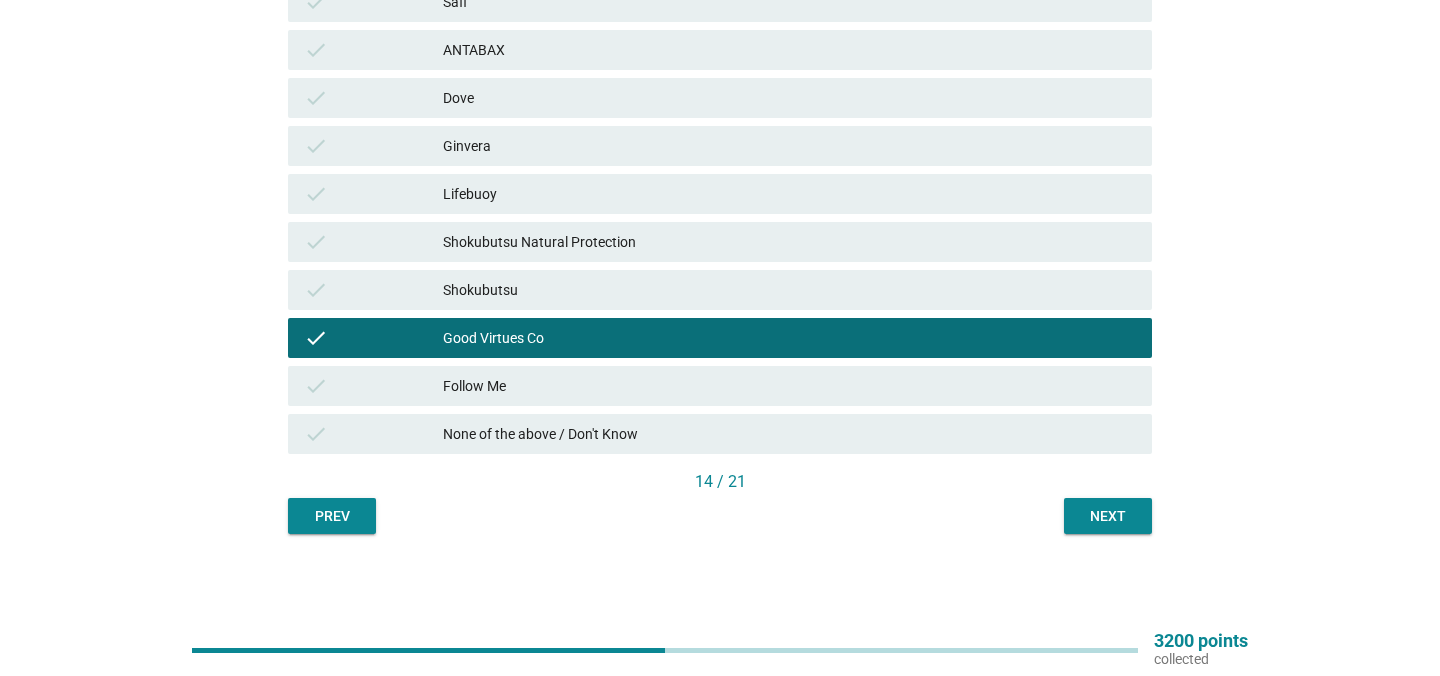 click on "Next" at bounding box center [1108, 516] 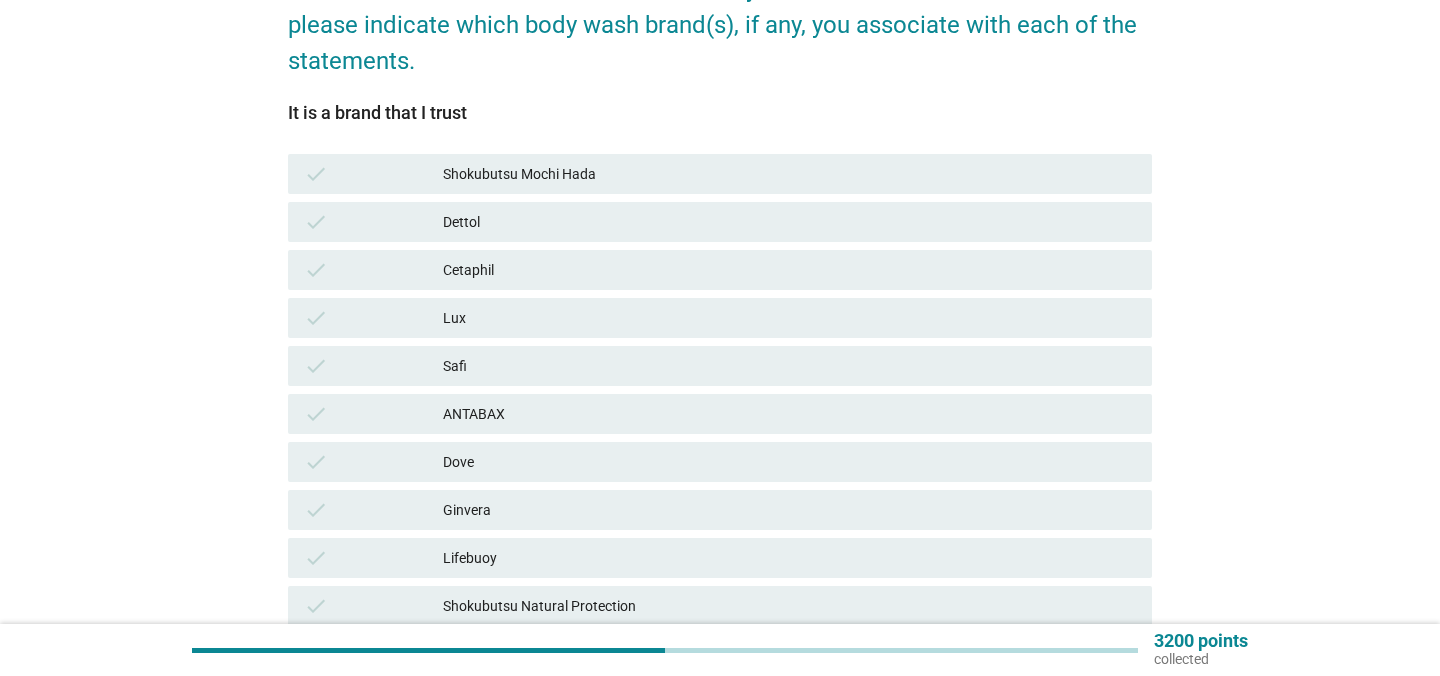 scroll, scrollTop: 213, scrollLeft: 0, axis: vertical 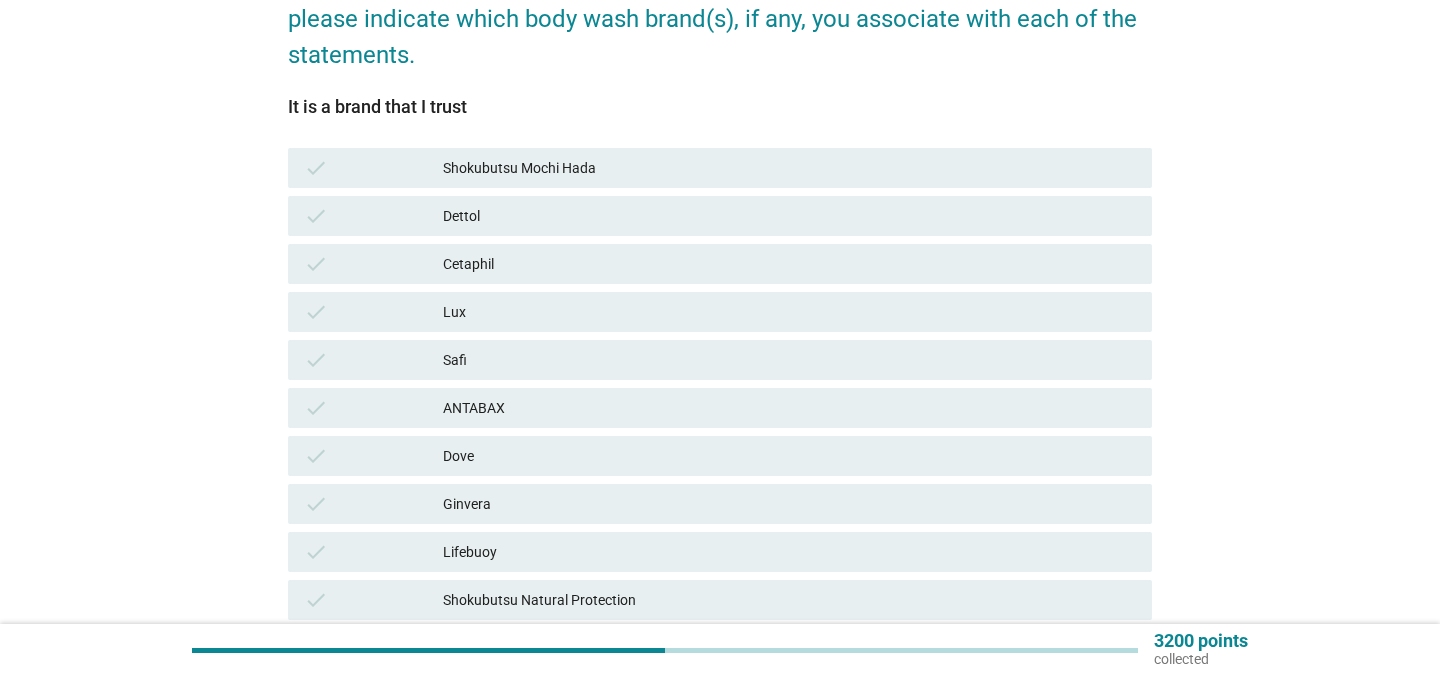 click on "Cetaphil" at bounding box center [789, 264] 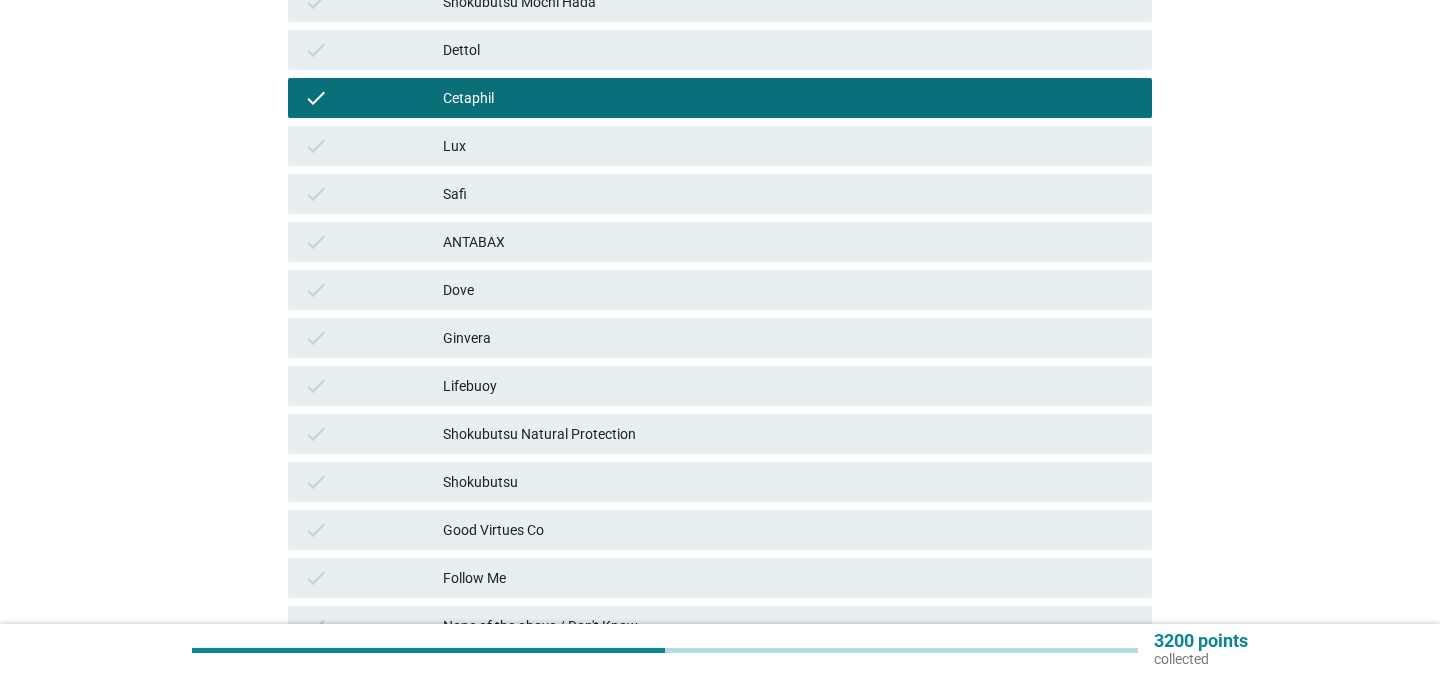 scroll, scrollTop: 383, scrollLeft: 0, axis: vertical 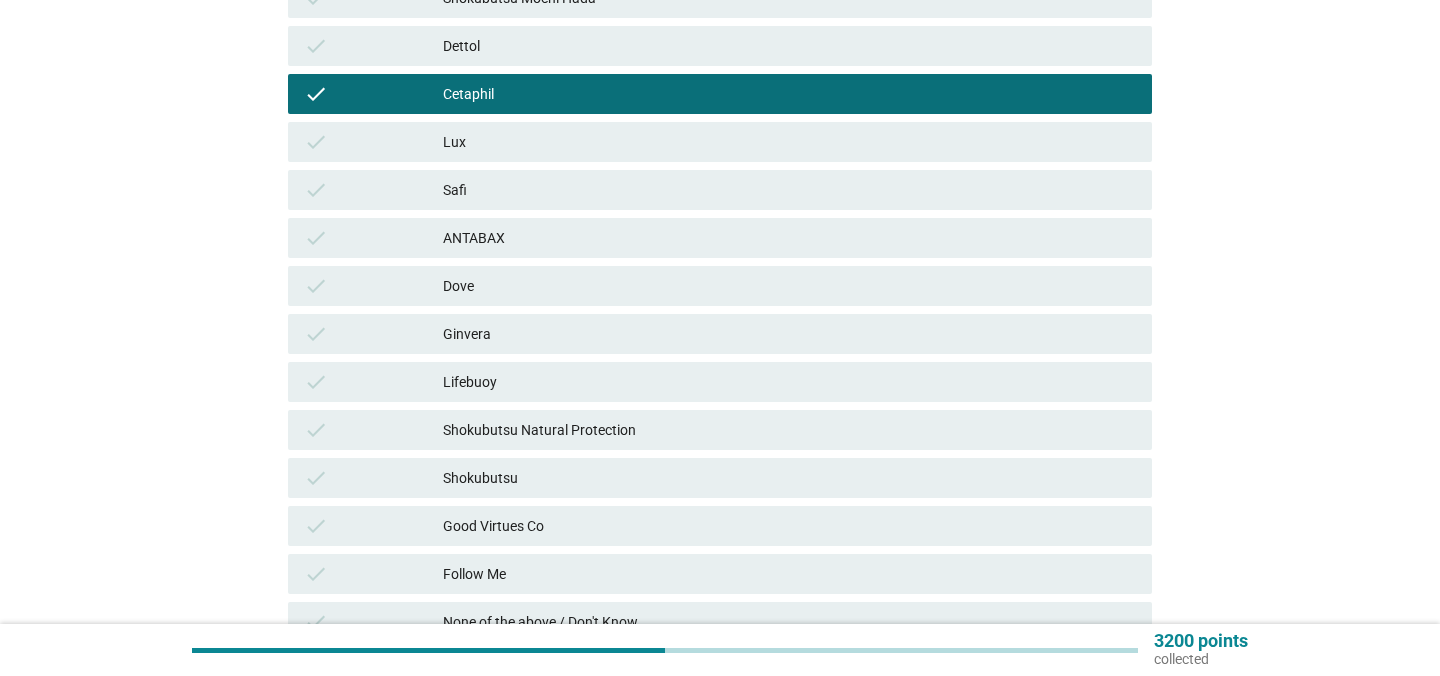 click on "Lifebuoy" at bounding box center (789, 382) 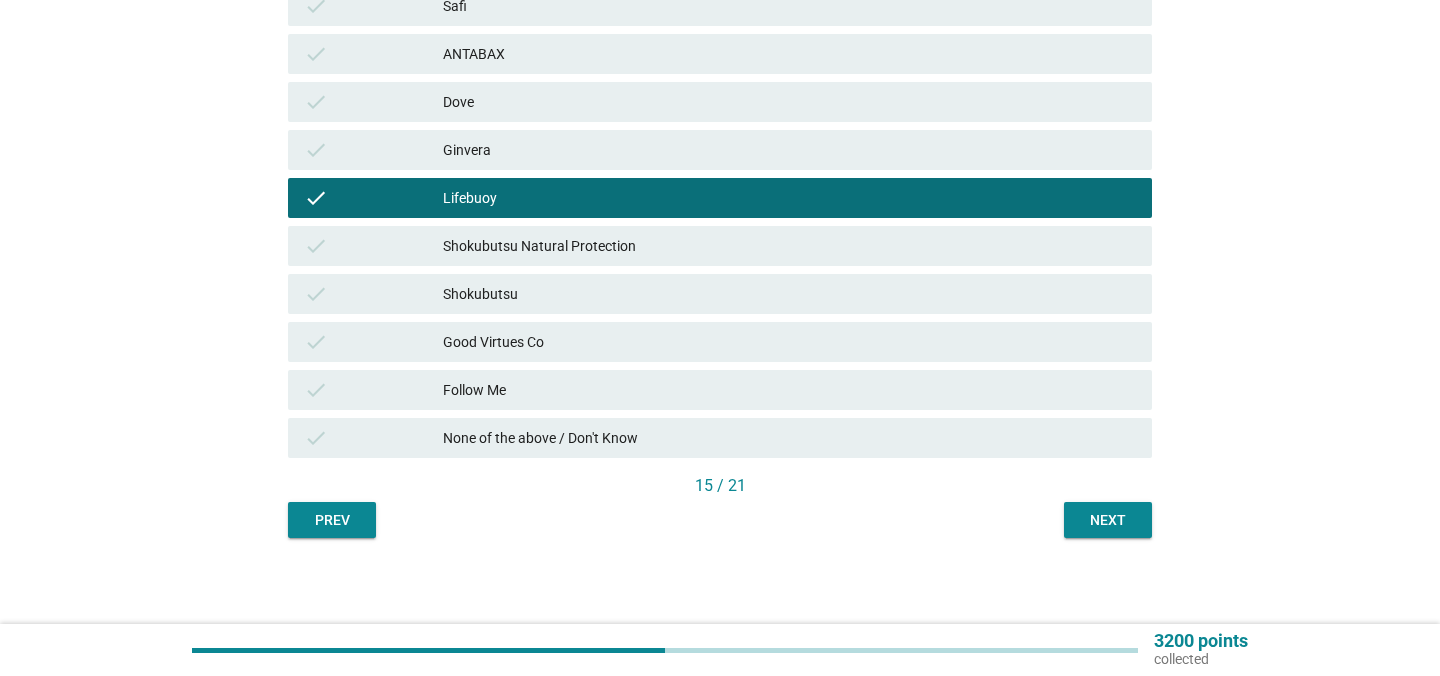 scroll, scrollTop: 571, scrollLeft: 0, axis: vertical 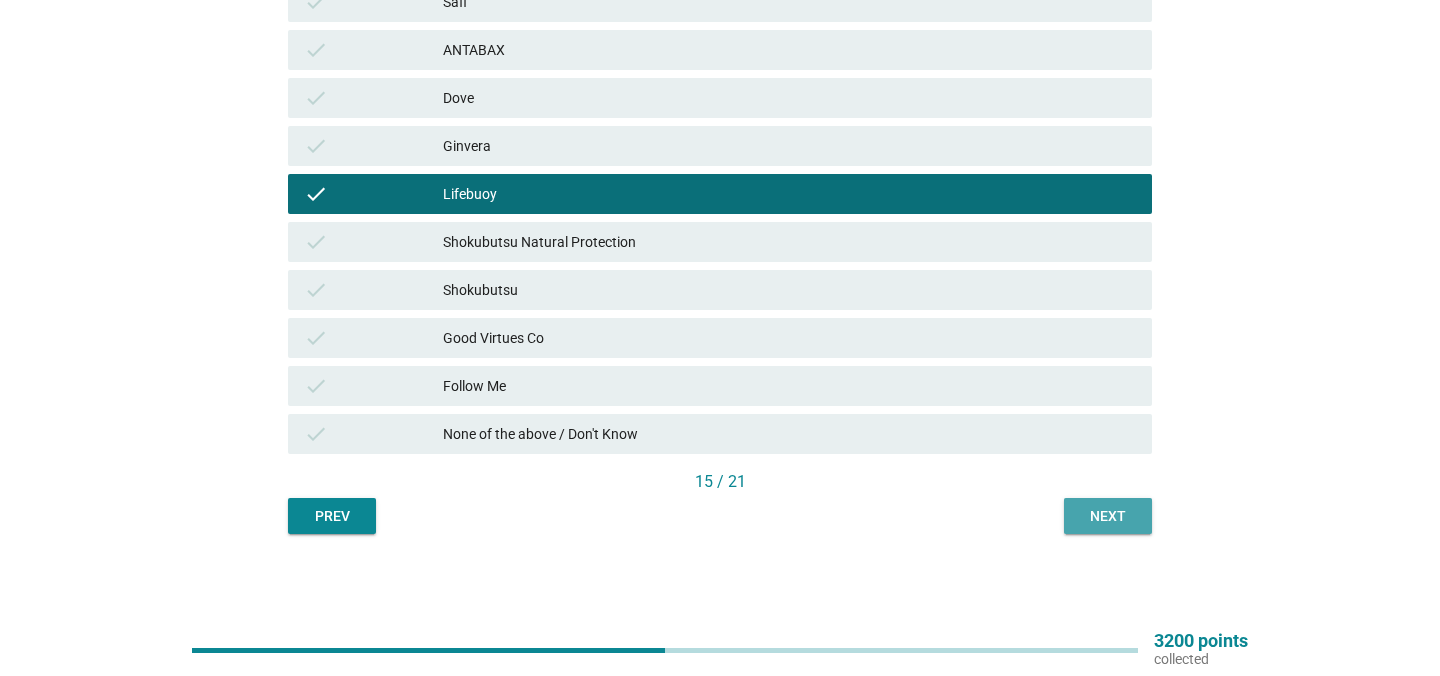 click on "Next" at bounding box center [1108, 516] 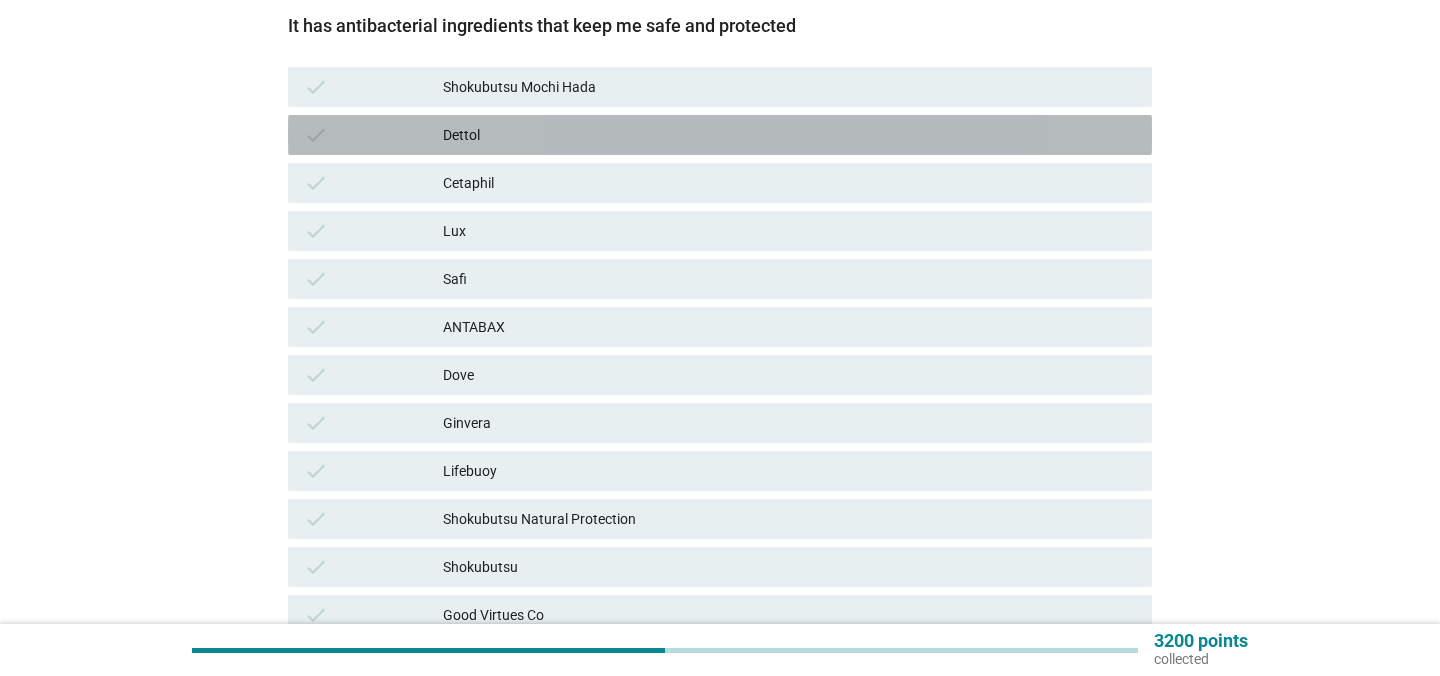 click on "Dettol" at bounding box center (789, 135) 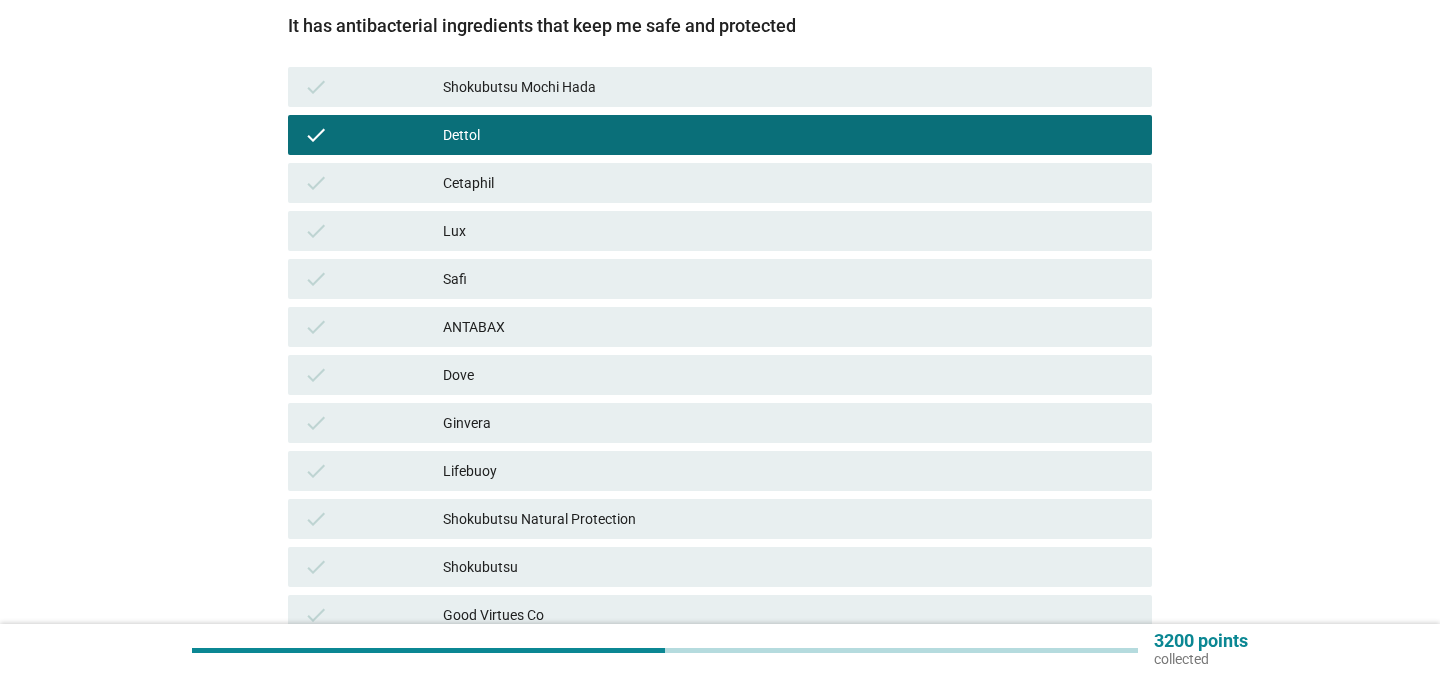 click on "ANTABAX" at bounding box center [789, 327] 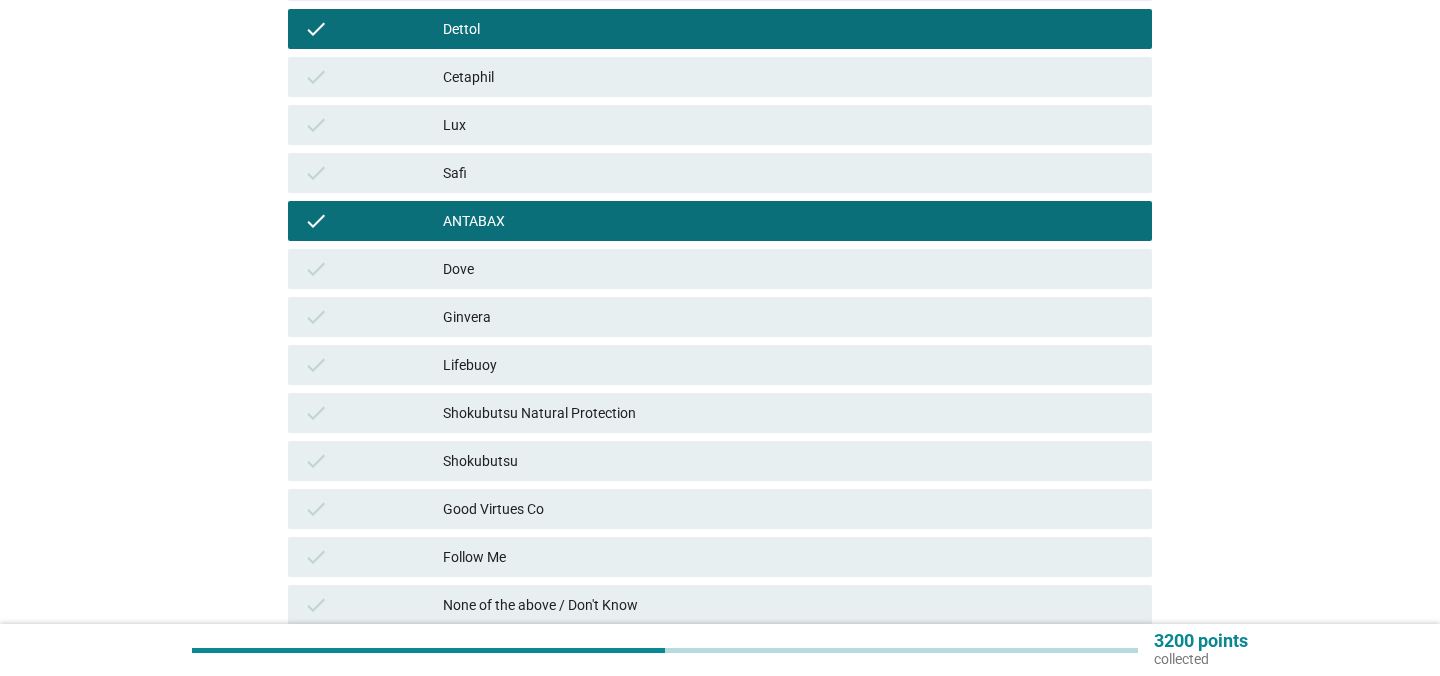 click on "check   Lifebuoy" at bounding box center [720, 365] 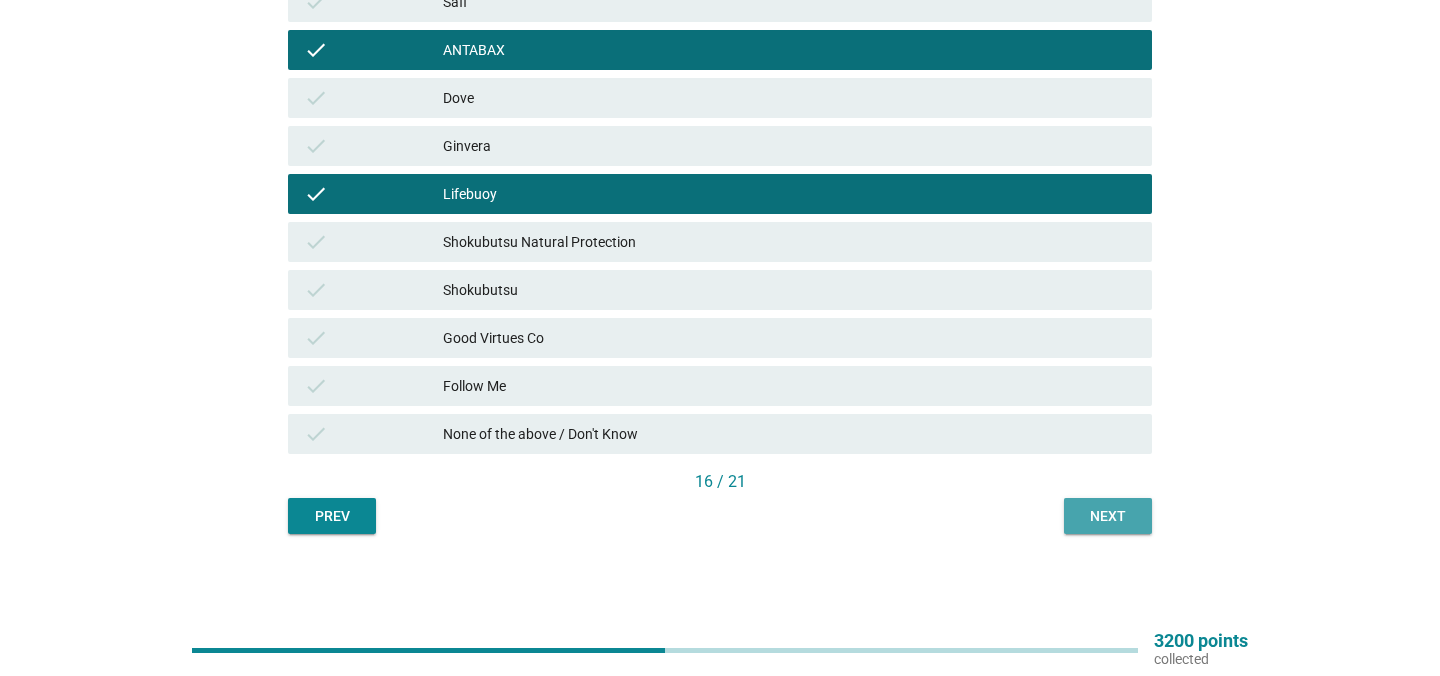 click on "Next" at bounding box center (1108, 516) 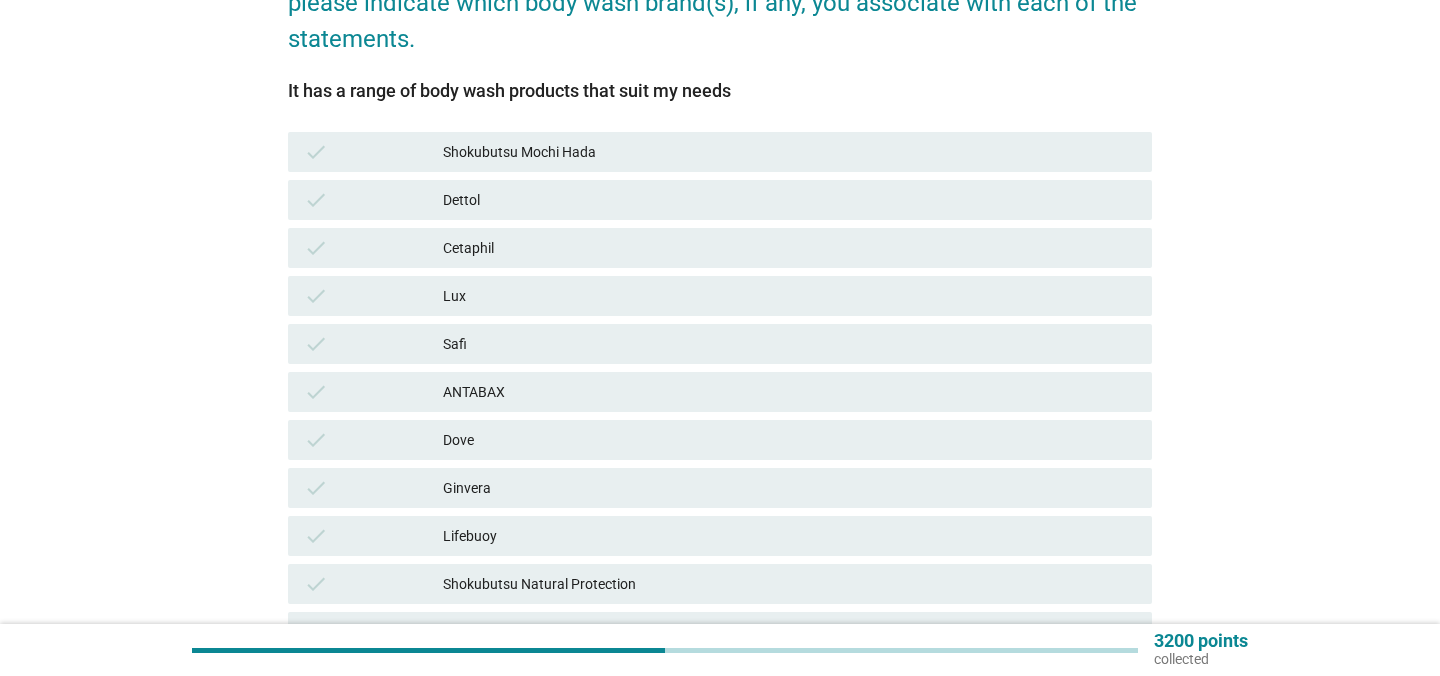 scroll, scrollTop: 264, scrollLeft: 0, axis: vertical 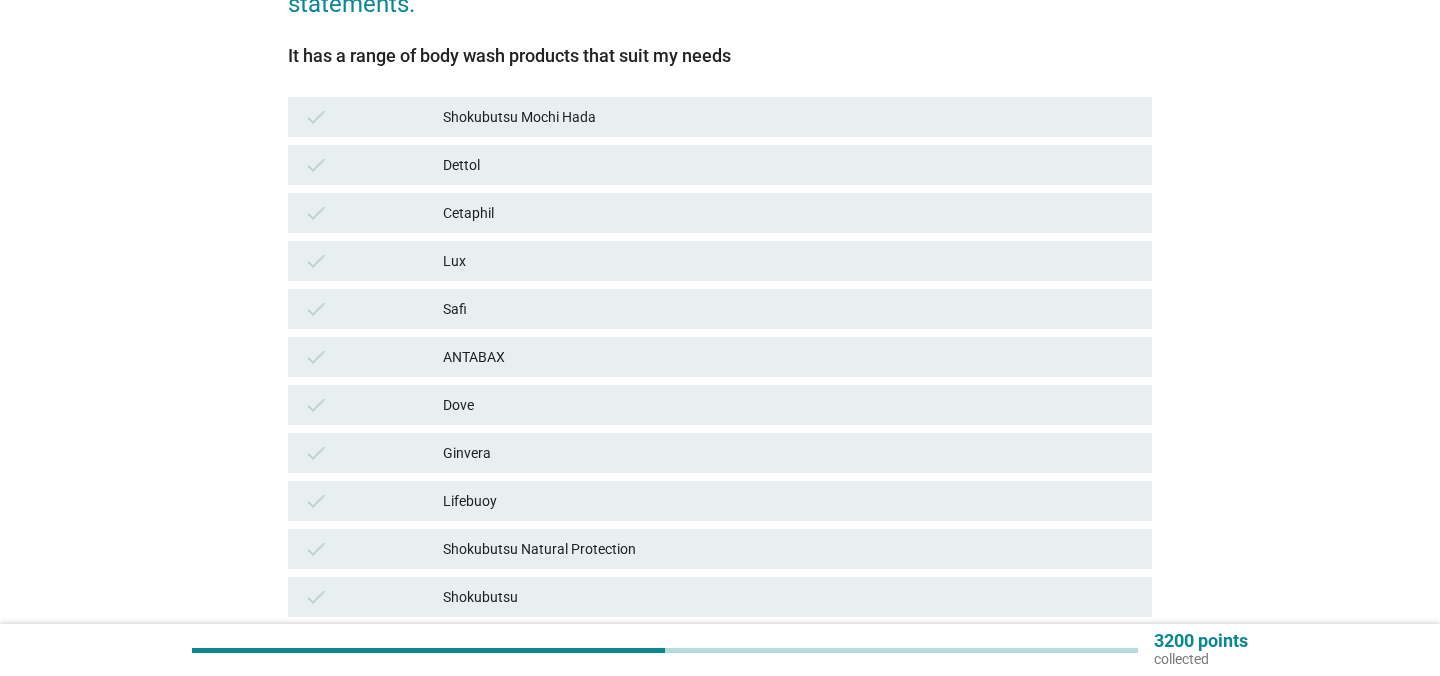click on "Cetaphil" at bounding box center (789, 213) 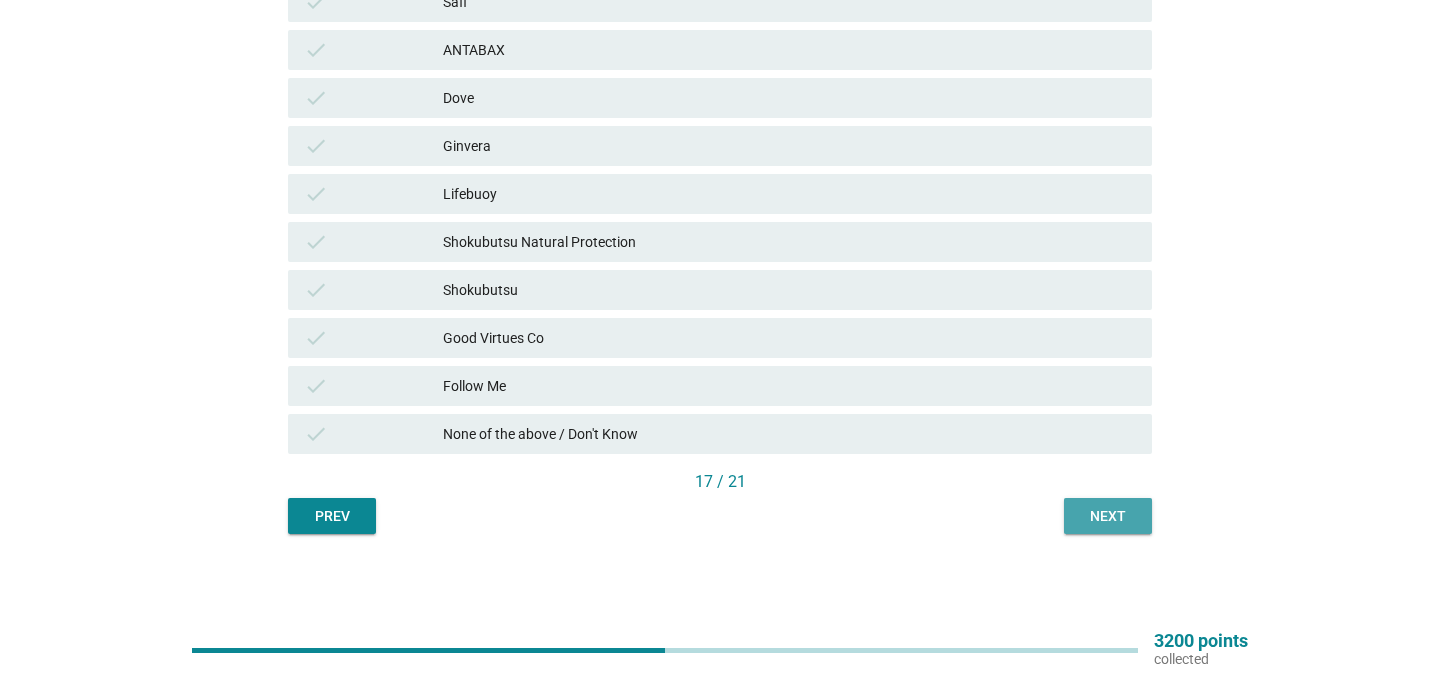 click on "Next" at bounding box center (1108, 516) 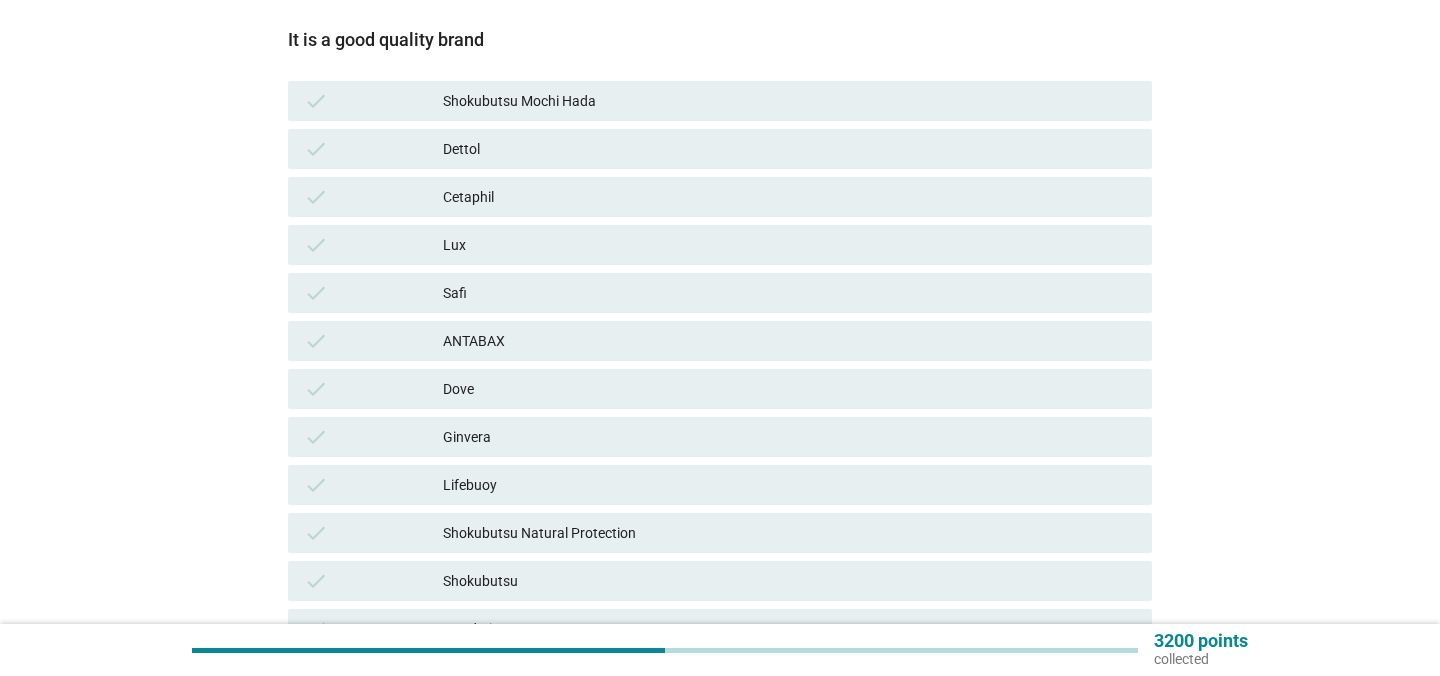 scroll, scrollTop: 282, scrollLeft: 0, axis: vertical 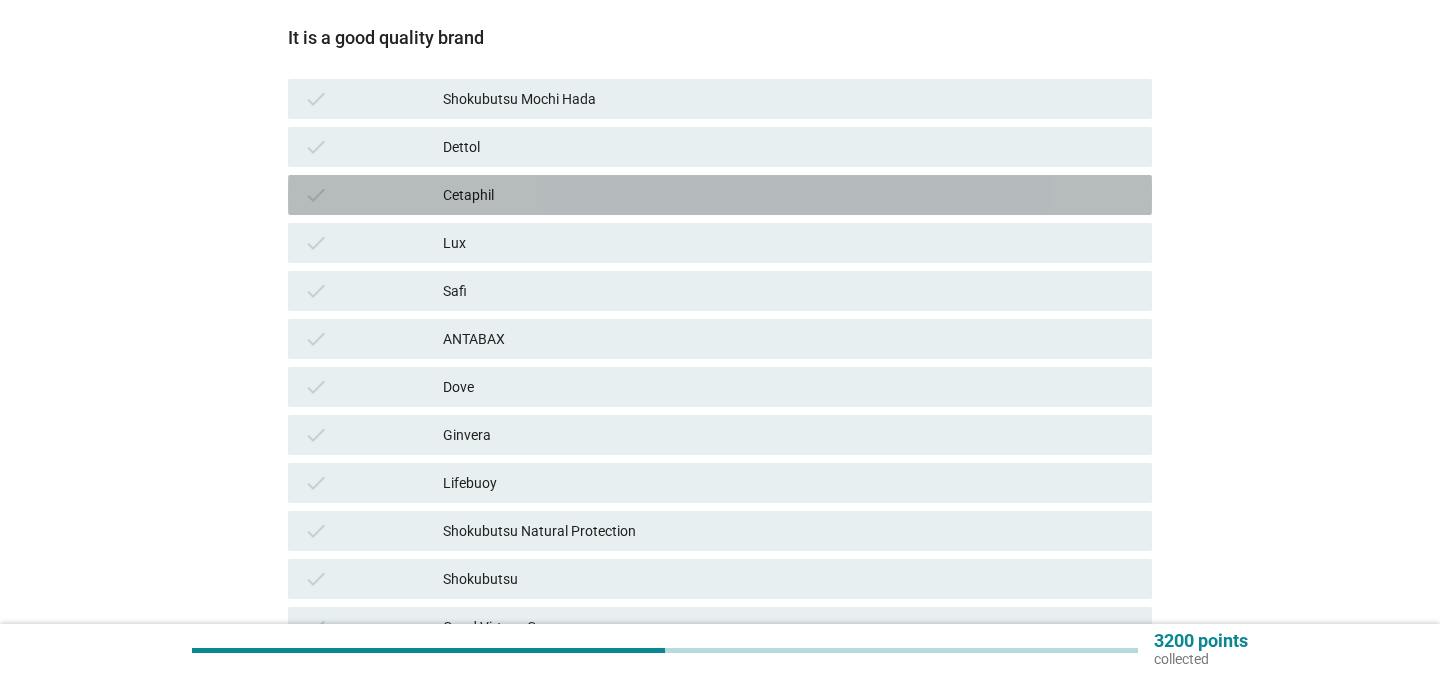click on "Cetaphil" at bounding box center (789, 195) 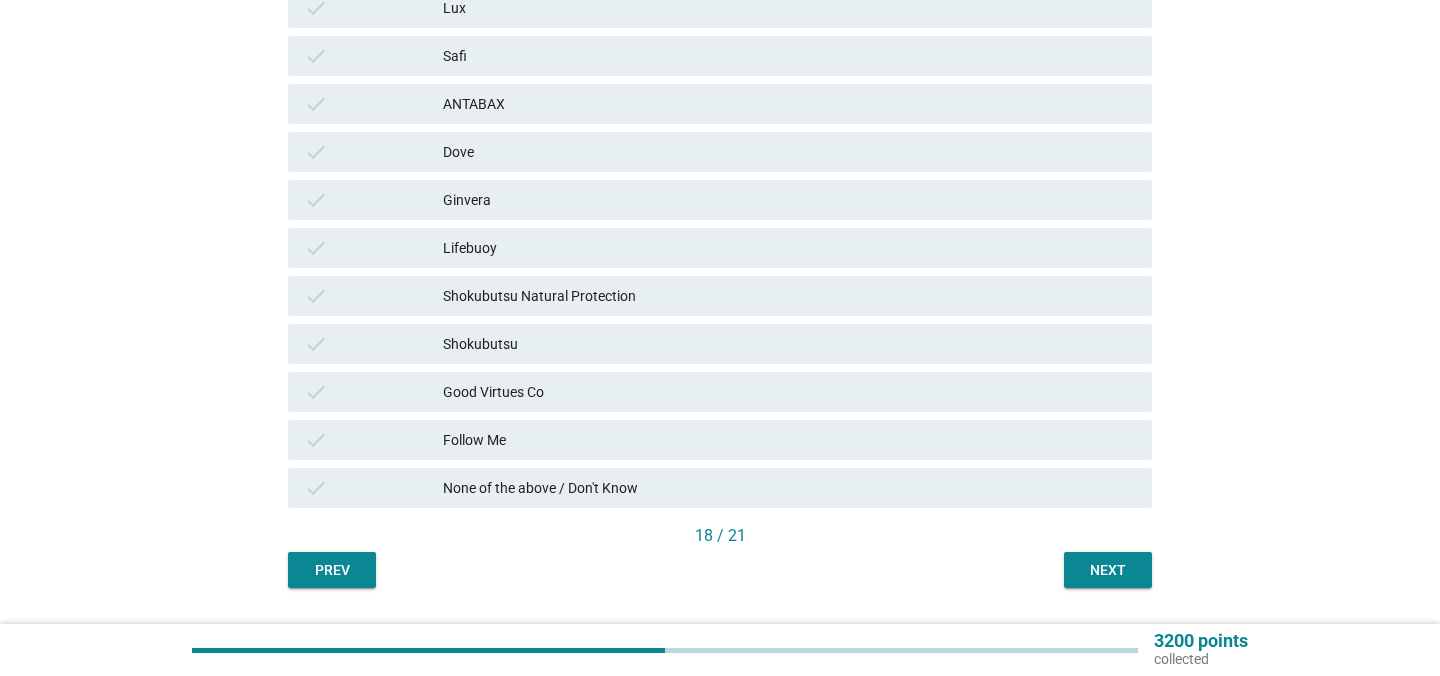 scroll, scrollTop: 519, scrollLeft: 0, axis: vertical 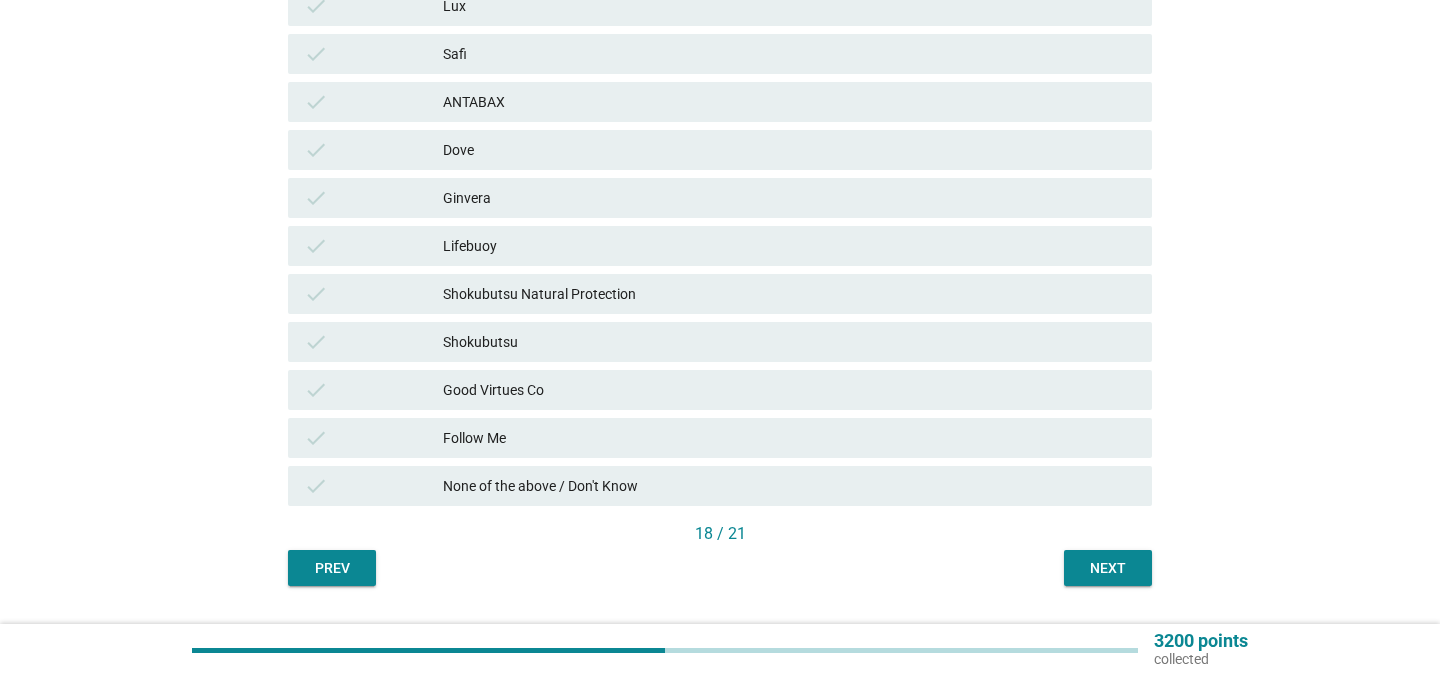 click on "Good Virtues Co" at bounding box center [789, 390] 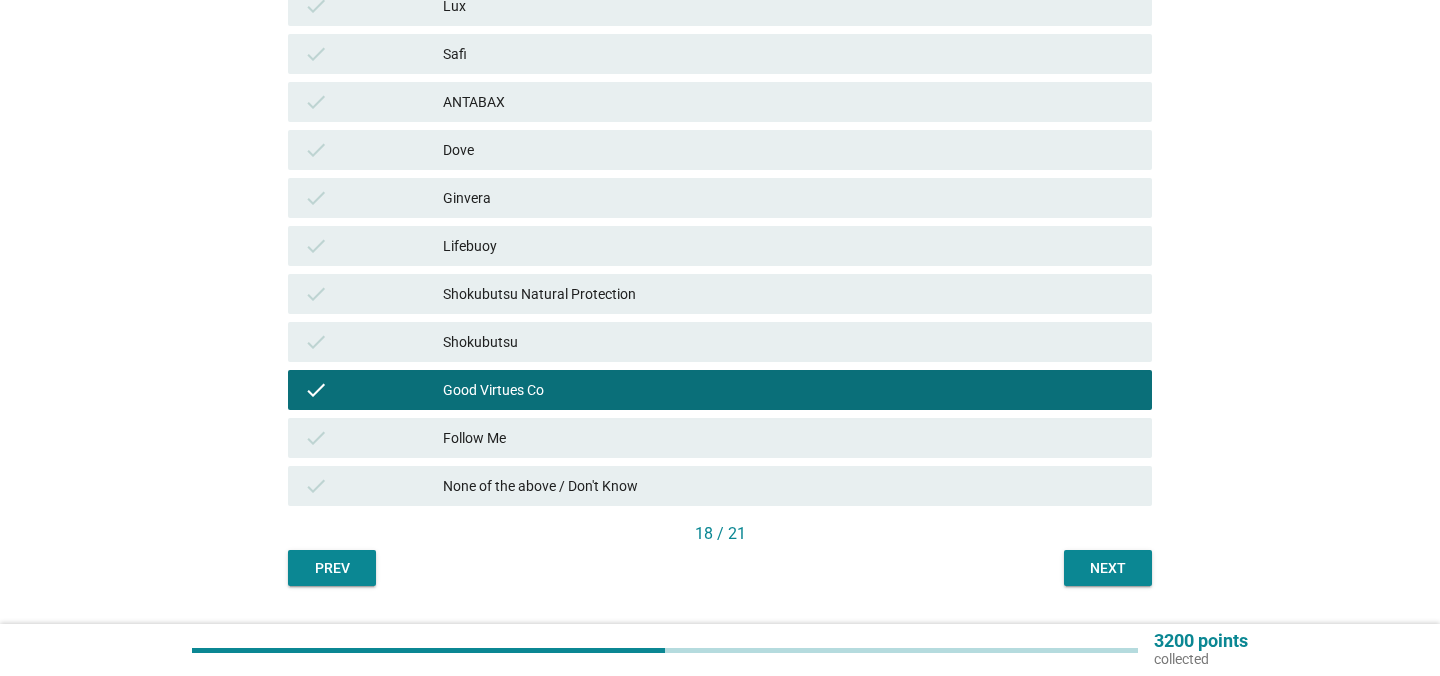 click on "Next" at bounding box center (1108, 568) 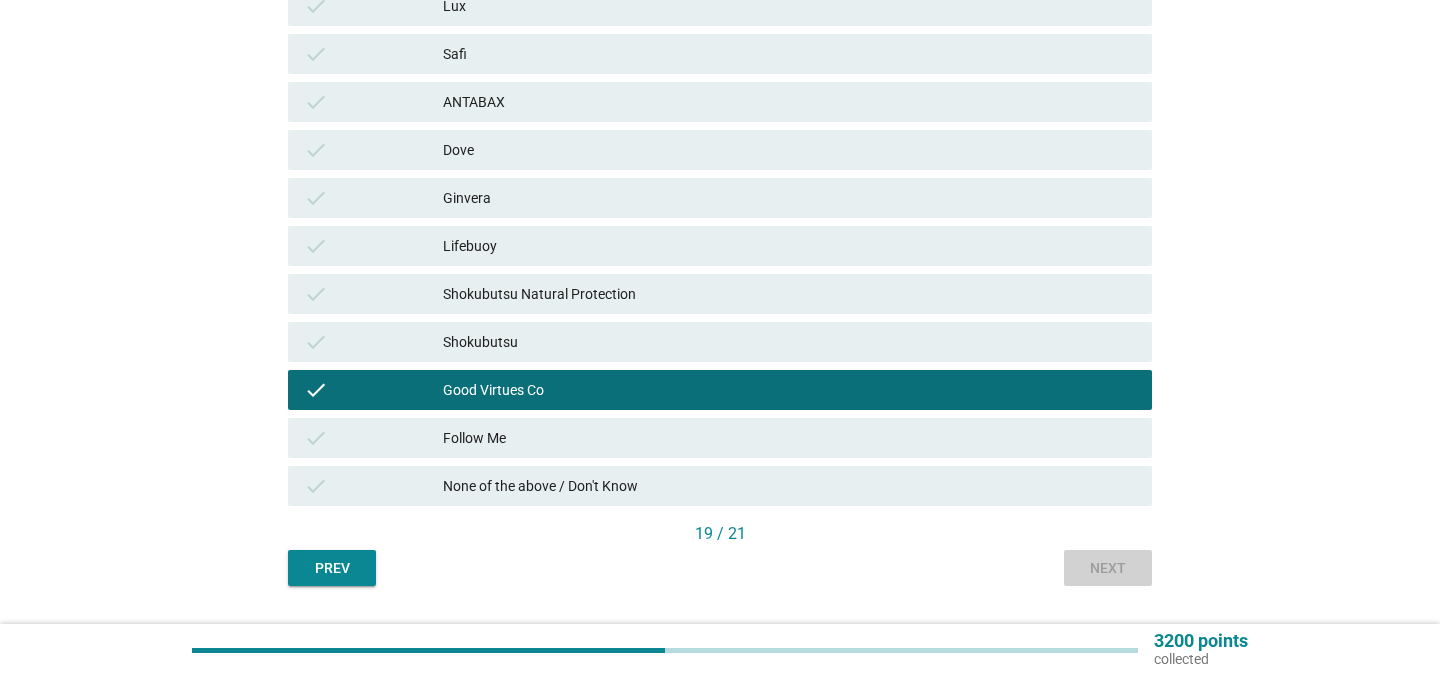 scroll, scrollTop: 0, scrollLeft: 0, axis: both 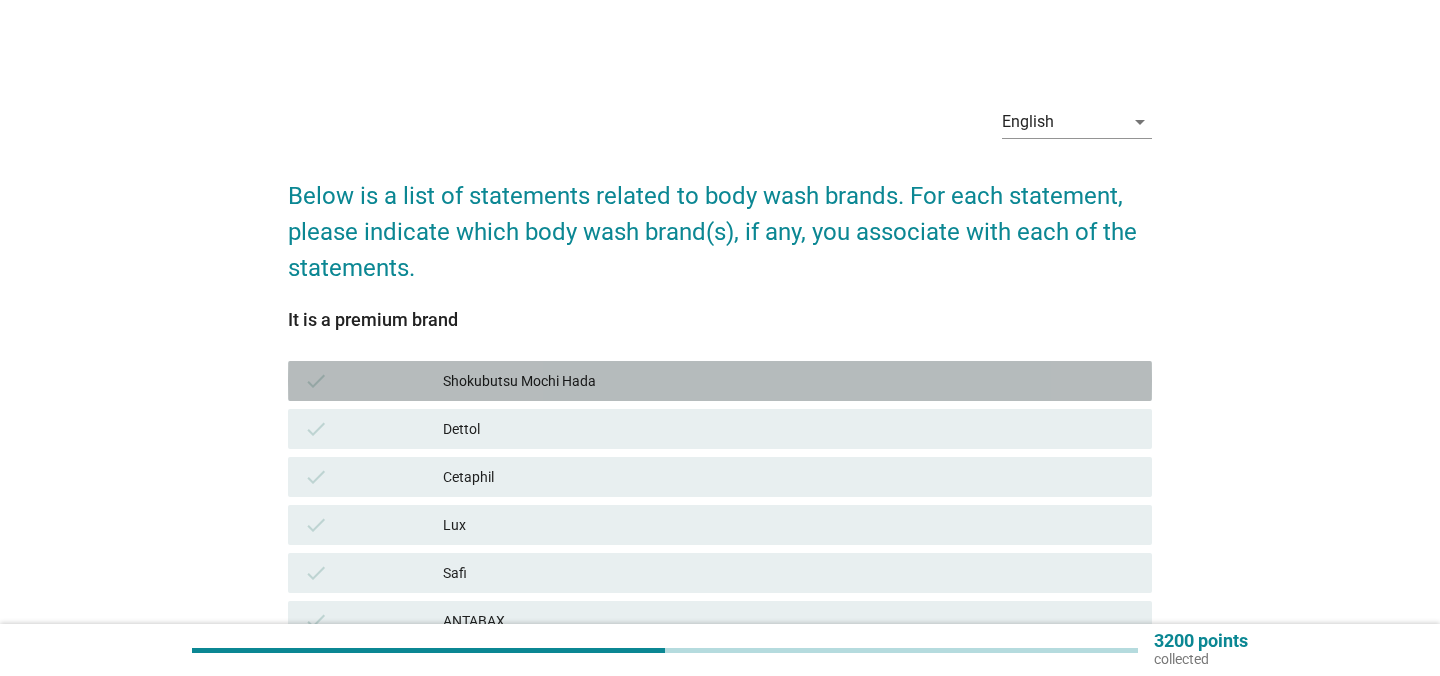 click on "Shokubutsu Mochi Hada" at bounding box center [789, 381] 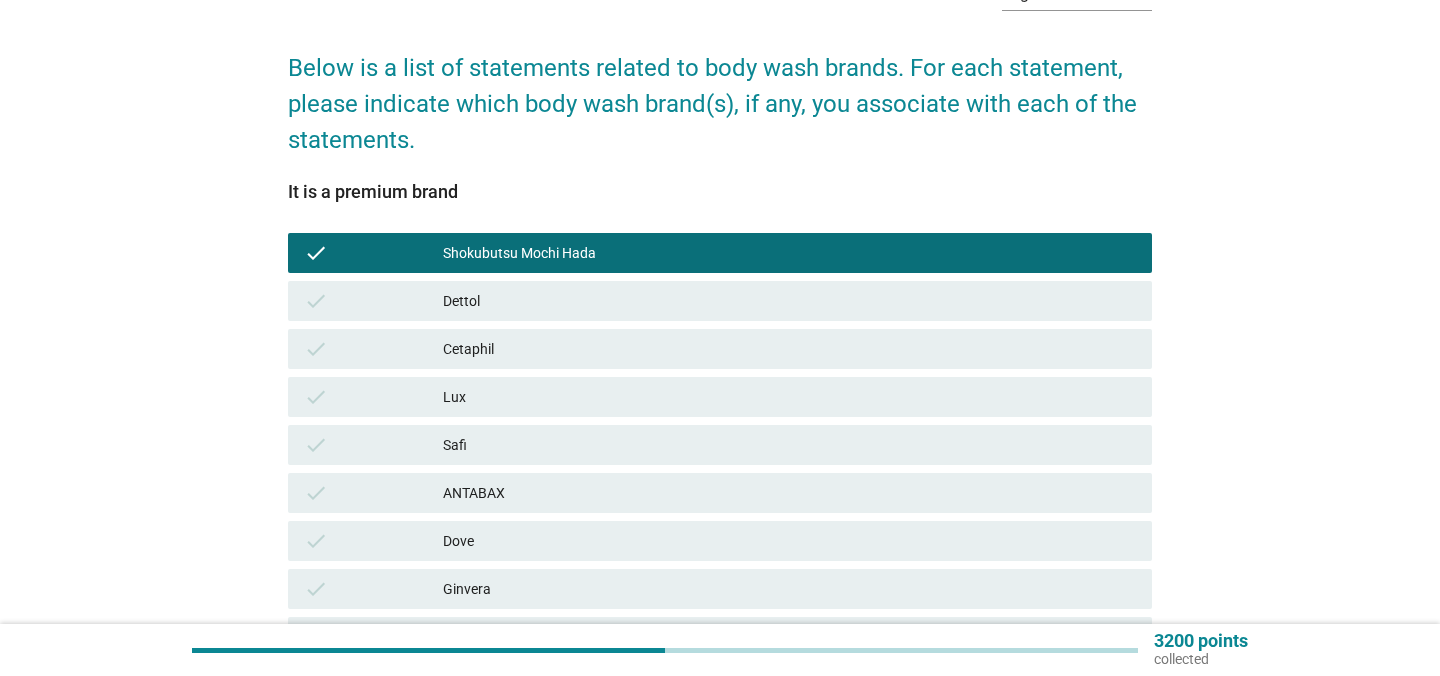 scroll, scrollTop: 174, scrollLeft: 0, axis: vertical 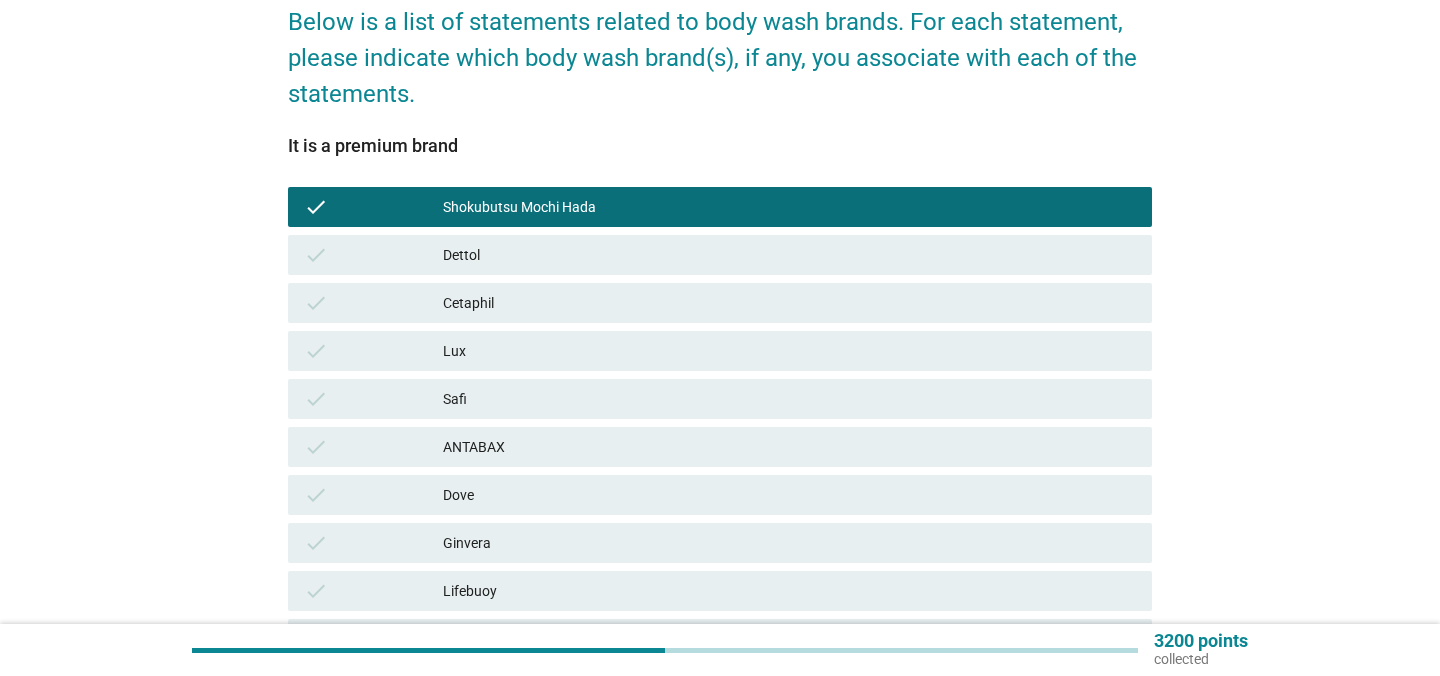 click on "check   Cetaphil" at bounding box center (720, 303) 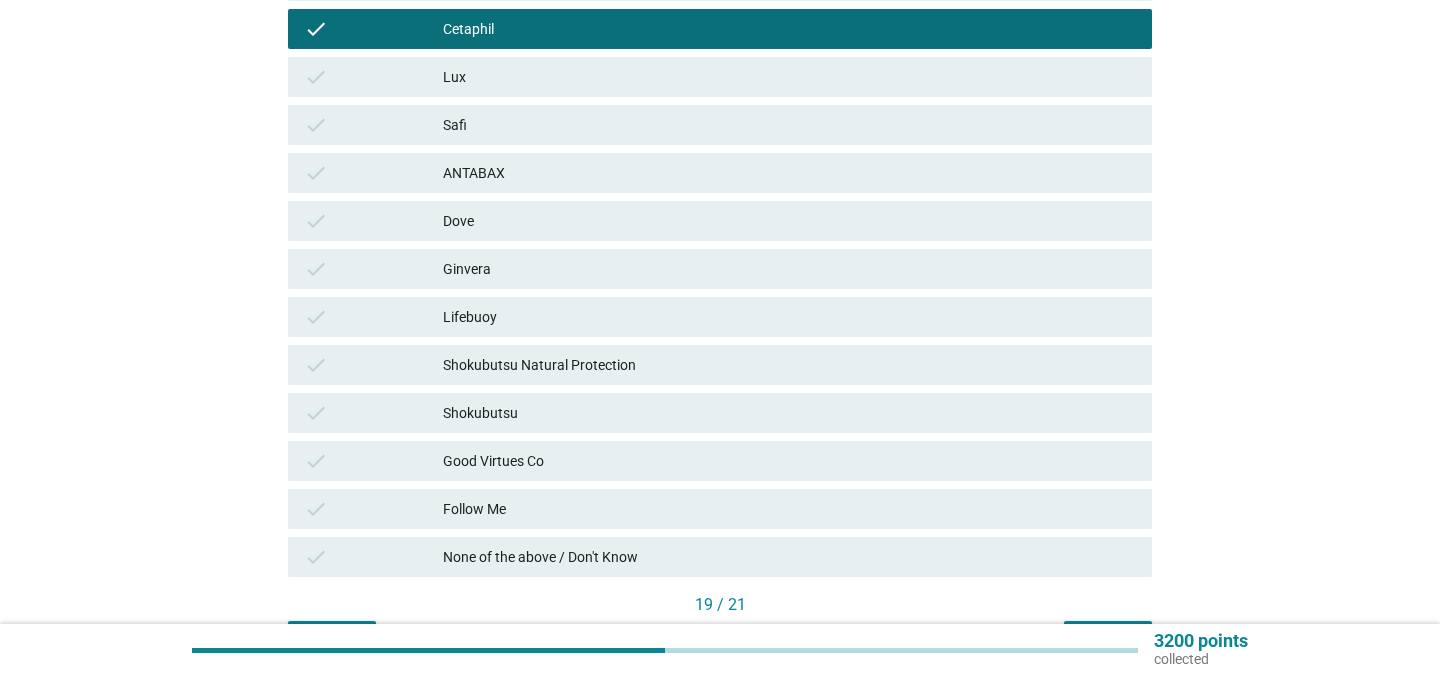 scroll, scrollTop: 495, scrollLeft: 0, axis: vertical 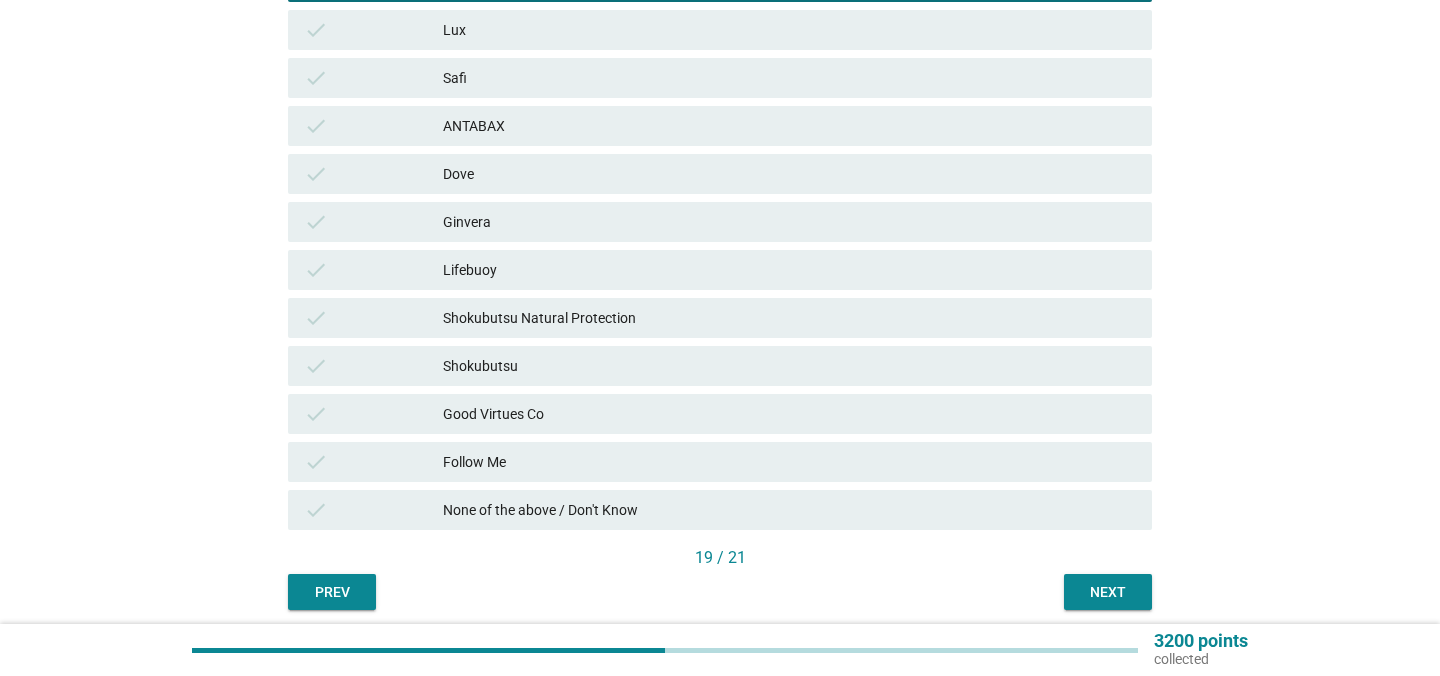 click on "Next" at bounding box center (1108, 592) 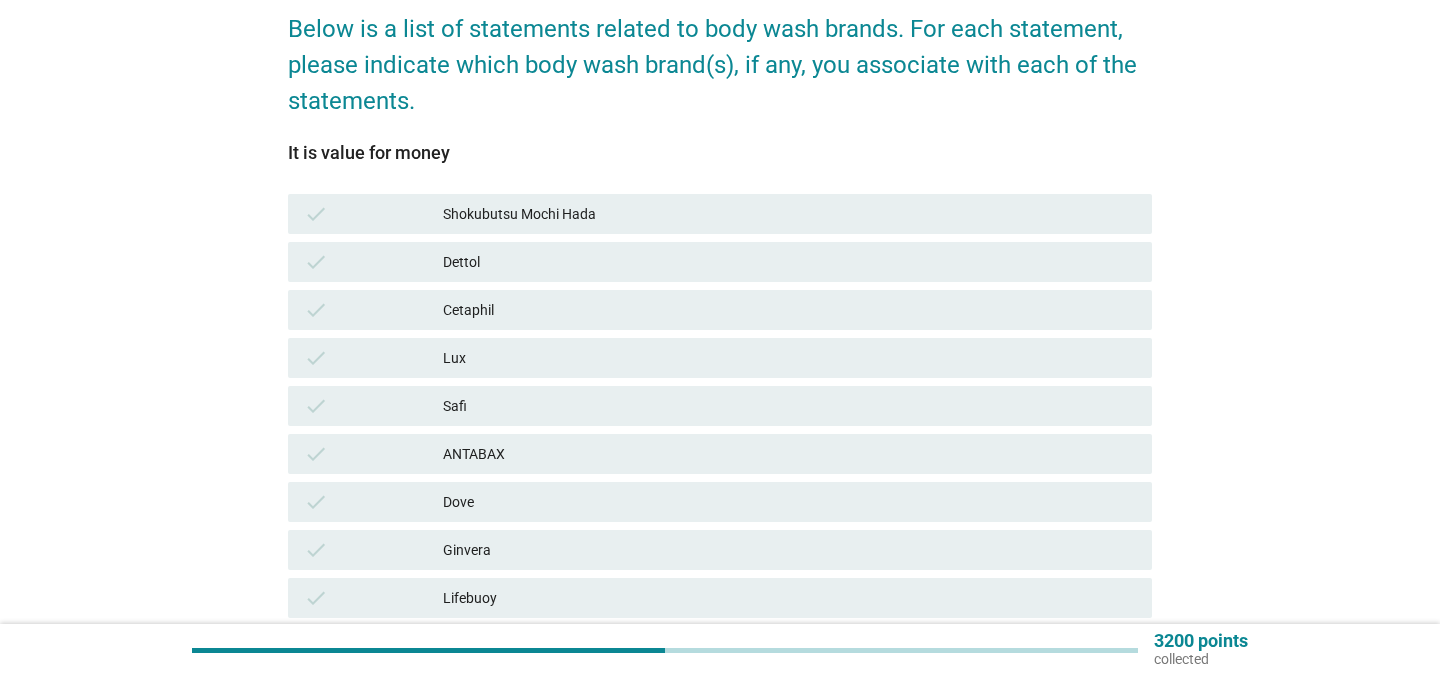 scroll, scrollTop: 176, scrollLeft: 0, axis: vertical 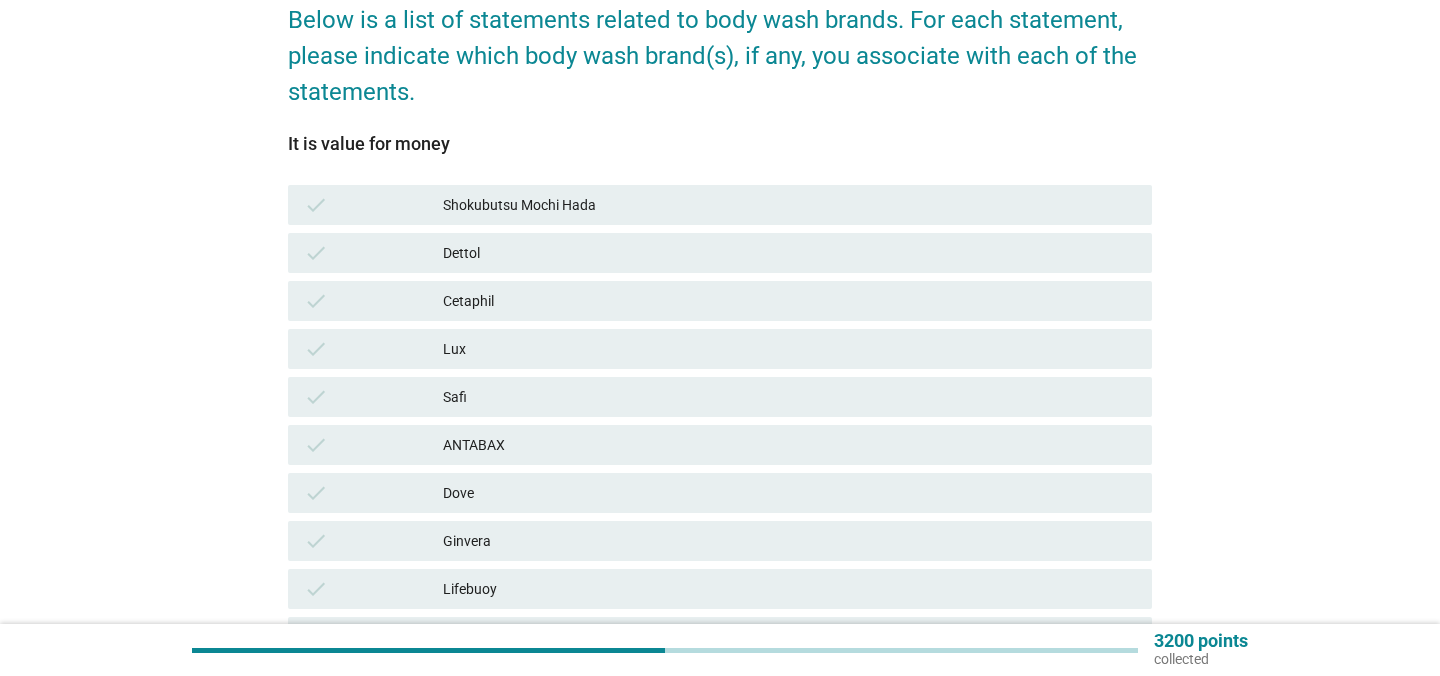 click on "check   Dettol" at bounding box center [720, 253] 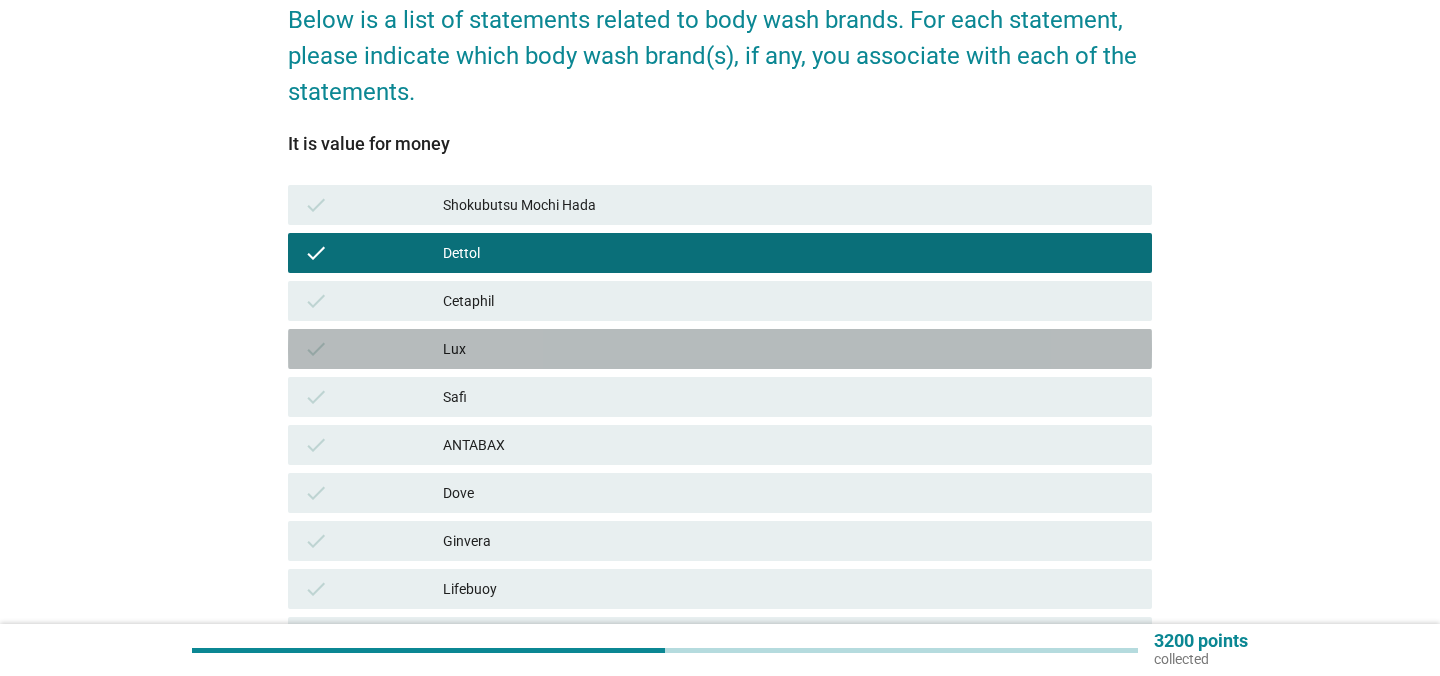 click on "check   Lux" at bounding box center [720, 349] 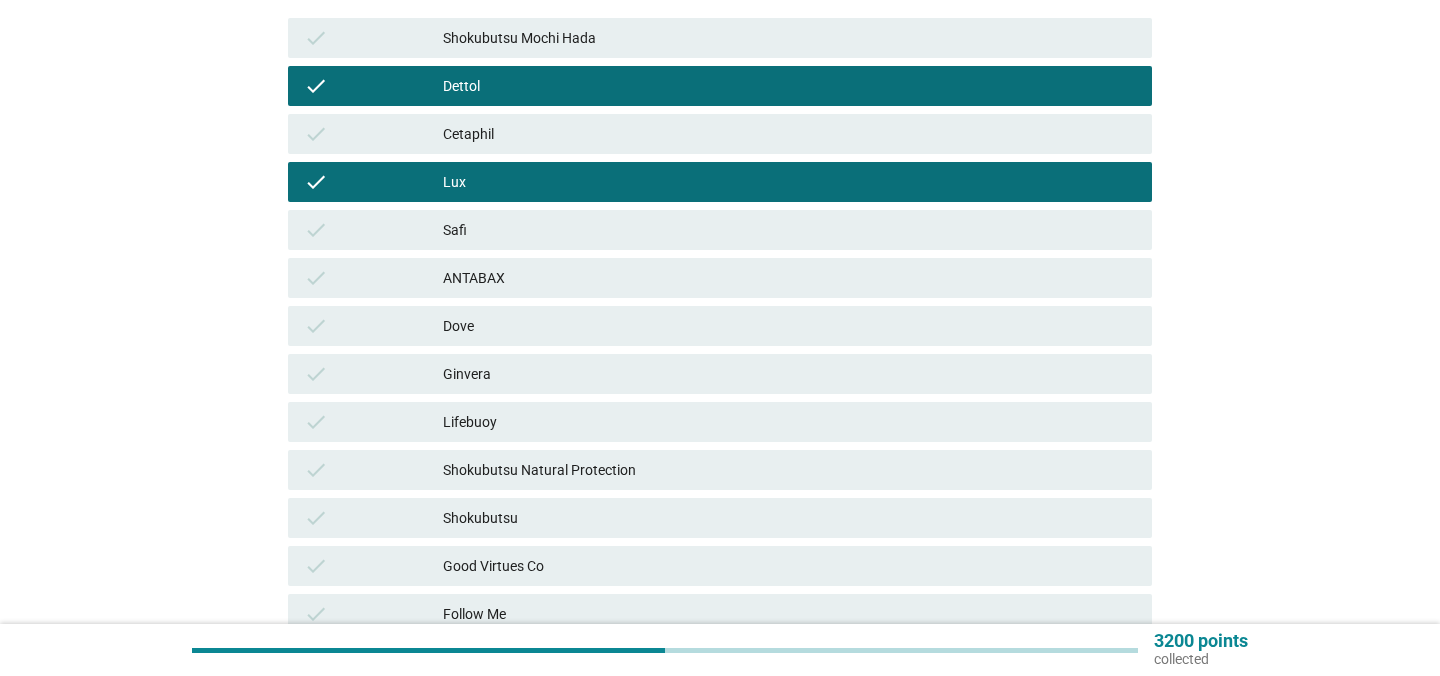 scroll, scrollTop: 351, scrollLeft: 0, axis: vertical 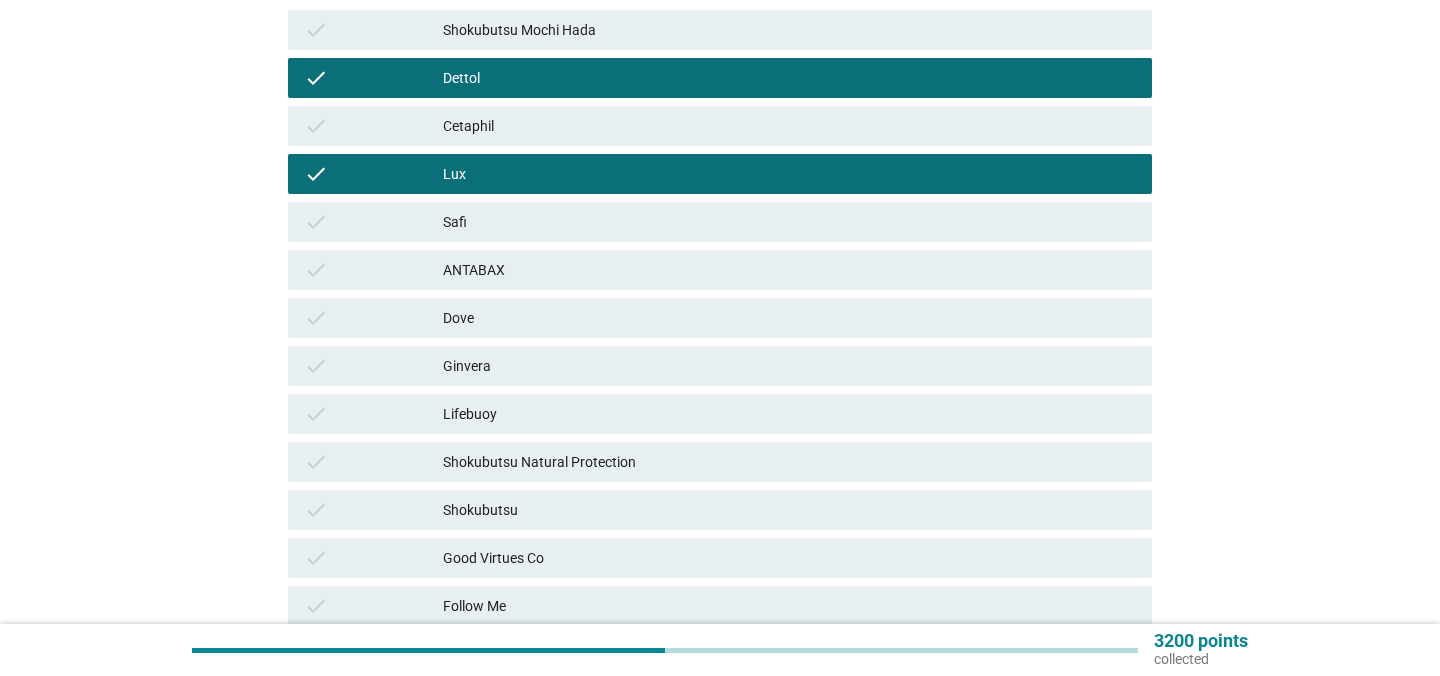click on "ANTABAX" at bounding box center [789, 270] 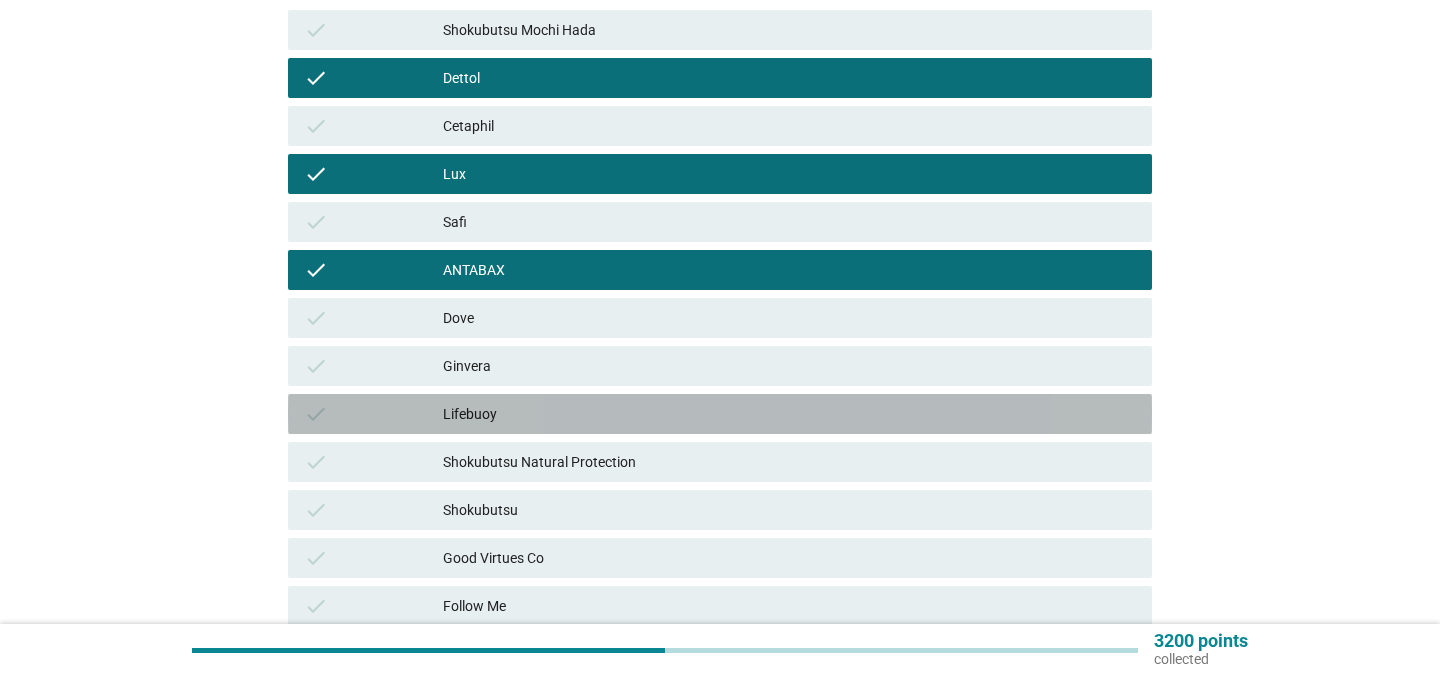 click on "Lifebuoy" at bounding box center [789, 414] 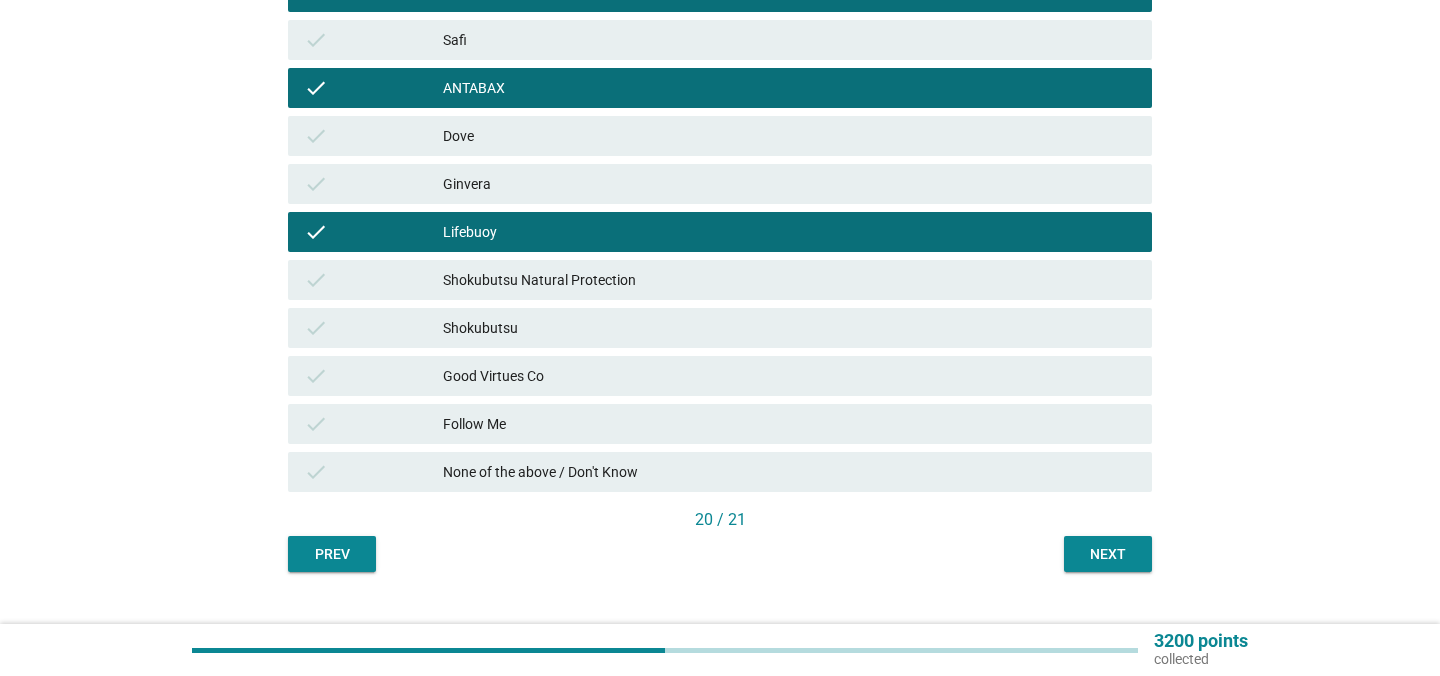 scroll, scrollTop: 538, scrollLeft: 0, axis: vertical 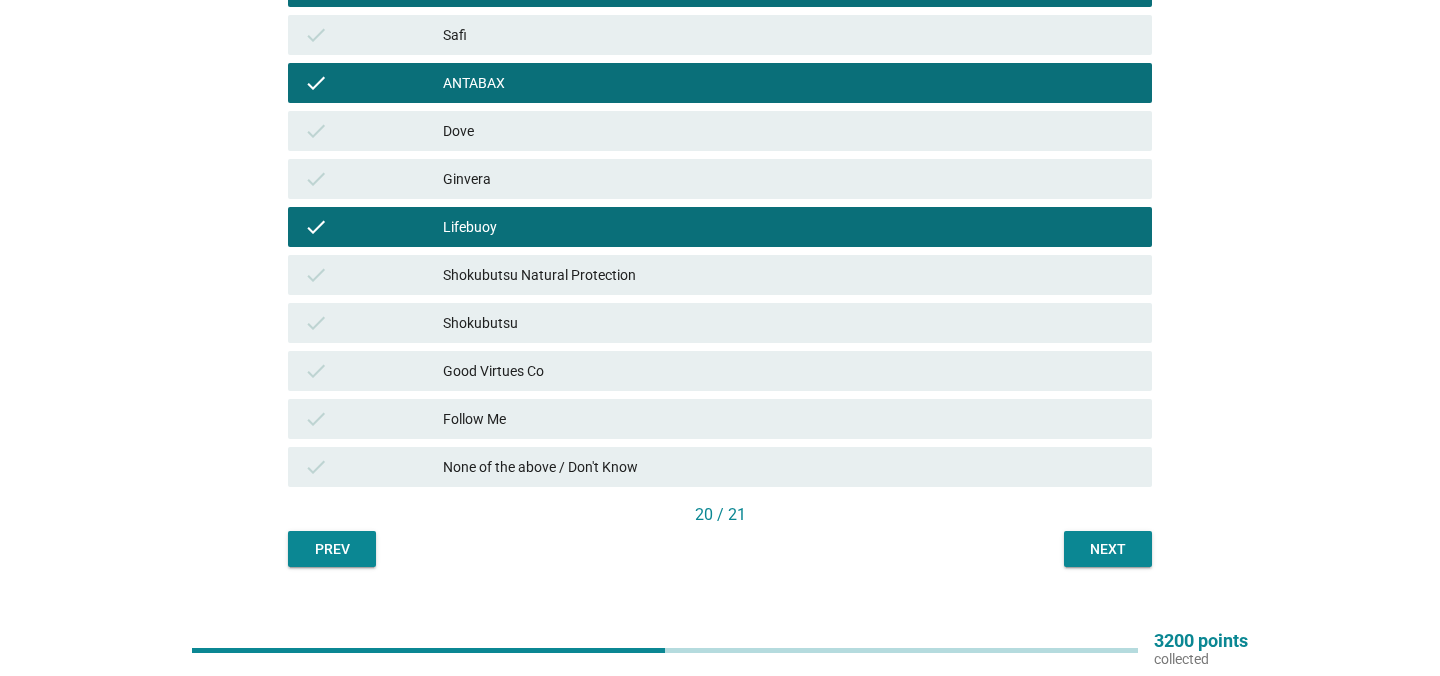 click on "Next" at bounding box center [1108, 549] 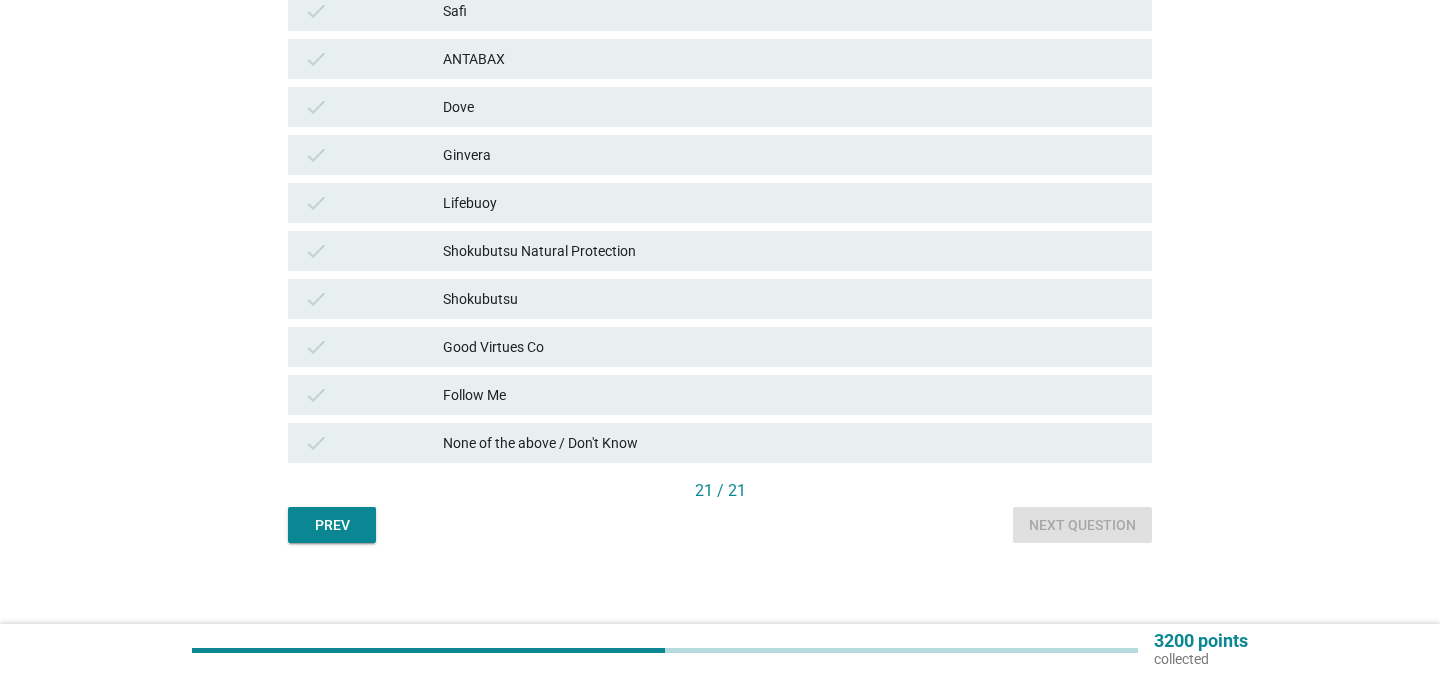 scroll, scrollTop: 571, scrollLeft: 0, axis: vertical 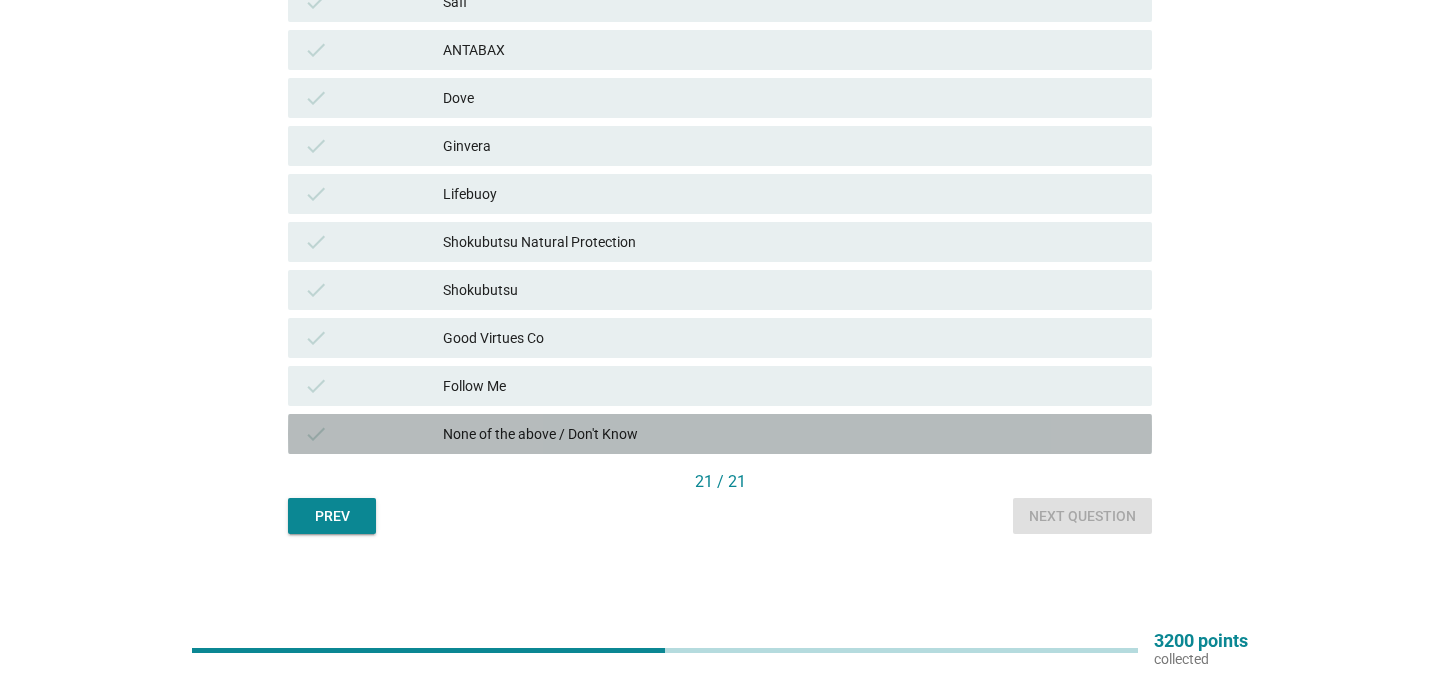 click on "check   None of the above / Don't Know" at bounding box center [720, 434] 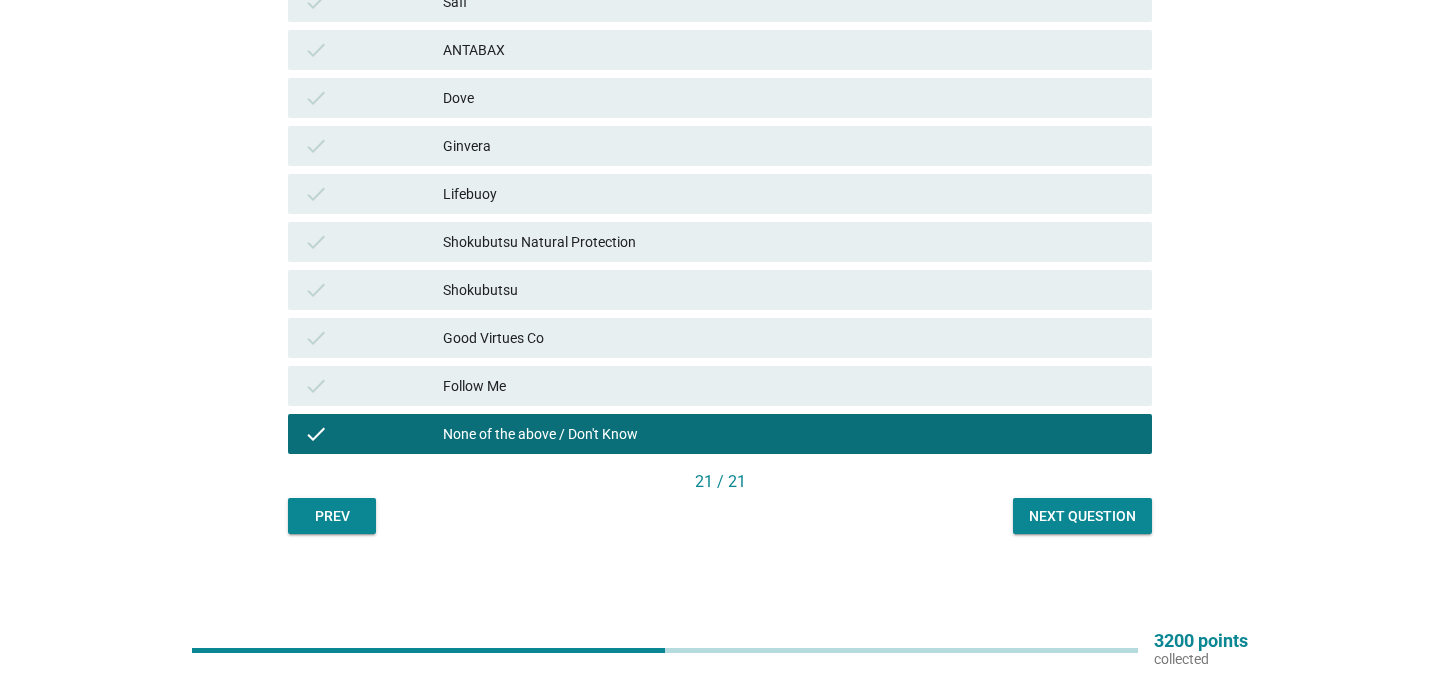 click on "Next question" at bounding box center [1082, 516] 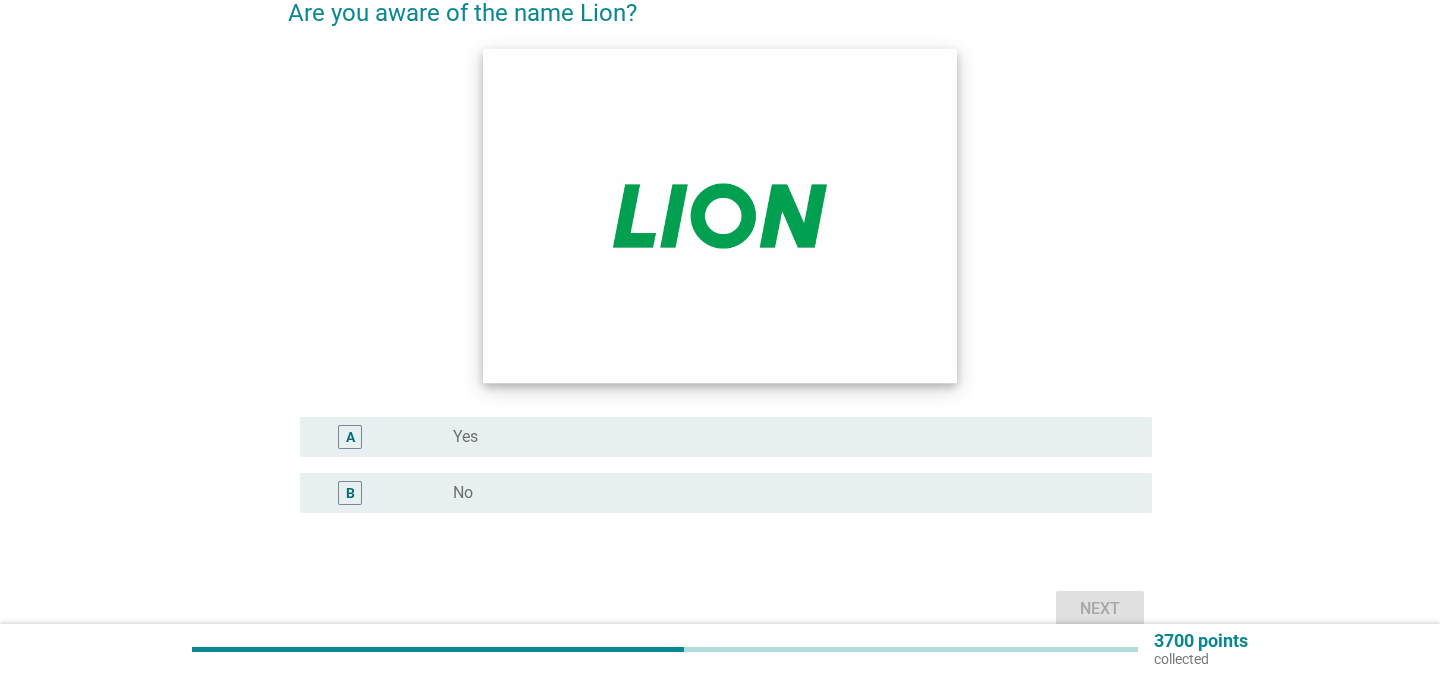 scroll, scrollTop: 238, scrollLeft: 0, axis: vertical 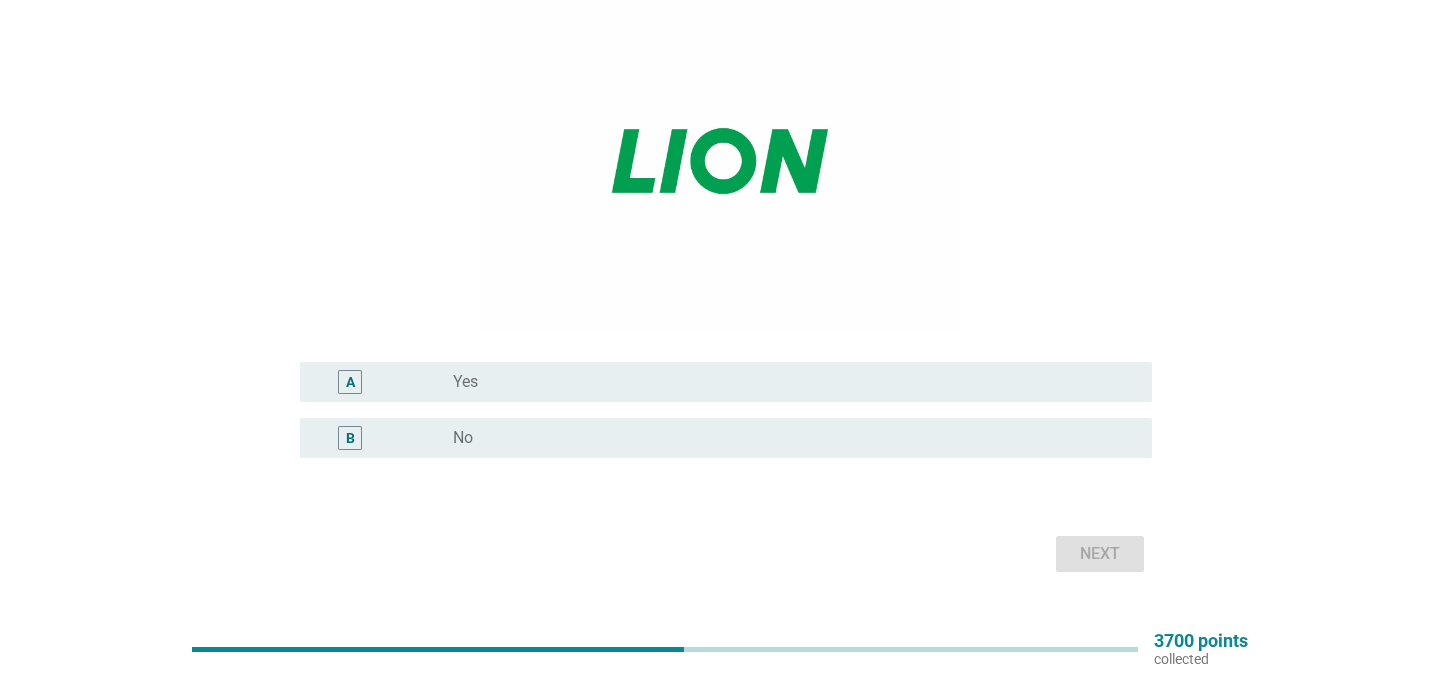 click on "radio_button_unchecked Yes" at bounding box center (786, 382) 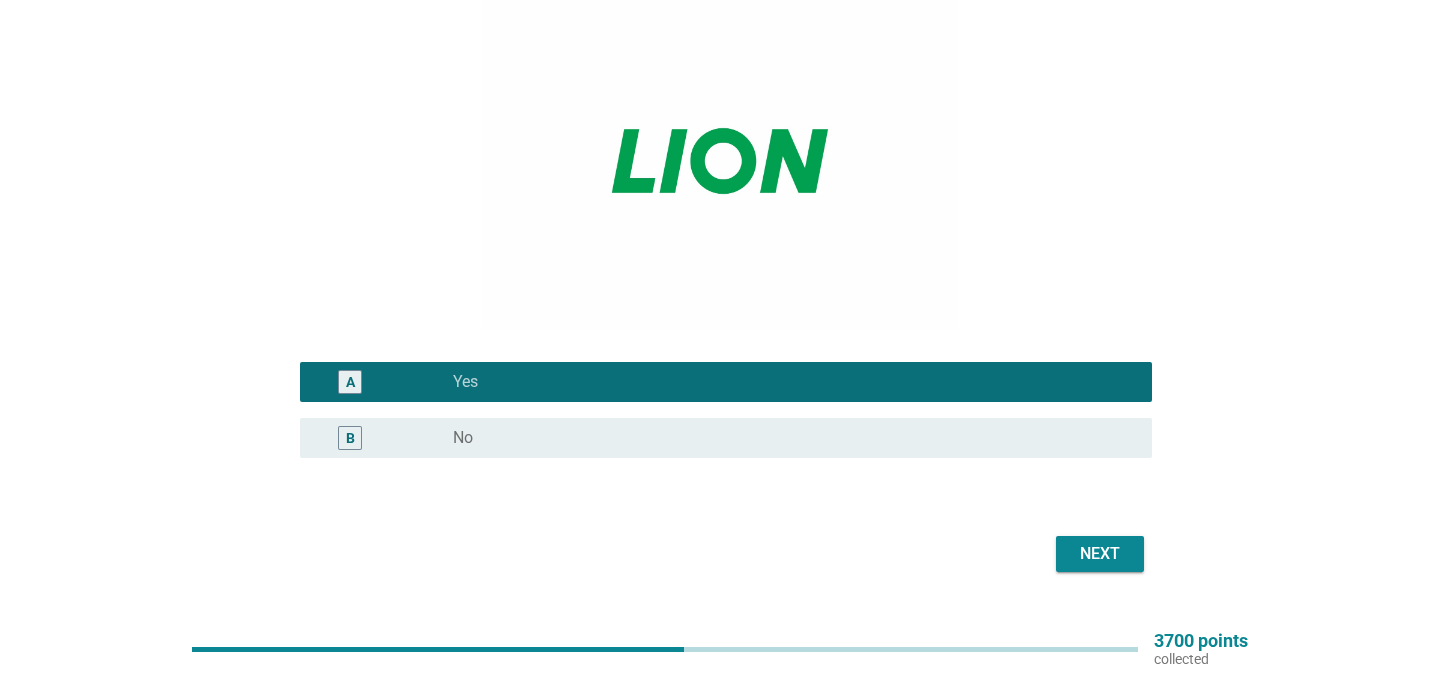 click on "Next" at bounding box center [1100, 554] 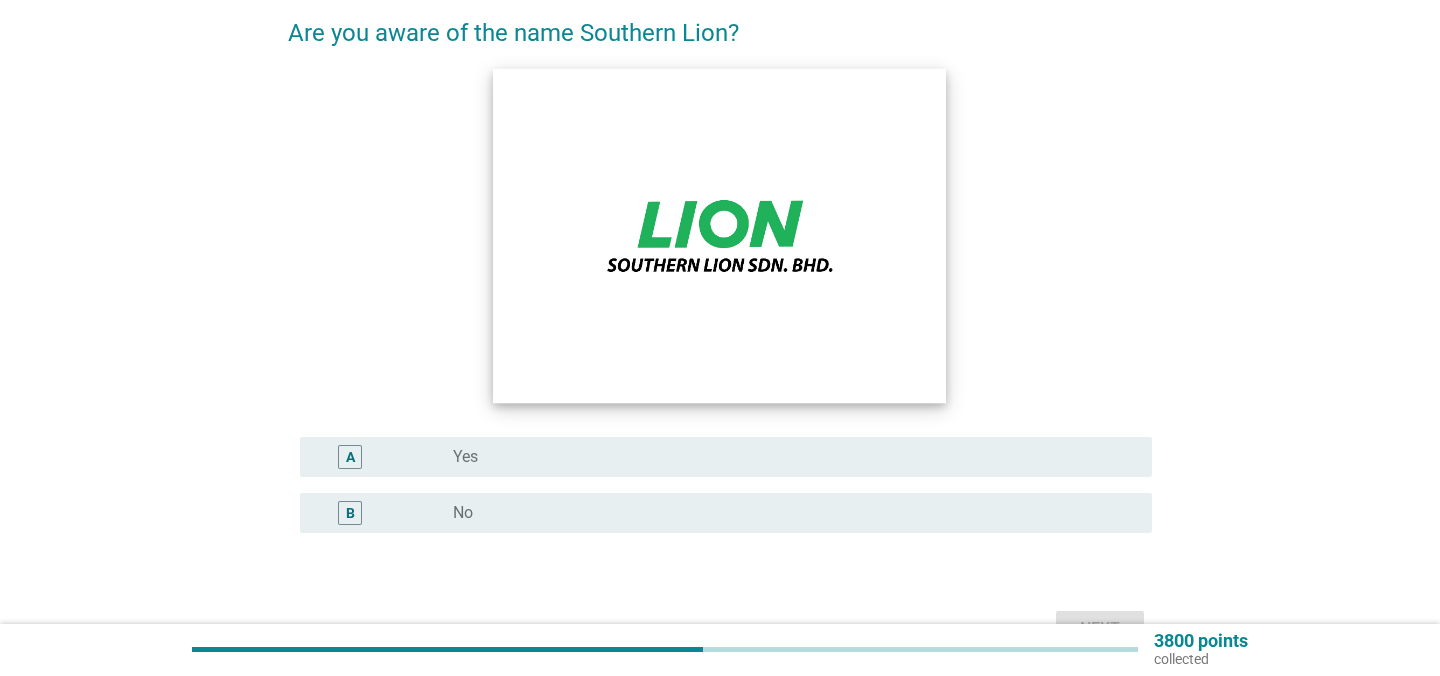 scroll, scrollTop: 245, scrollLeft: 0, axis: vertical 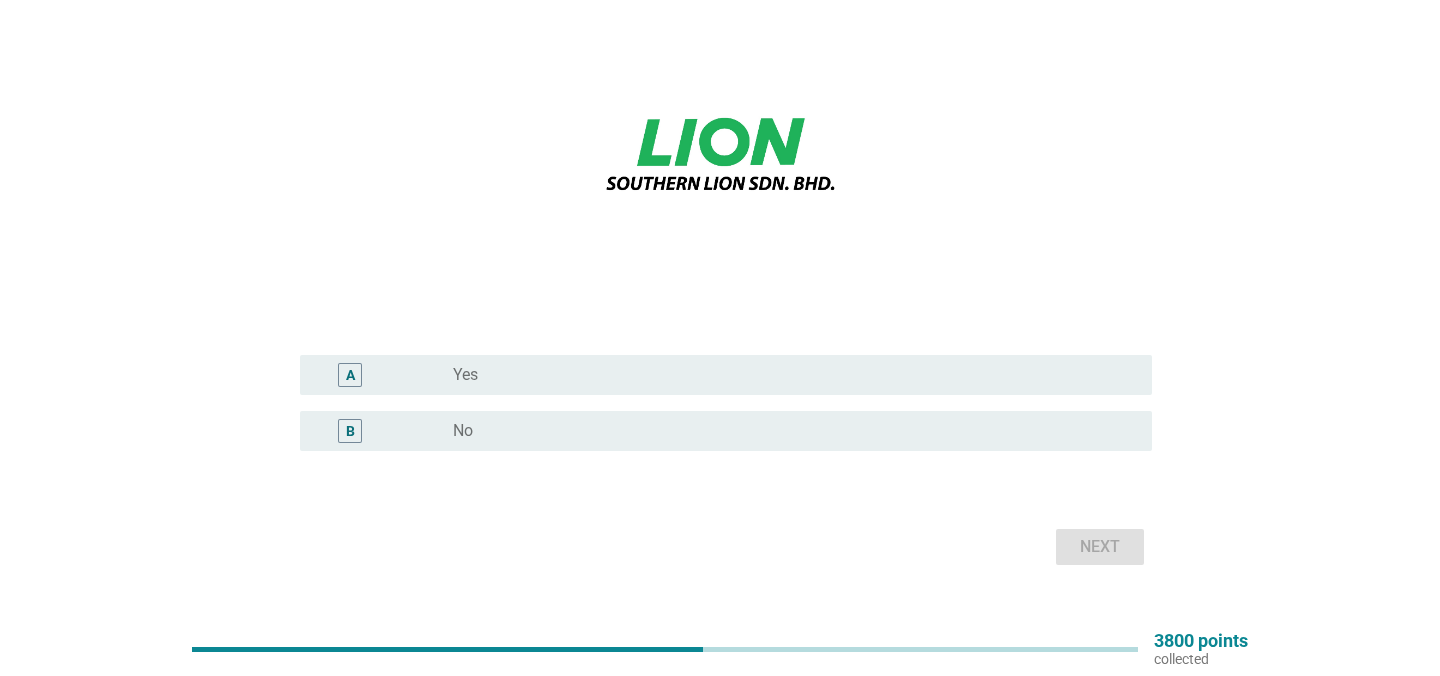 click on "B     radio_button_unchecked No" at bounding box center [720, 431] 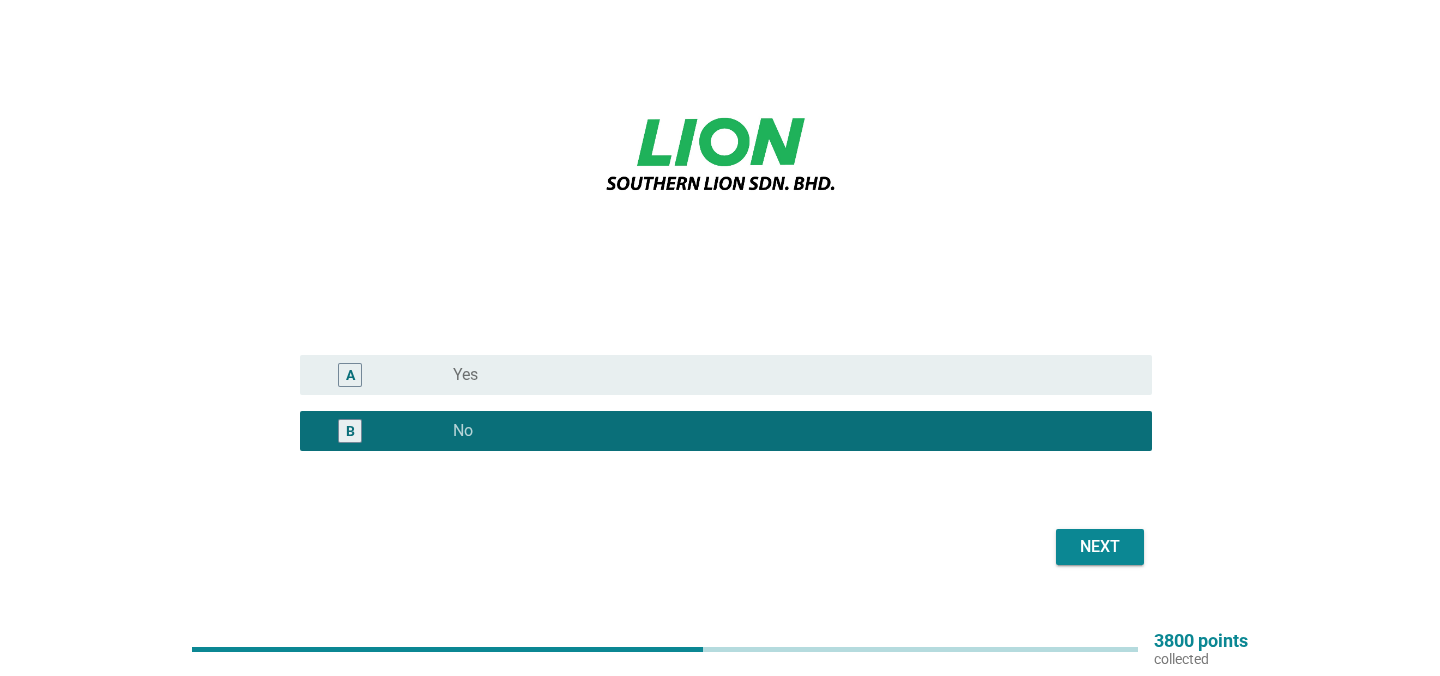 click on "Next" at bounding box center (1100, 547) 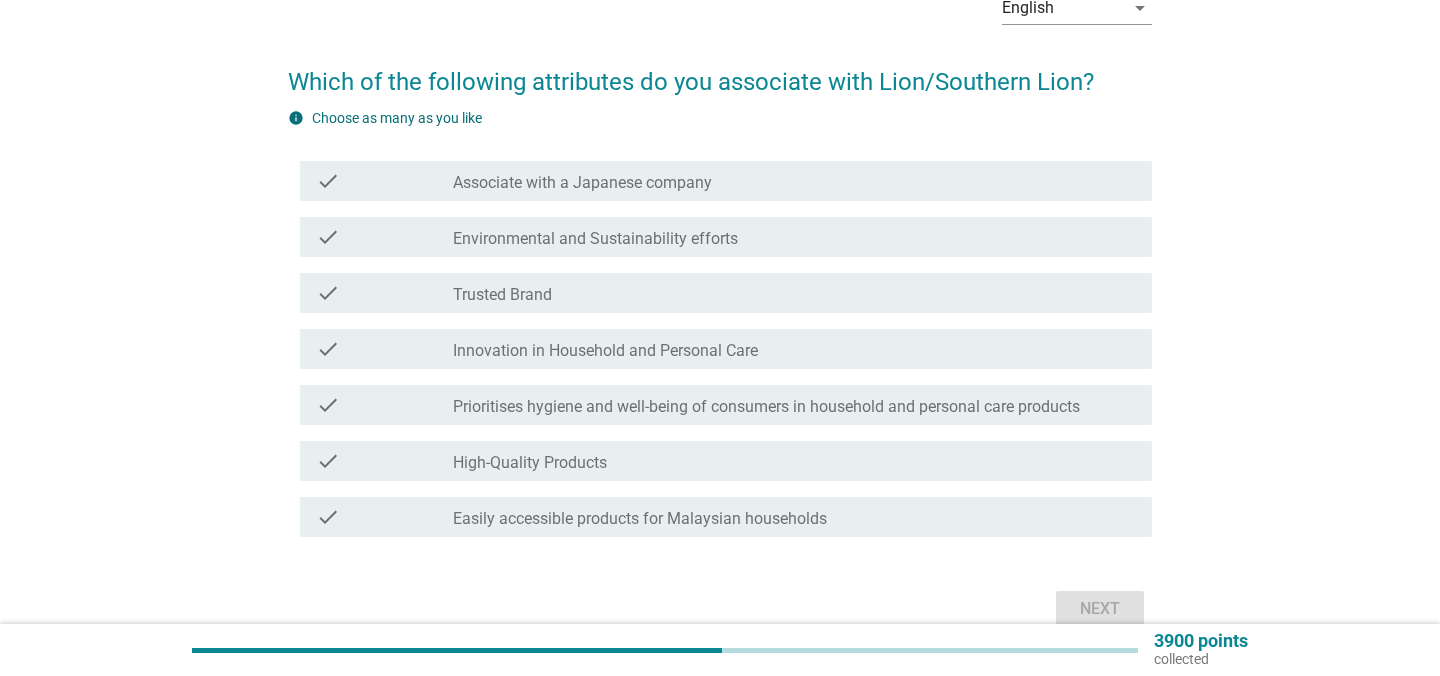 scroll, scrollTop: 115, scrollLeft: 0, axis: vertical 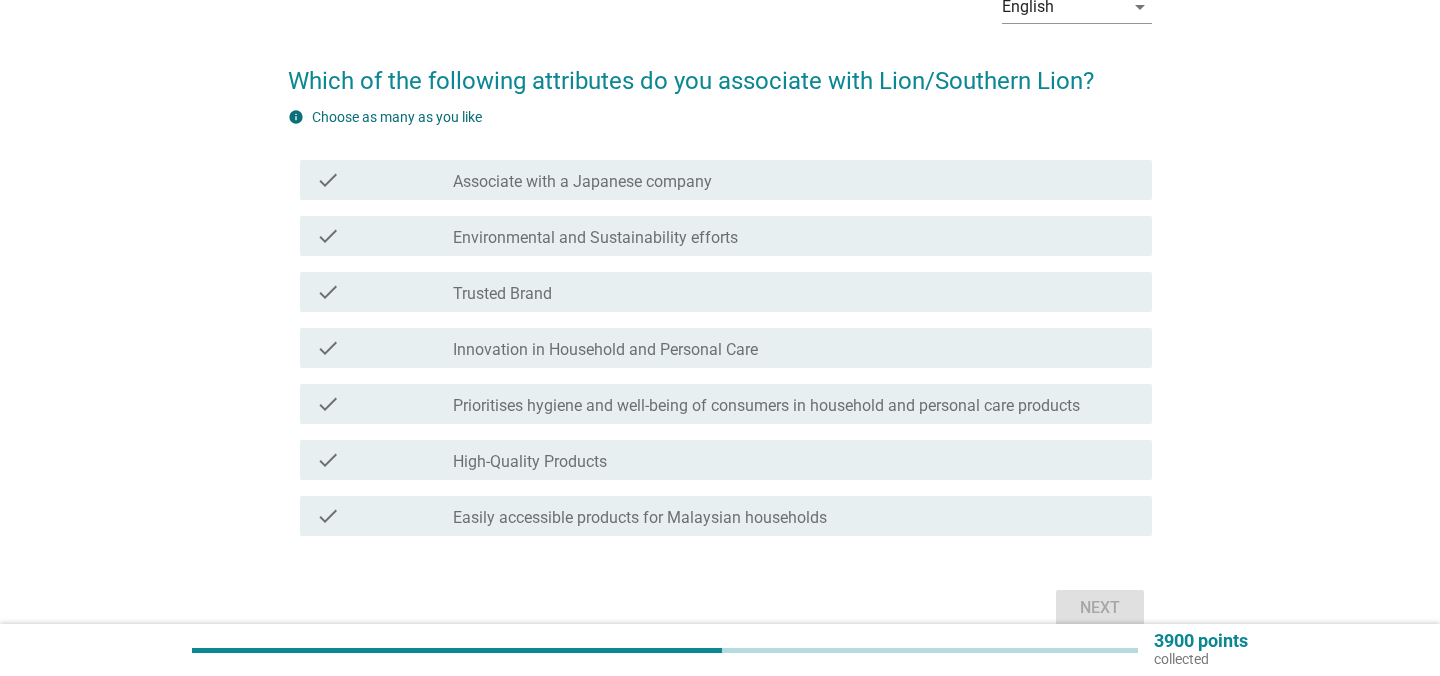 click on "check_box_outline_blank Associate with a Japanese company" at bounding box center [794, 180] 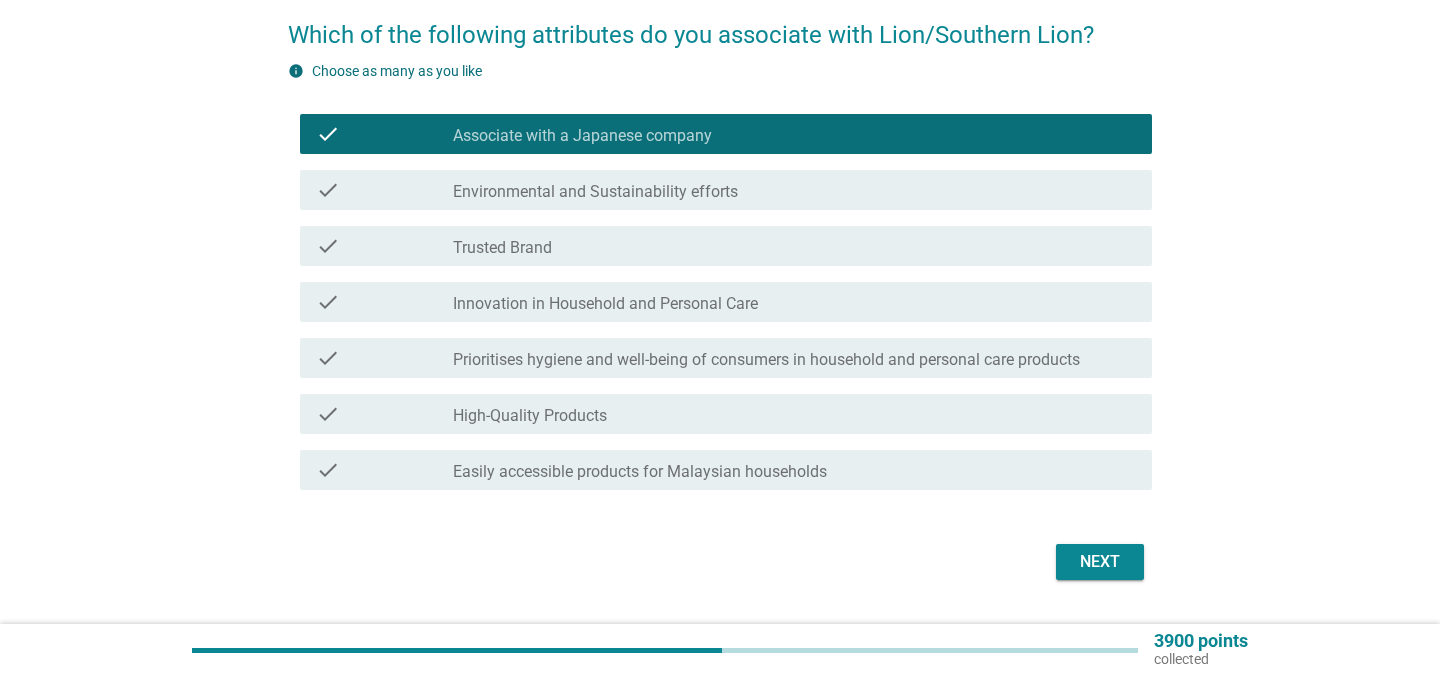 scroll, scrollTop: 178, scrollLeft: 0, axis: vertical 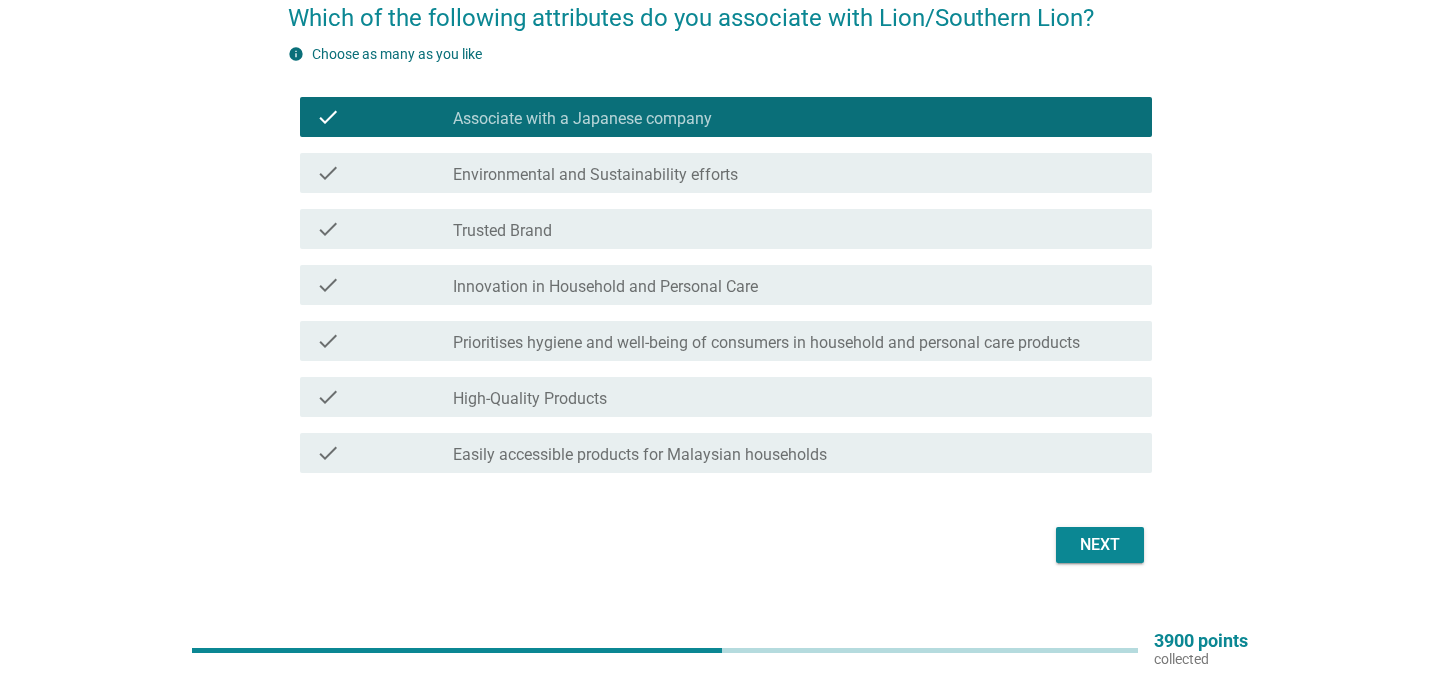 click on "Next" at bounding box center (1100, 545) 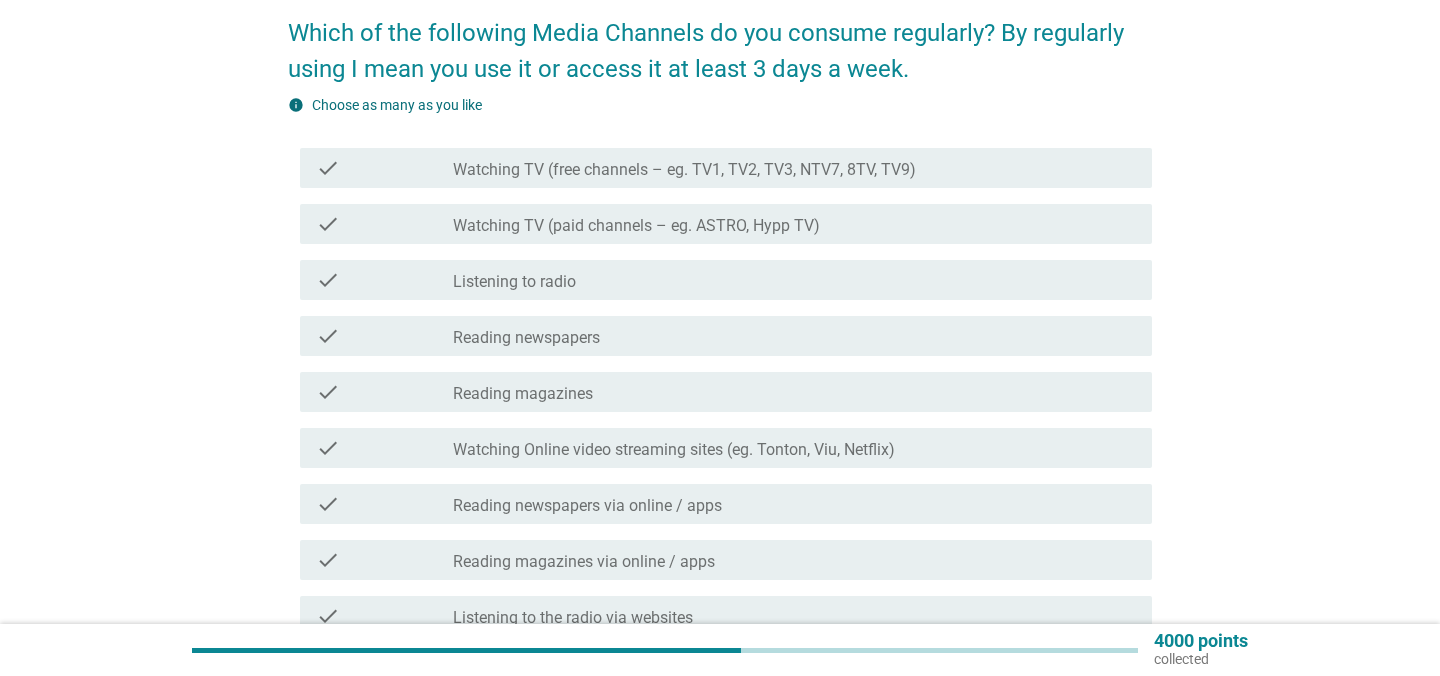 scroll, scrollTop: 169, scrollLeft: 0, axis: vertical 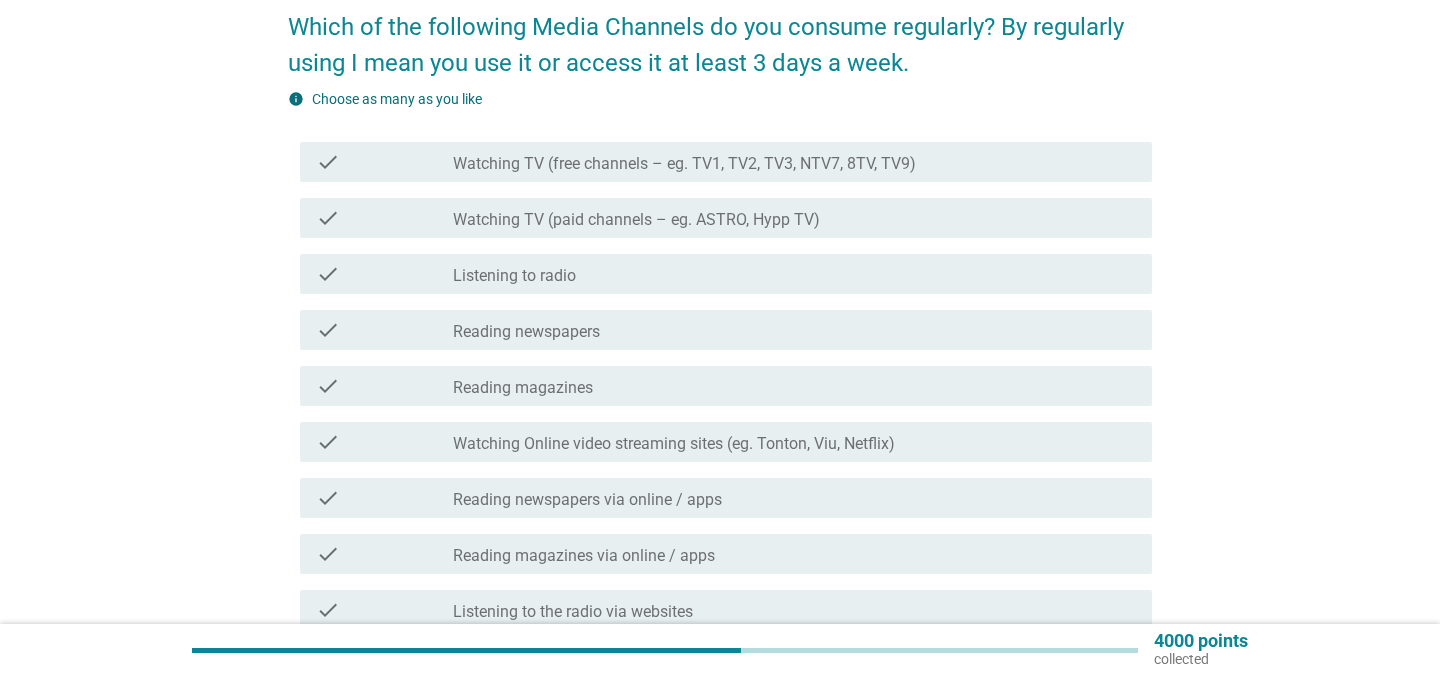click on "check_box_outline_blank Watching TV (paid channels – eg. ASTRO, Hypp TV)" at bounding box center [794, 218] 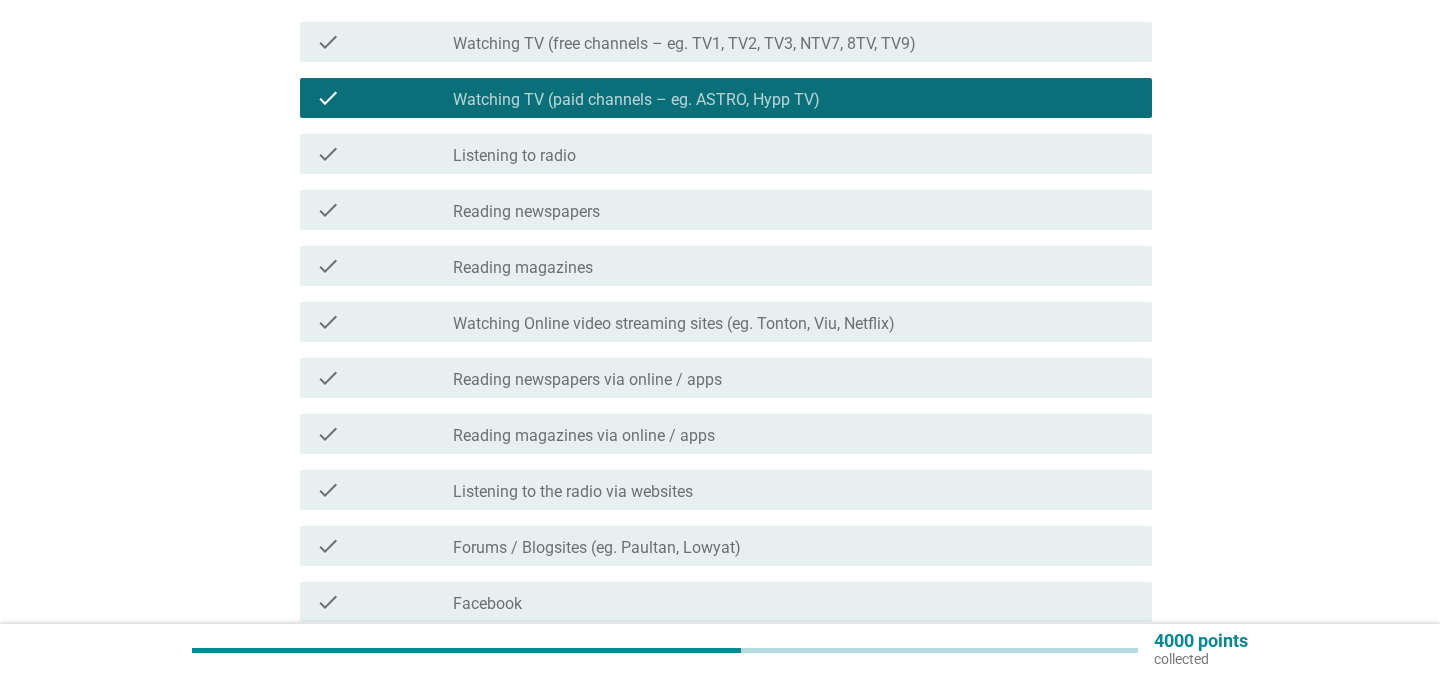 scroll, scrollTop: 290, scrollLeft: 0, axis: vertical 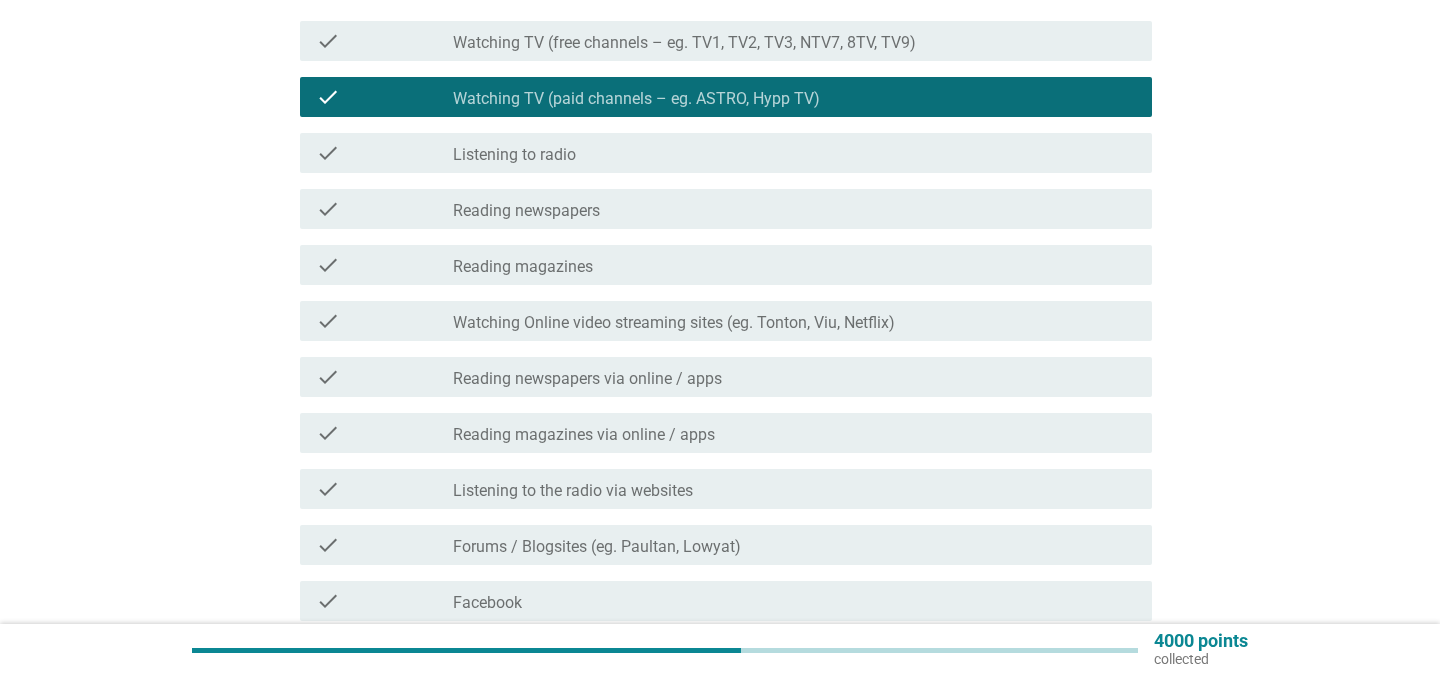 click on "check     check_box_outline_blank Reading magazines" at bounding box center [726, 265] 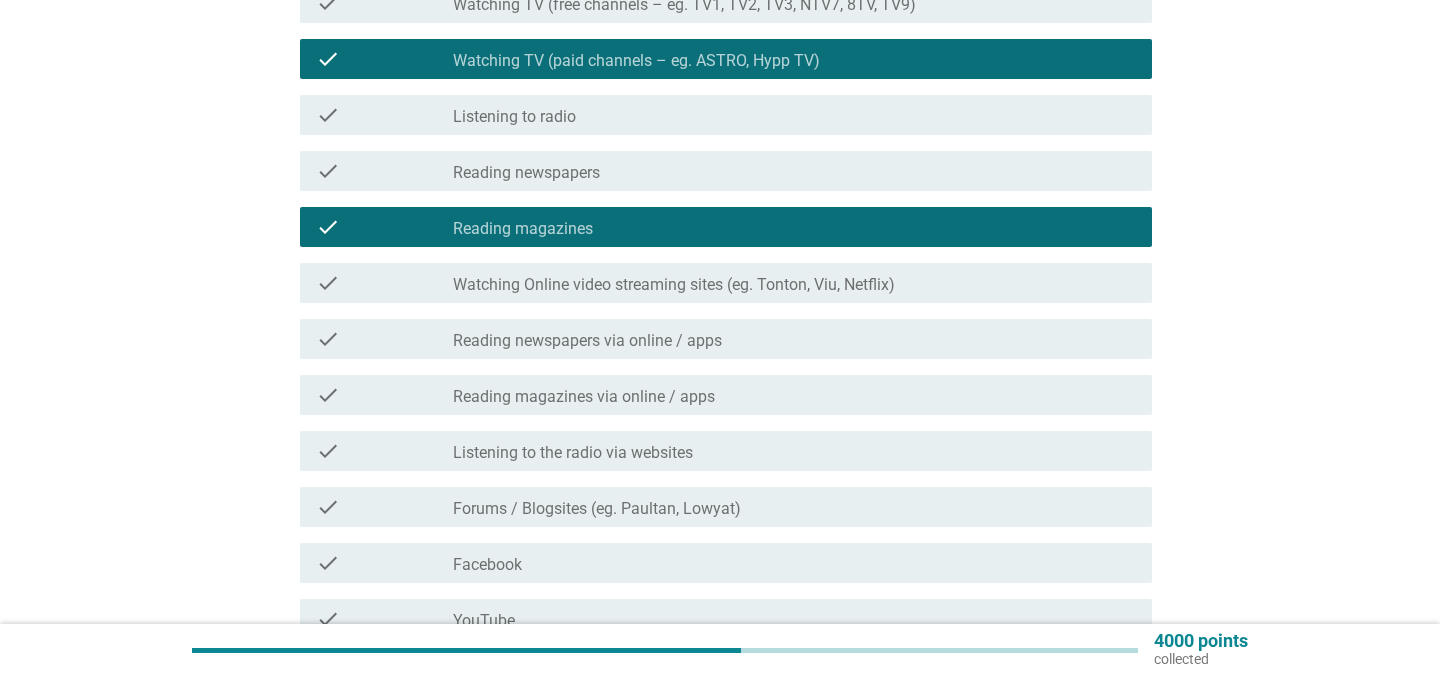 scroll, scrollTop: 347, scrollLeft: 0, axis: vertical 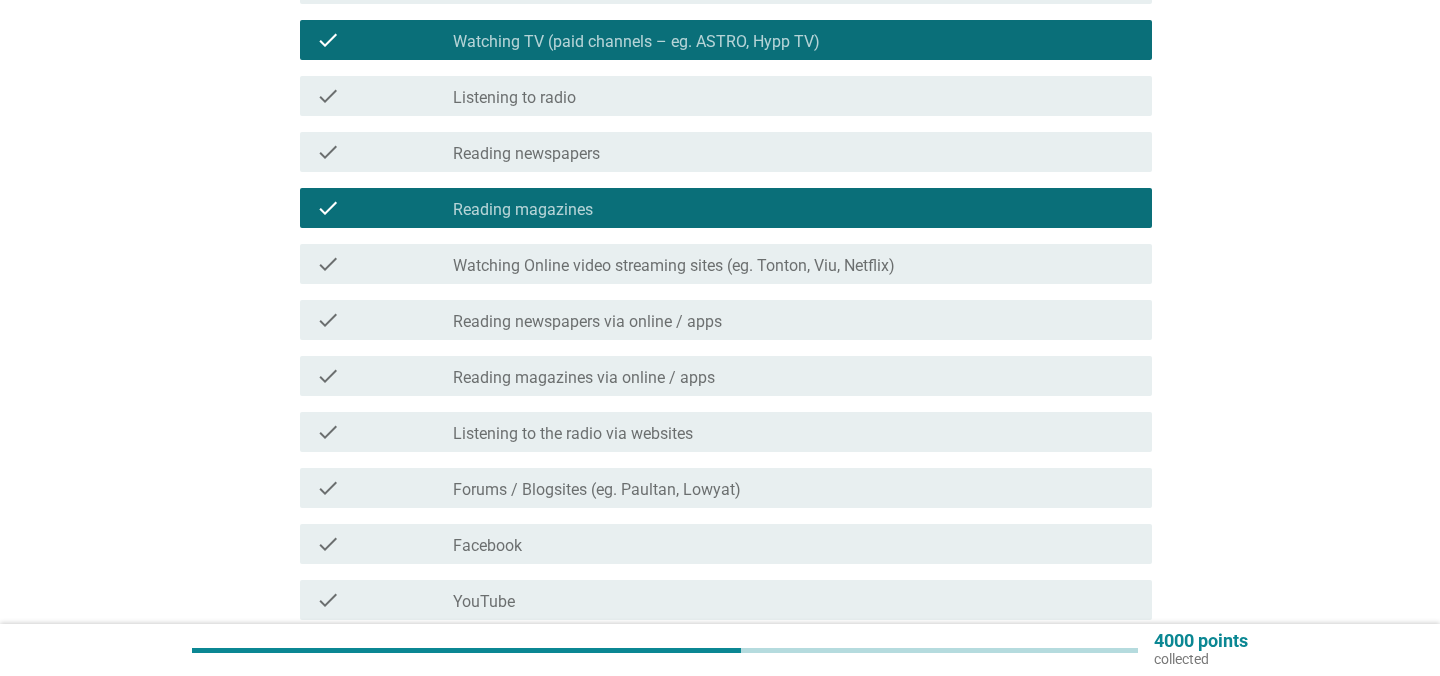 click on "check_box_outline_blank Watching Online video streaming sites (eg. Tonton, Viu, Netflix)" at bounding box center (794, 264) 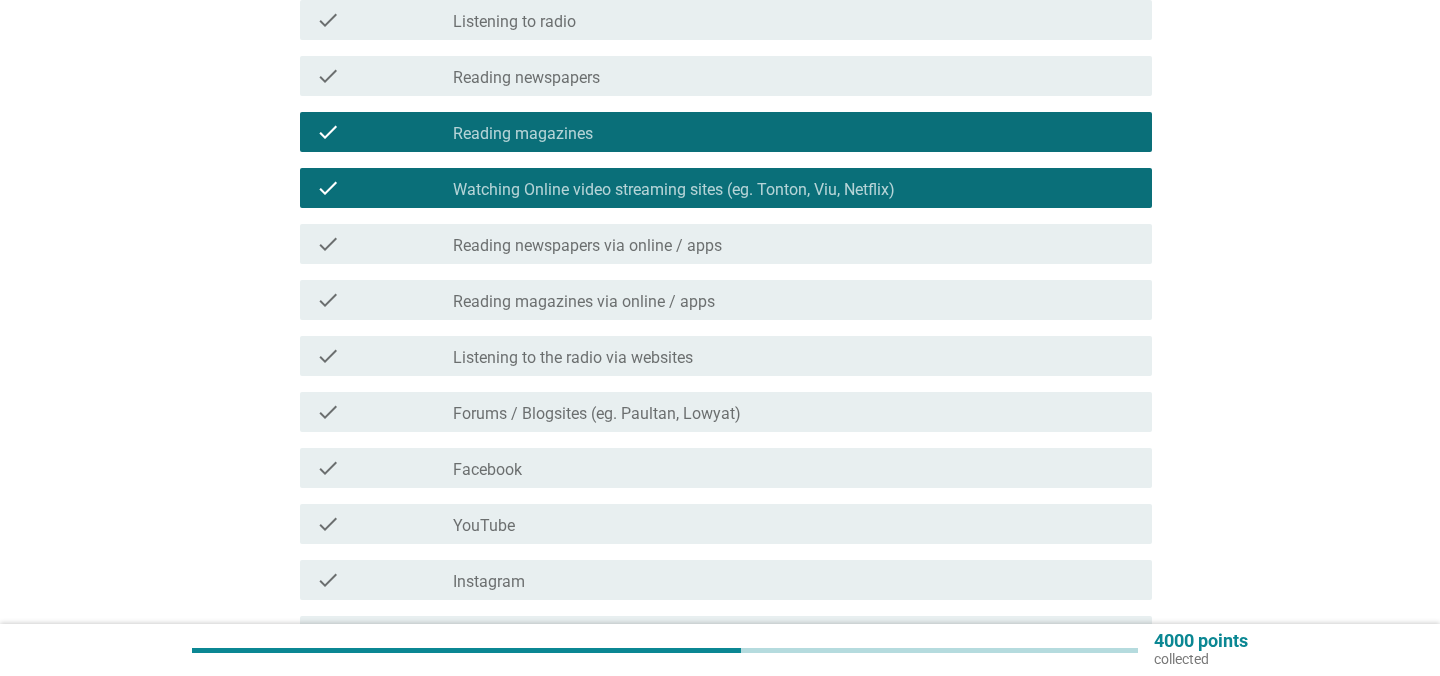 scroll, scrollTop: 493, scrollLeft: 0, axis: vertical 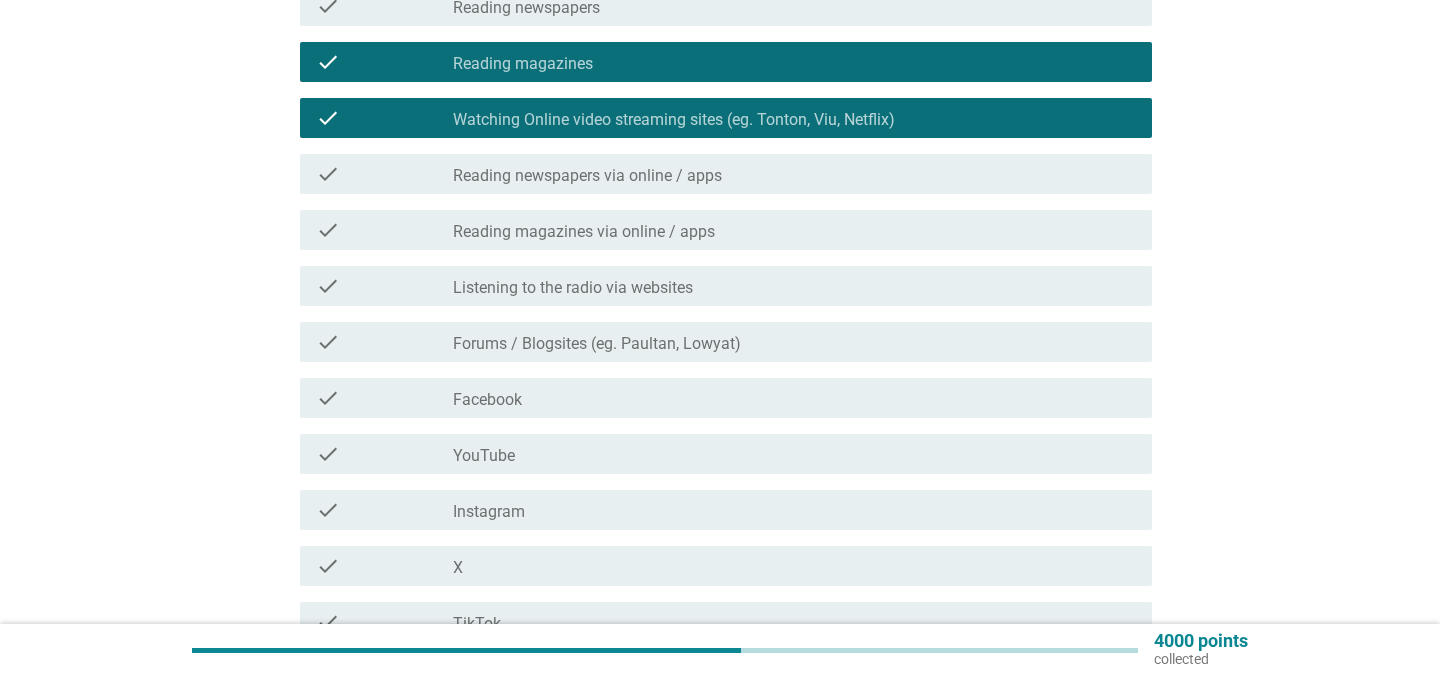 click on "Reading newspapers via online / apps" at bounding box center [587, 176] 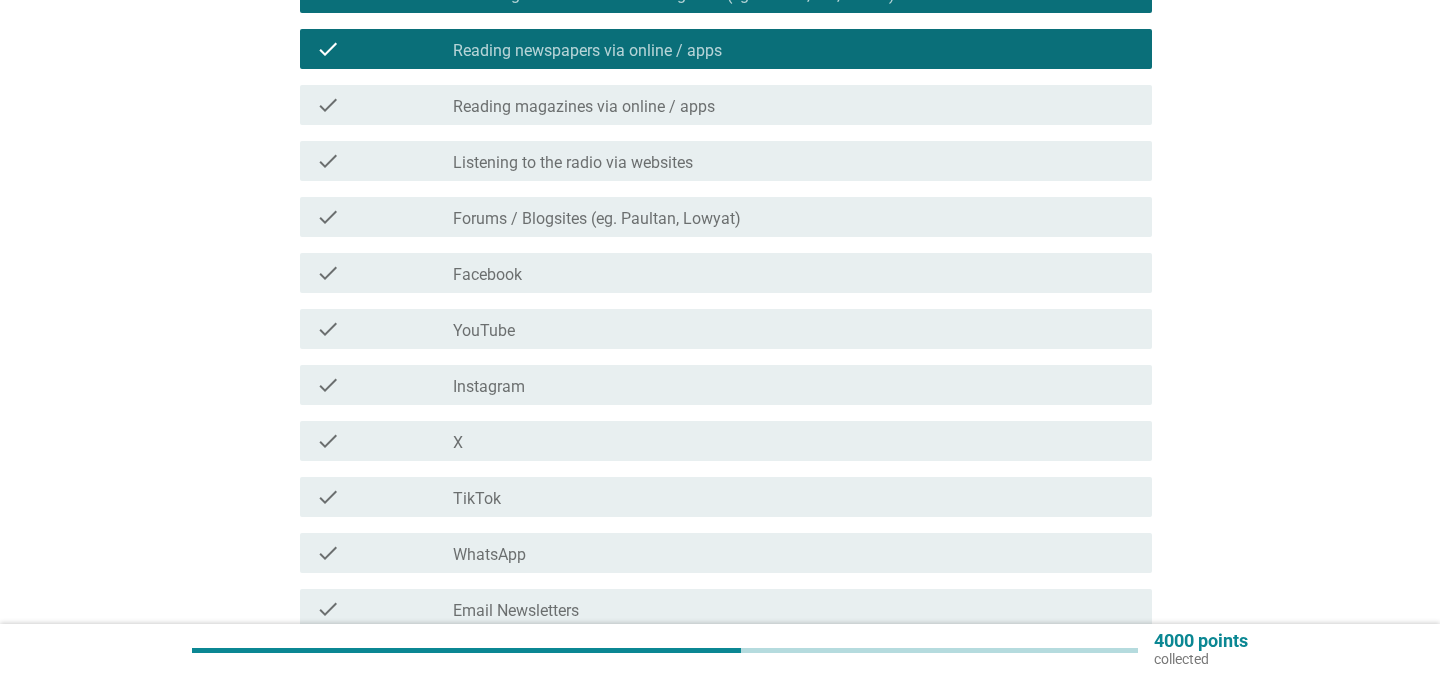 scroll, scrollTop: 619, scrollLeft: 0, axis: vertical 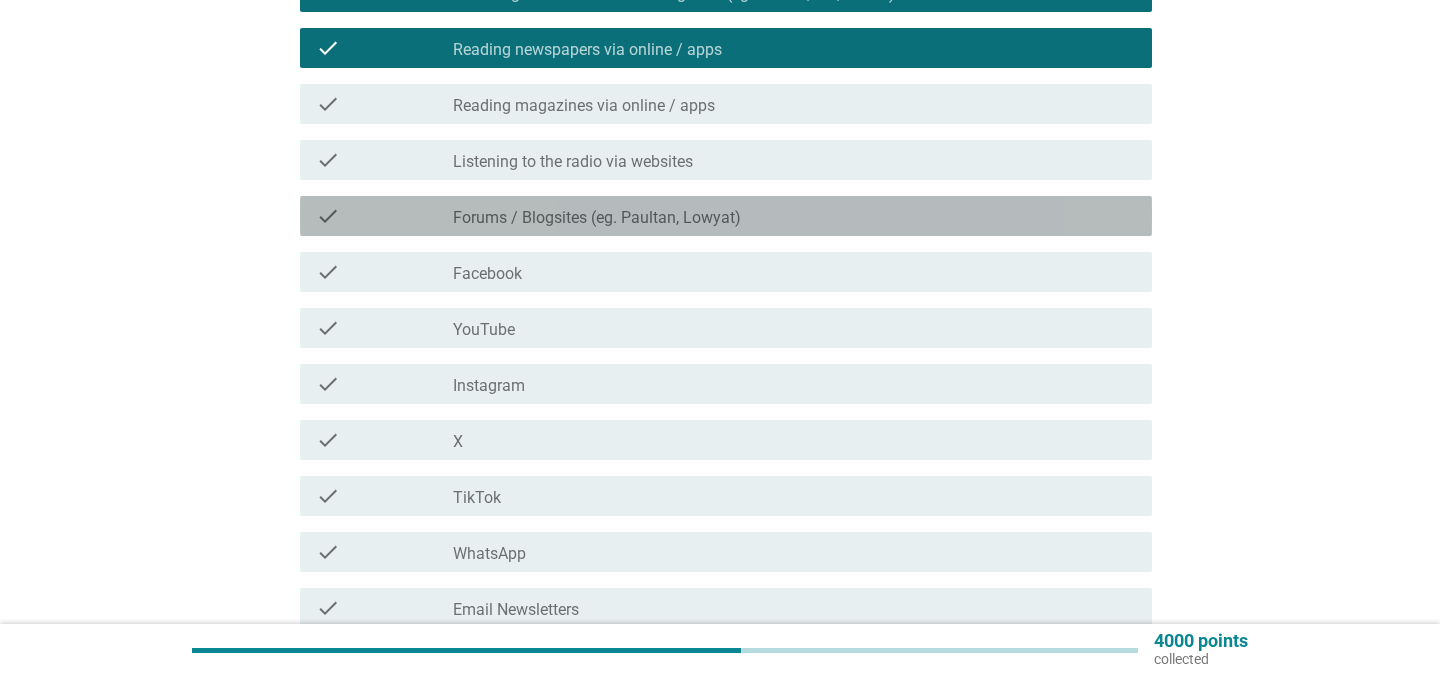 click on "check     check_box_outline_blank Forums / Blogsites (eg. Paultan, Lowyat)" at bounding box center [726, 216] 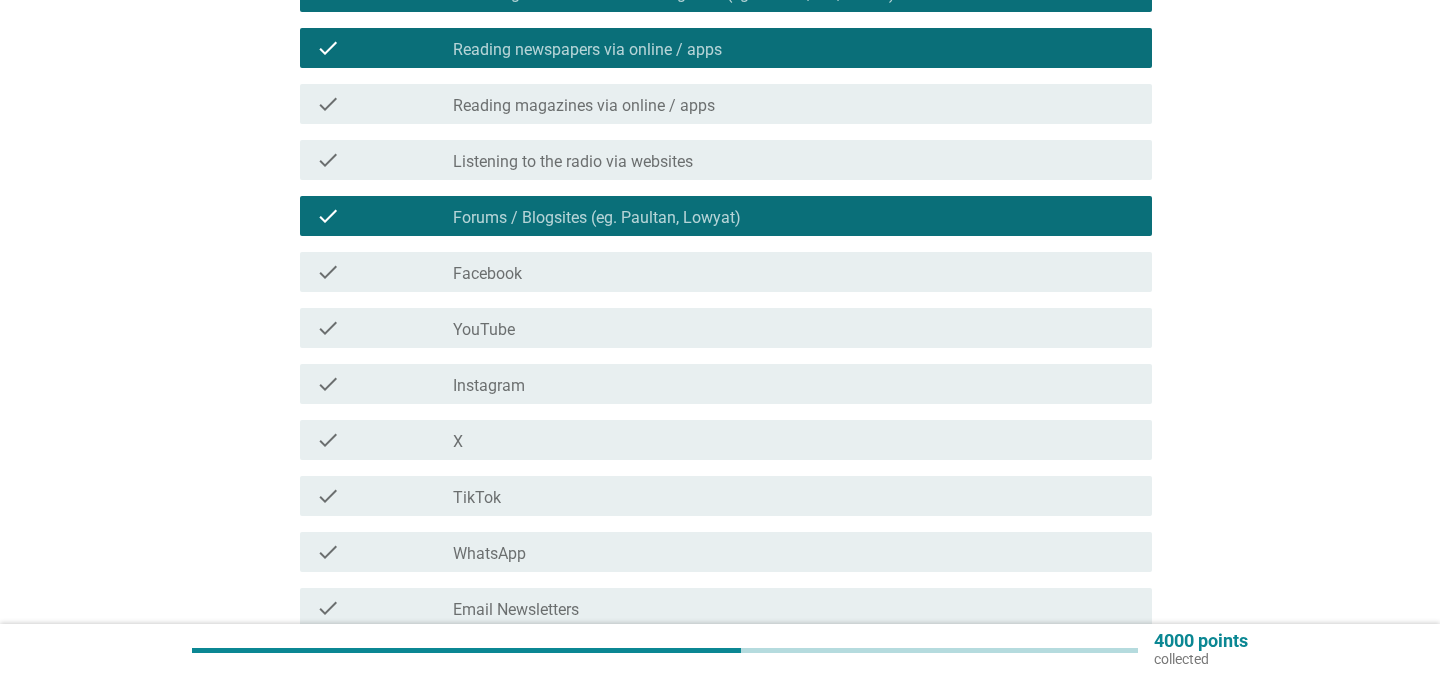 click on "check_box_outline_blank Facebook" at bounding box center (794, 272) 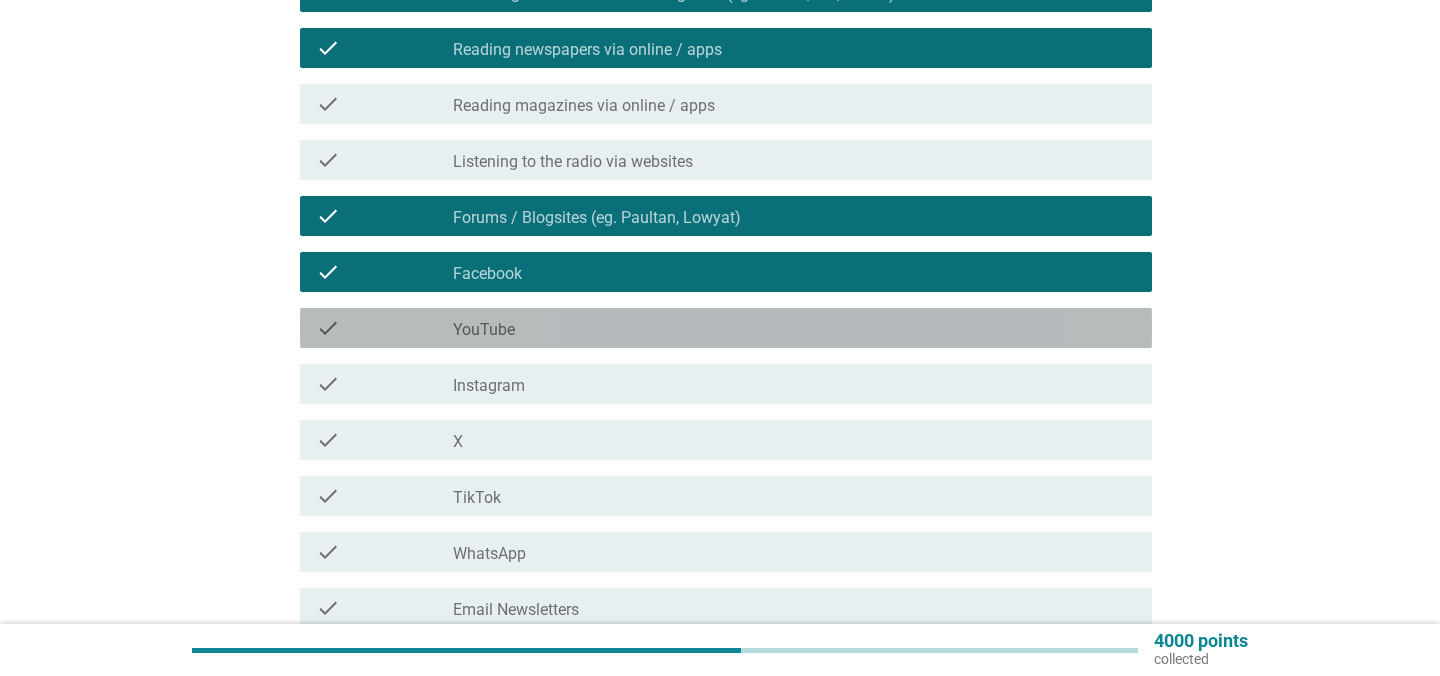 click on "check     check_box_outline_blank YouTube" at bounding box center [726, 328] 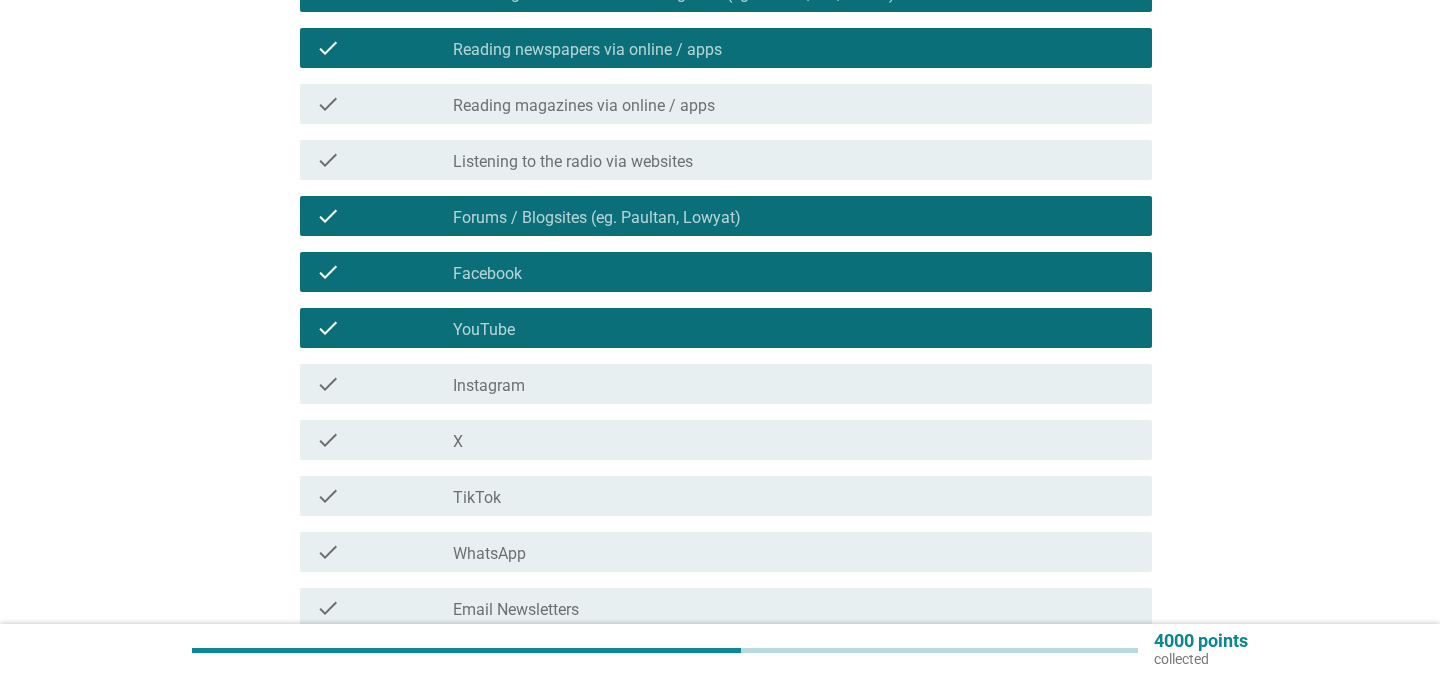 click on "check     check_box_outline_blank Instagram" at bounding box center [726, 384] 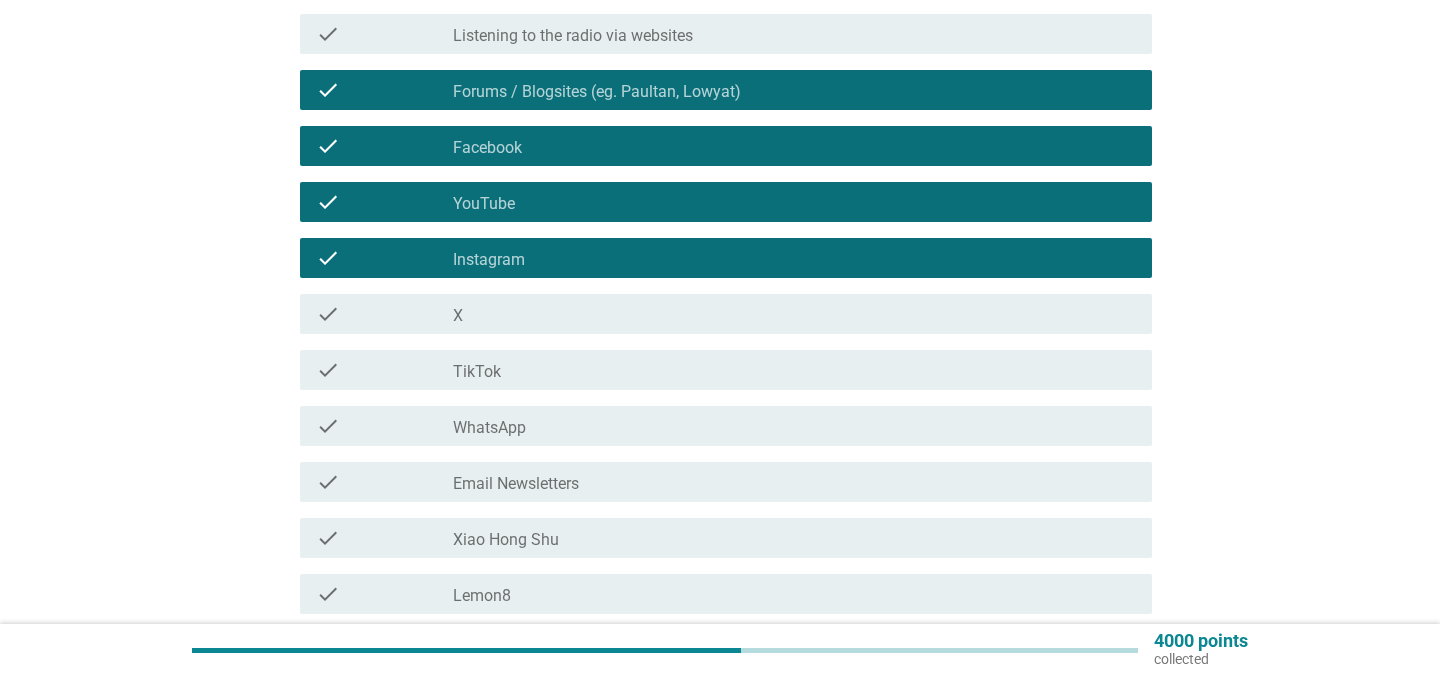 scroll, scrollTop: 747, scrollLeft: 0, axis: vertical 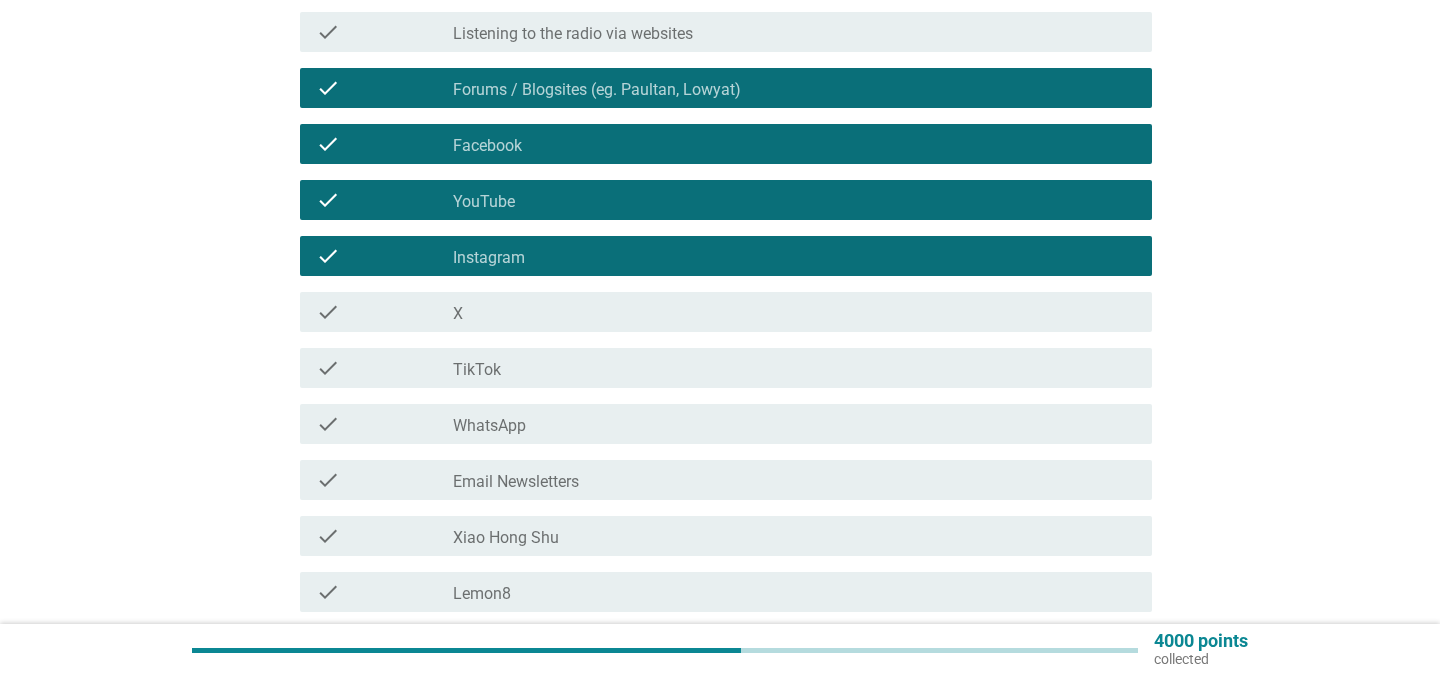 click on "check     check_box_outline_blank TikTok" at bounding box center (720, 368) 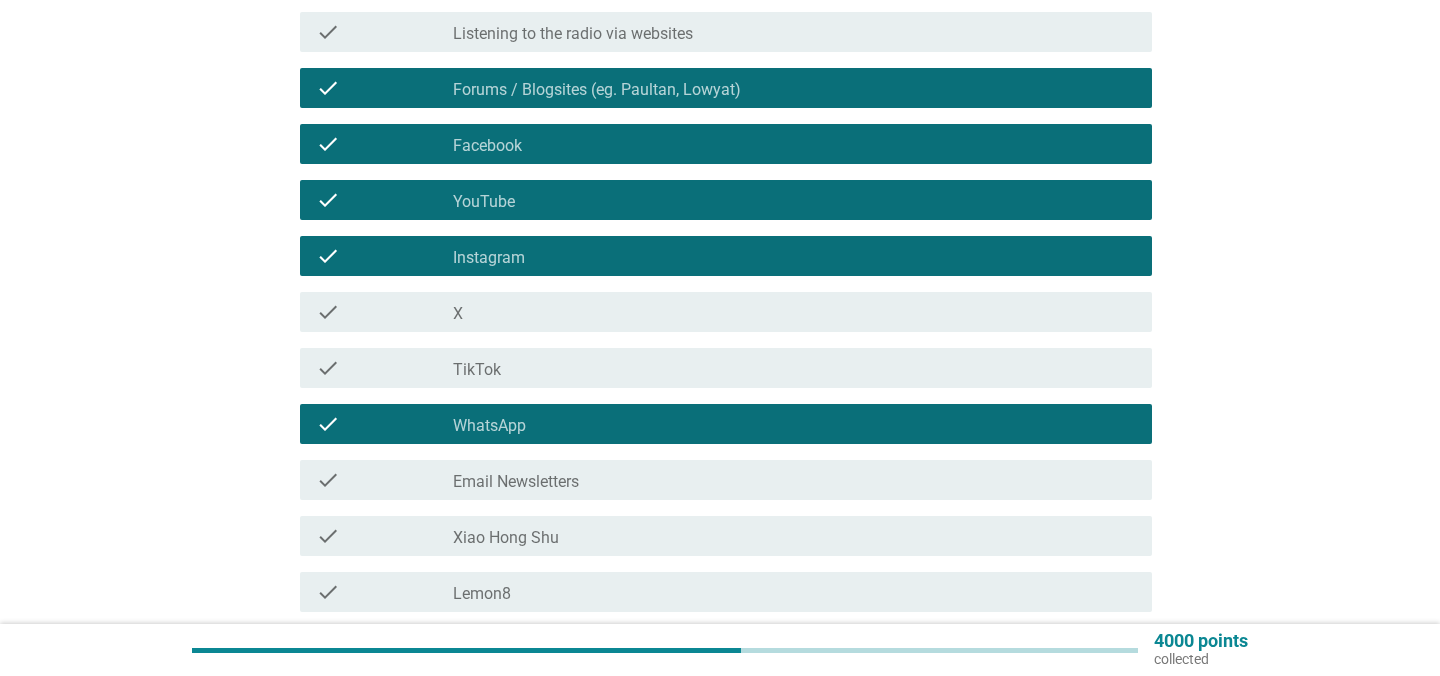 scroll, scrollTop: 860, scrollLeft: 0, axis: vertical 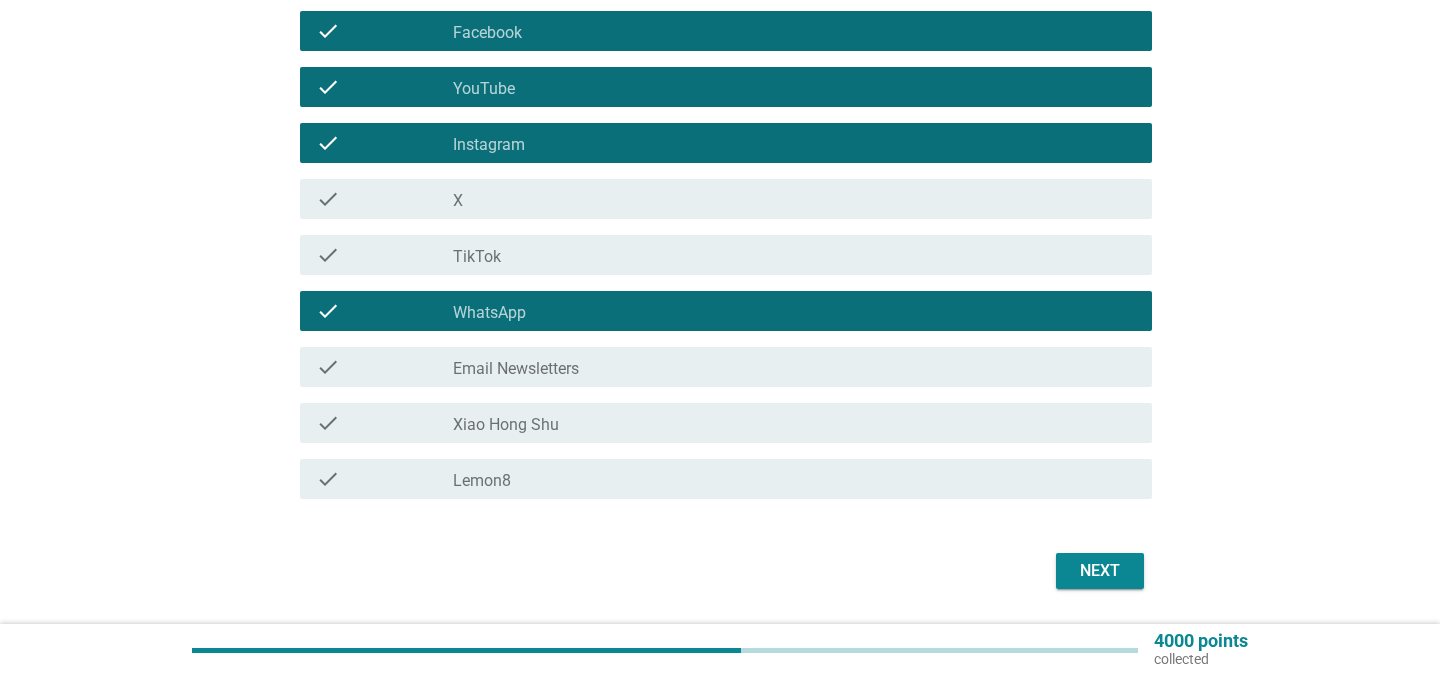 click on "check_box_outline_blank Xiao Hong Shu" at bounding box center (794, 423) 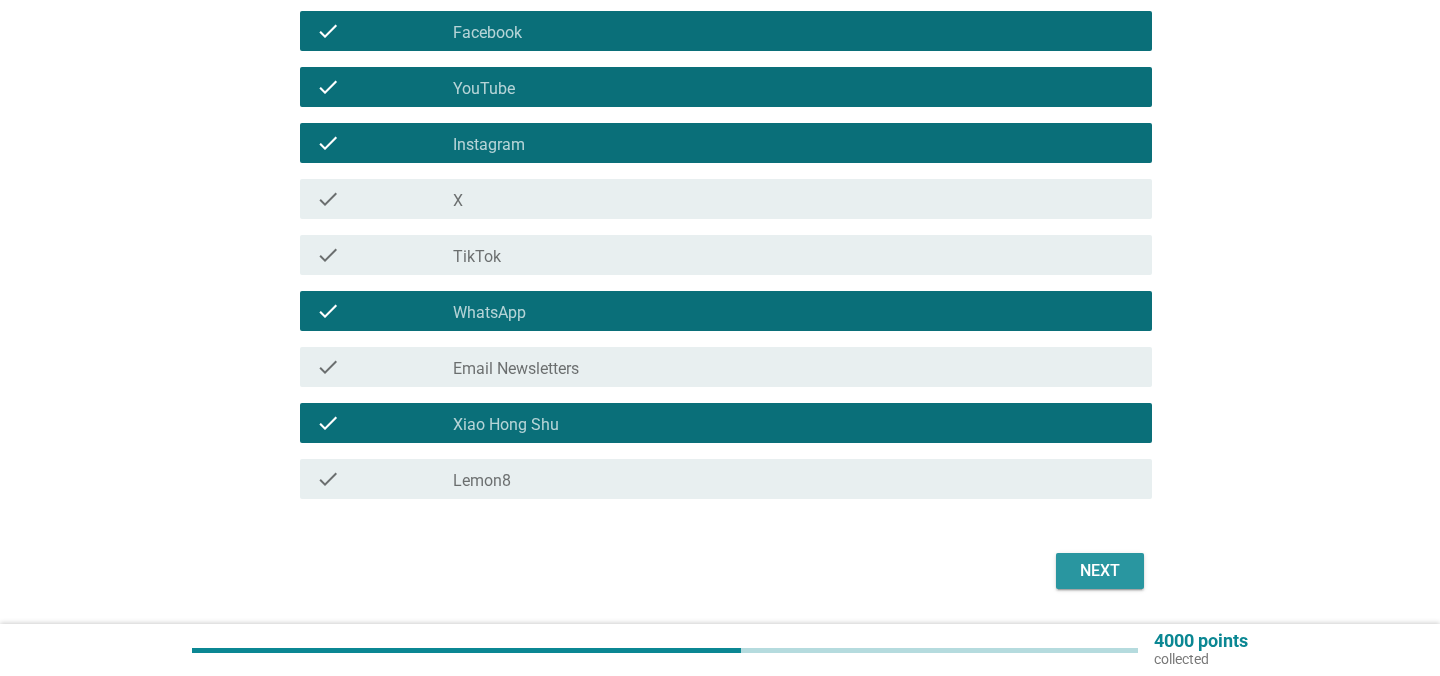 click on "Next" at bounding box center (1100, 571) 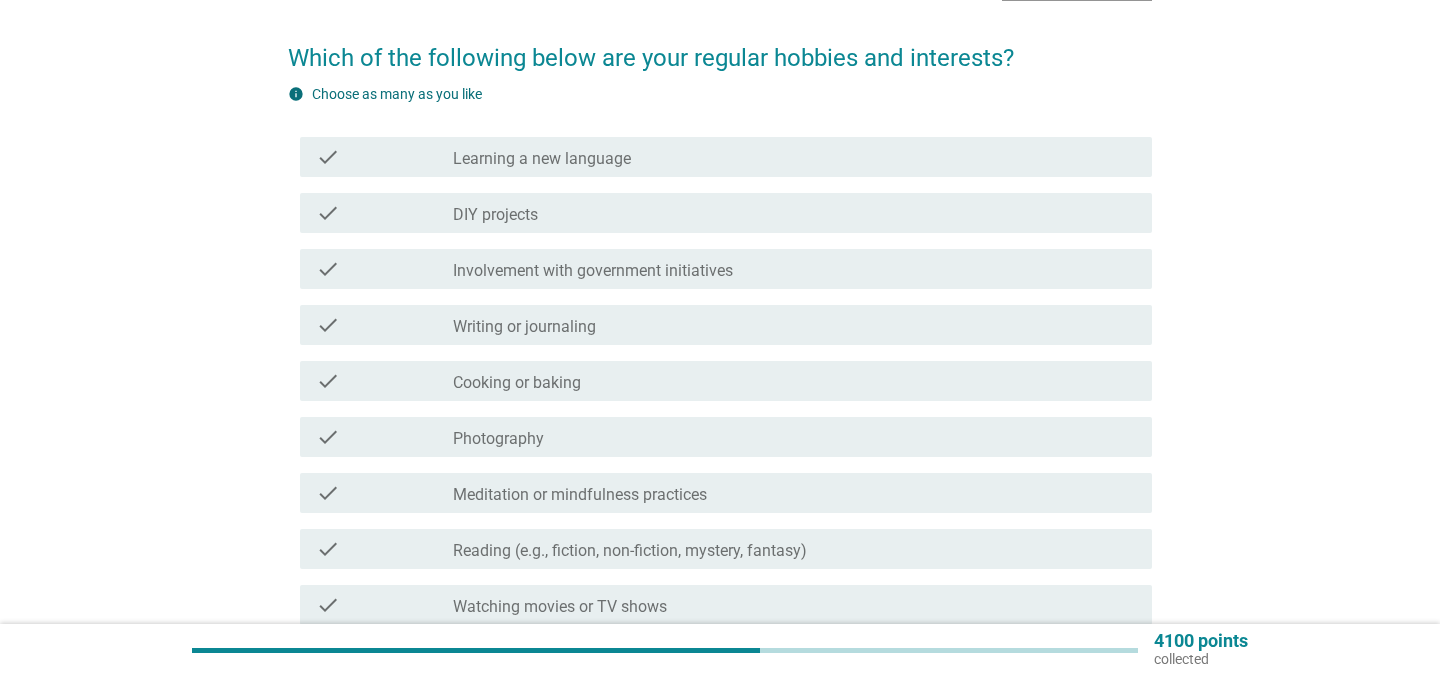 scroll, scrollTop: 139, scrollLeft: 0, axis: vertical 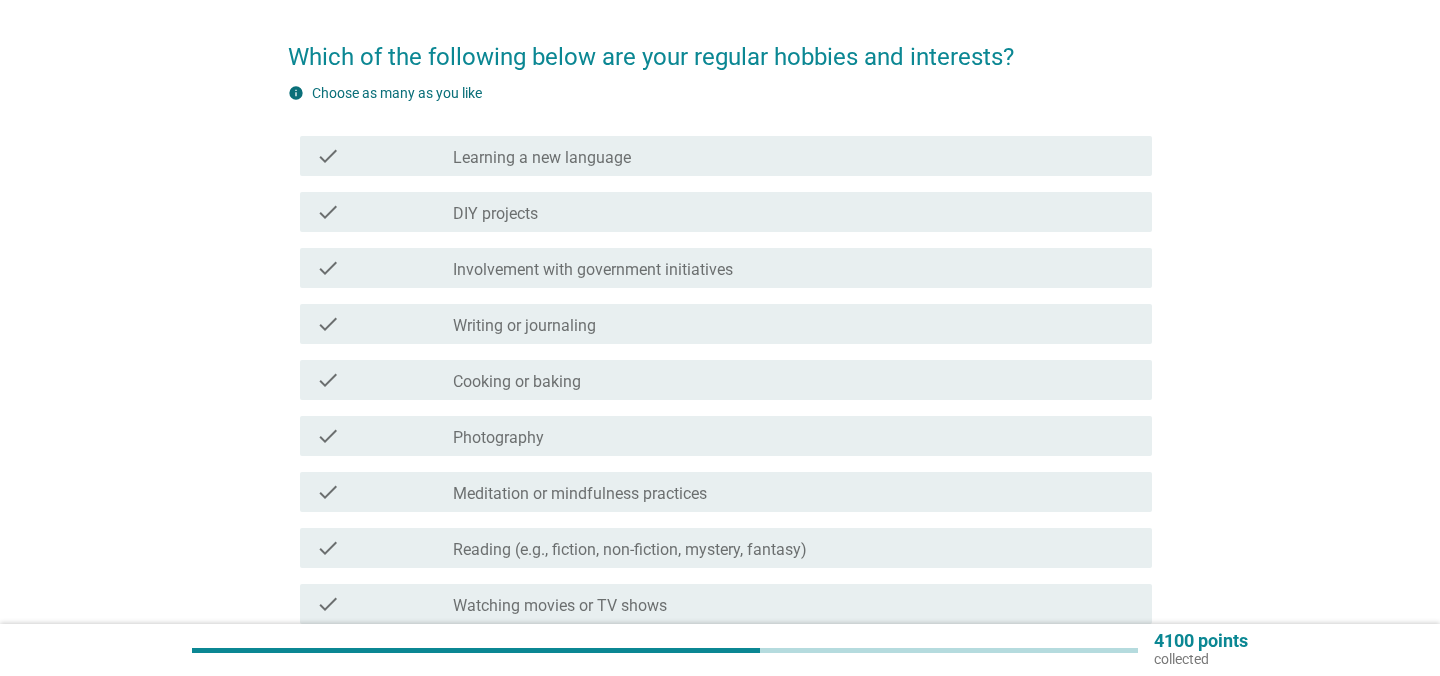 click on "check     check_box_outline_blank Learning a new language" at bounding box center [726, 156] 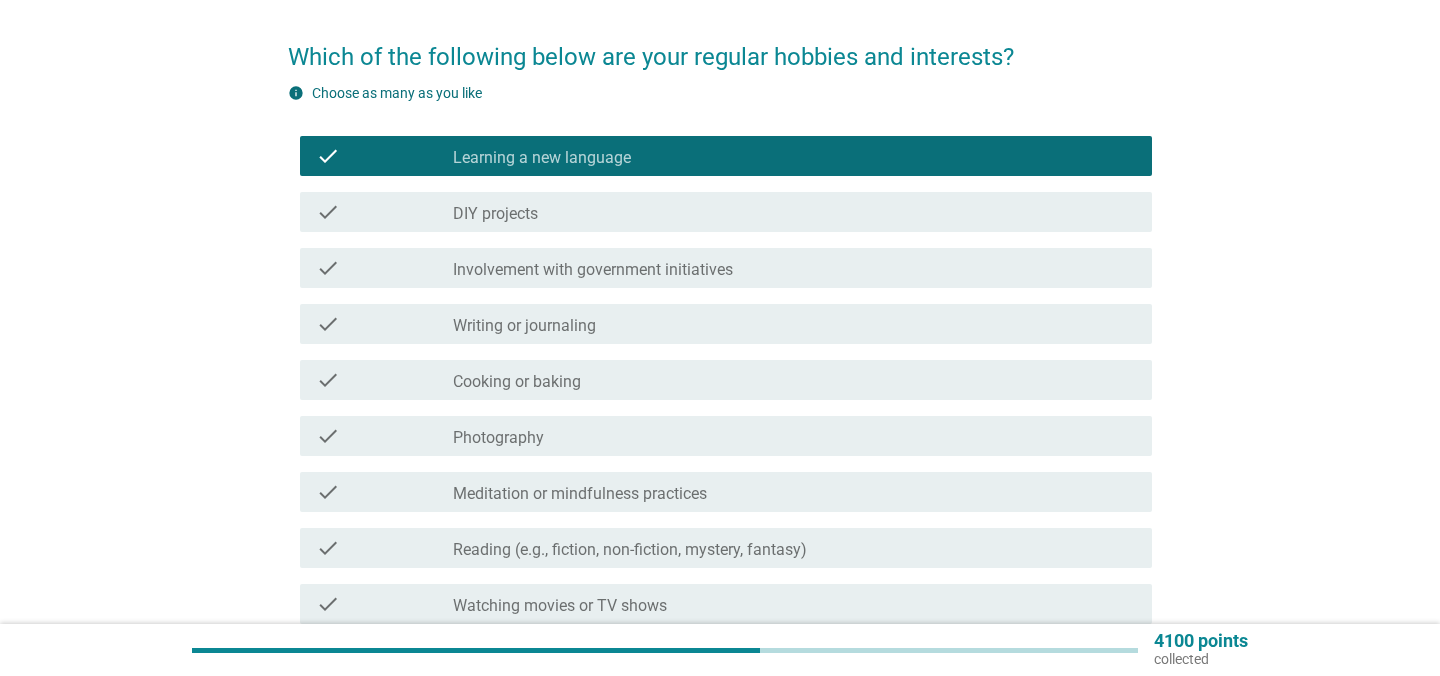 click on "check_box_outline_blank DIY projects" at bounding box center (794, 212) 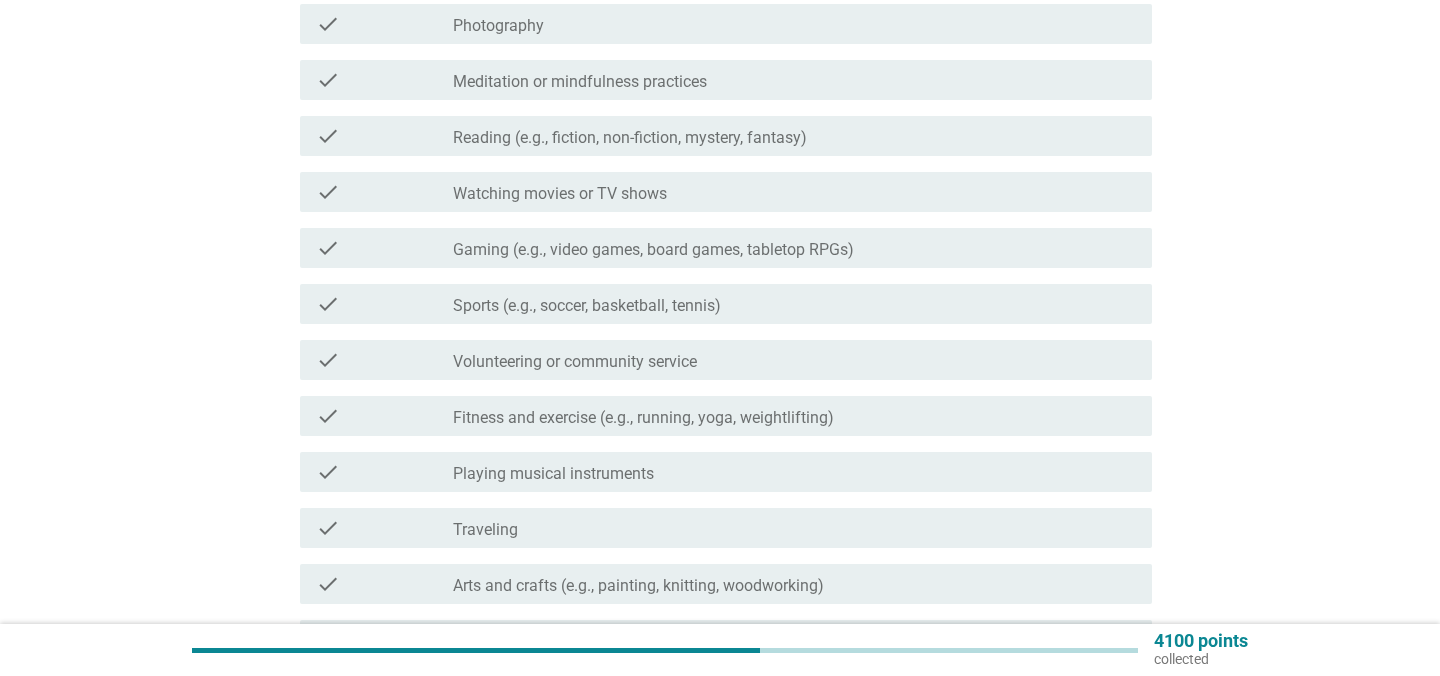 scroll, scrollTop: 552, scrollLeft: 0, axis: vertical 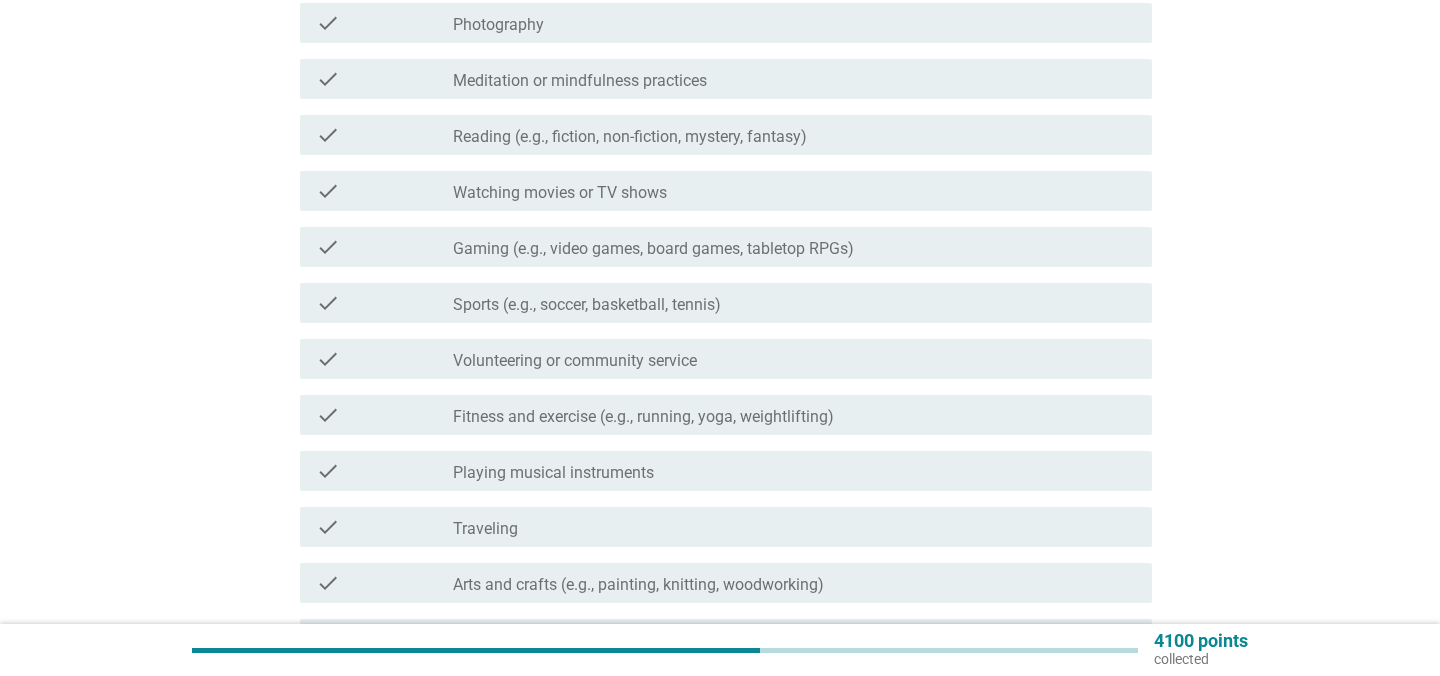 click on "check     check_box_outline_blank Reading (e.g., fiction, non-fiction, mystery, fantasy)" at bounding box center (726, 135) 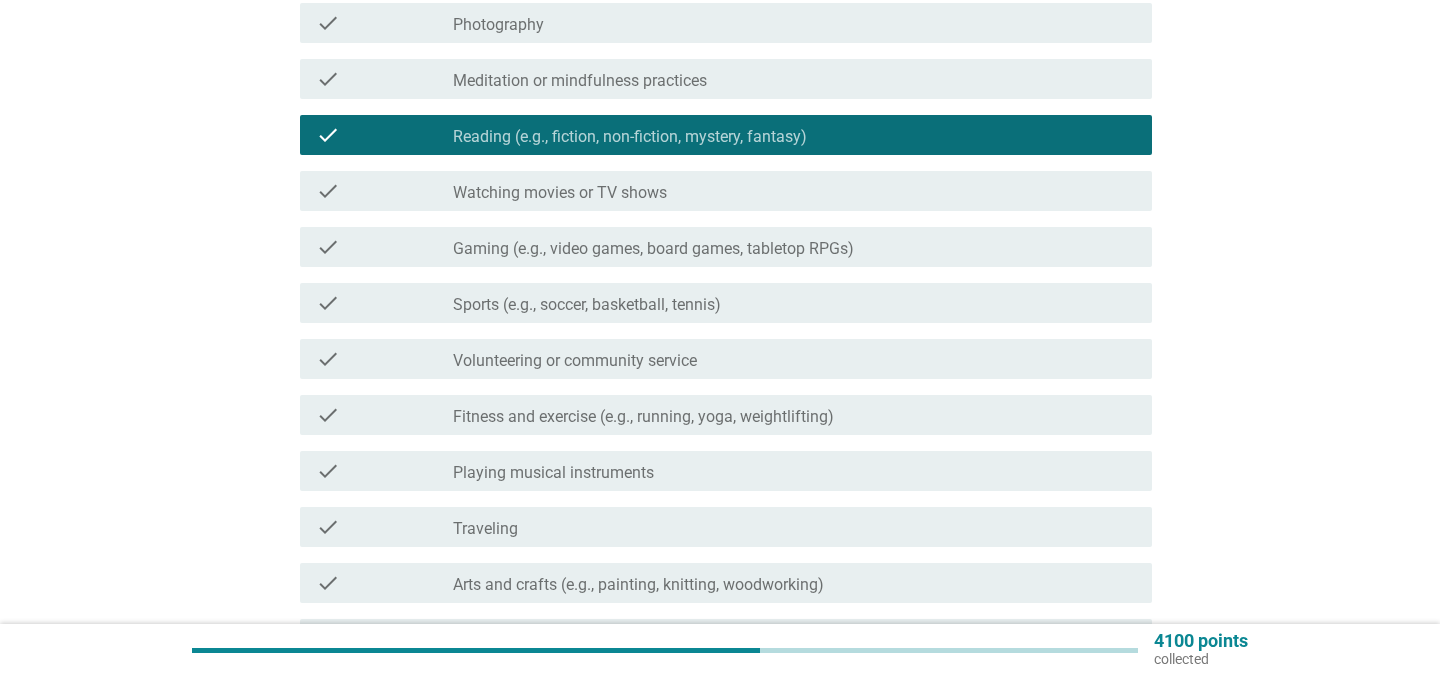 click on "check     check_box_outline_blank Watching movies or TV shows" at bounding box center [720, 191] 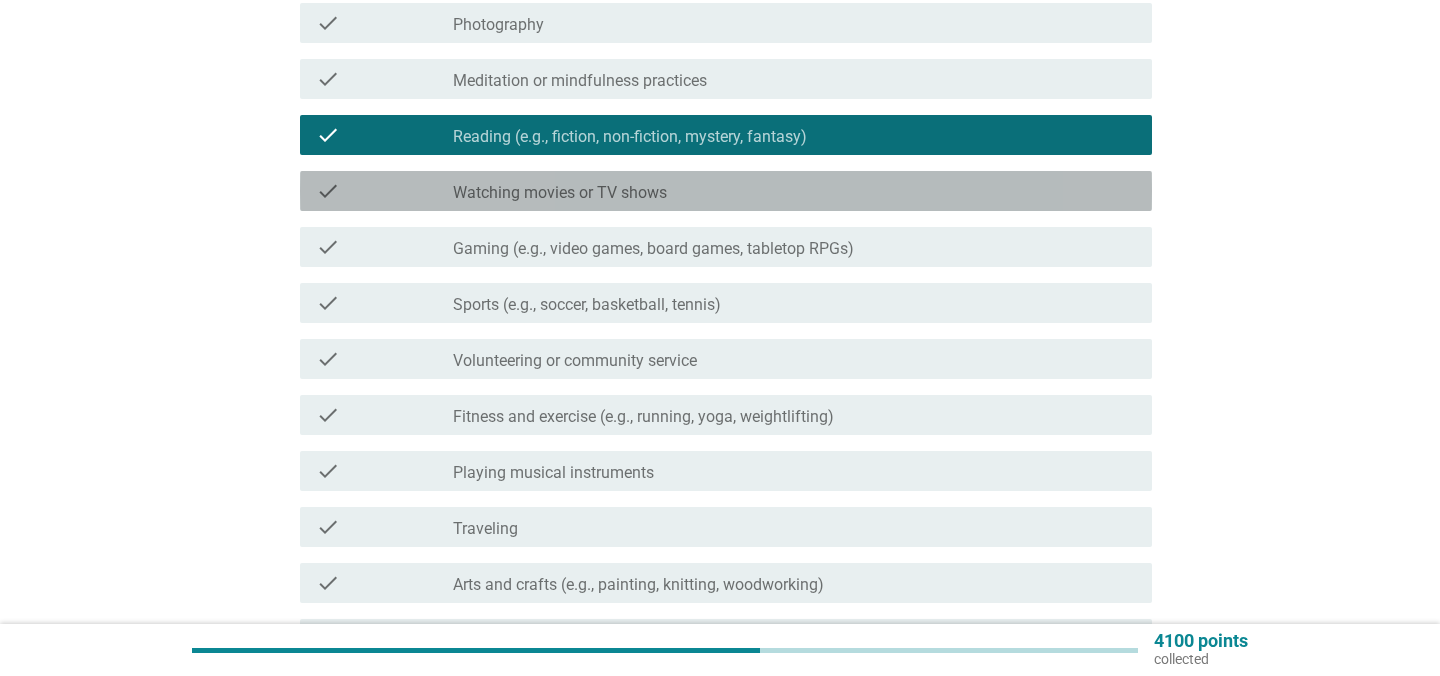 click on "Watching movies or TV shows" at bounding box center [560, 193] 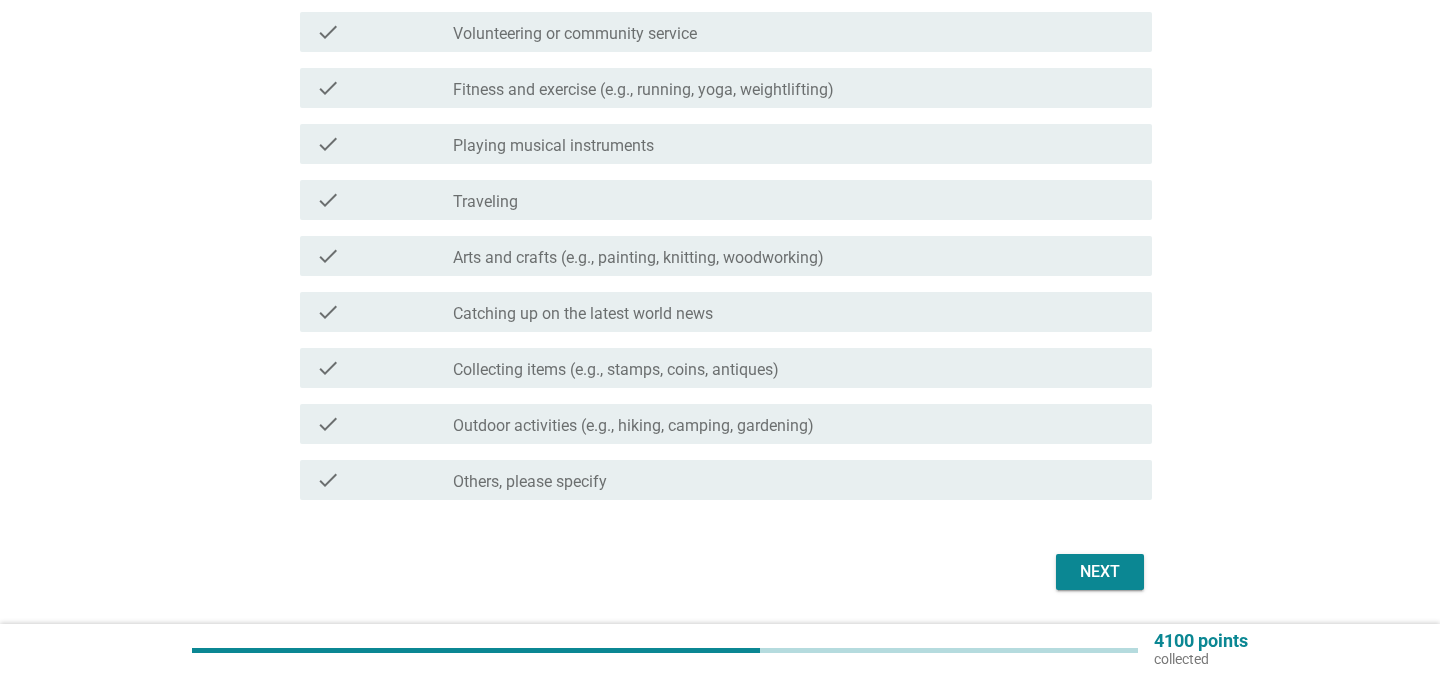 scroll, scrollTop: 884, scrollLeft: 0, axis: vertical 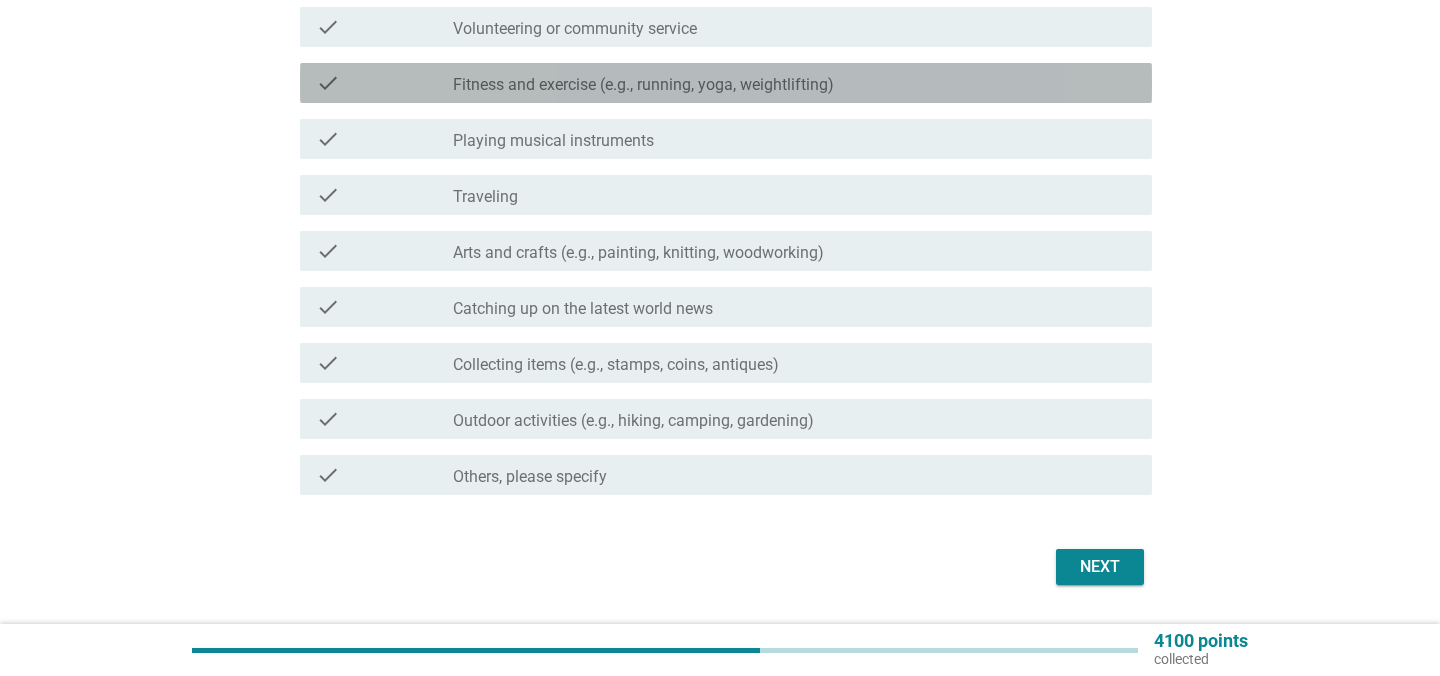click on "Fitness and exercise (e.g., running, yoga, weightlifting)" at bounding box center (643, 85) 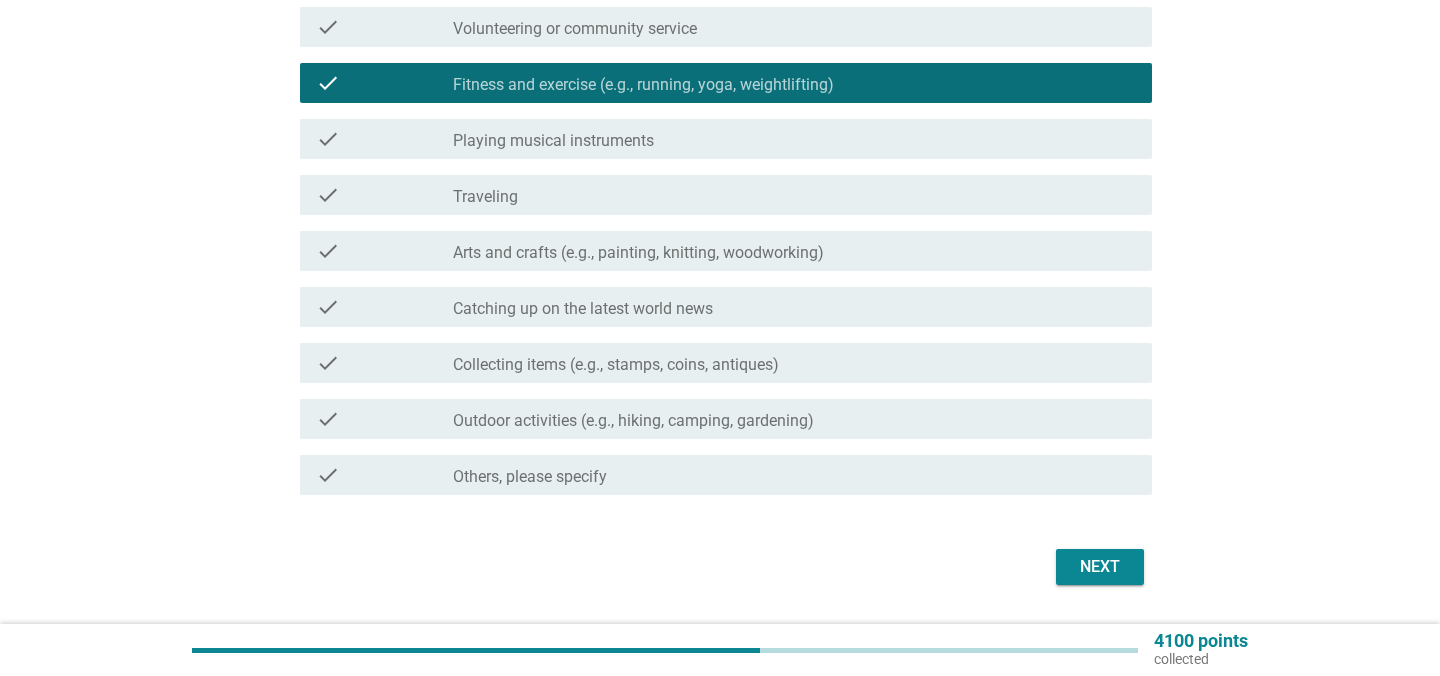 click on "Next" at bounding box center (1100, 567) 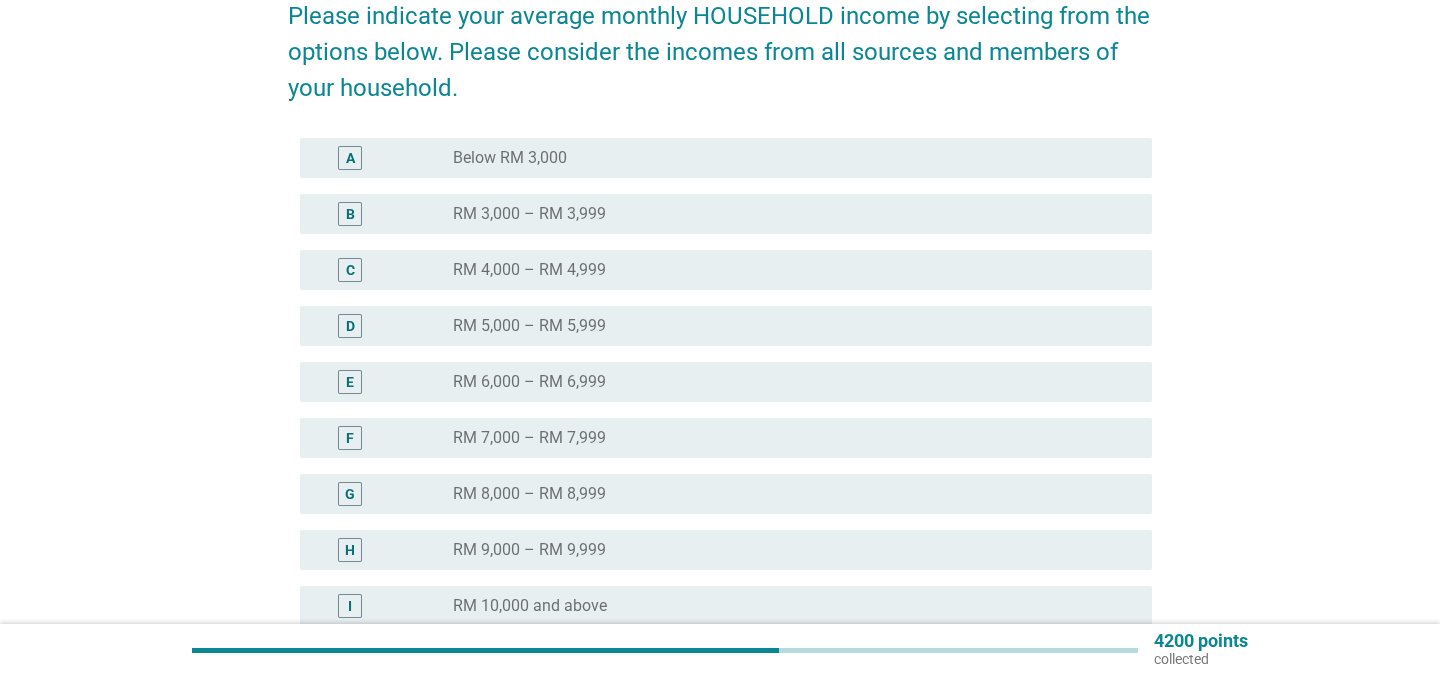 scroll, scrollTop: 392, scrollLeft: 0, axis: vertical 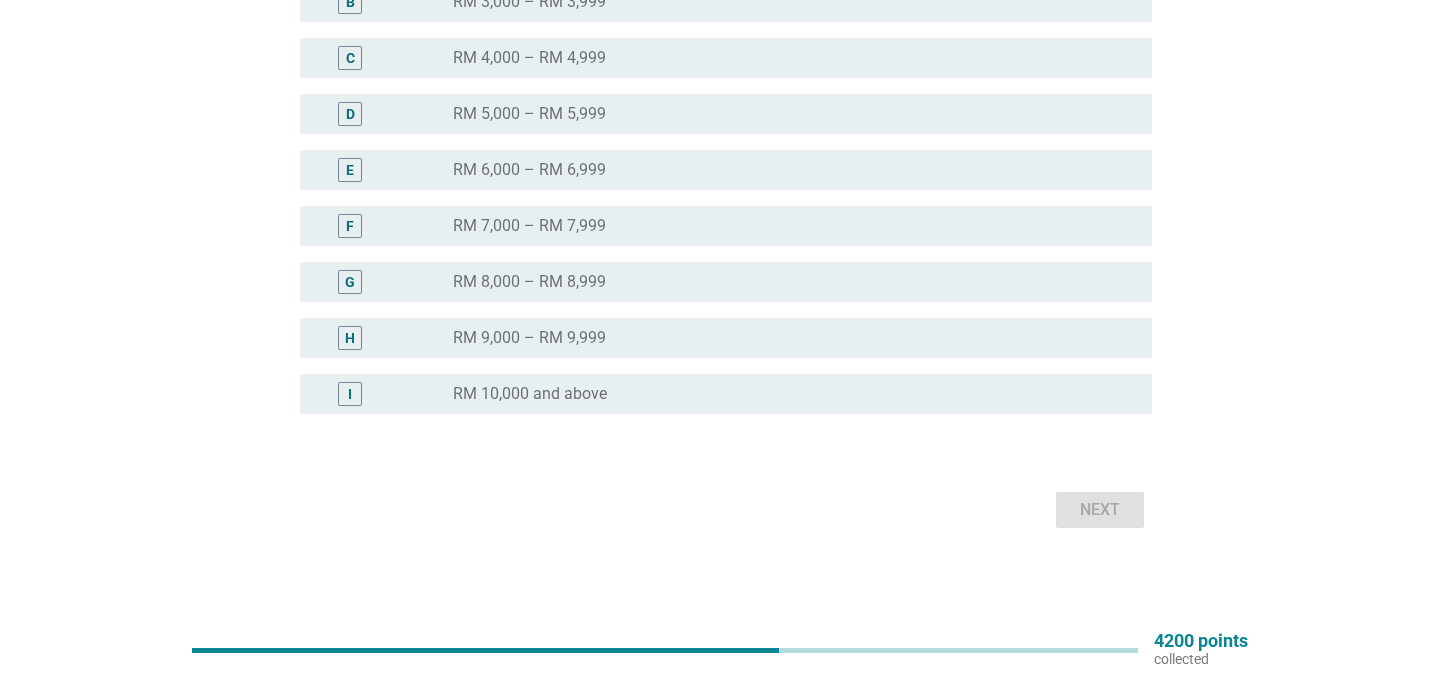 click on "radio_button_unchecked RM 10,000 and above" at bounding box center [786, 394] 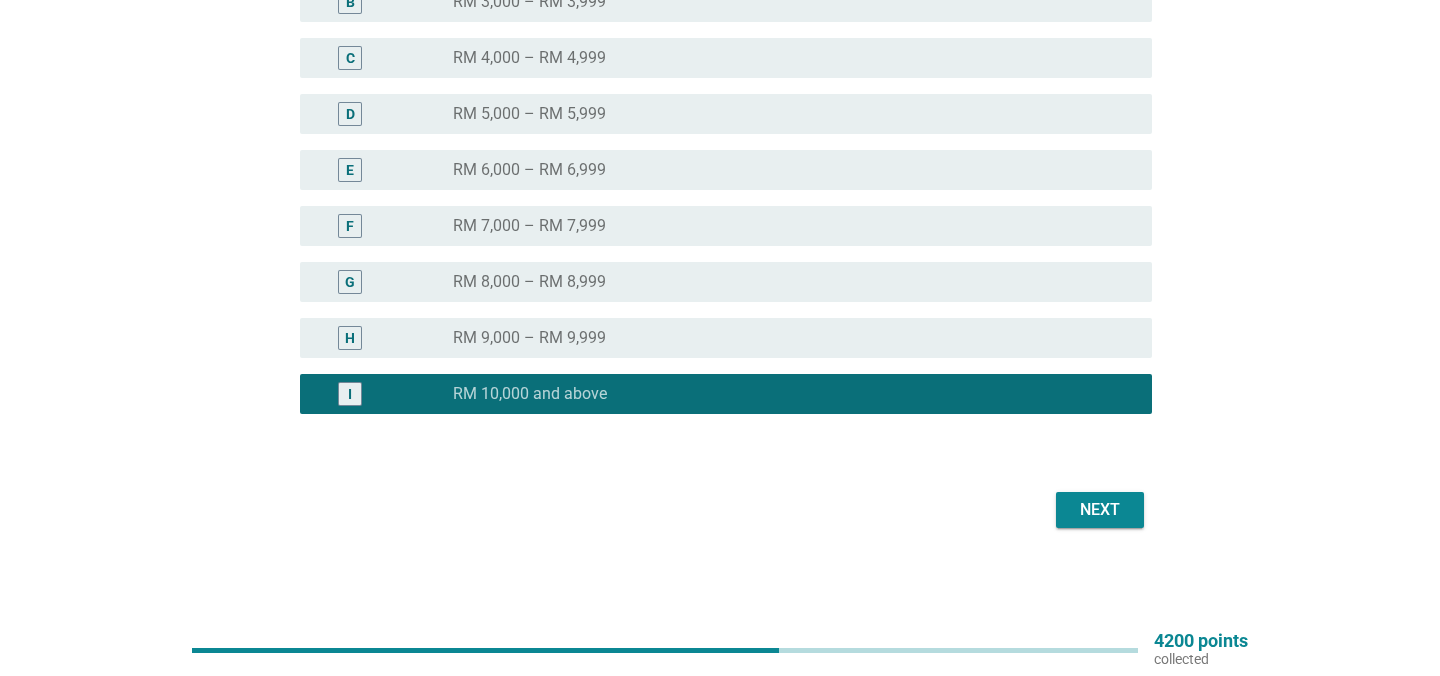 click on "Next" at bounding box center (720, 510) 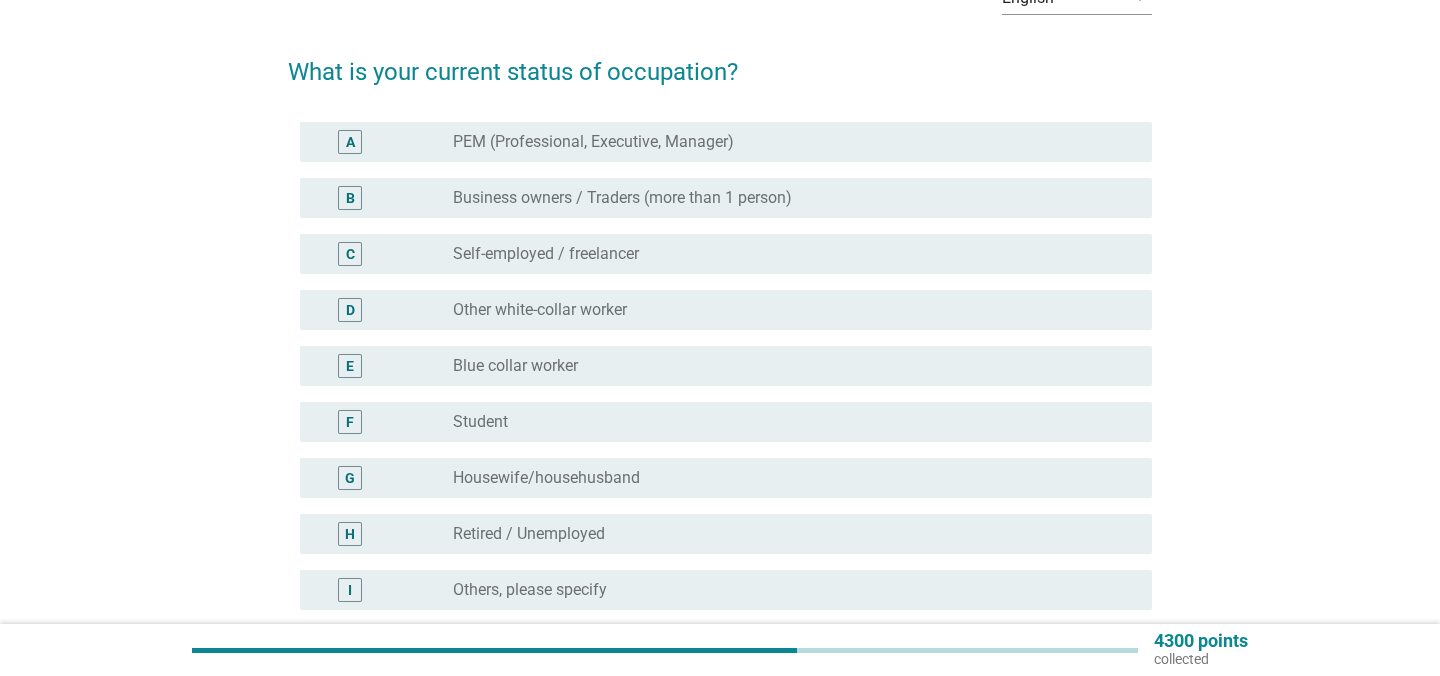 scroll, scrollTop: 126, scrollLeft: 0, axis: vertical 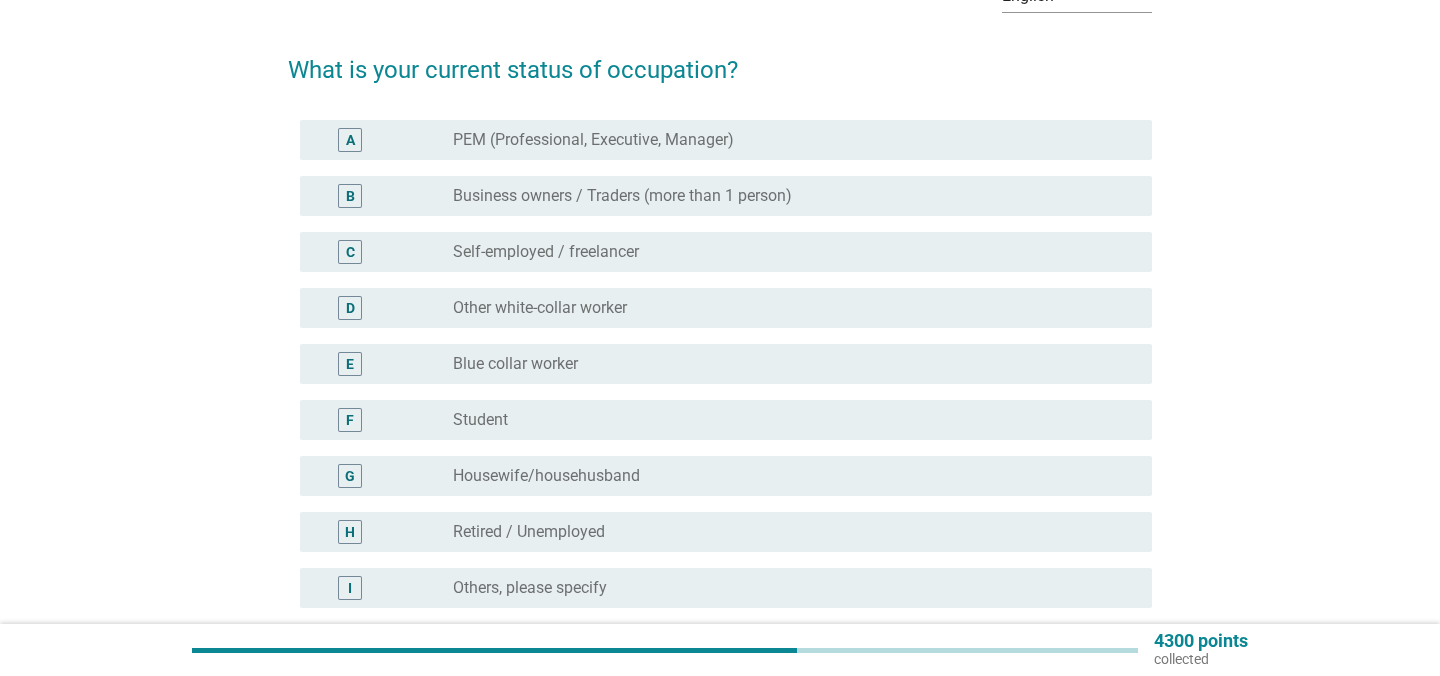 click on "A     radio_button_unchecked PEM (Professional, Executive, Manager)" at bounding box center (726, 140) 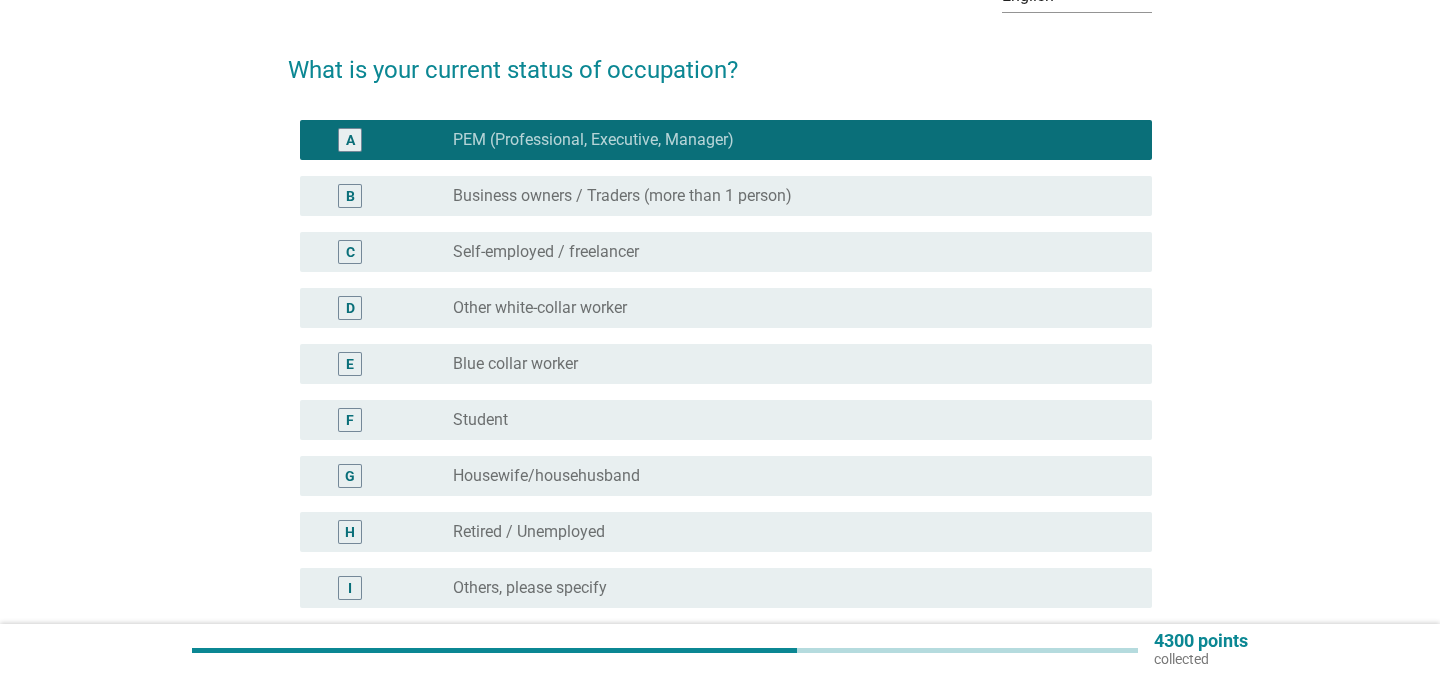 scroll, scrollTop: 320, scrollLeft: 0, axis: vertical 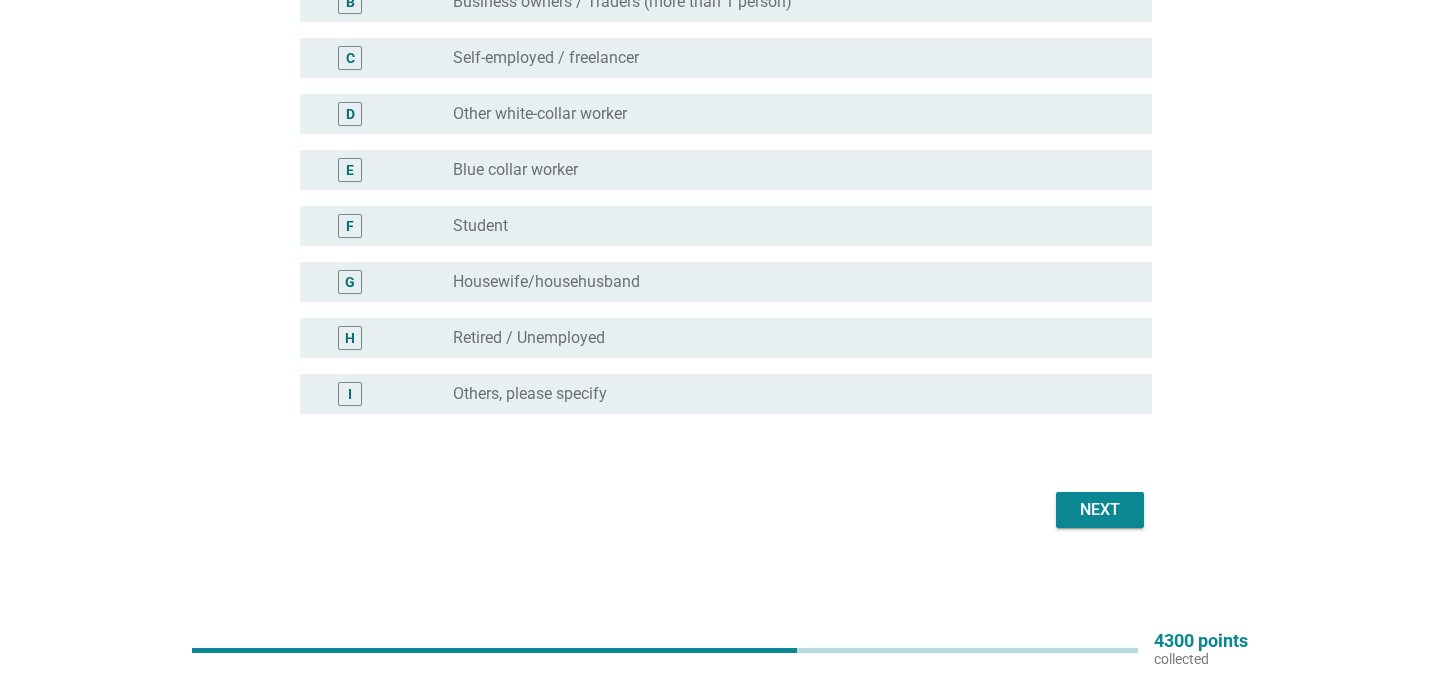 click on "Next" at bounding box center [1100, 510] 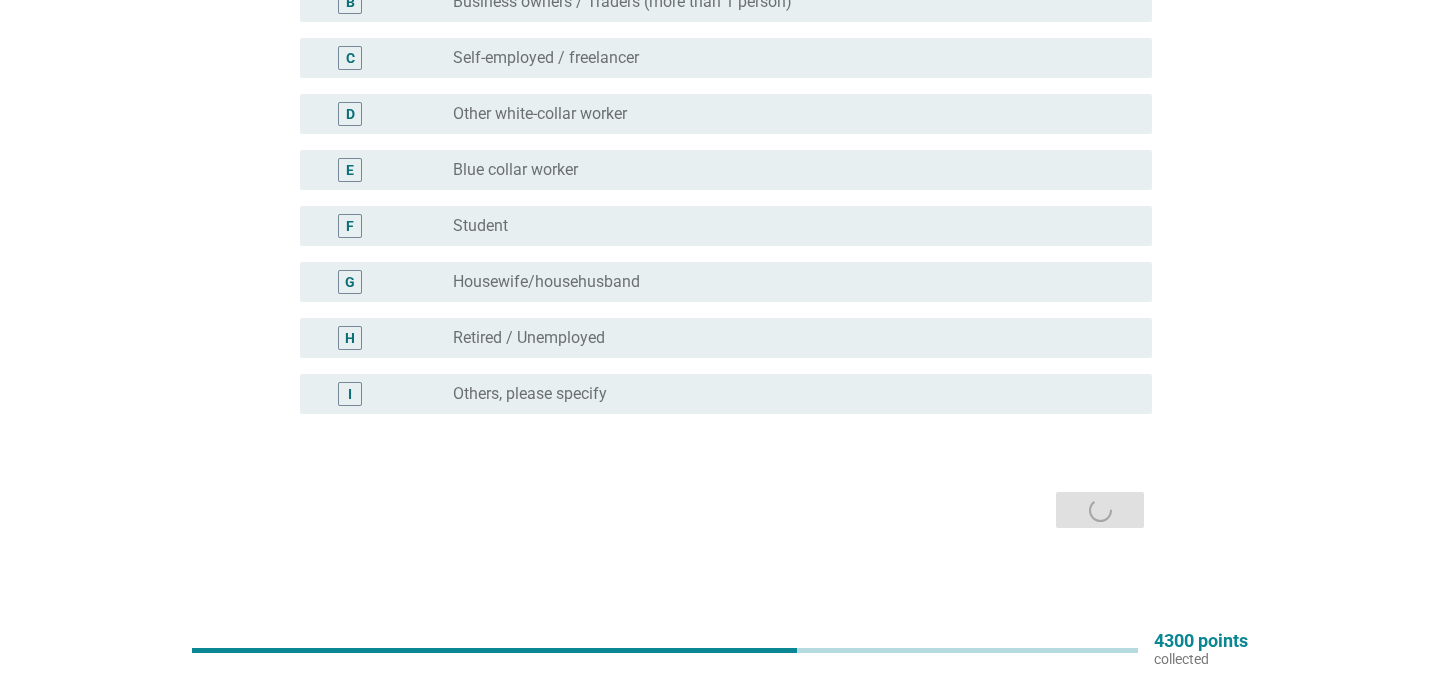 scroll, scrollTop: 0, scrollLeft: 0, axis: both 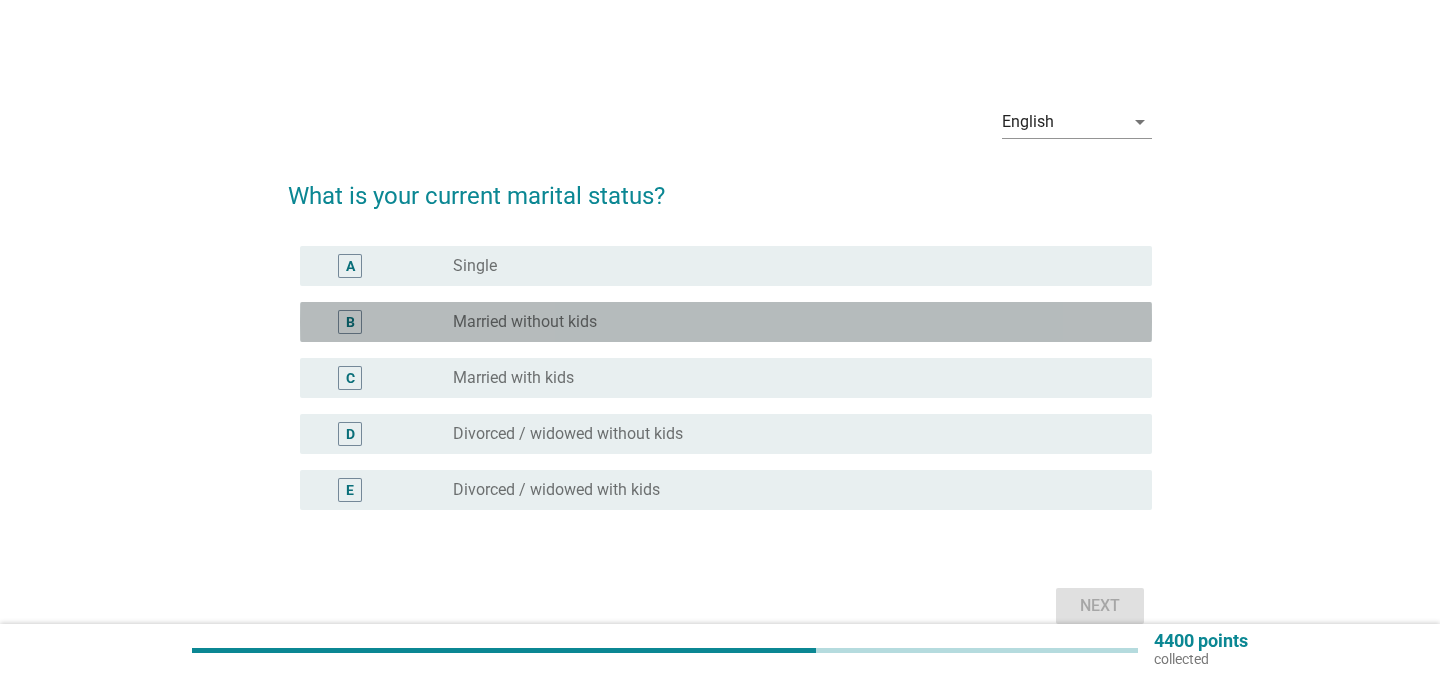 click on "radio_button_unchecked Married without kids" at bounding box center [794, 322] 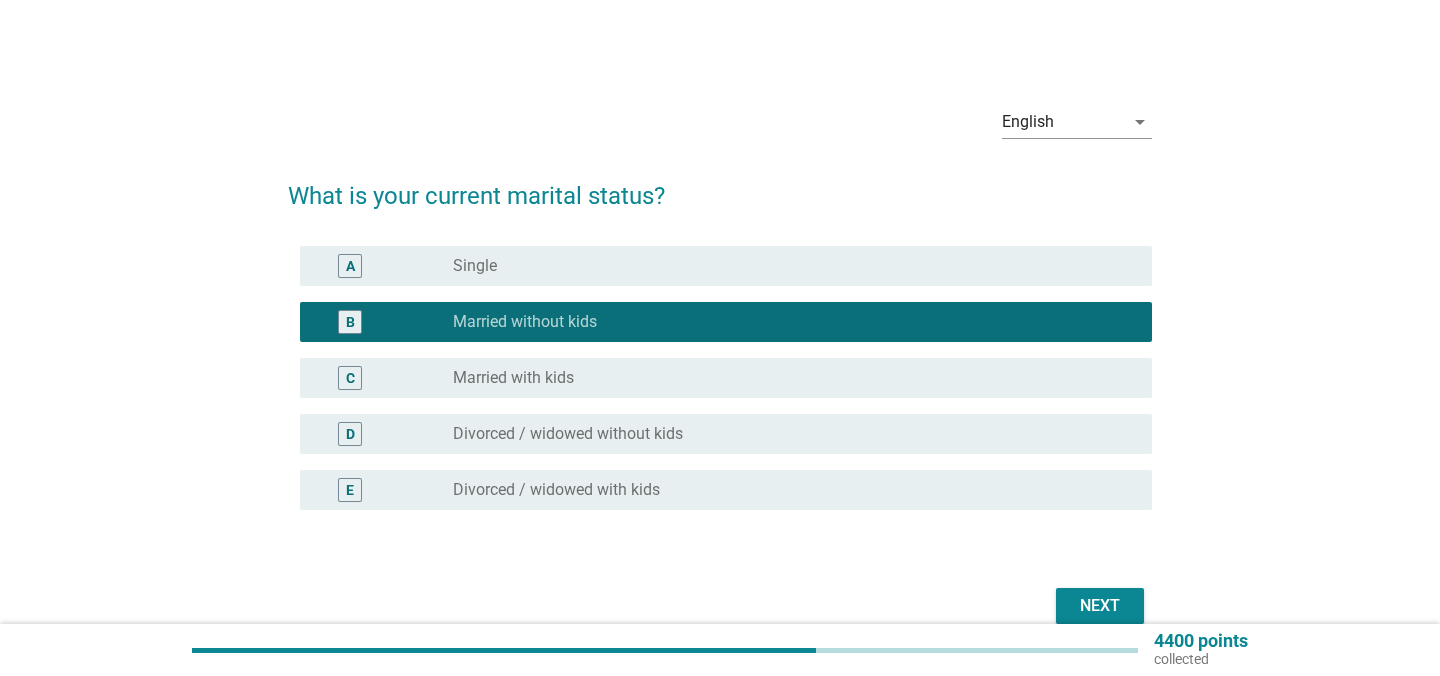 click on "Next" at bounding box center [1100, 606] 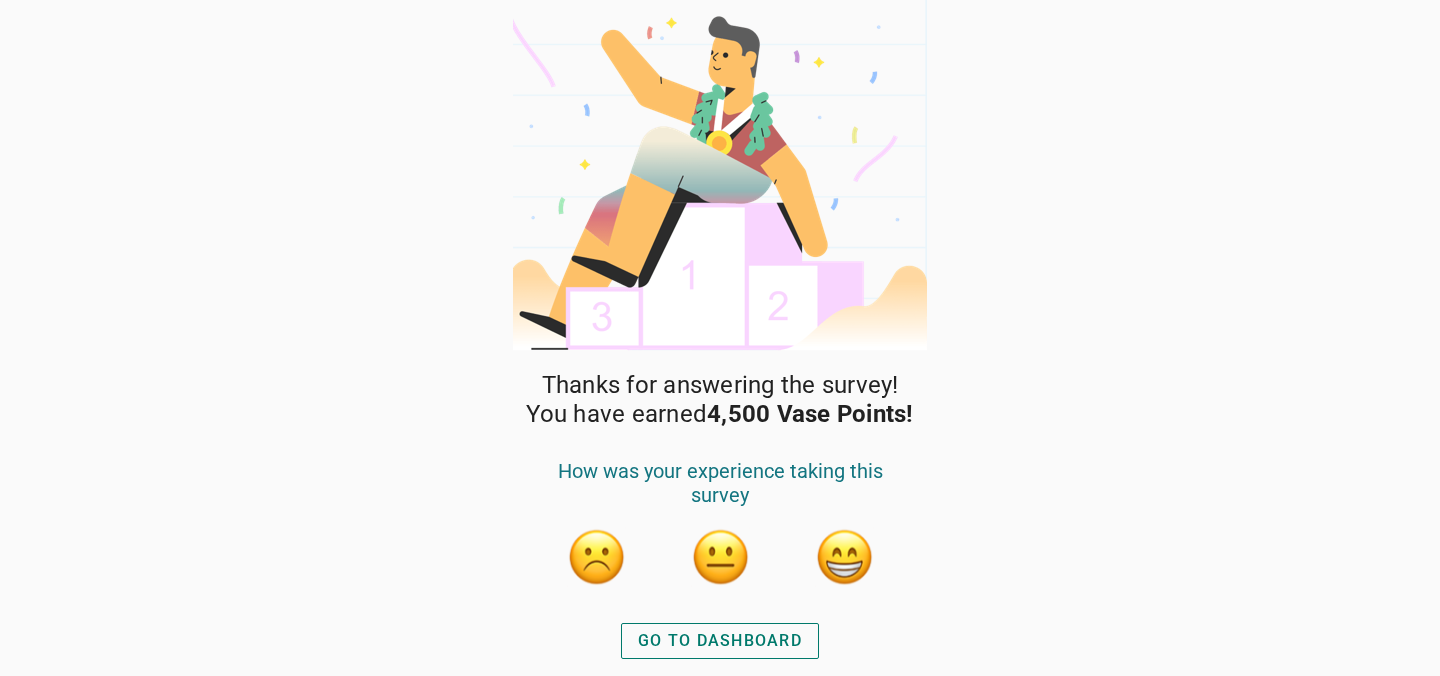 click on "GO TO DASHBOARD" at bounding box center (720, 641) 